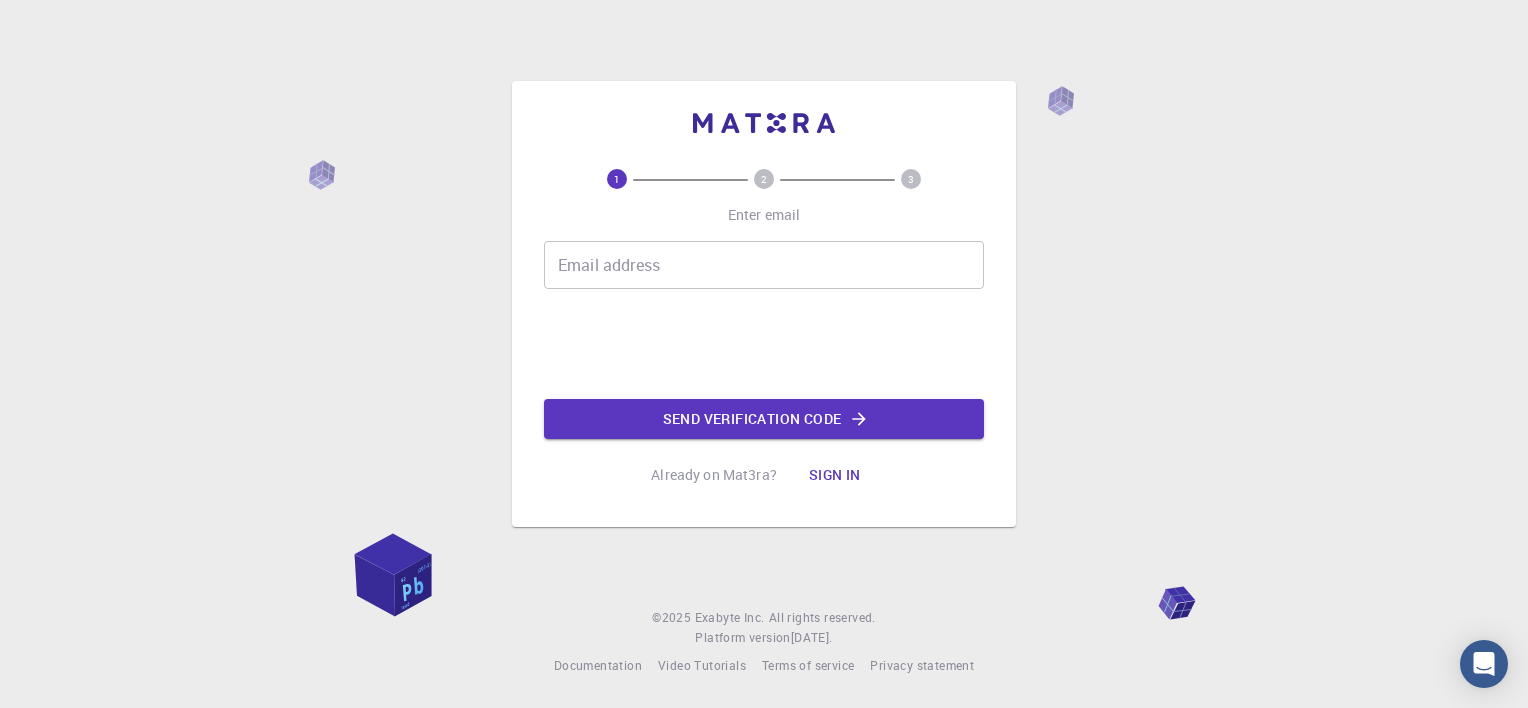 scroll, scrollTop: 0, scrollLeft: 0, axis: both 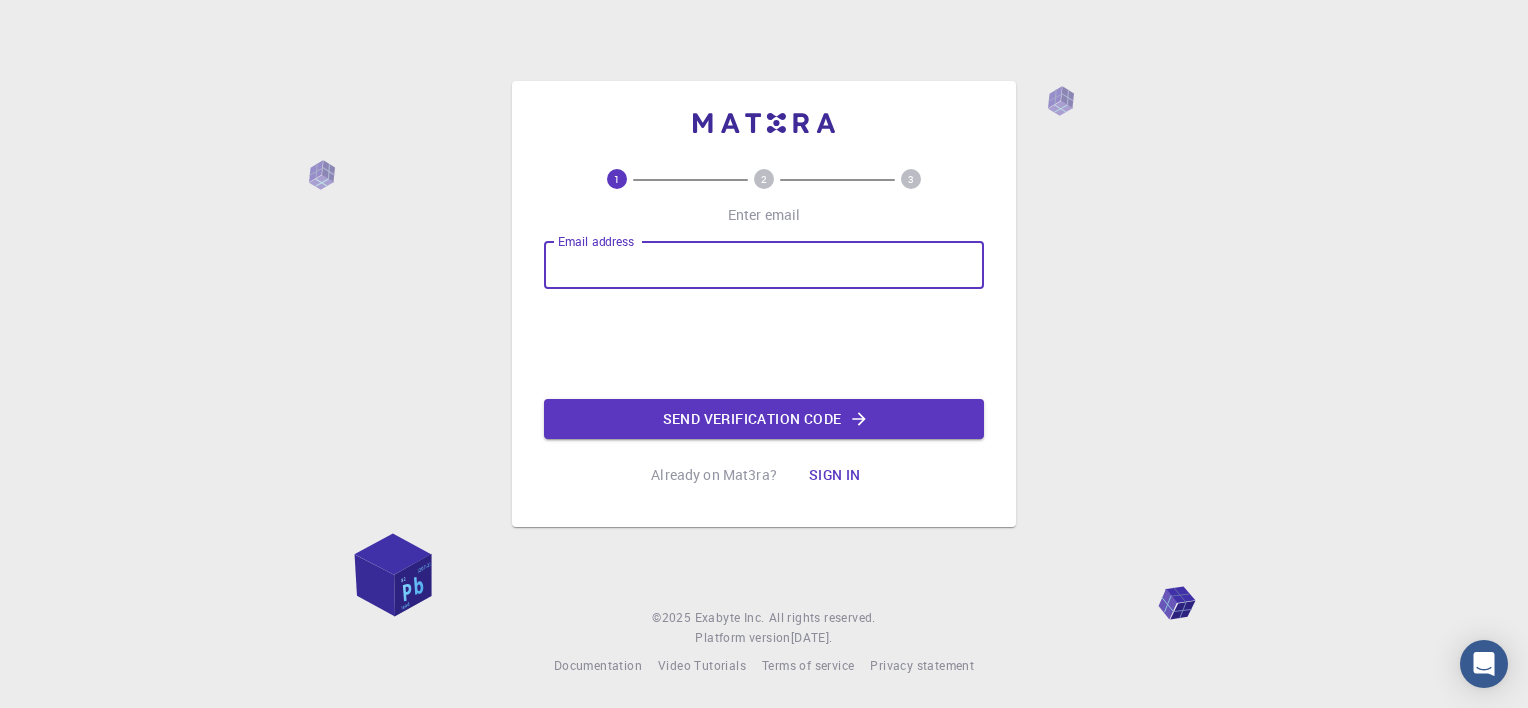 click on "Email address" at bounding box center (764, 265) 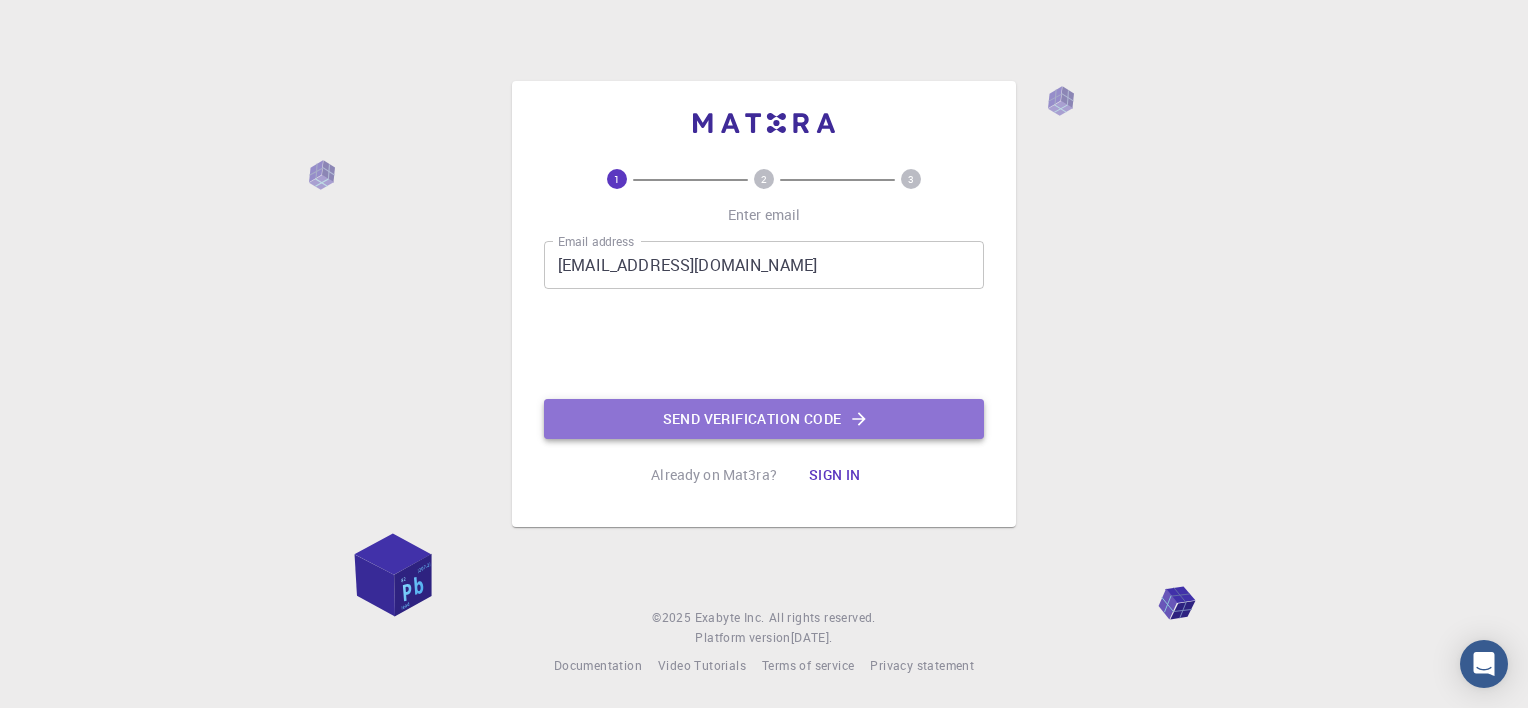 click on "Send verification code" 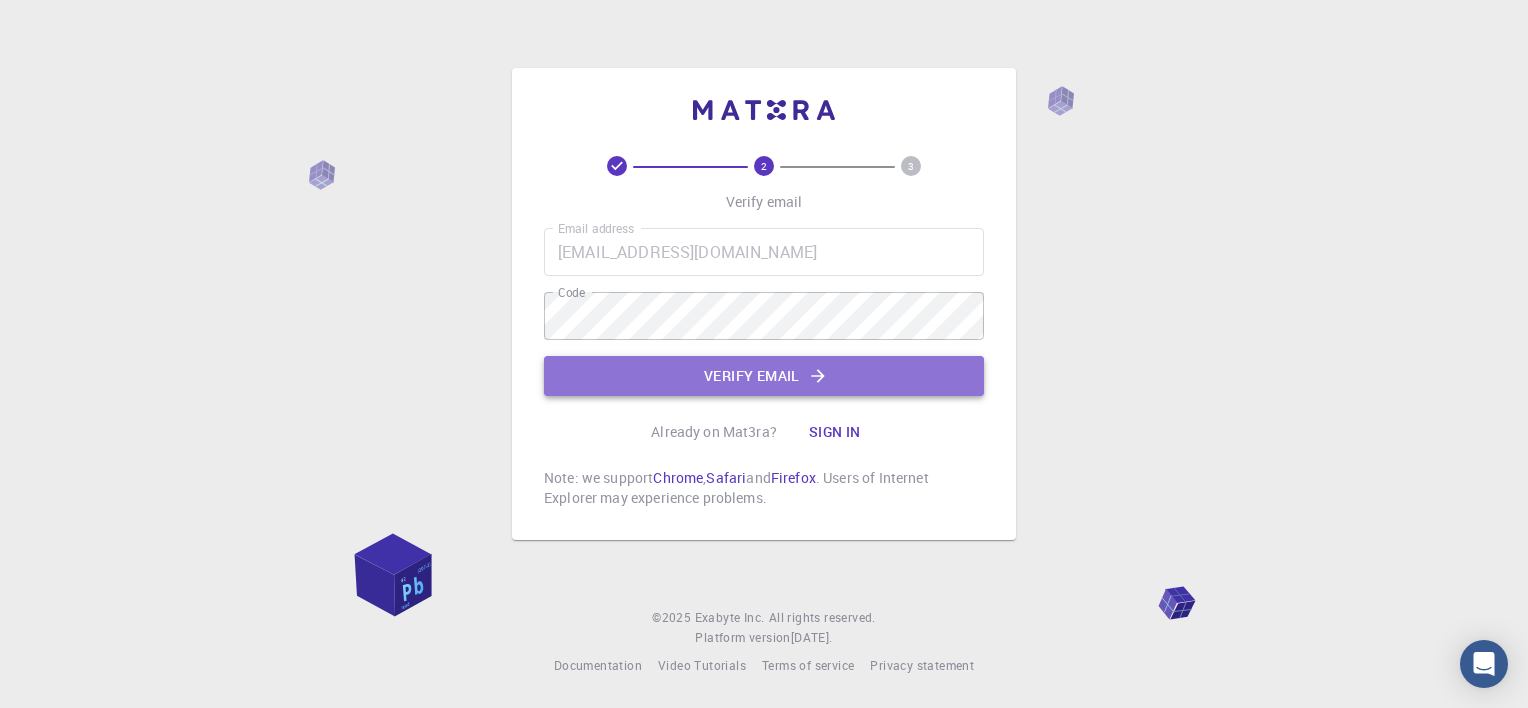 click 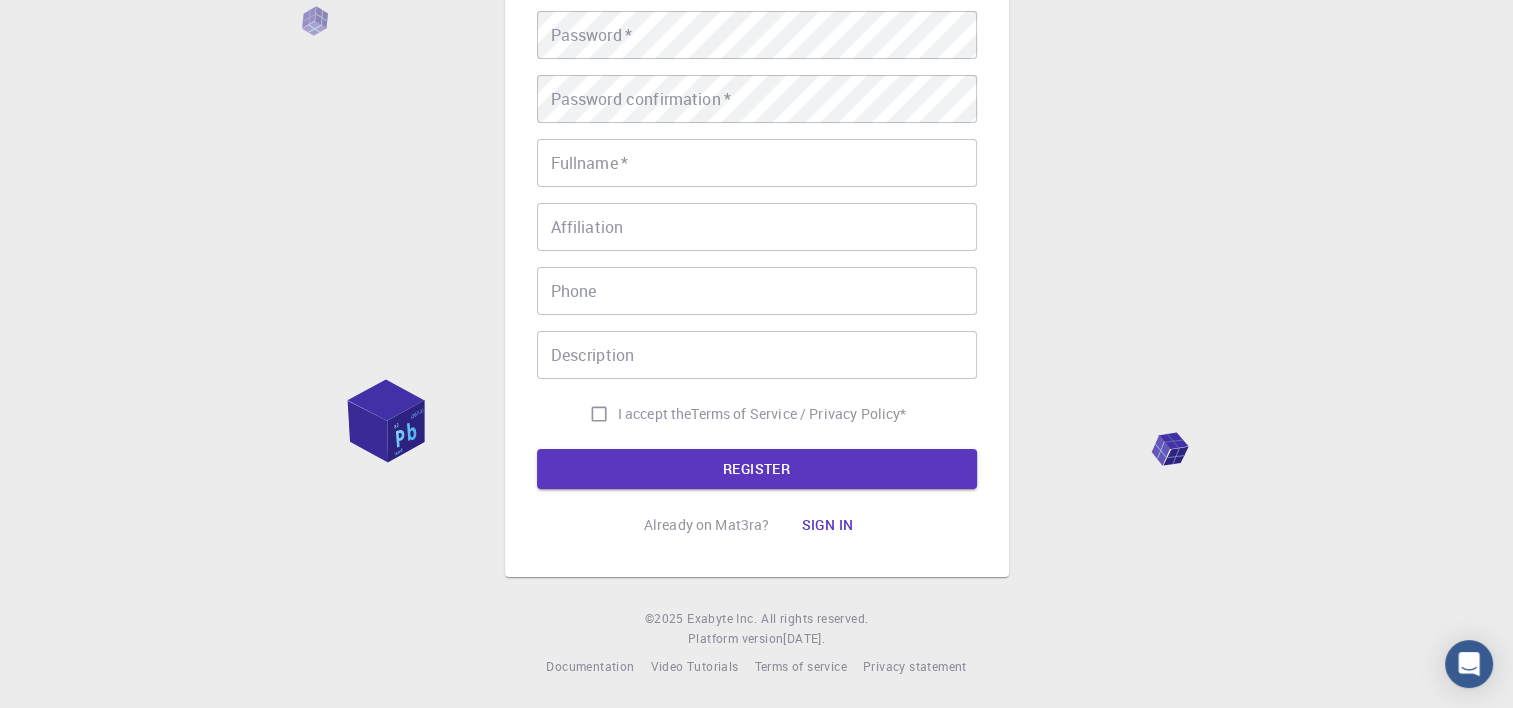 scroll, scrollTop: 0, scrollLeft: 0, axis: both 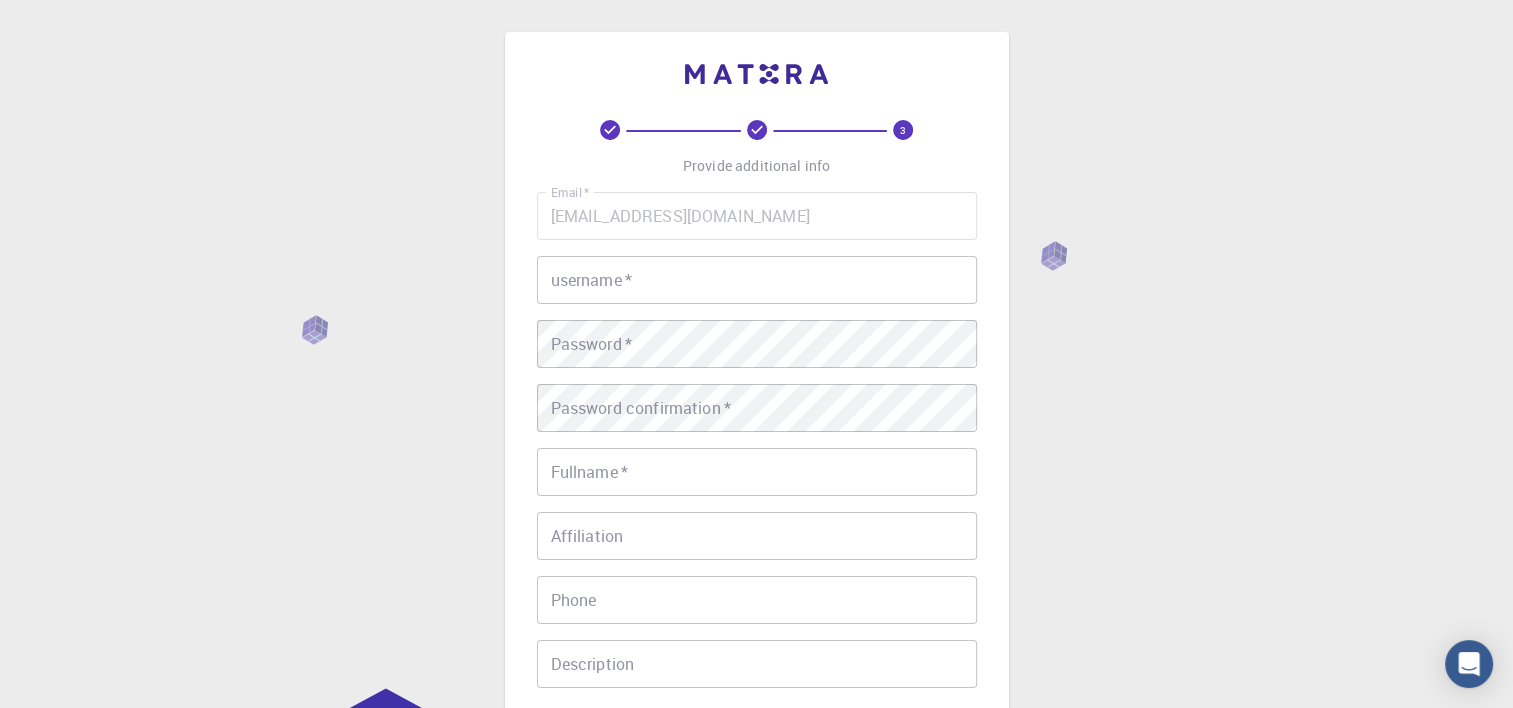click on "username   *" at bounding box center [757, 280] 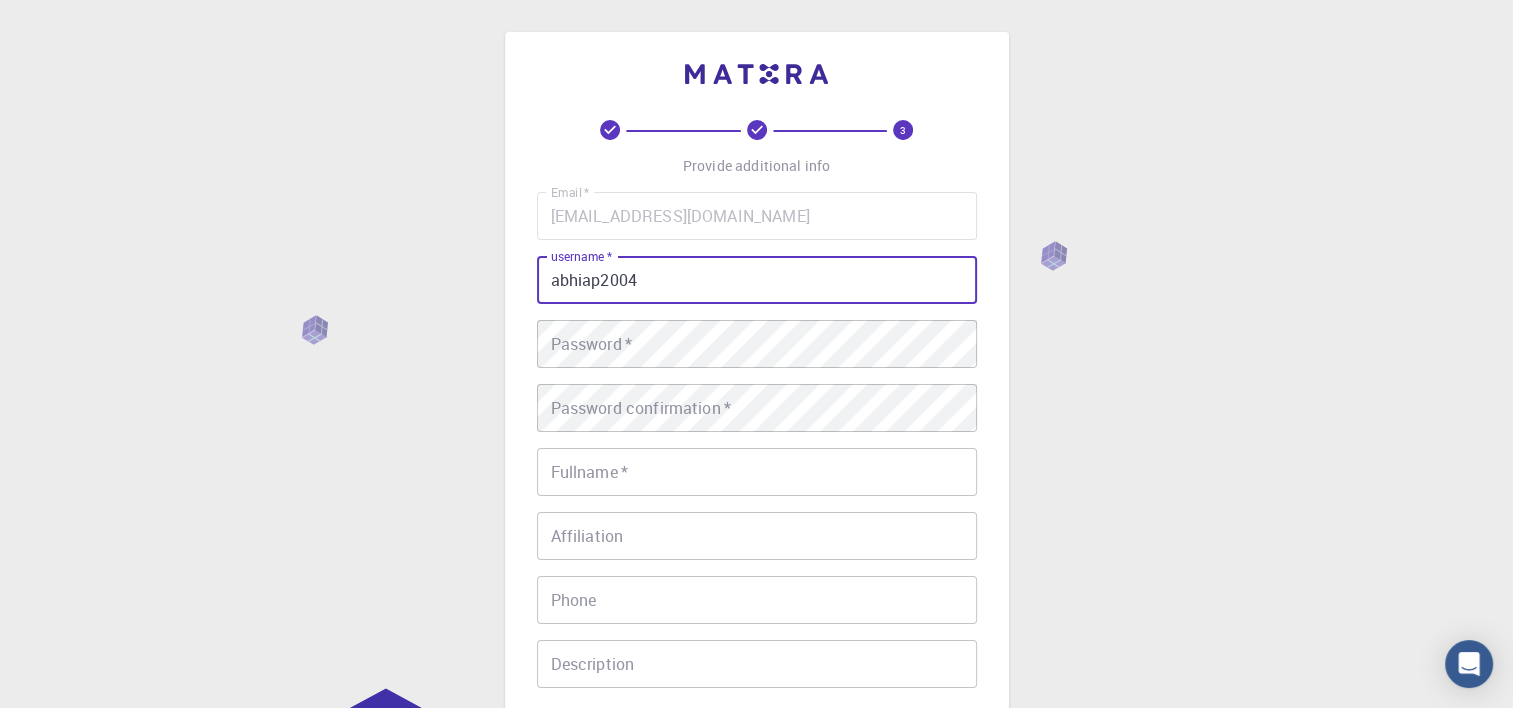 type on "abhiap2004" 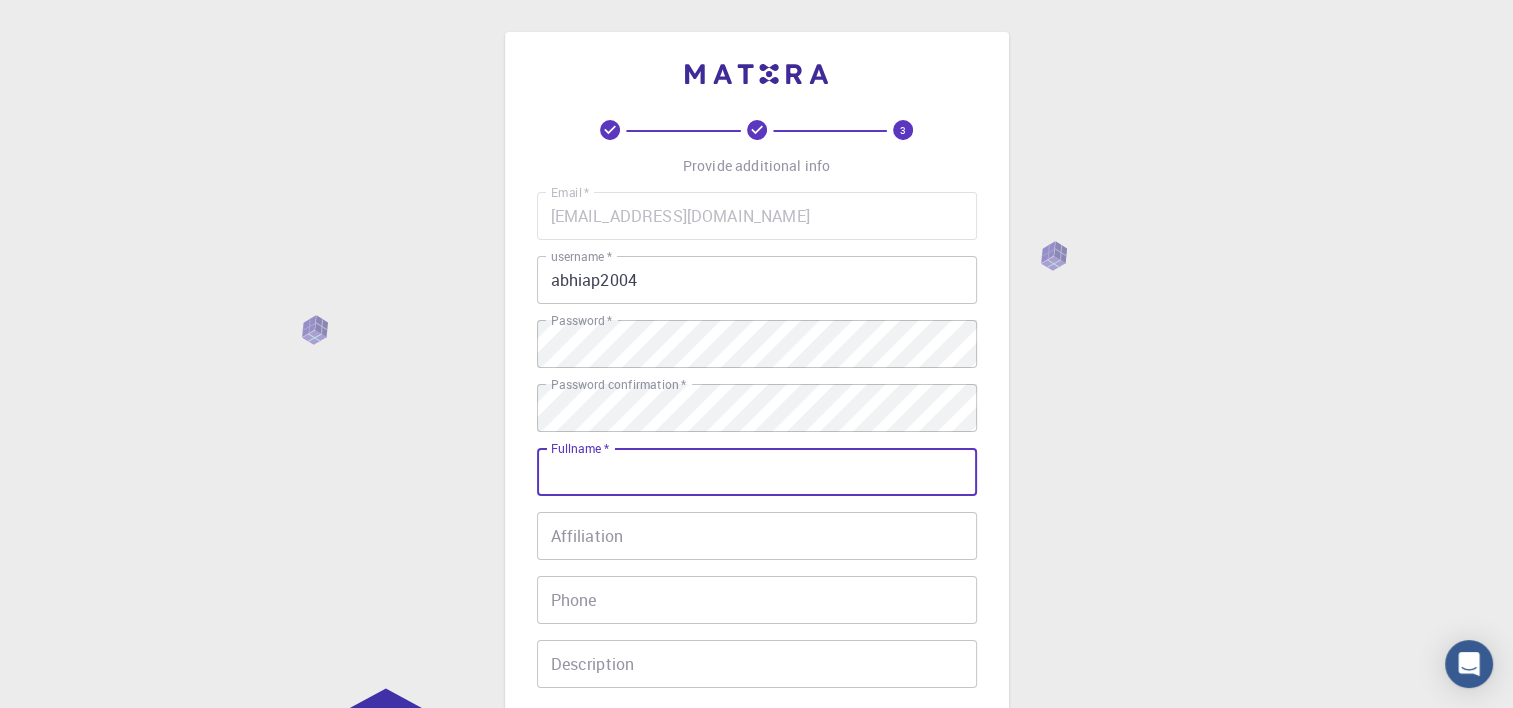 click on "Fullname   *" at bounding box center (757, 472) 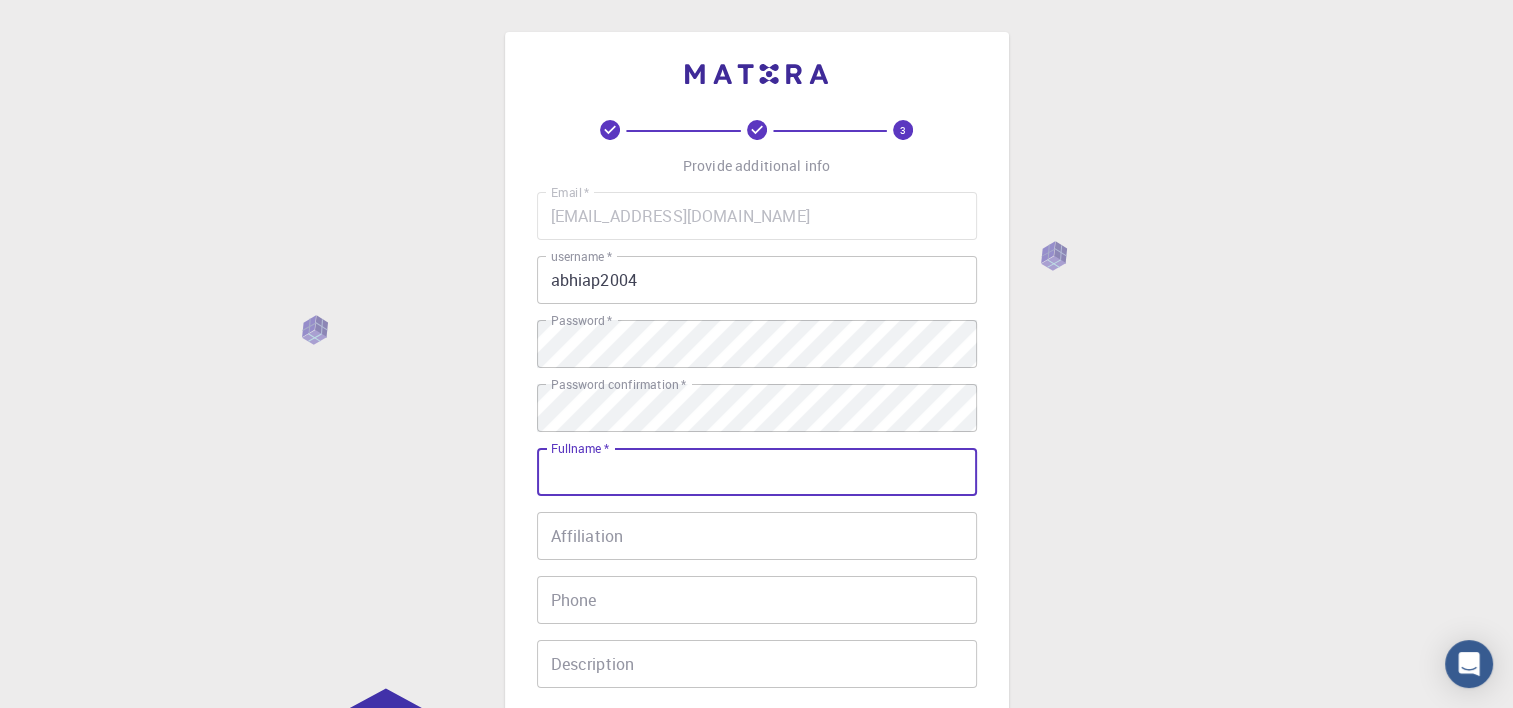 type on "Abhishek A P" 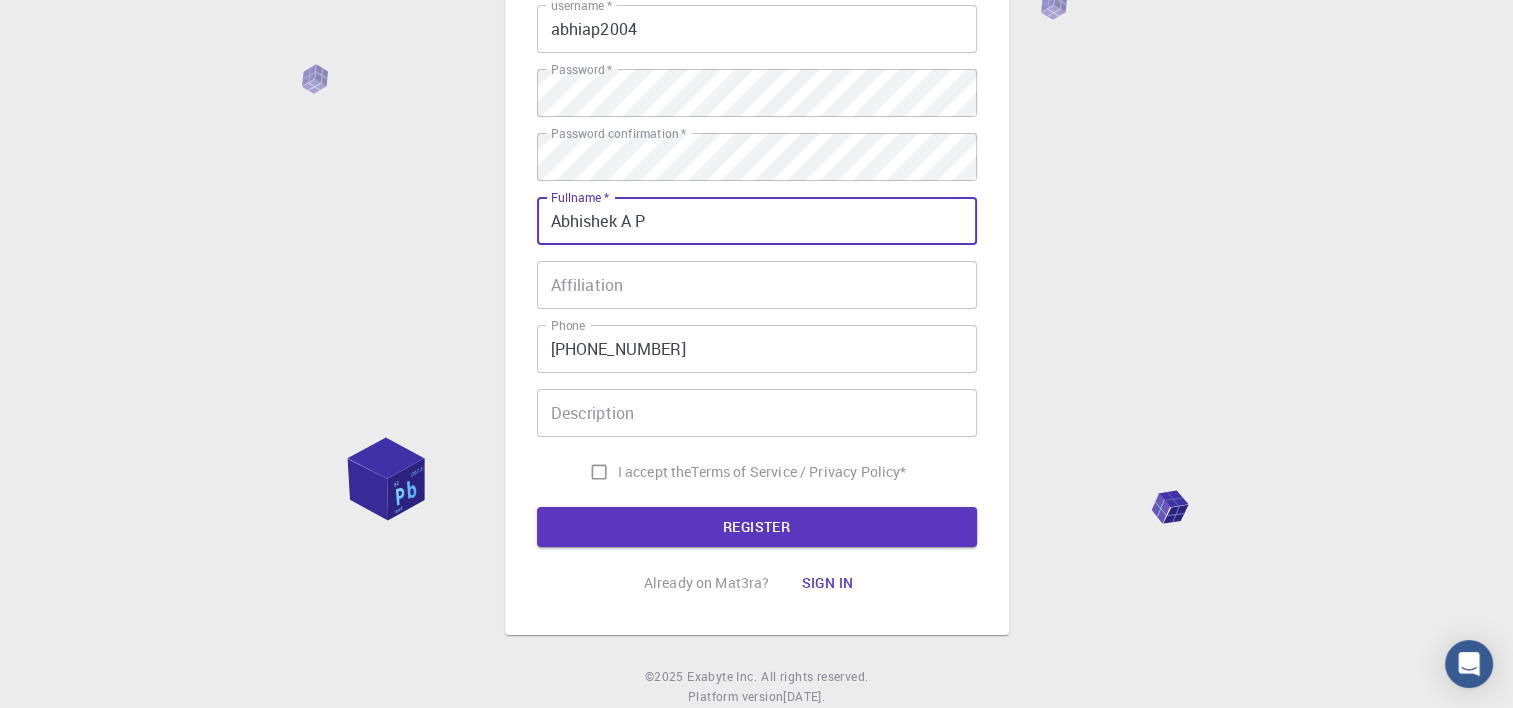 scroll, scrollTop: 309, scrollLeft: 0, axis: vertical 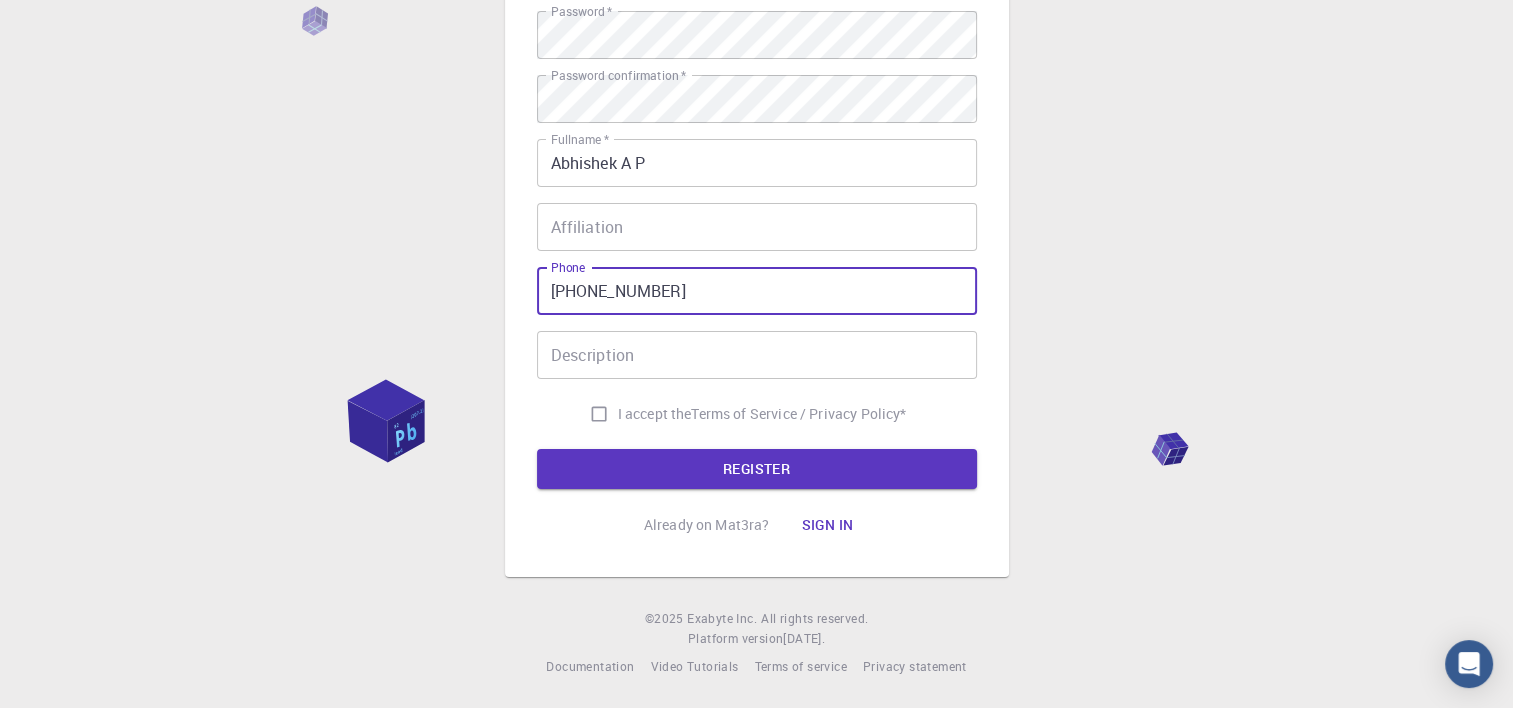click on "+919113599107" at bounding box center (757, 291) 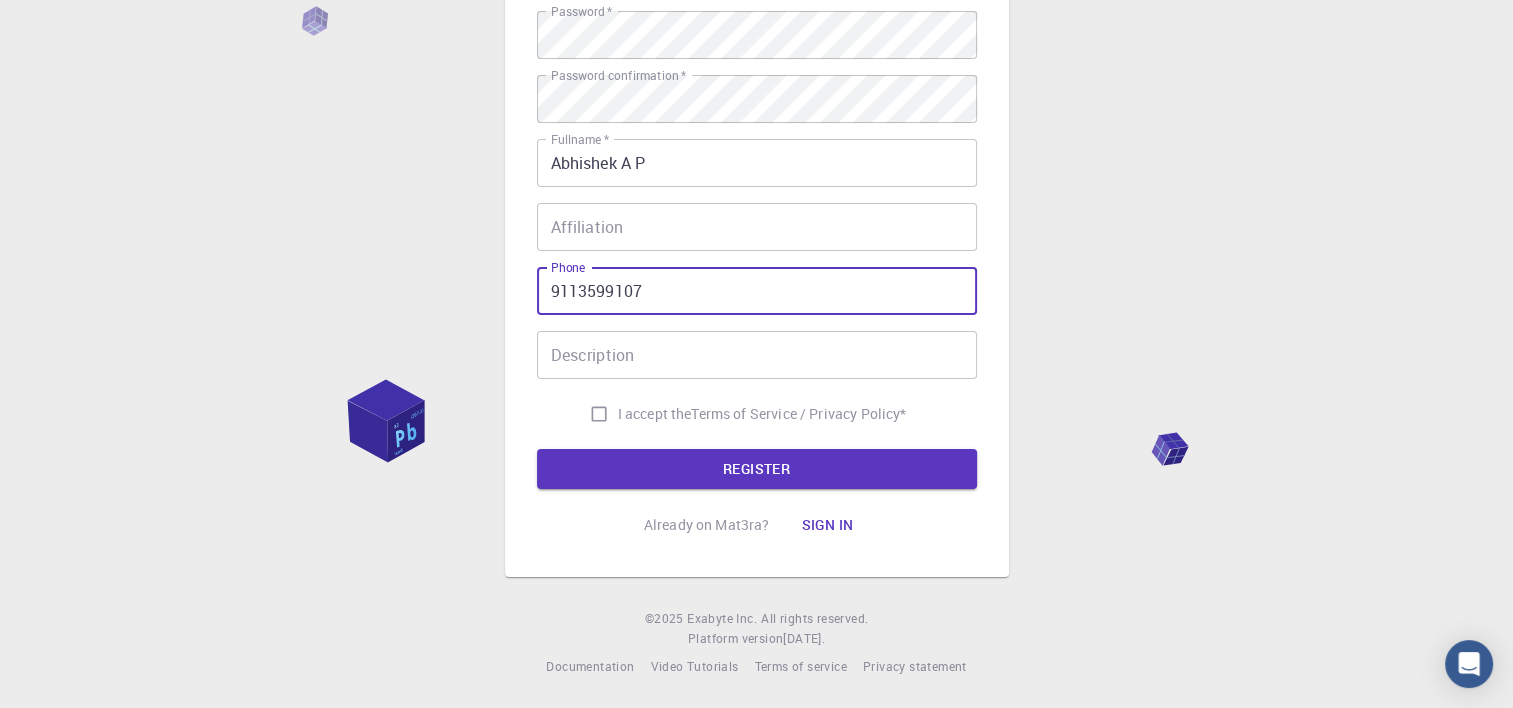 type on "9113599107" 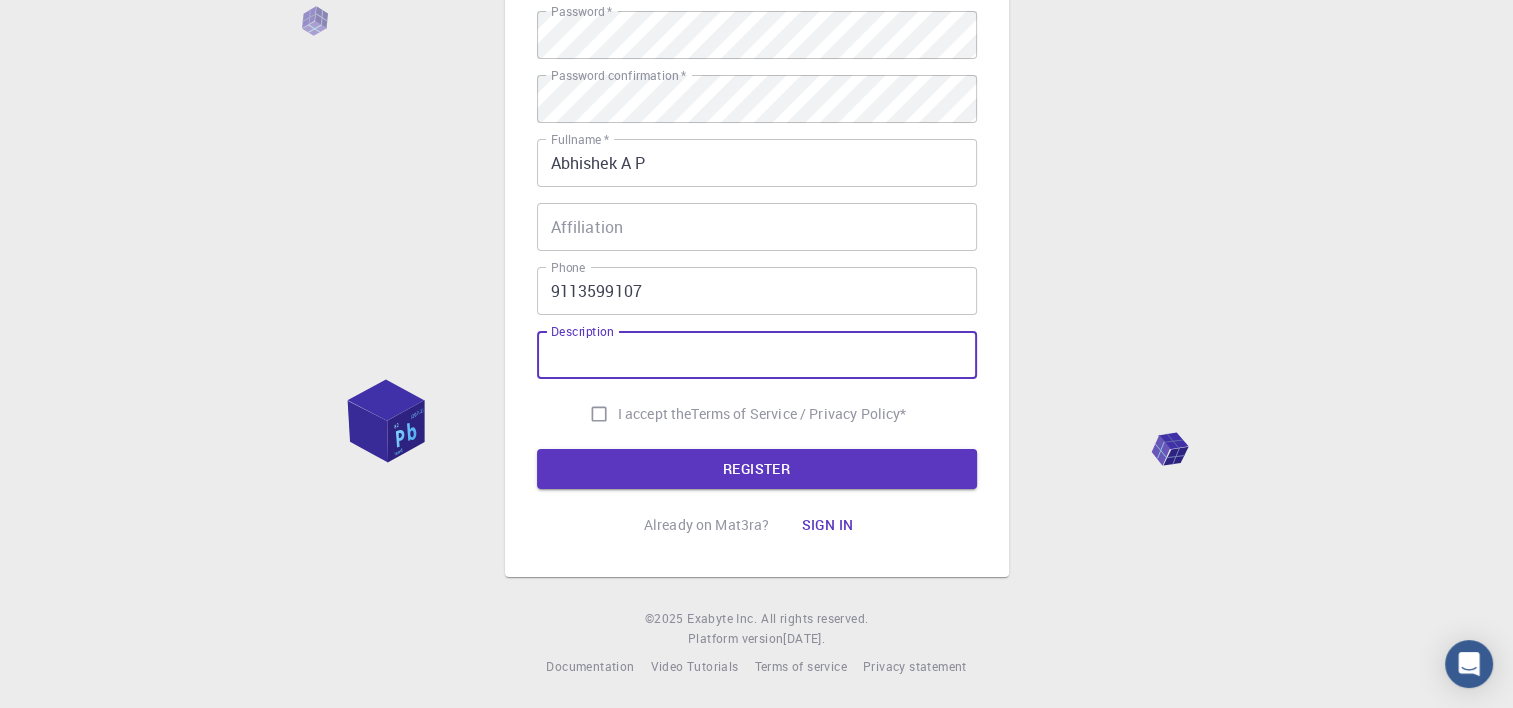 click on "Description" at bounding box center [757, 355] 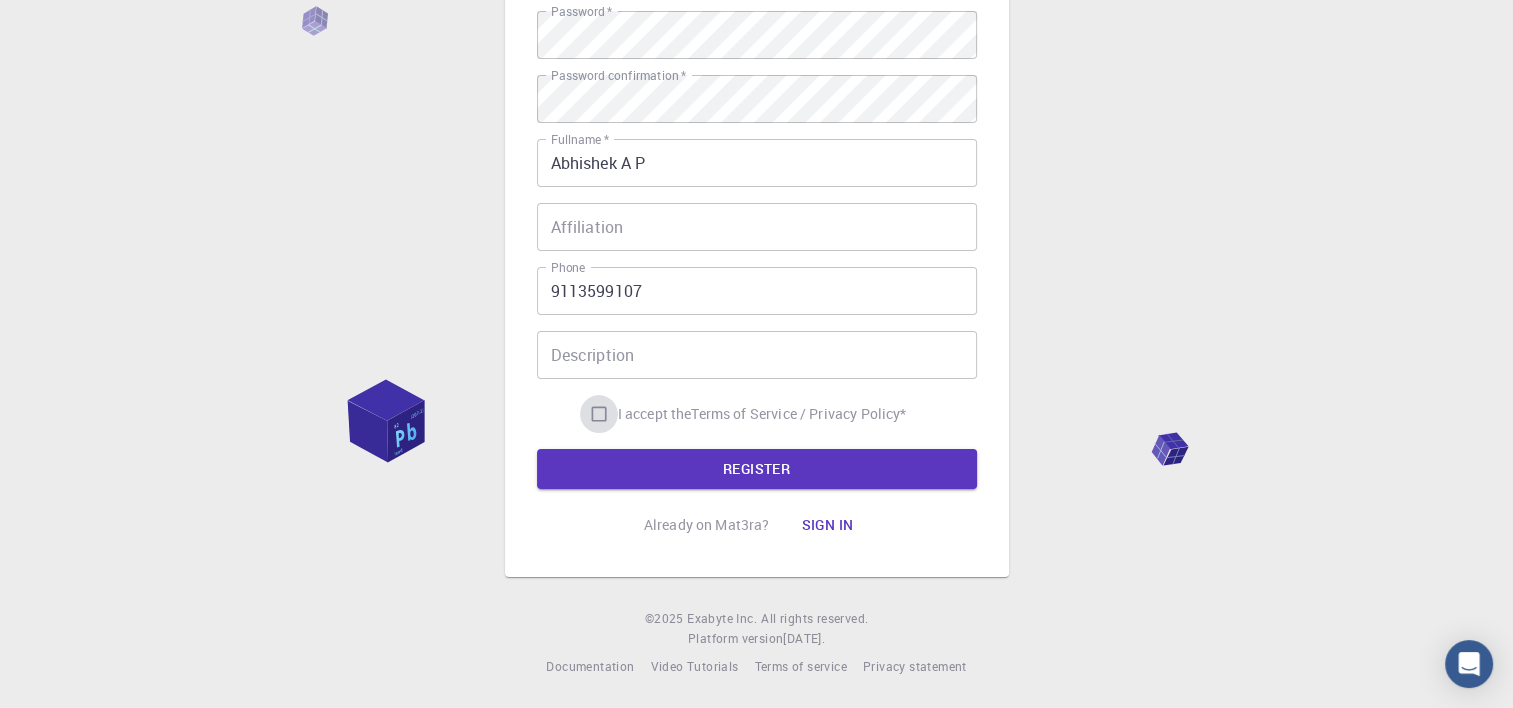 click on "I accept the  Terms of Service / Privacy Policy  *" at bounding box center (599, 414) 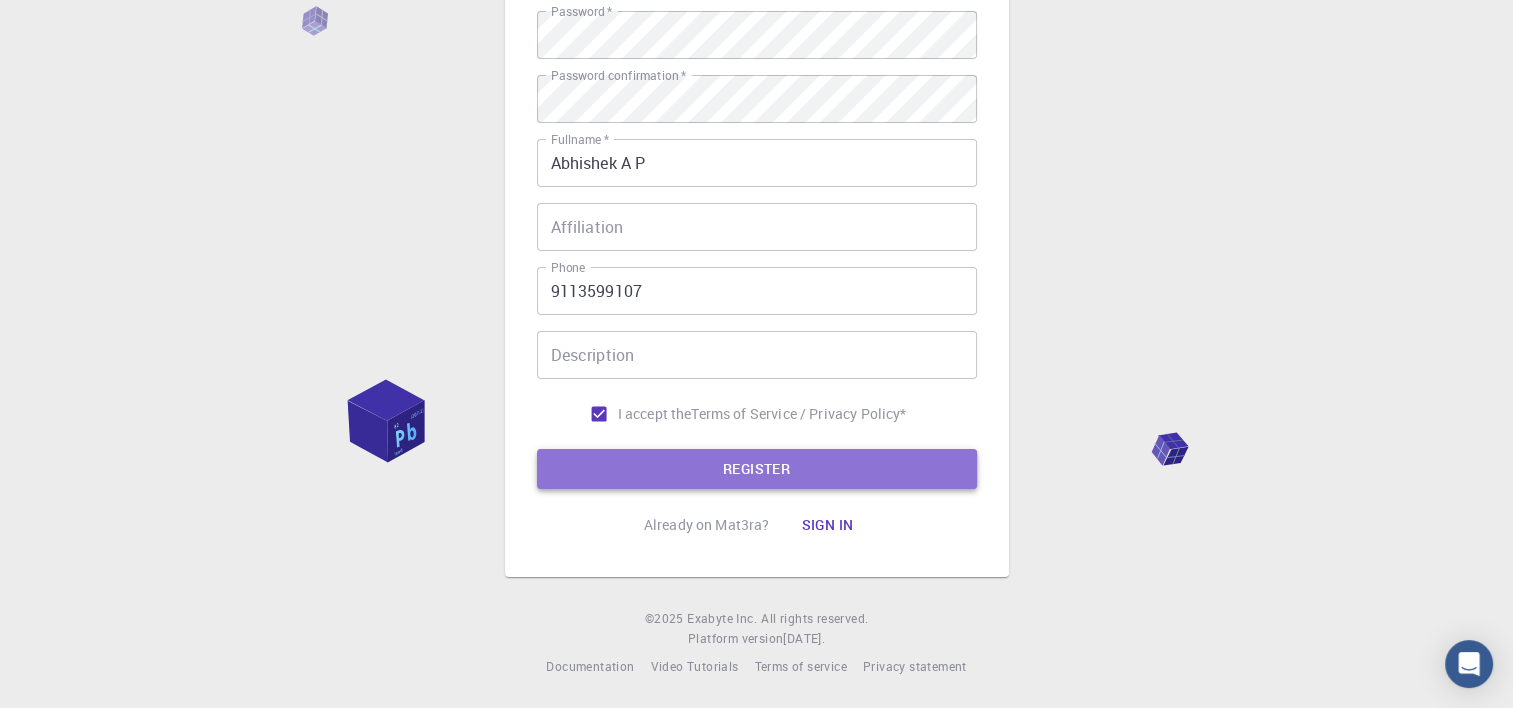 click on "REGISTER" at bounding box center (757, 469) 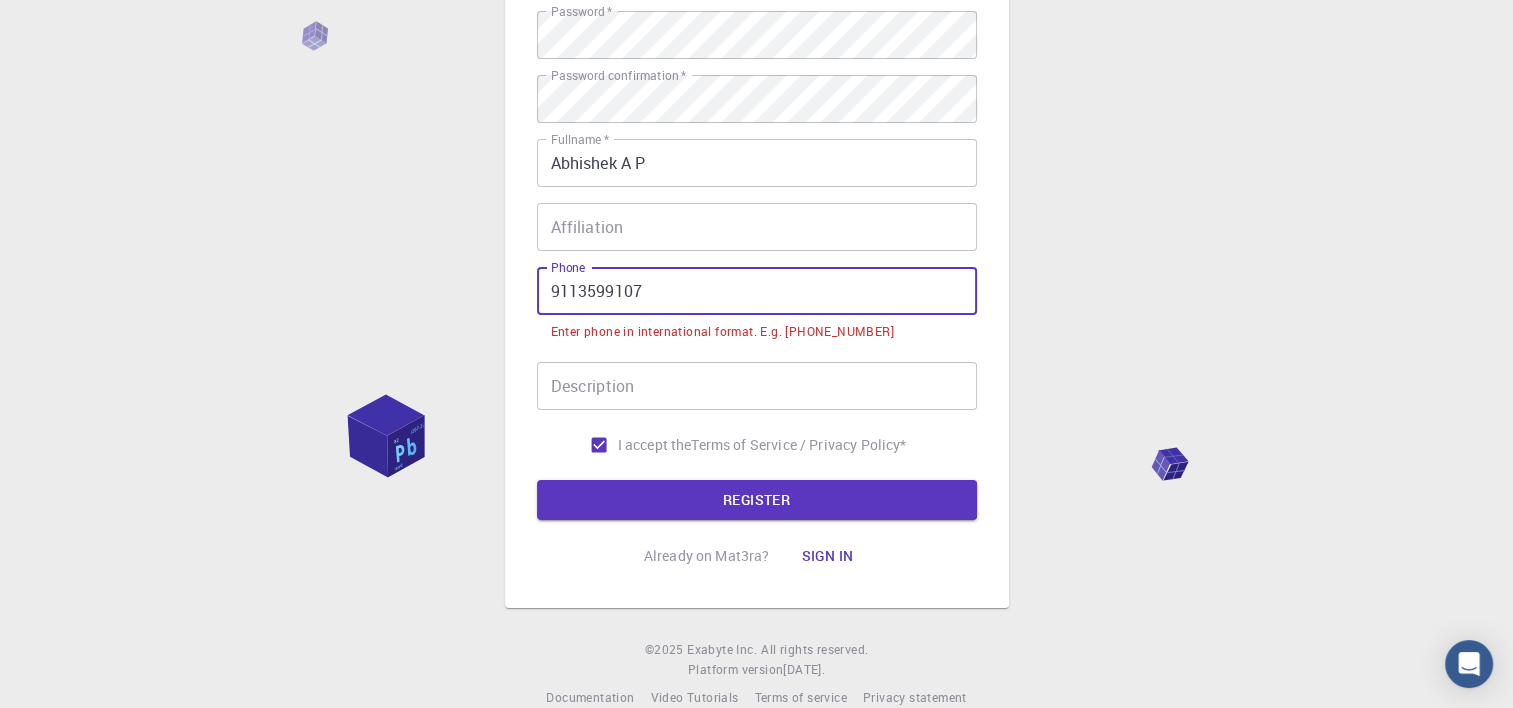click on "9113599107" at bounding box center (757, 291) 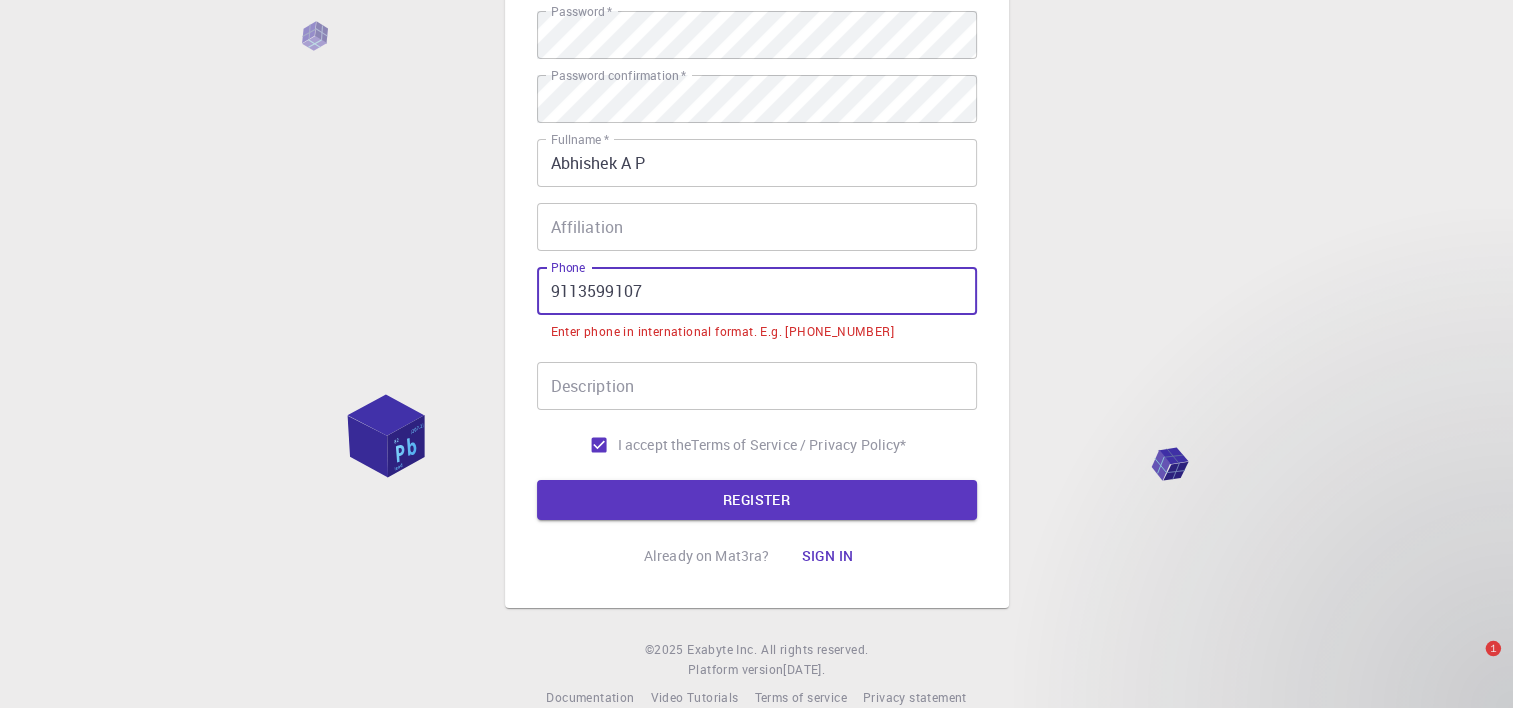 type on "+919113599107" 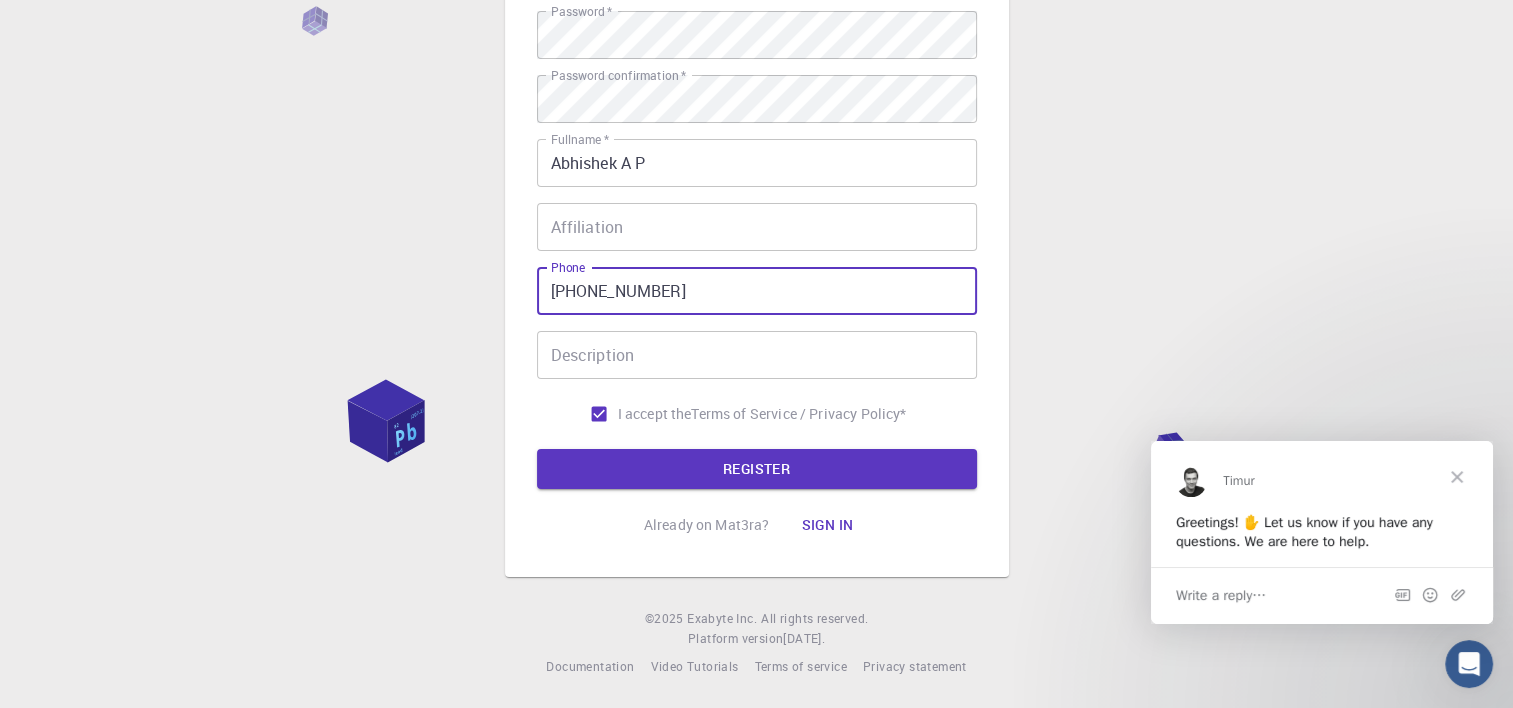 scroll, scrollTop: 0, scrollLeft: 0, axis: both 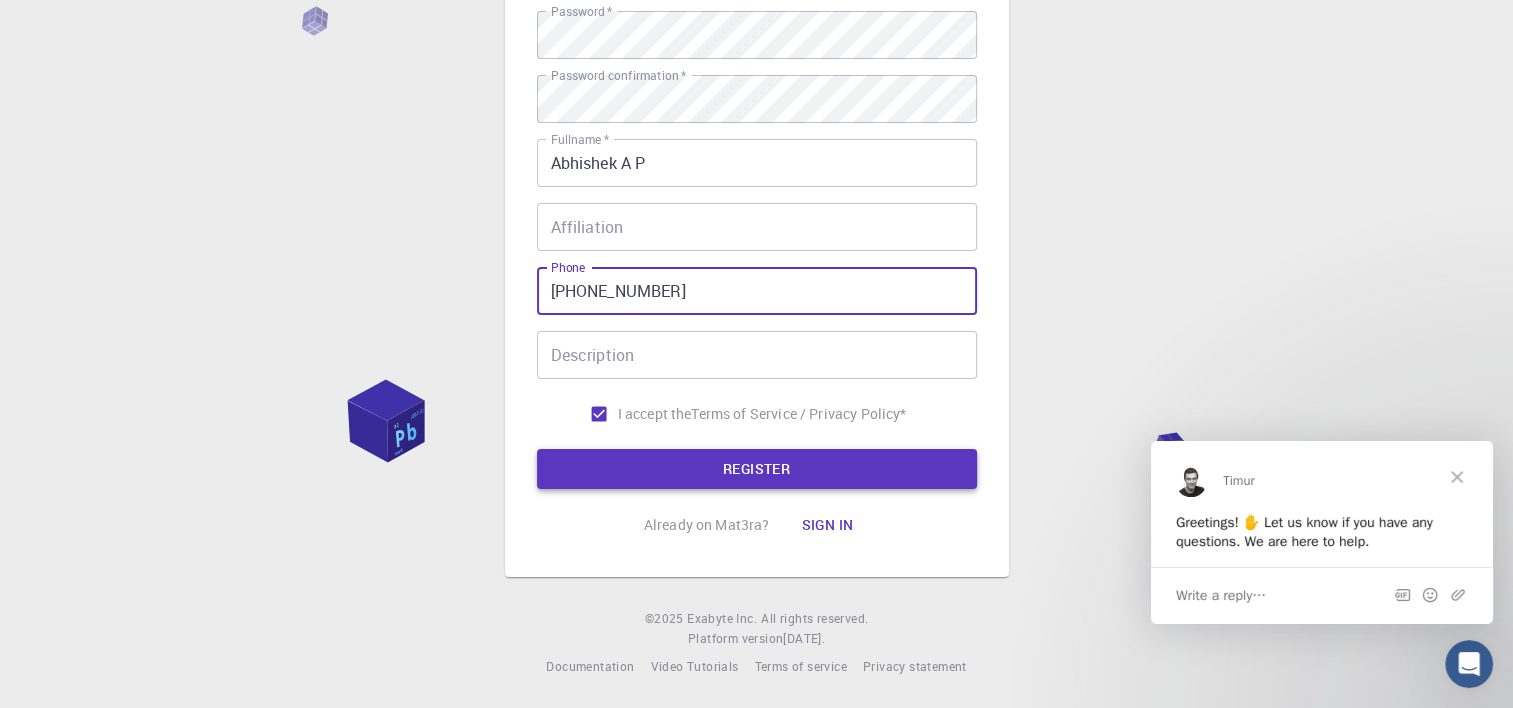click on "REGISTER" at bounding box center (757, 469) 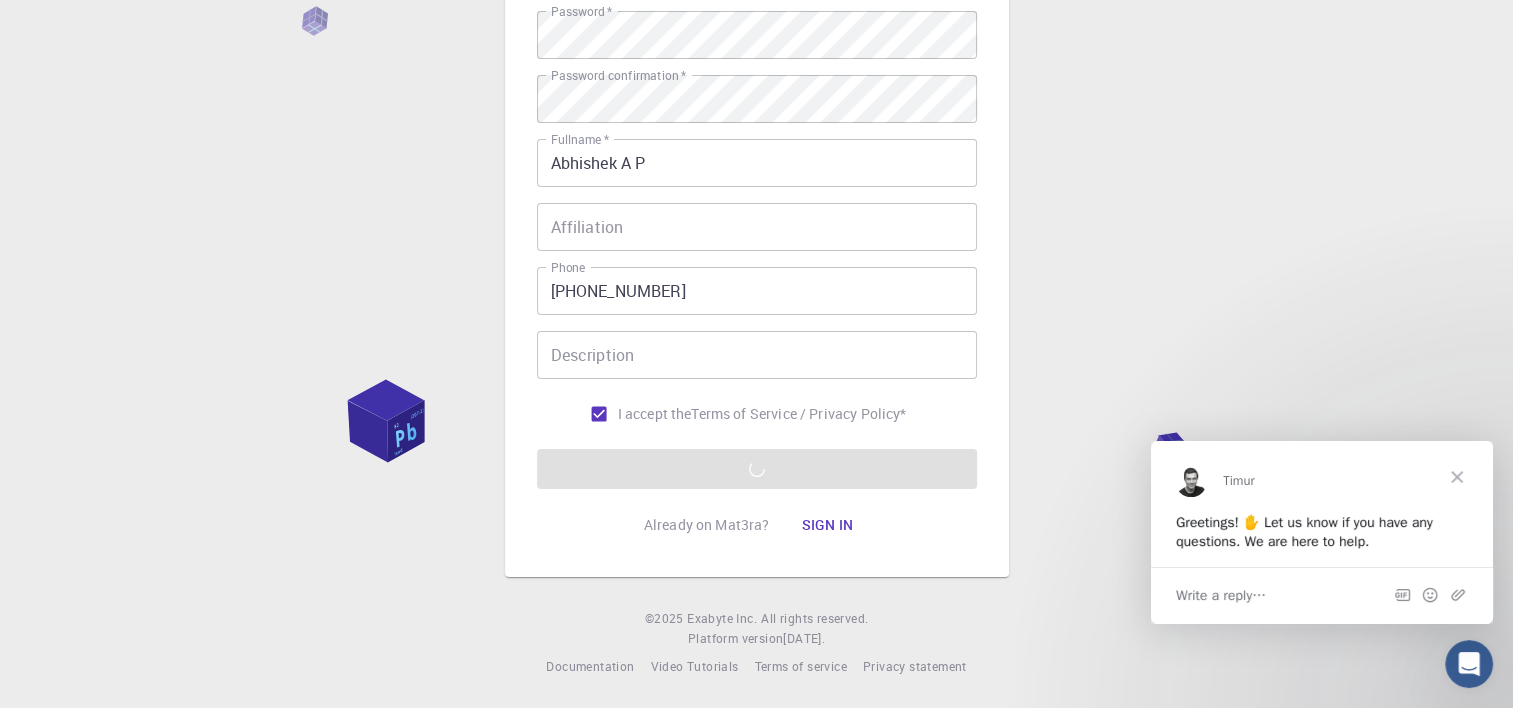 click 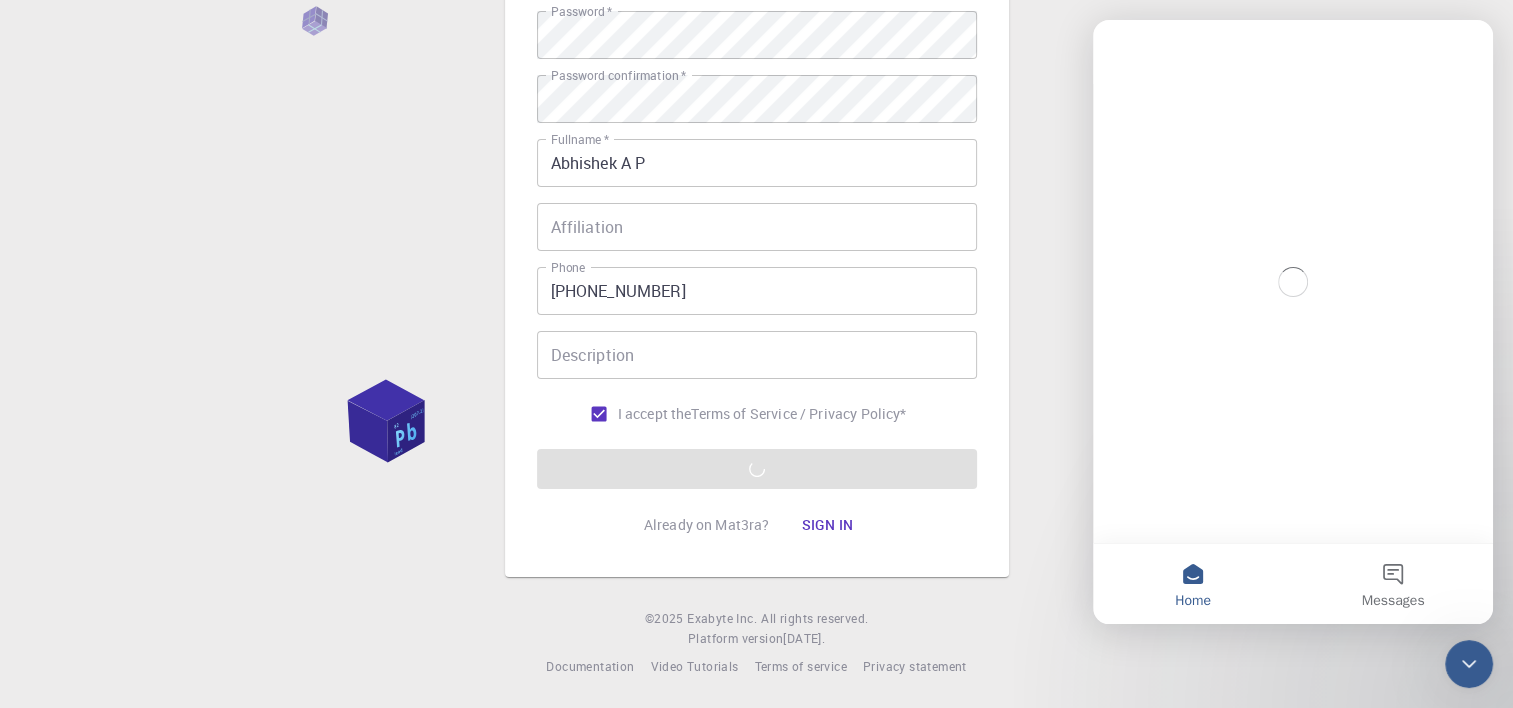 scroll, scrollTop: 0, scrollLeft: 0, axis: both 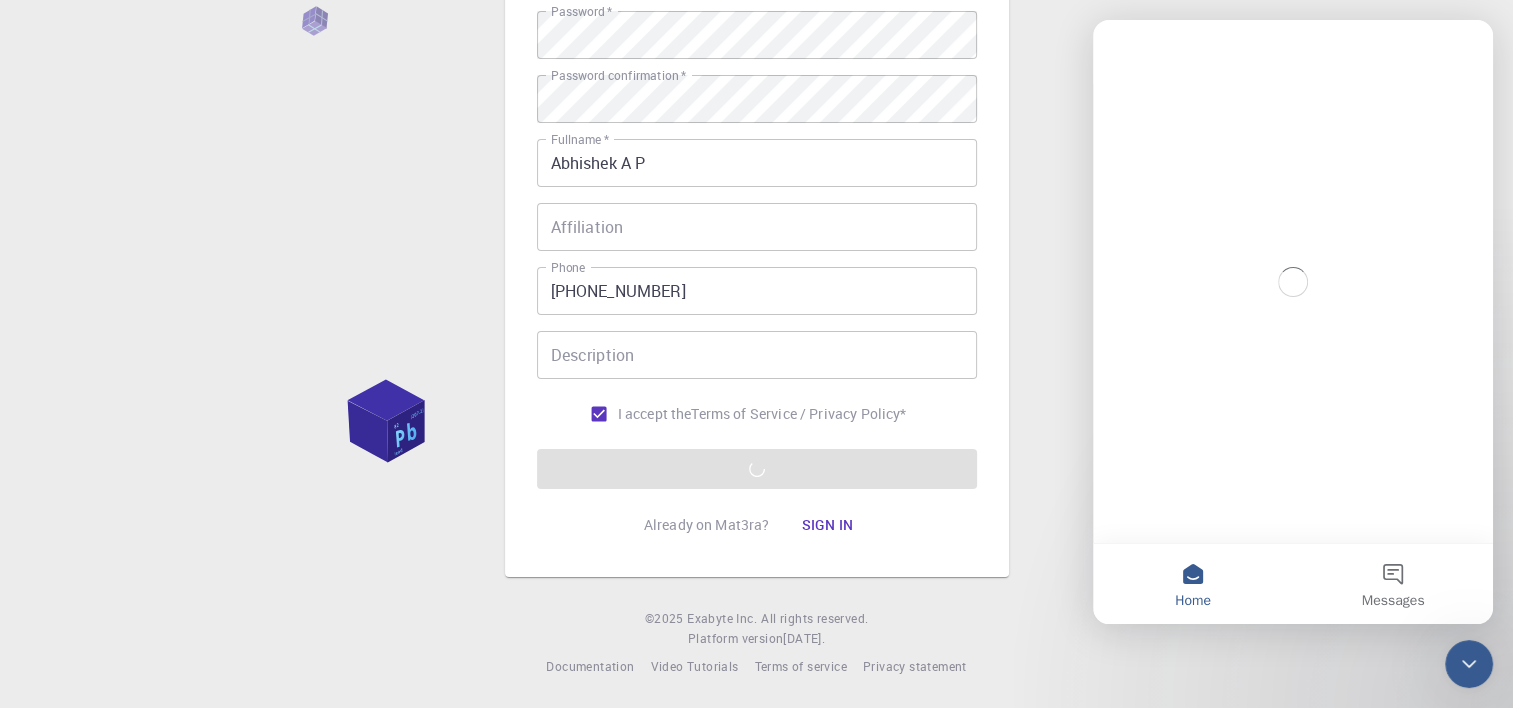click 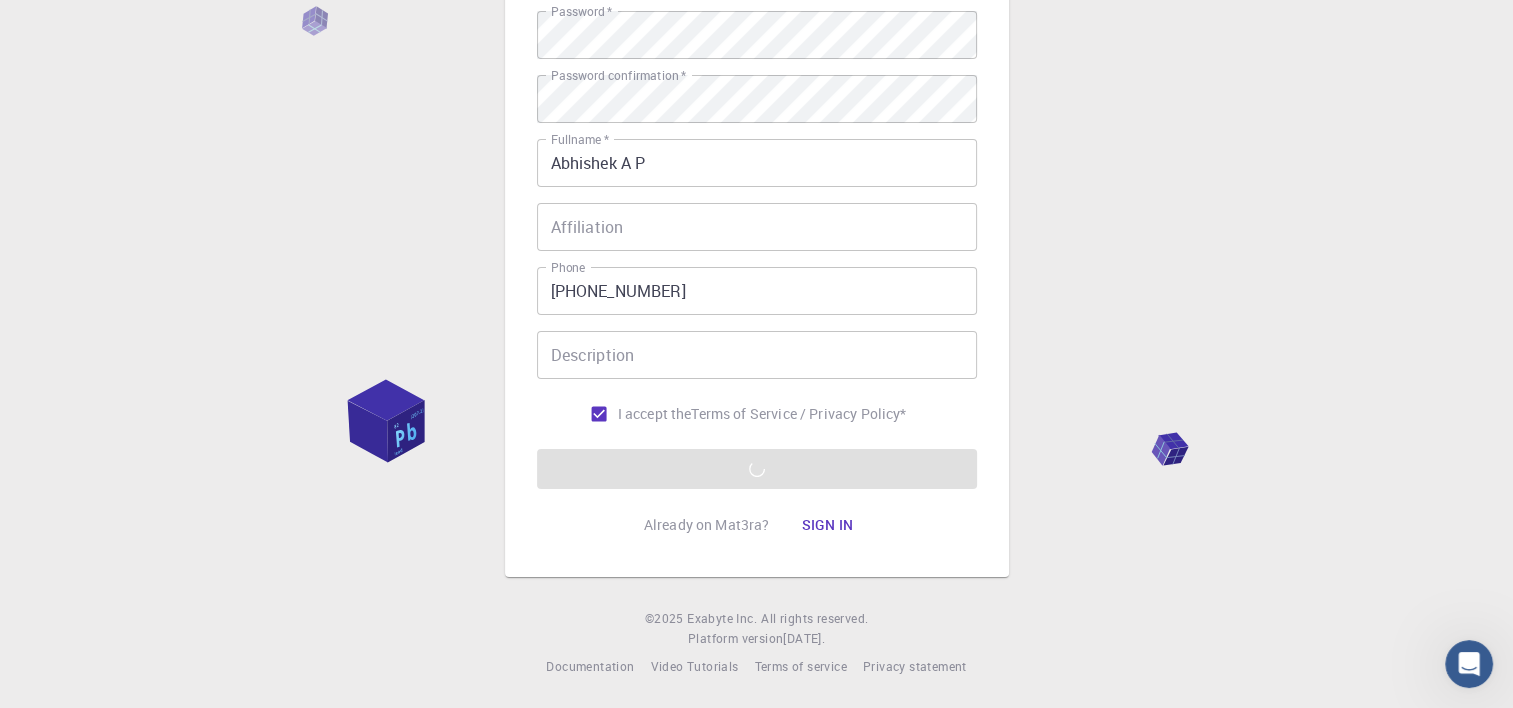scroll, scrollTop: 0, scrollLeft: 0, axis: both 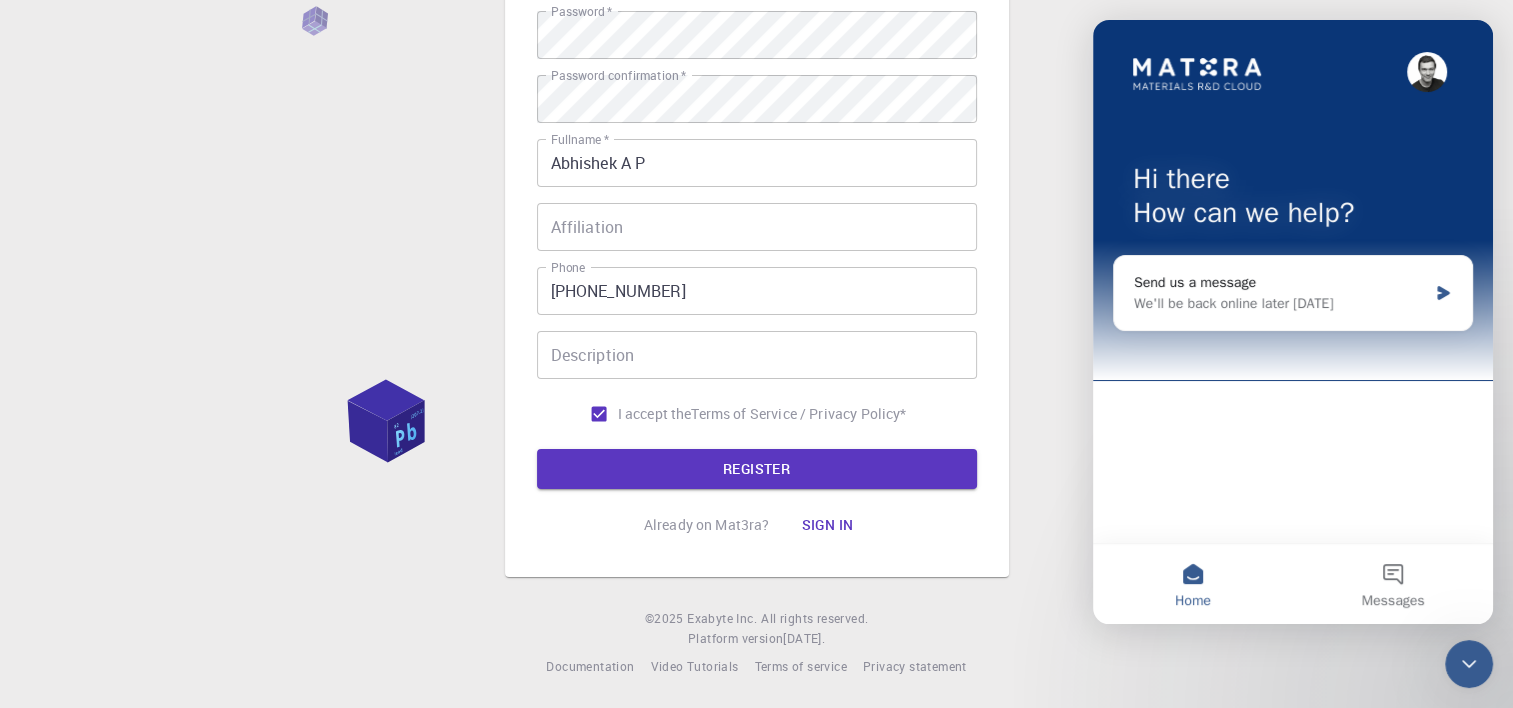 click 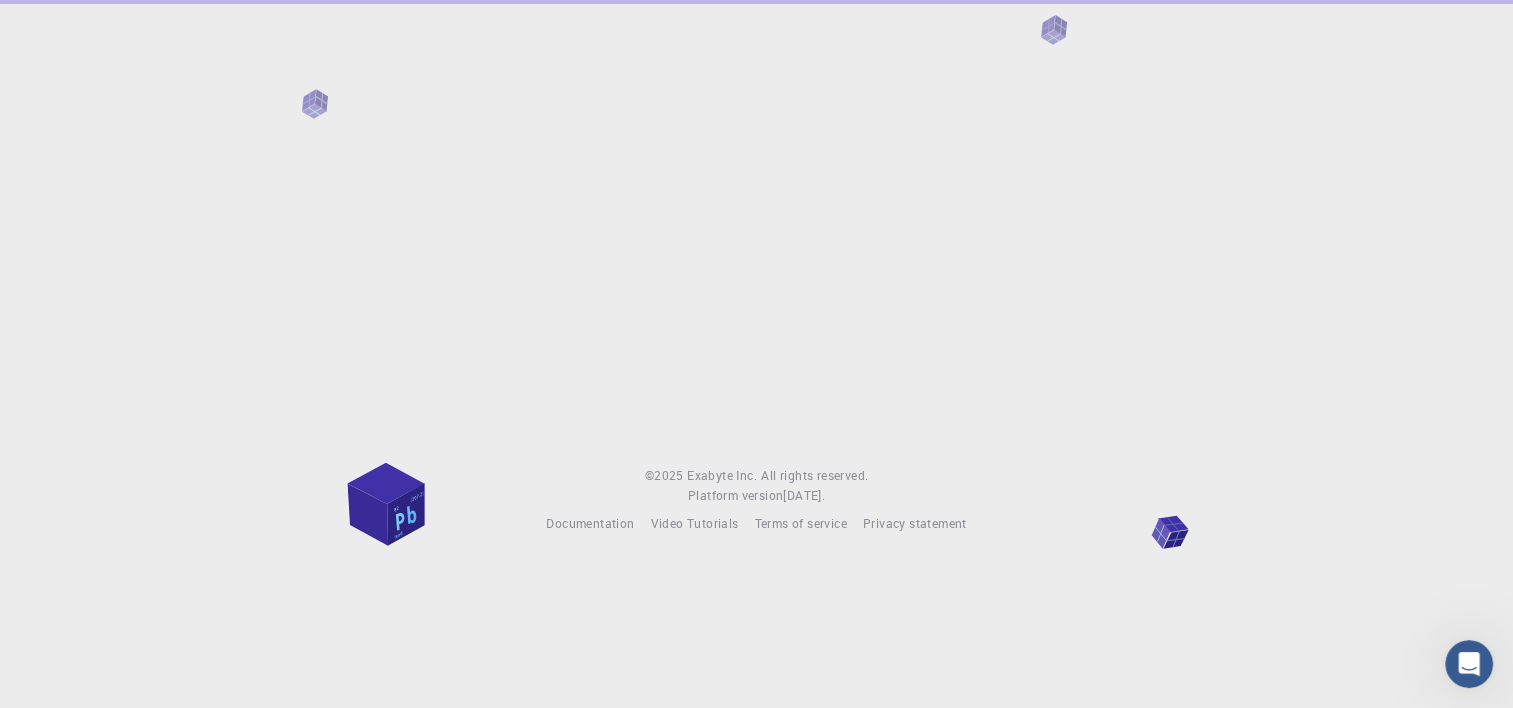 scroll, scrollTop: 0, scrollLeft: 0, axis: both 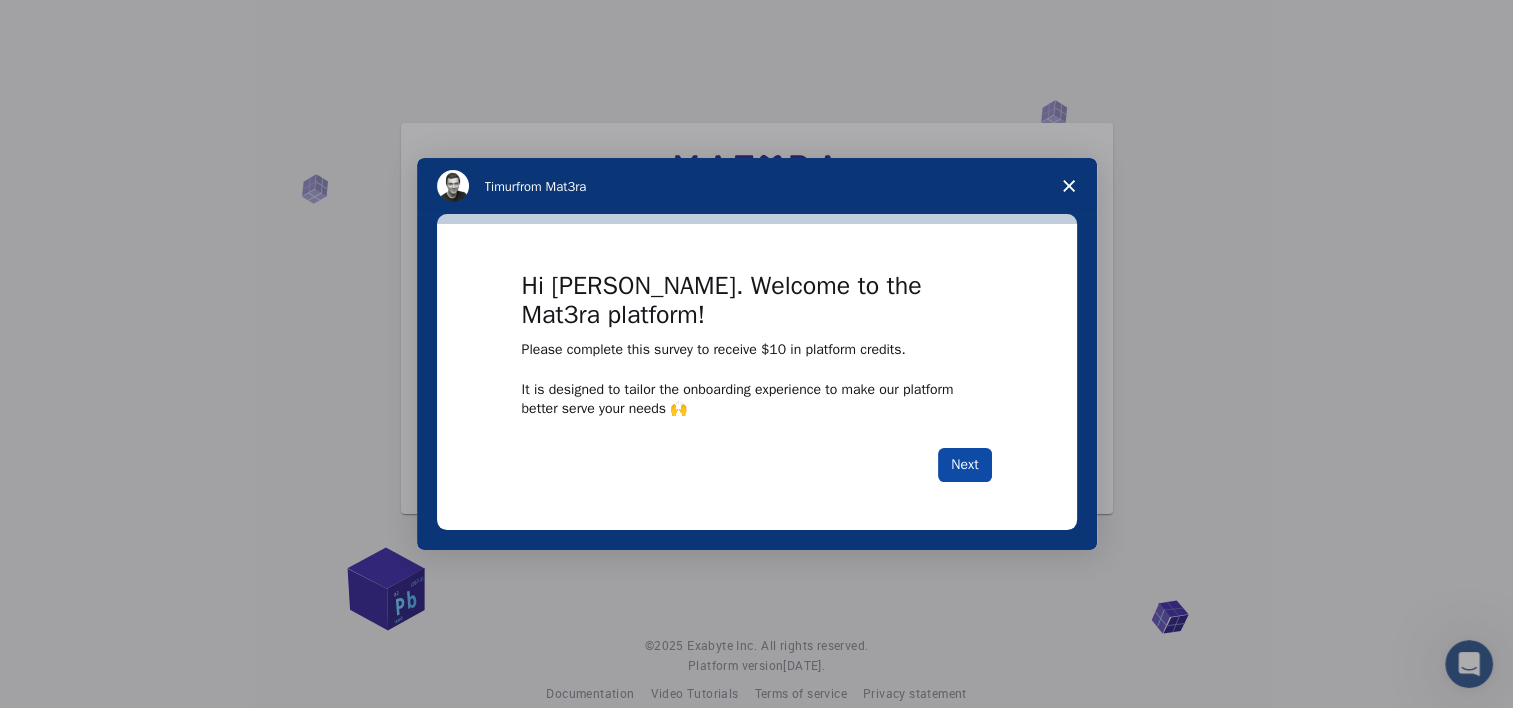click on "Next" at bounding box center [964, 465] 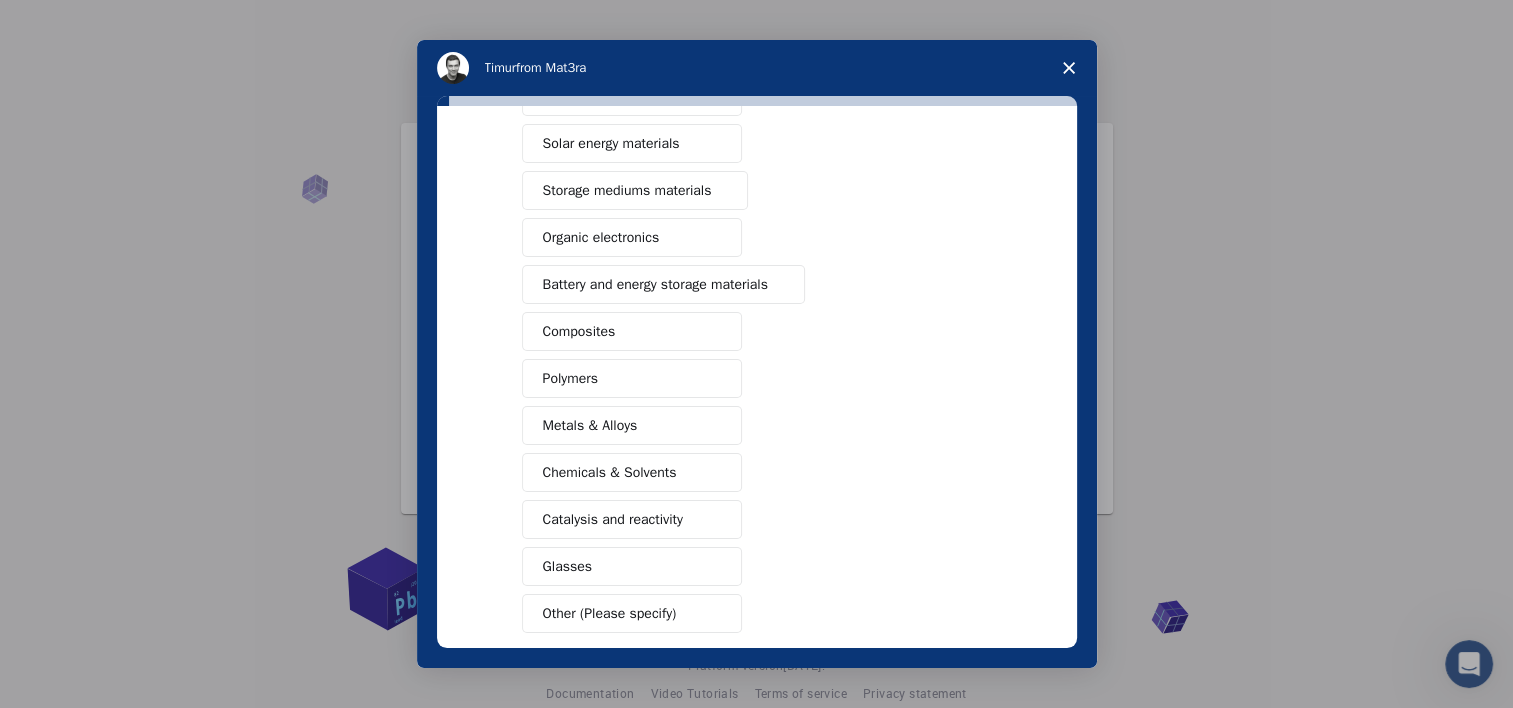 scroll, scrollTop: 168, scrollLeft: 0, axis: vertical 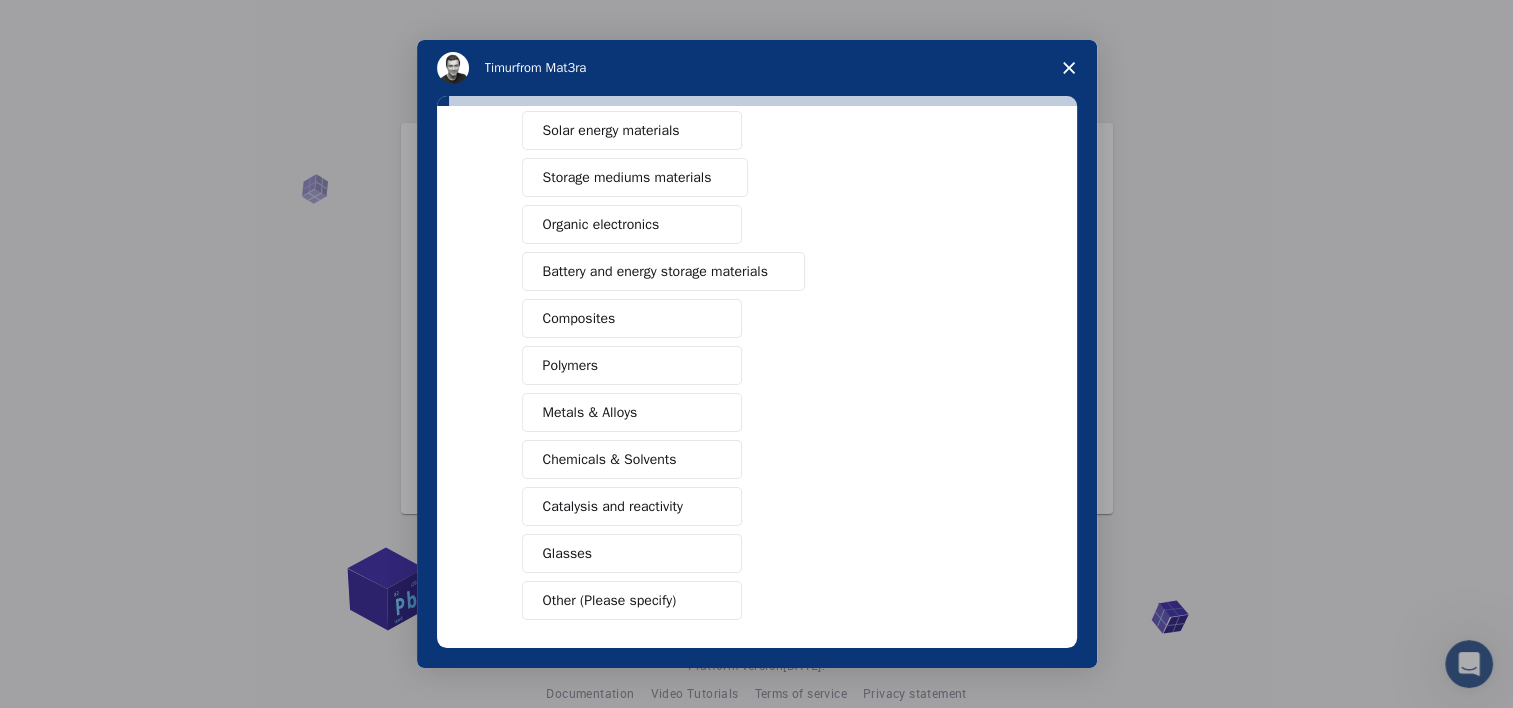 click on "Metals & Alloys" at bounding box center [632, 412] 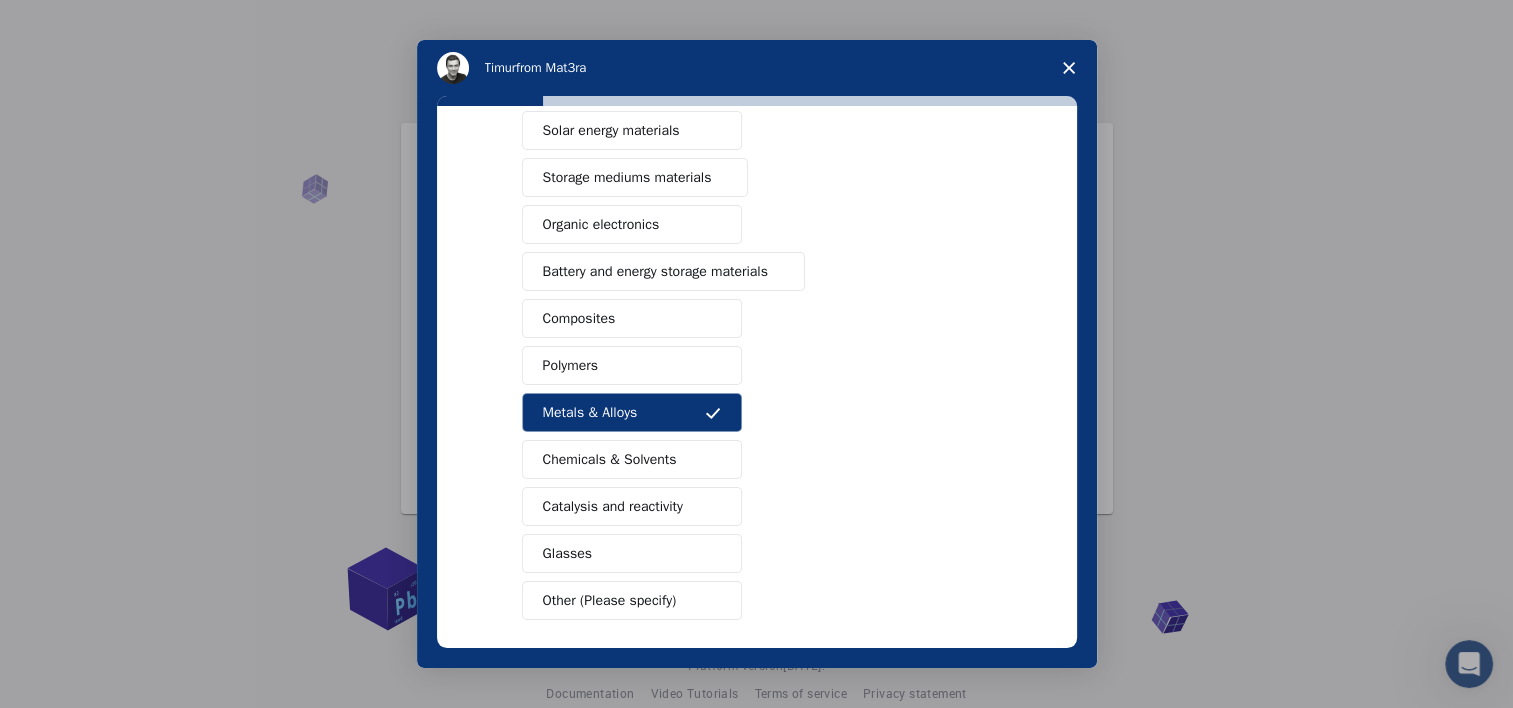 scroll, scrollTop: 252, scrollLeft: 0, axis: vertical 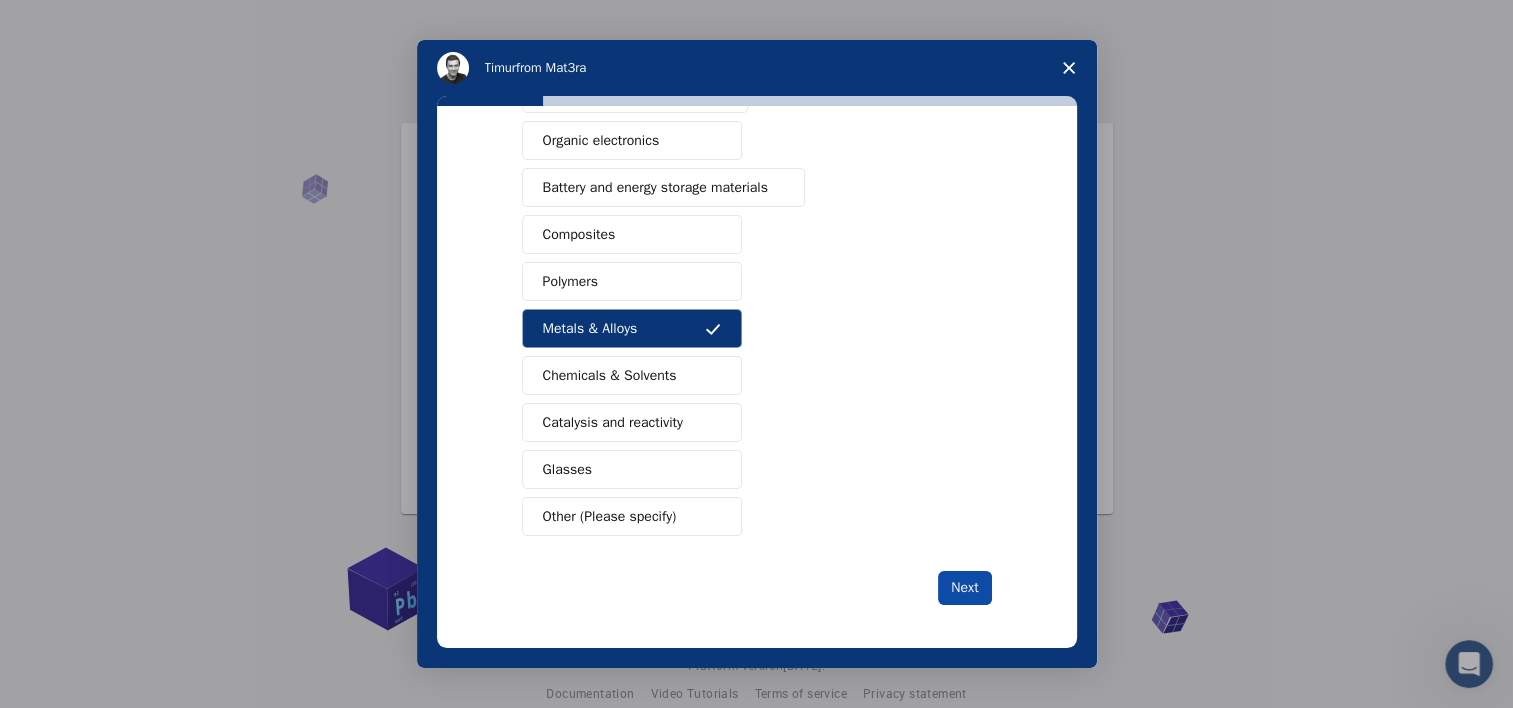 click on "Next" at bounding box center (964, 588) 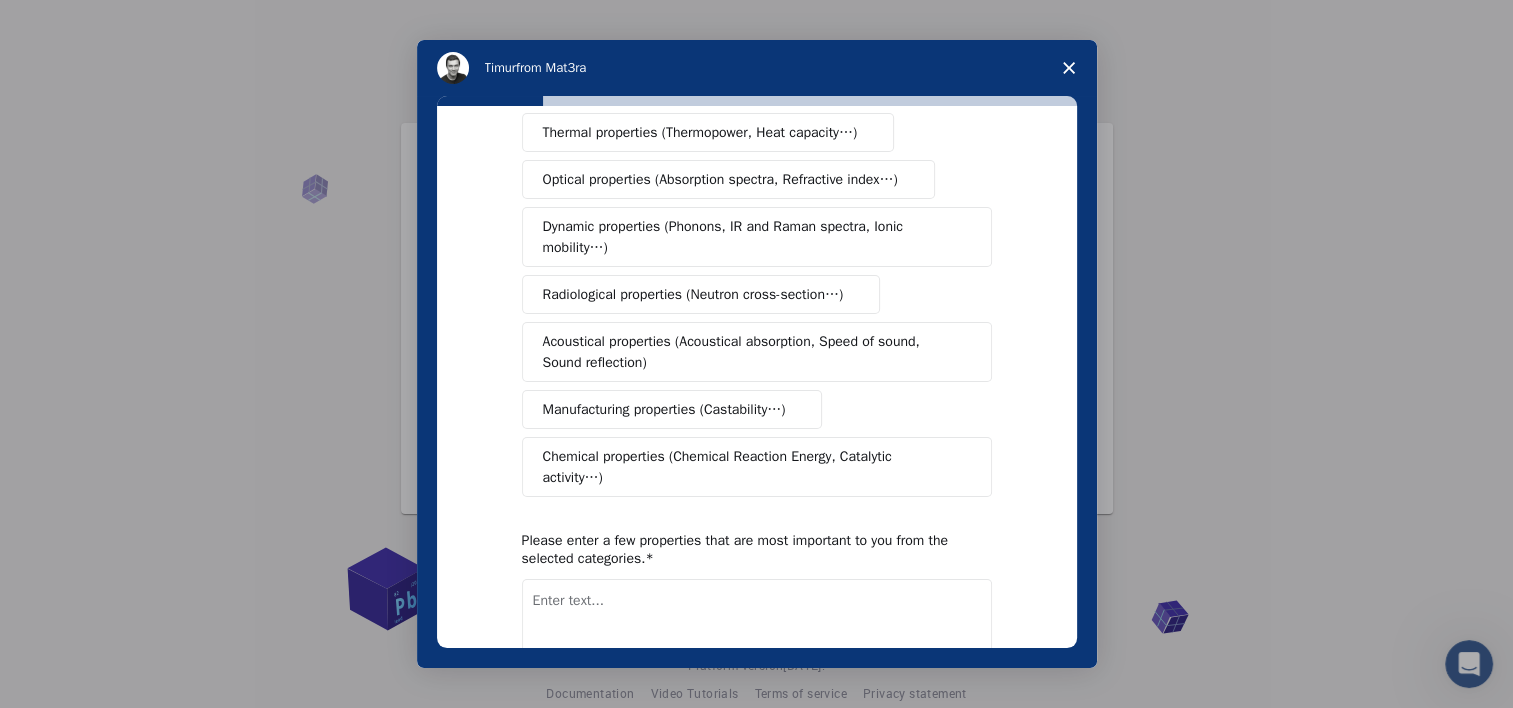 scroll, scrollTop: 0, scrollLeft: 0, axis: both 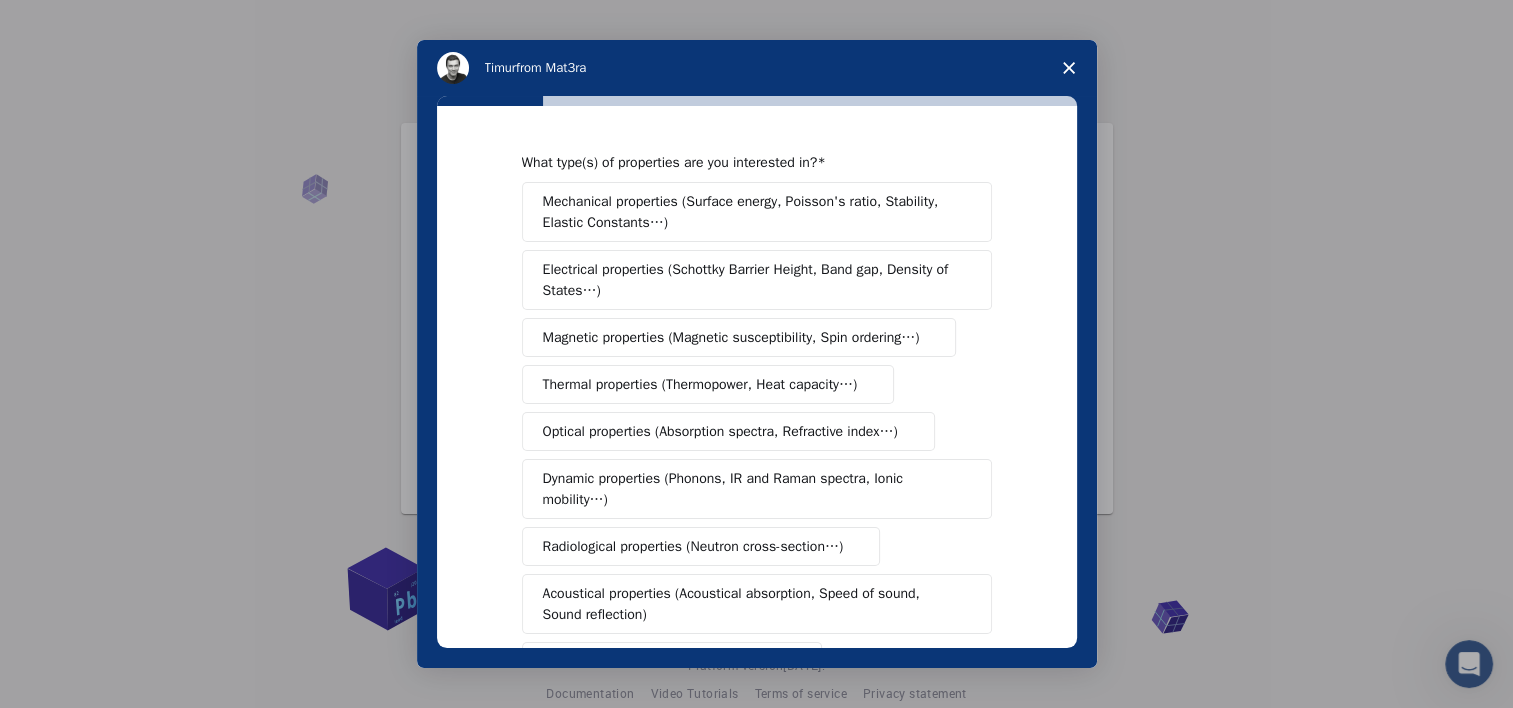 click on "Mechanical properties (Surface energy, Poisson's ratio, Stability, Elastic Constants…)" at bounding box center (750, 212) 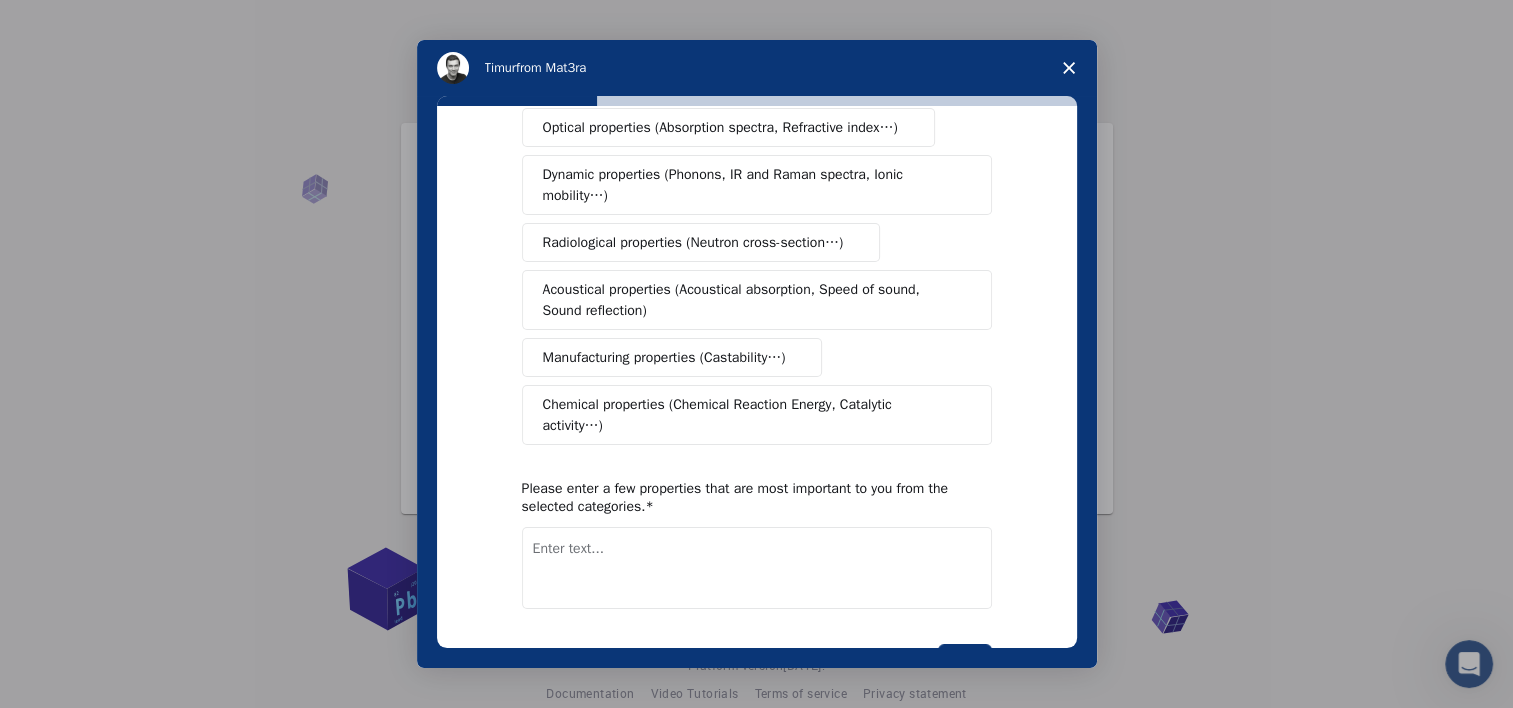 scroll, scrollTop: 308, scrollLeft: 0, axis: vertical 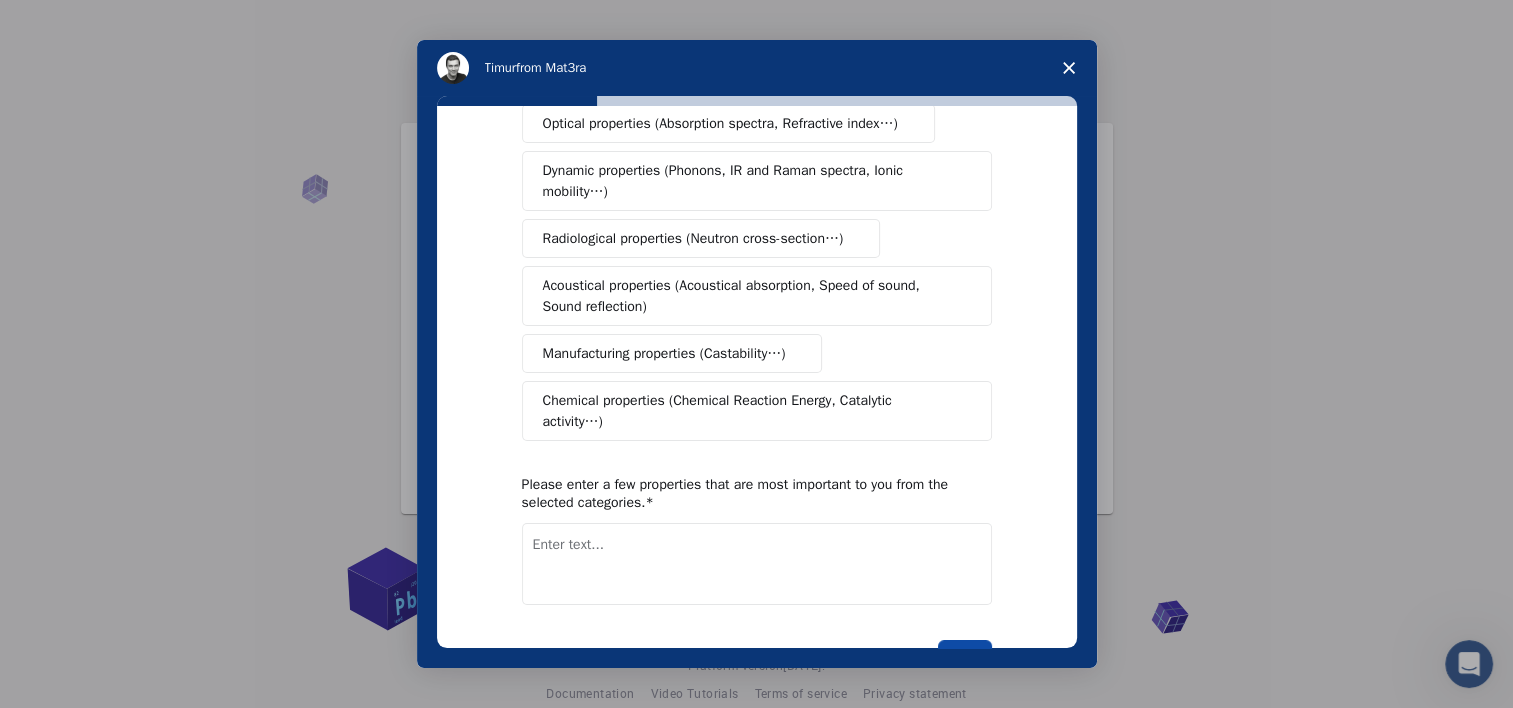 click on "Next" at bounding box center (964, 657) 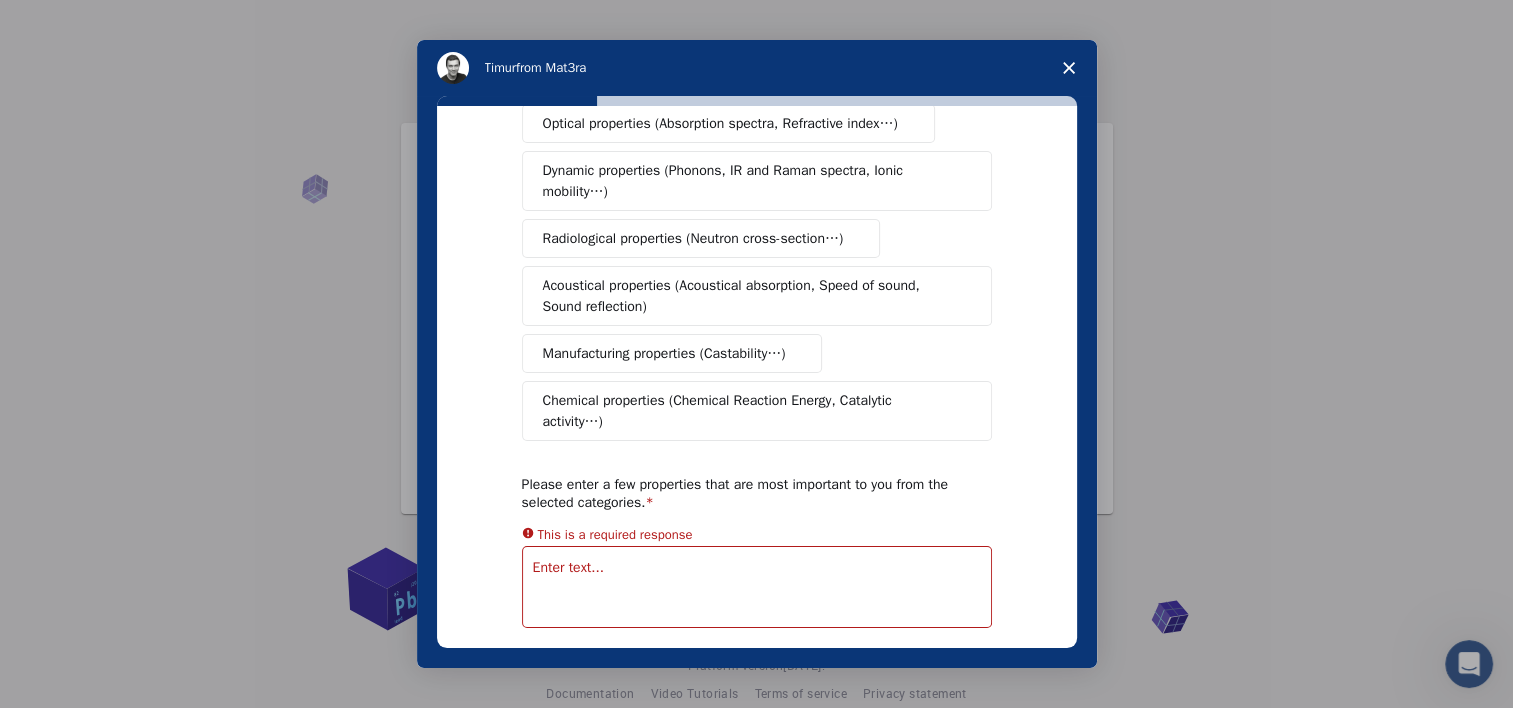 scroll, scrollTop: 380, scrollLeft: 0, axis: vertical 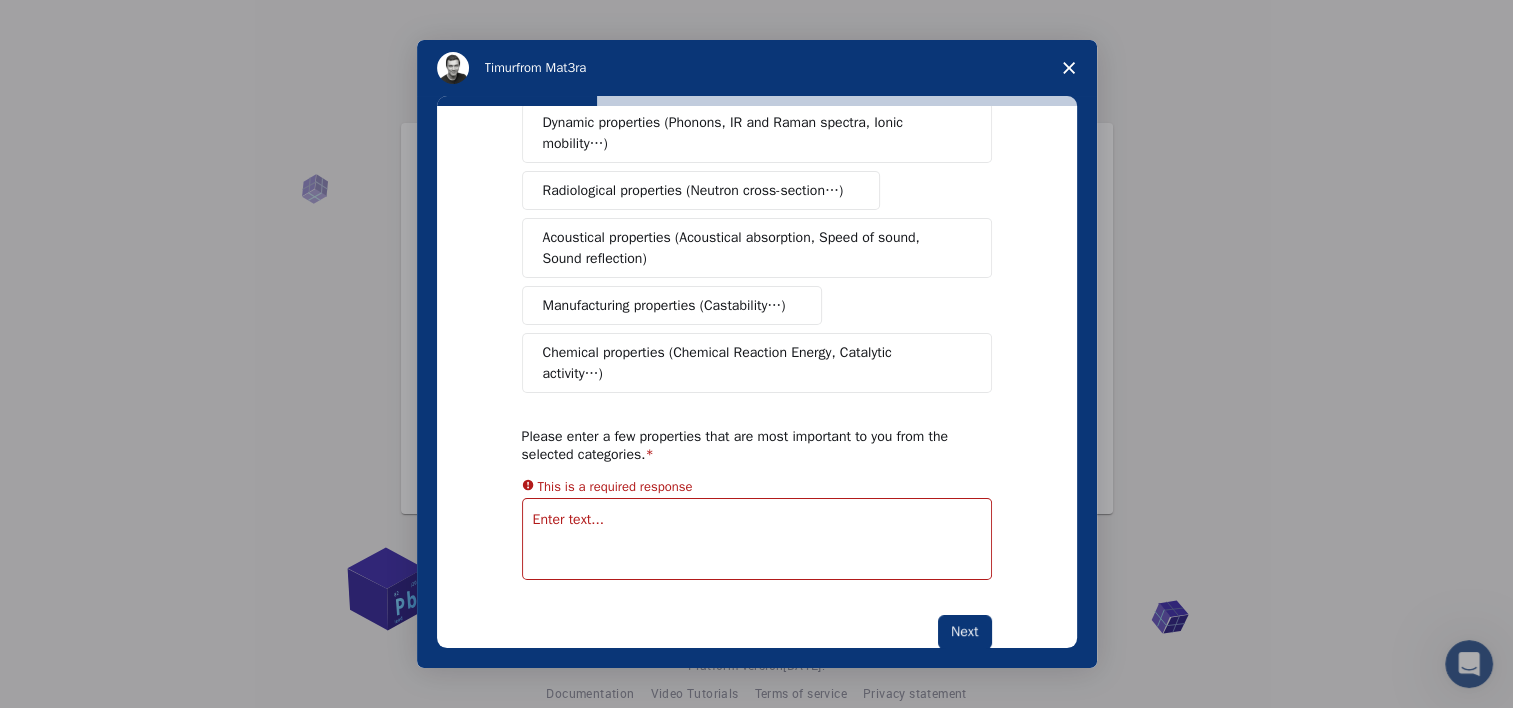 click at bounding box center (757, 539) 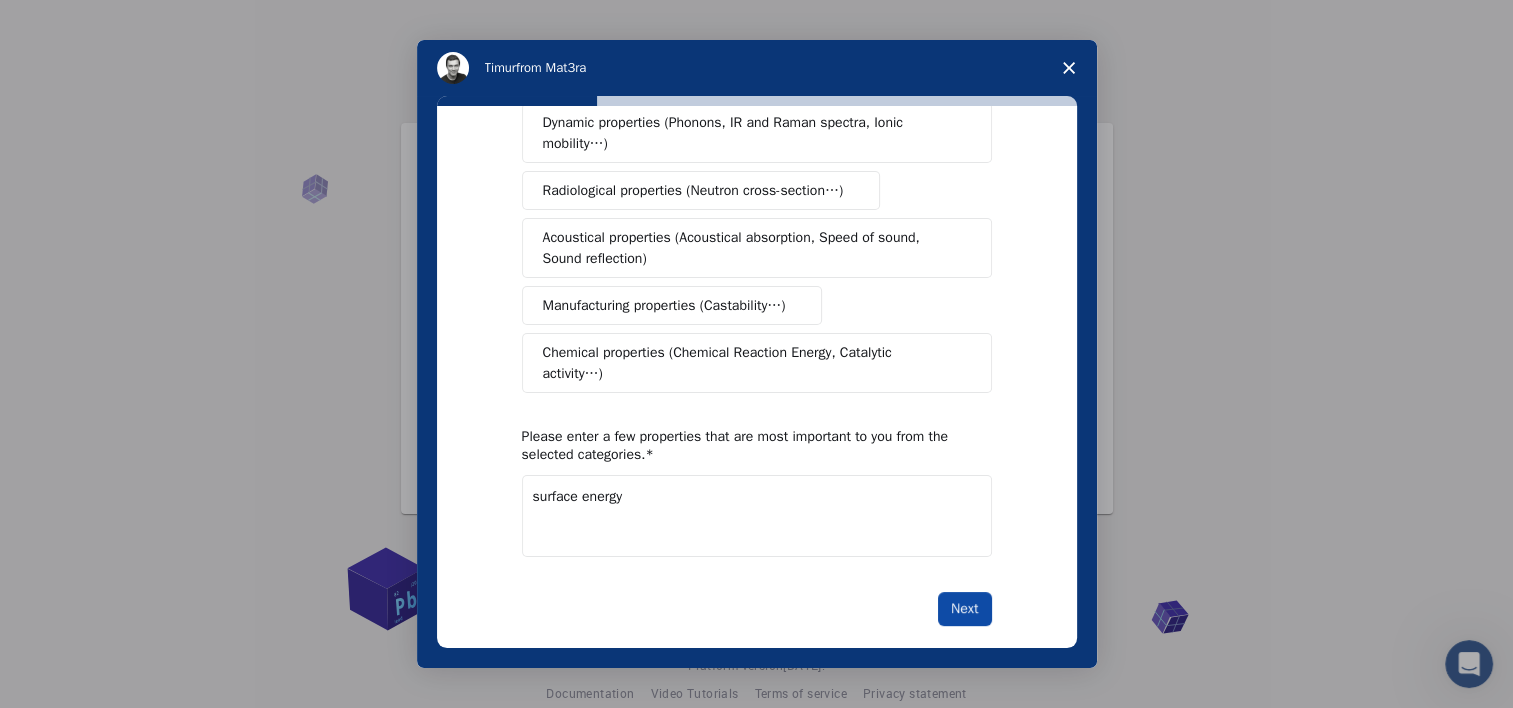 type on "surface energy" 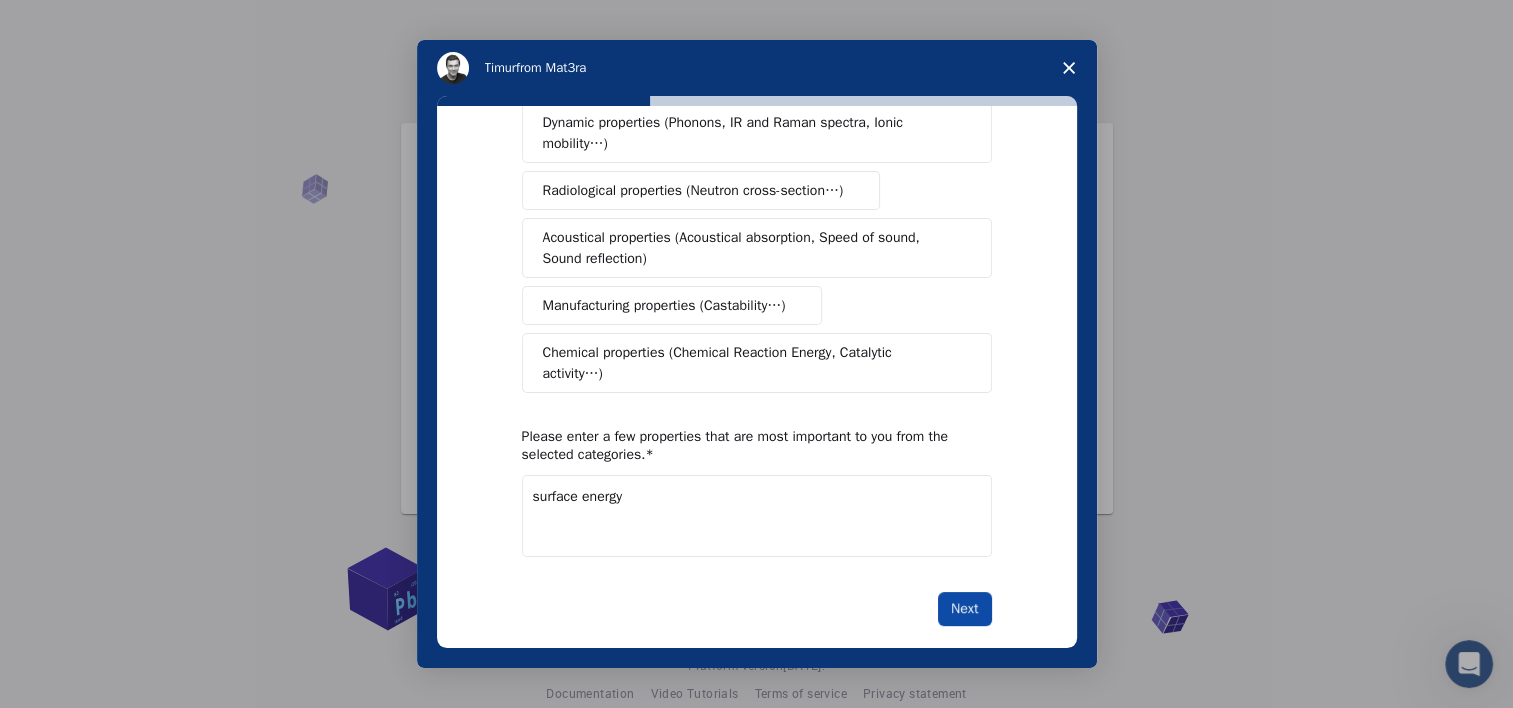 click on "Next" at bounding box center [964, 609] 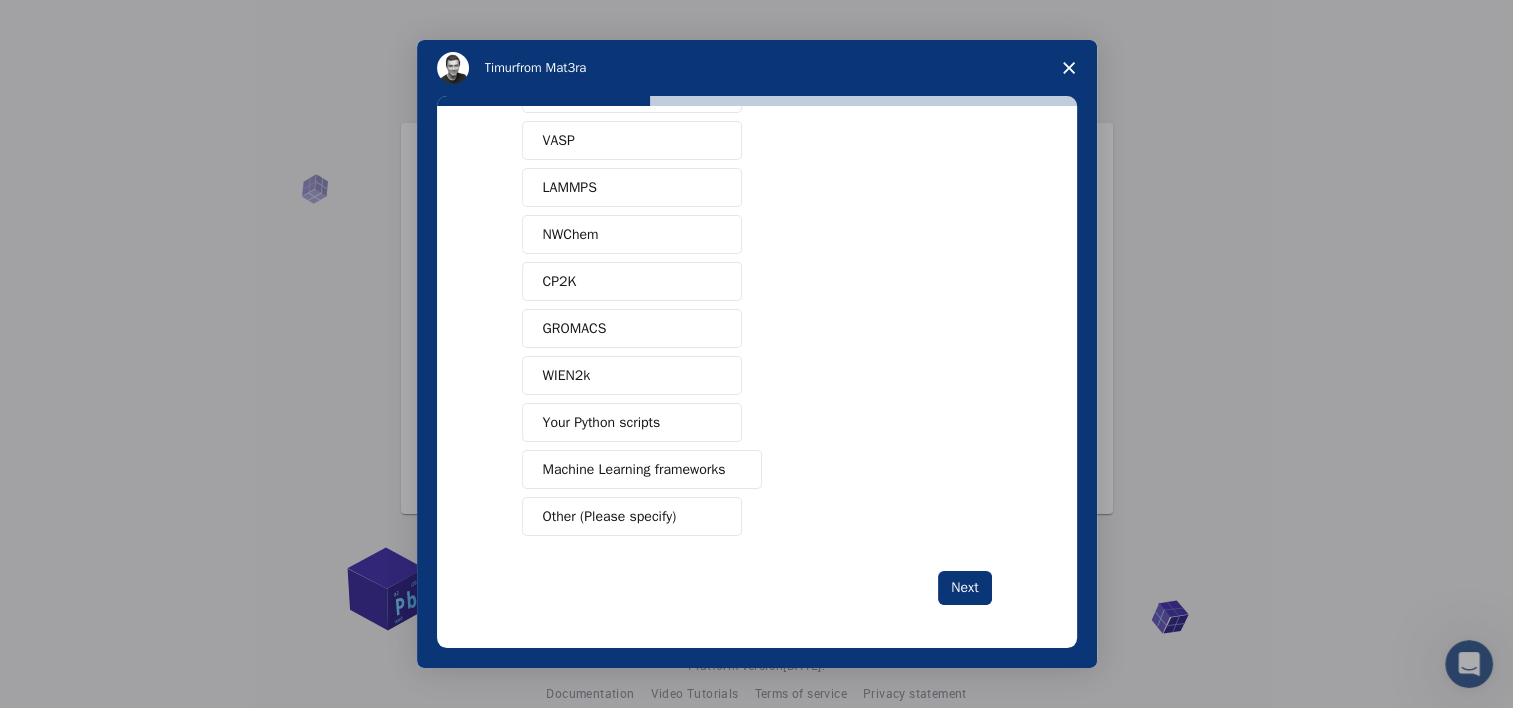 scroll, scrollTop: 0, scrollLeft: 0, axis: both 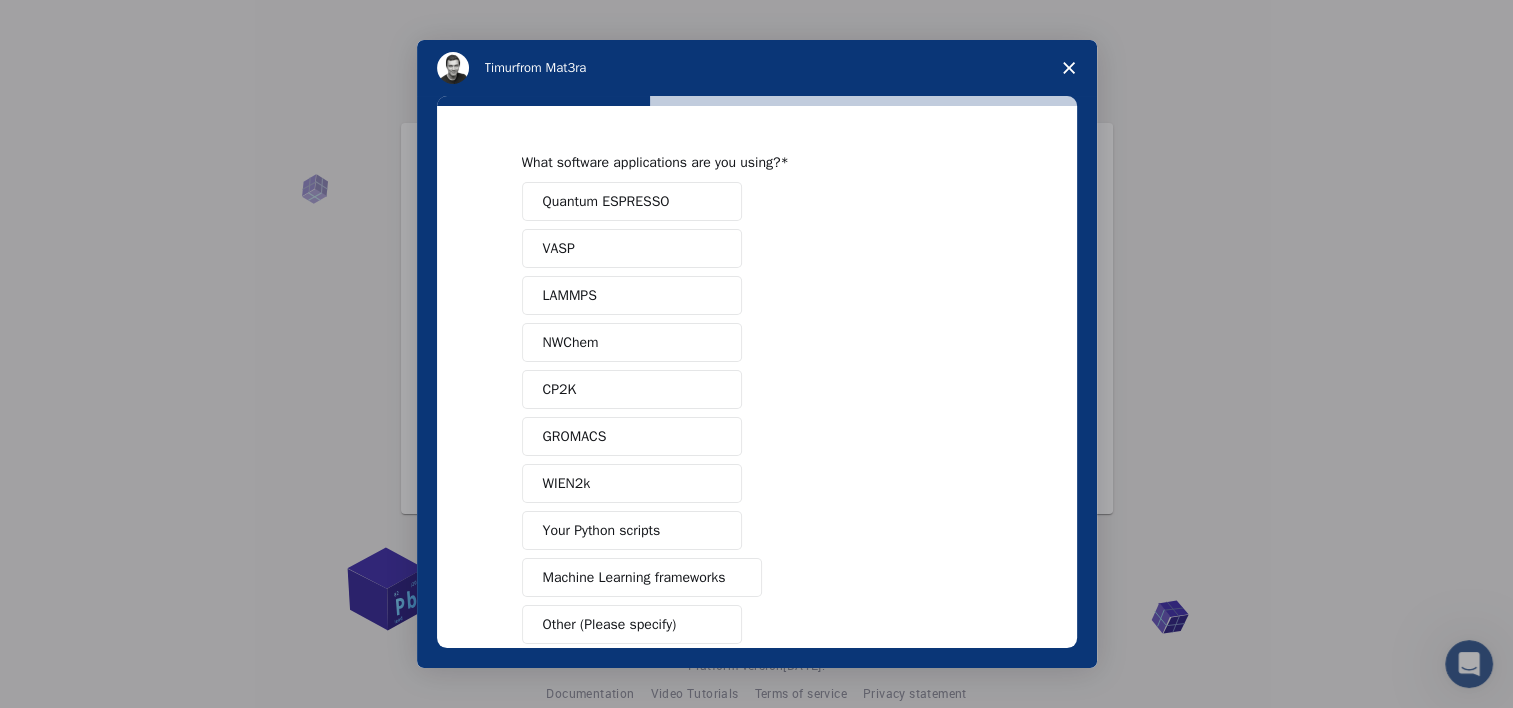 click on "Quantum ESPRESSO" at bounding box center [632, 201] 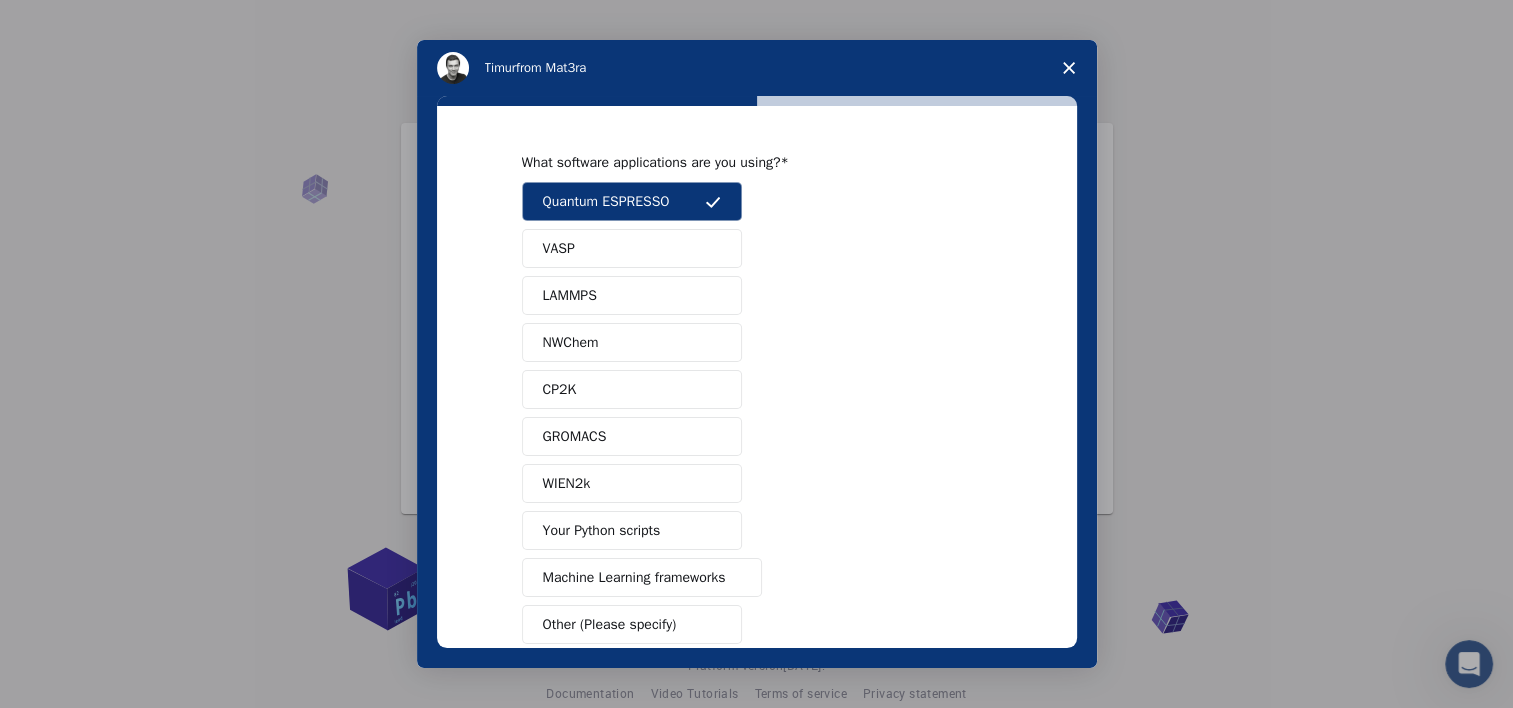 click on "Quantum ESPRESSO VASP LAMMPS NWChem CP2K GROMACS WIEN2k Your Python scripts Machine Learning frameworks Other (Please specify)" at bounding box center [757, 413] 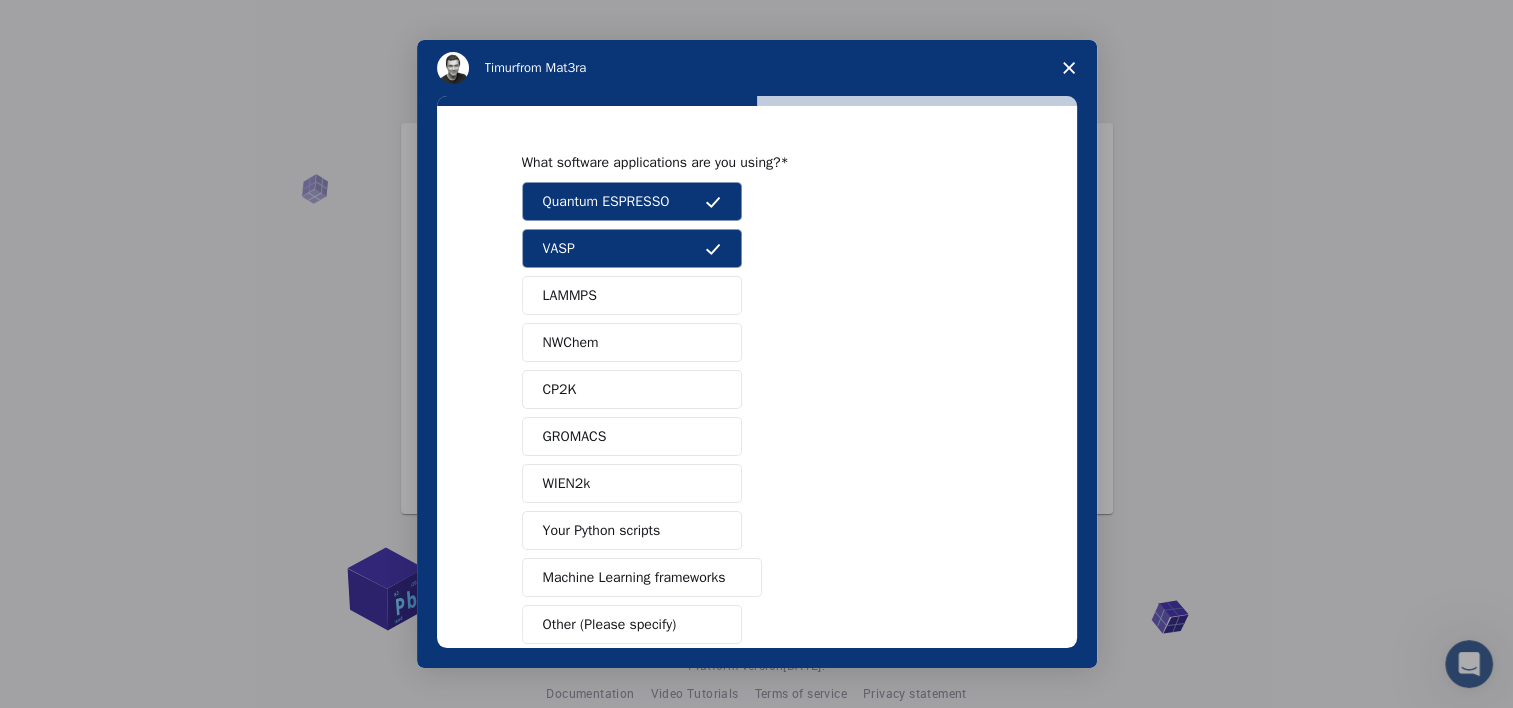 click on "LAMMPS" at bounding box center (632, 295) 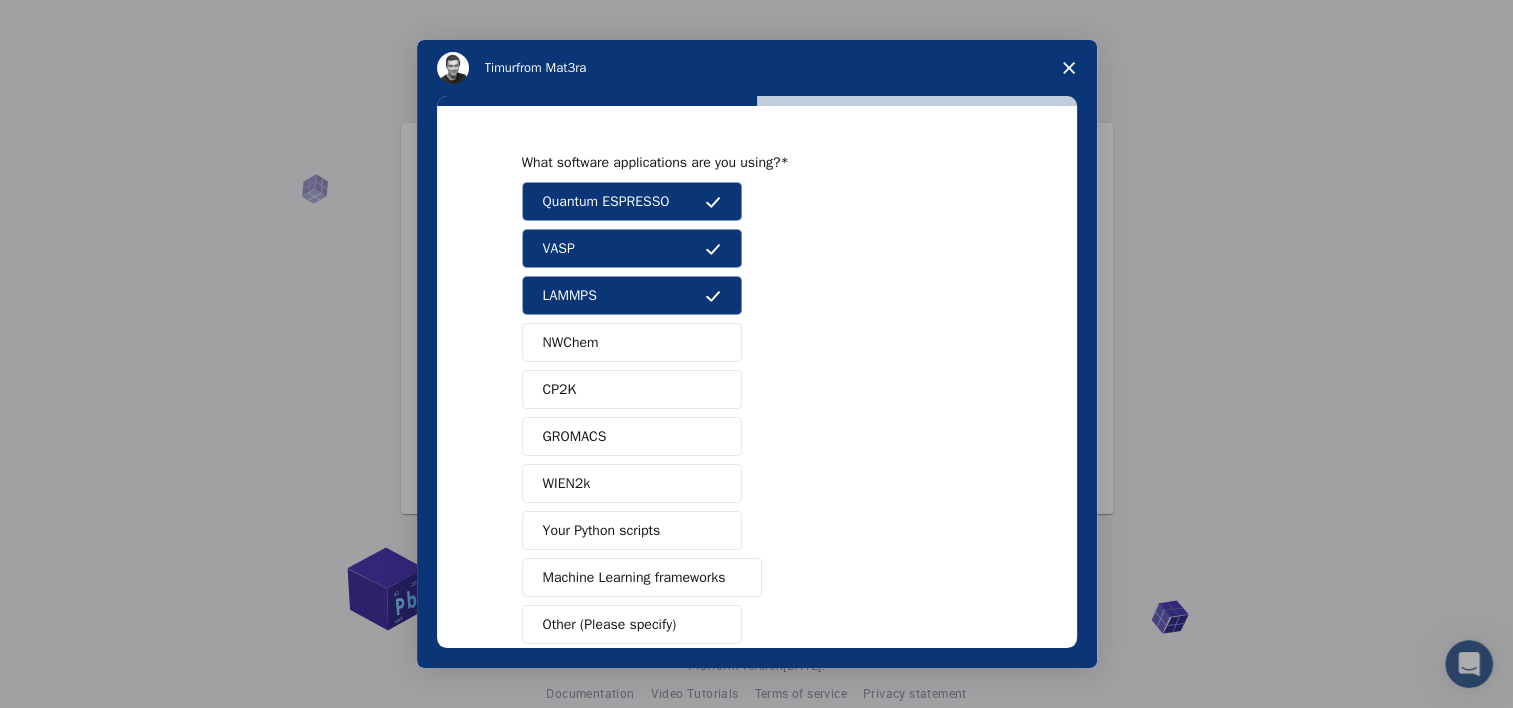 scroll, scrollTop: 108, scrollLeft: 0, axis: vertical 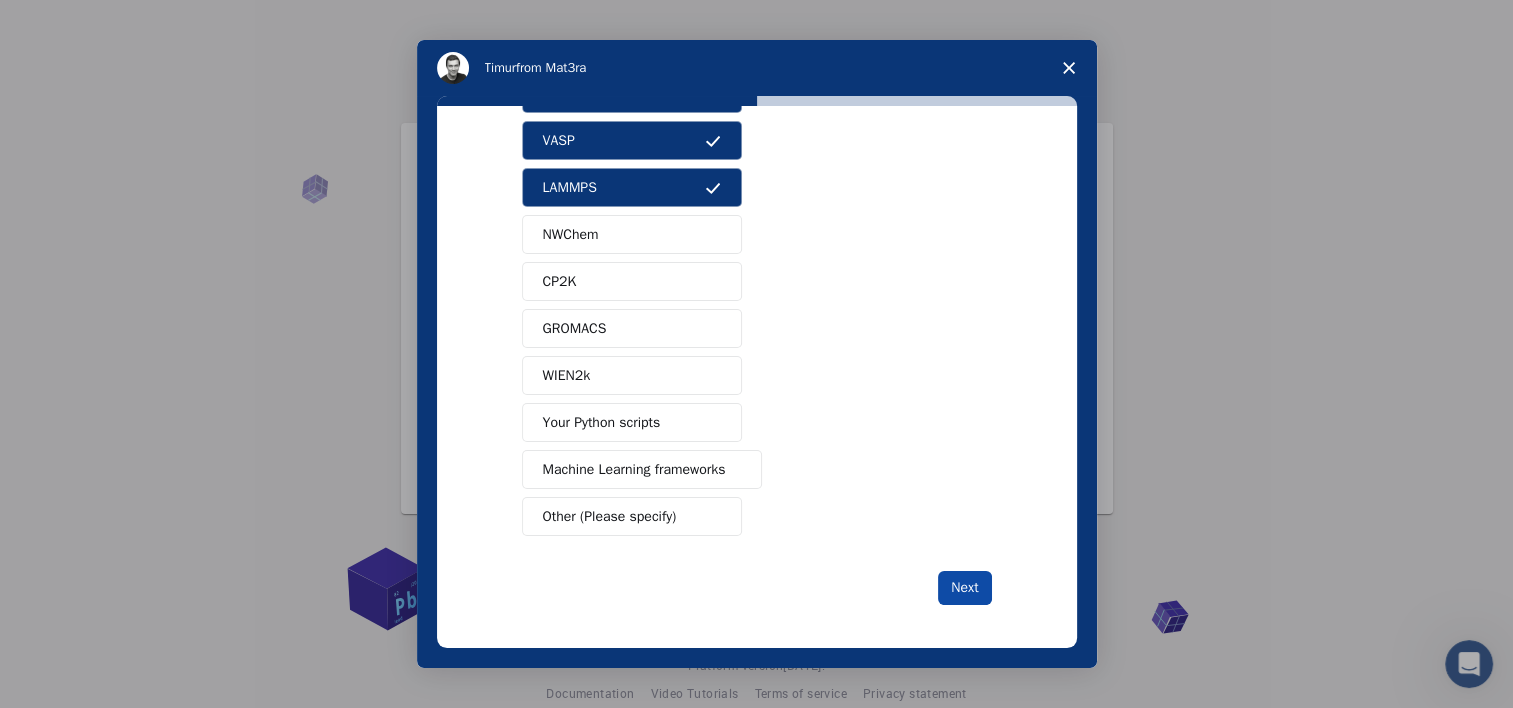 click on "Next" at bounding box center (964, 588) 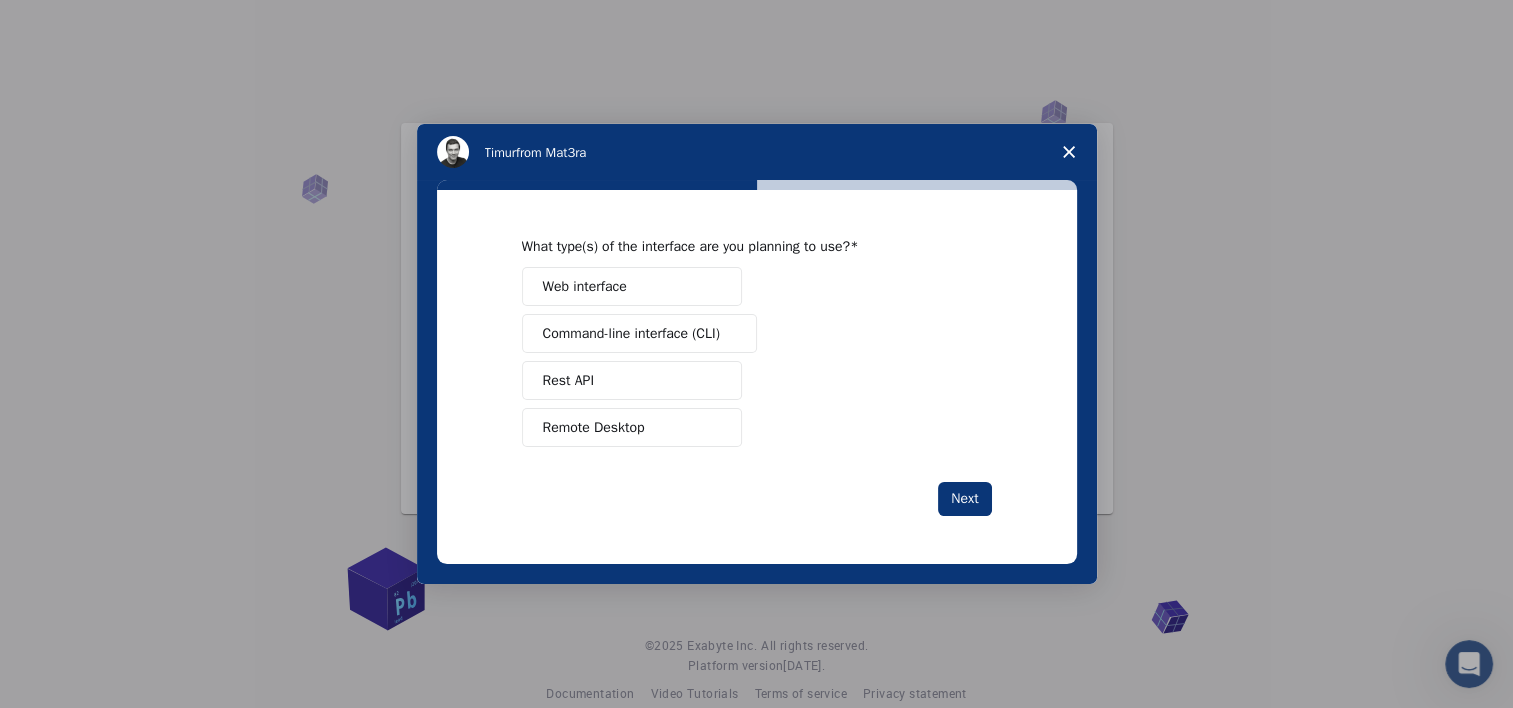 scroll, scrollTop: 0, scrollLeft: 0, axis: both 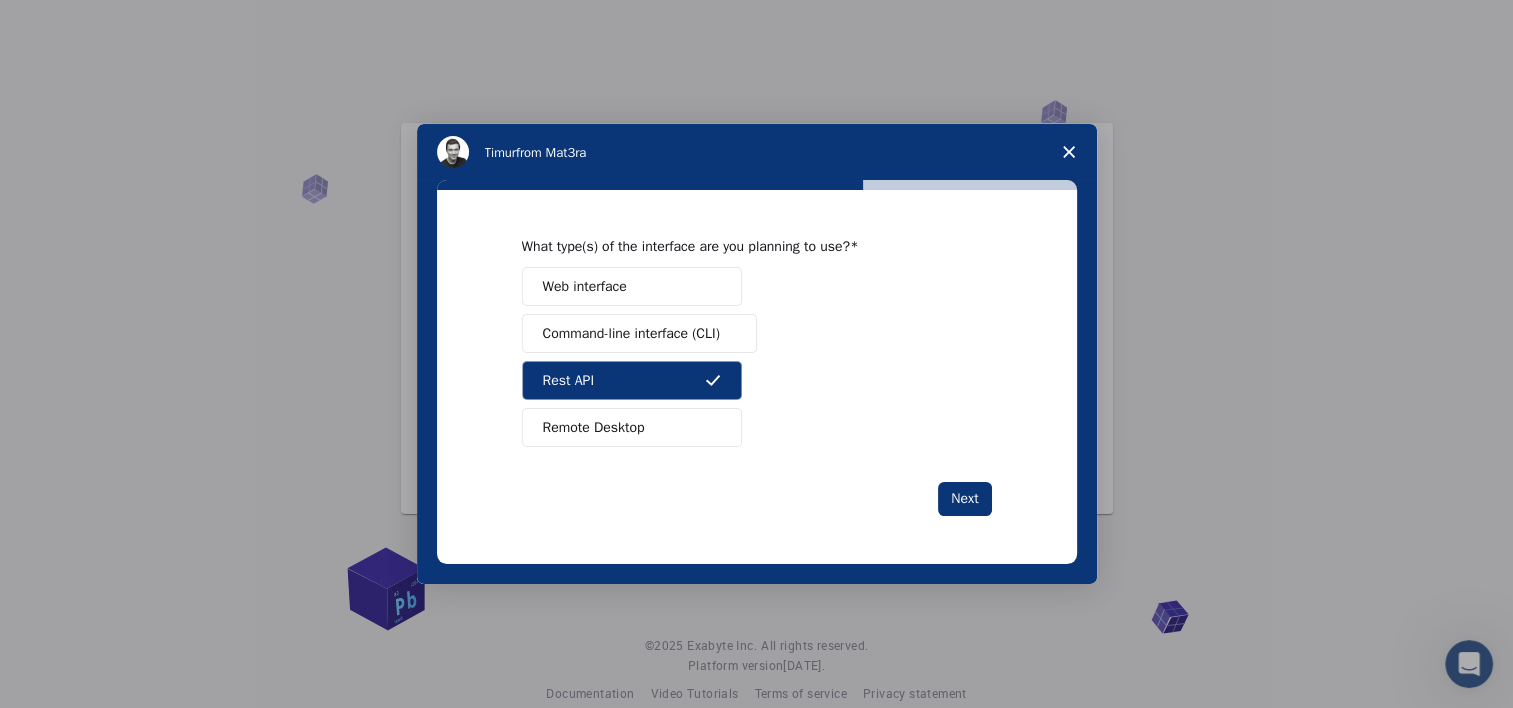 click on "Command-line interface (CLI)" at bounding box center (631, 333) 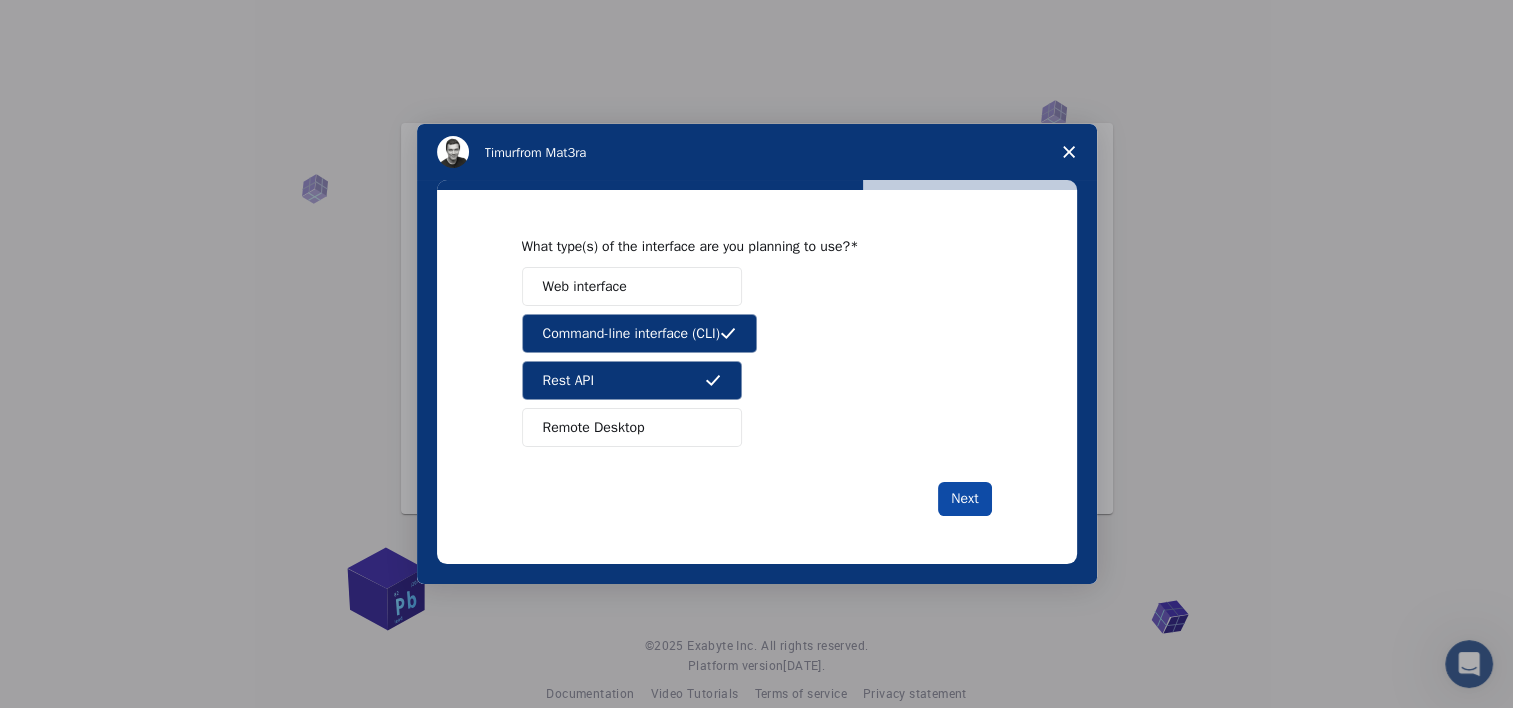 click on "Next" at bounding box center (964, 499) 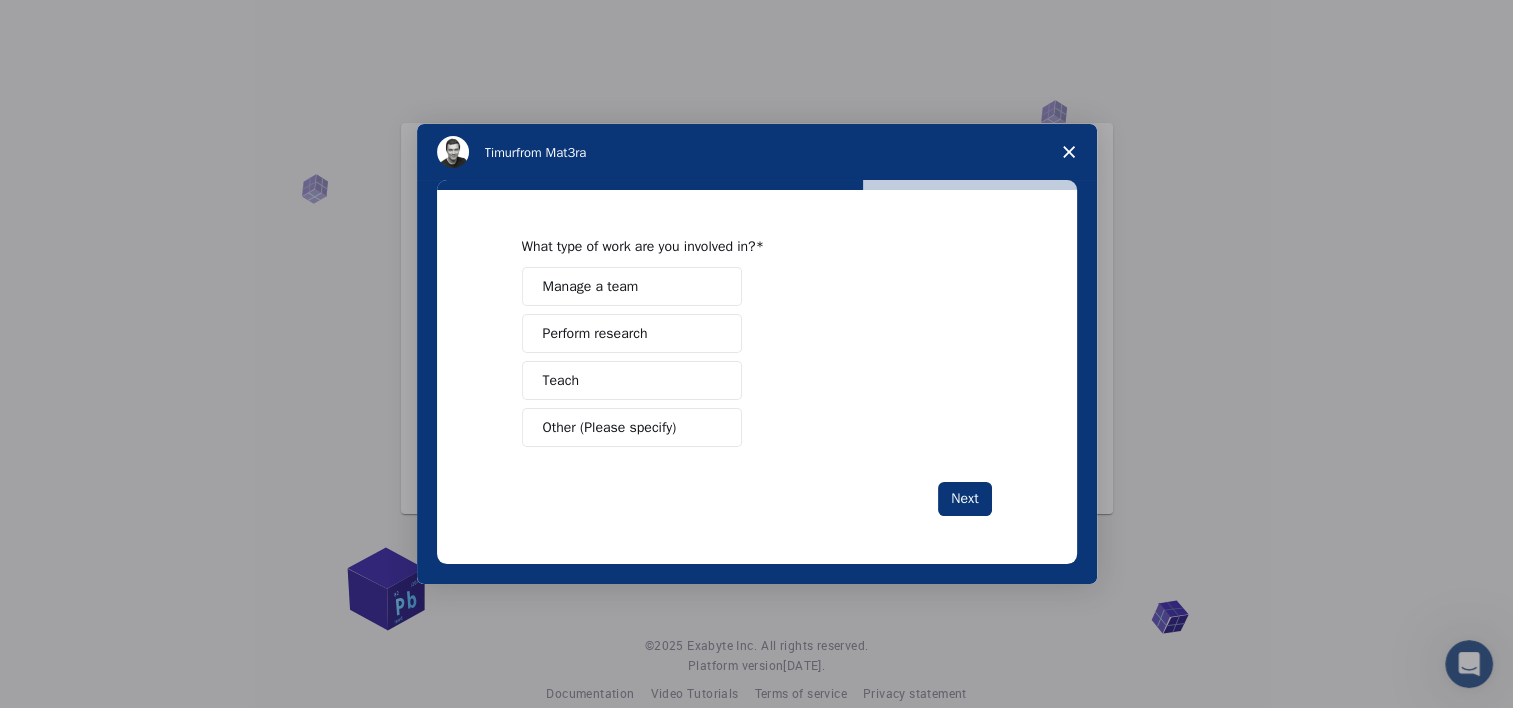 scroll, scrollTop: 28, scrollLeft: 0, axis: vertical 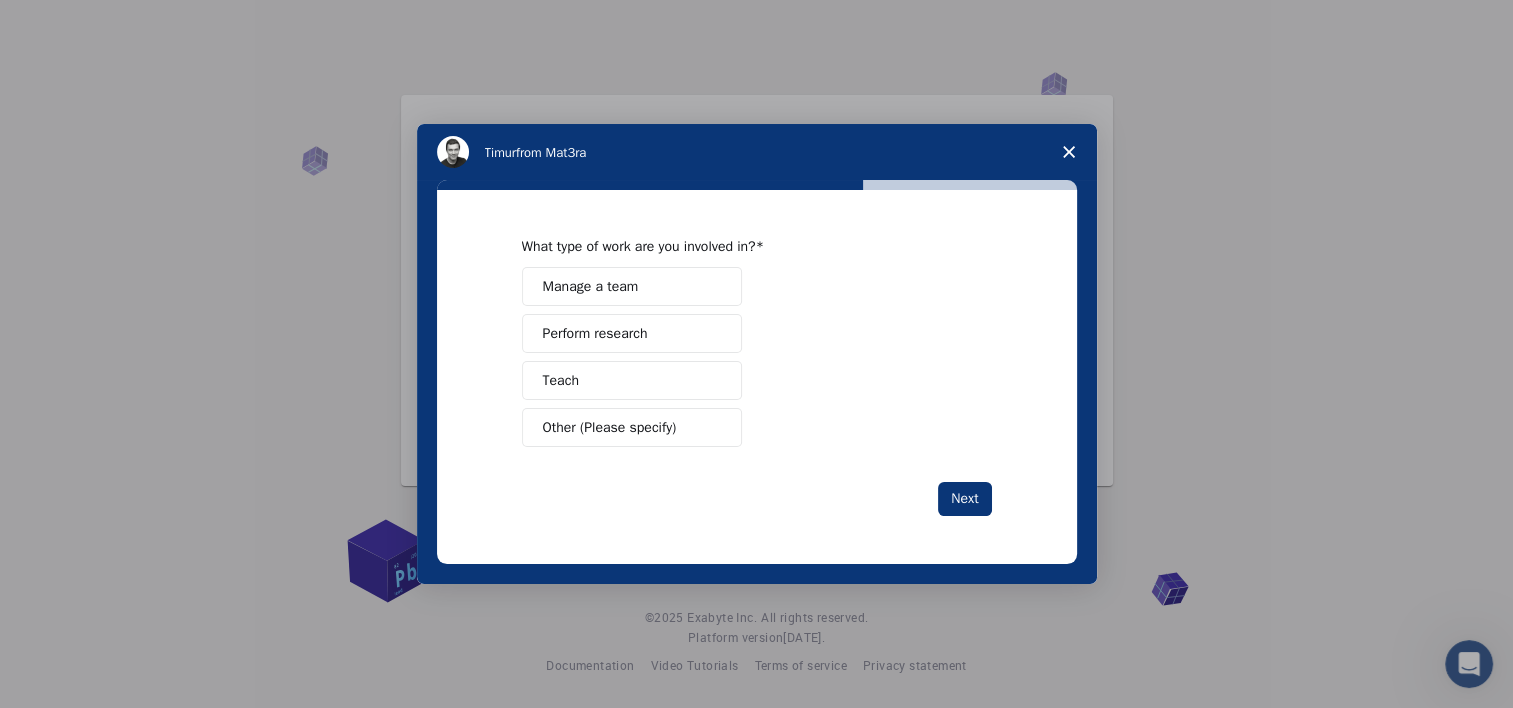 click on "Perform research" at bounding box center [632, 333] 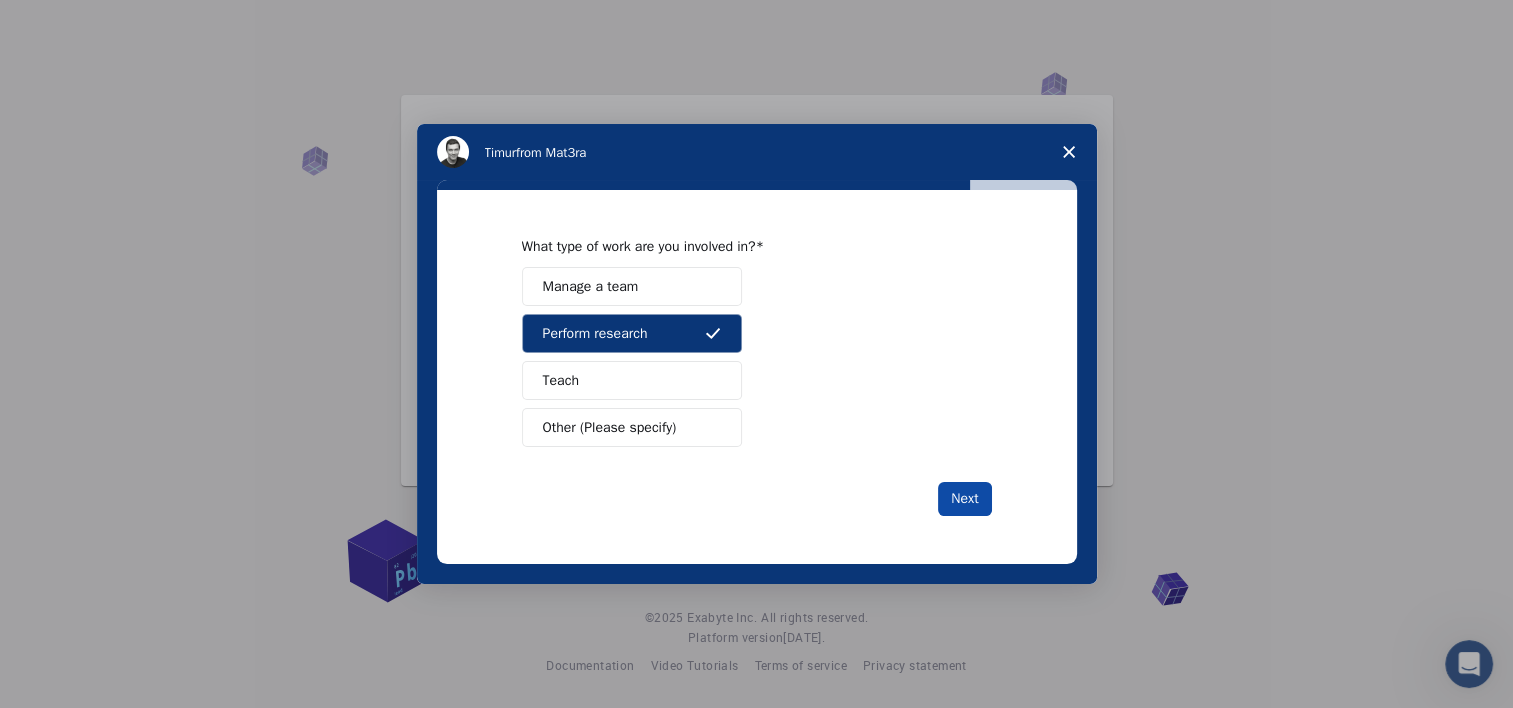 click on "Next" at bounding box center [964, 499] 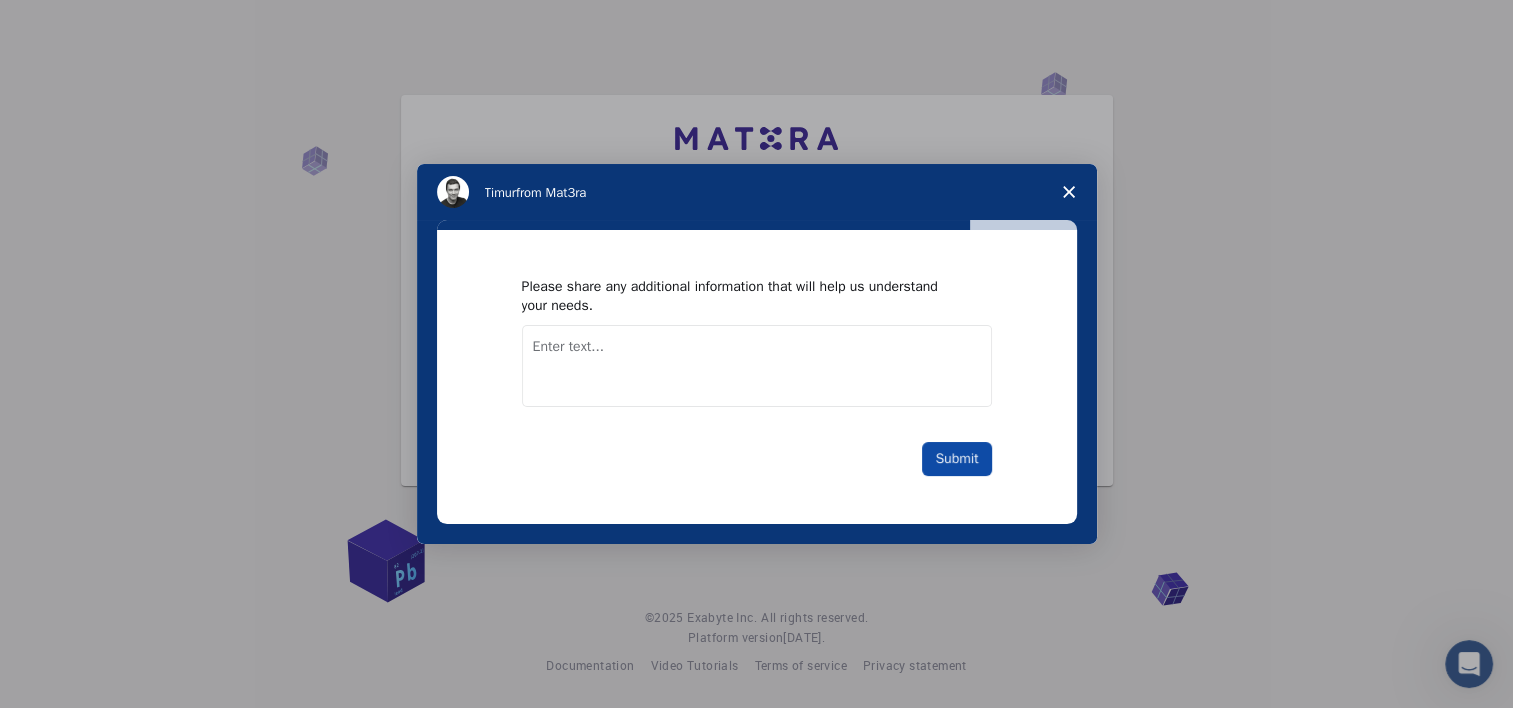 click on "Submit" at bounding box center [956, 459] 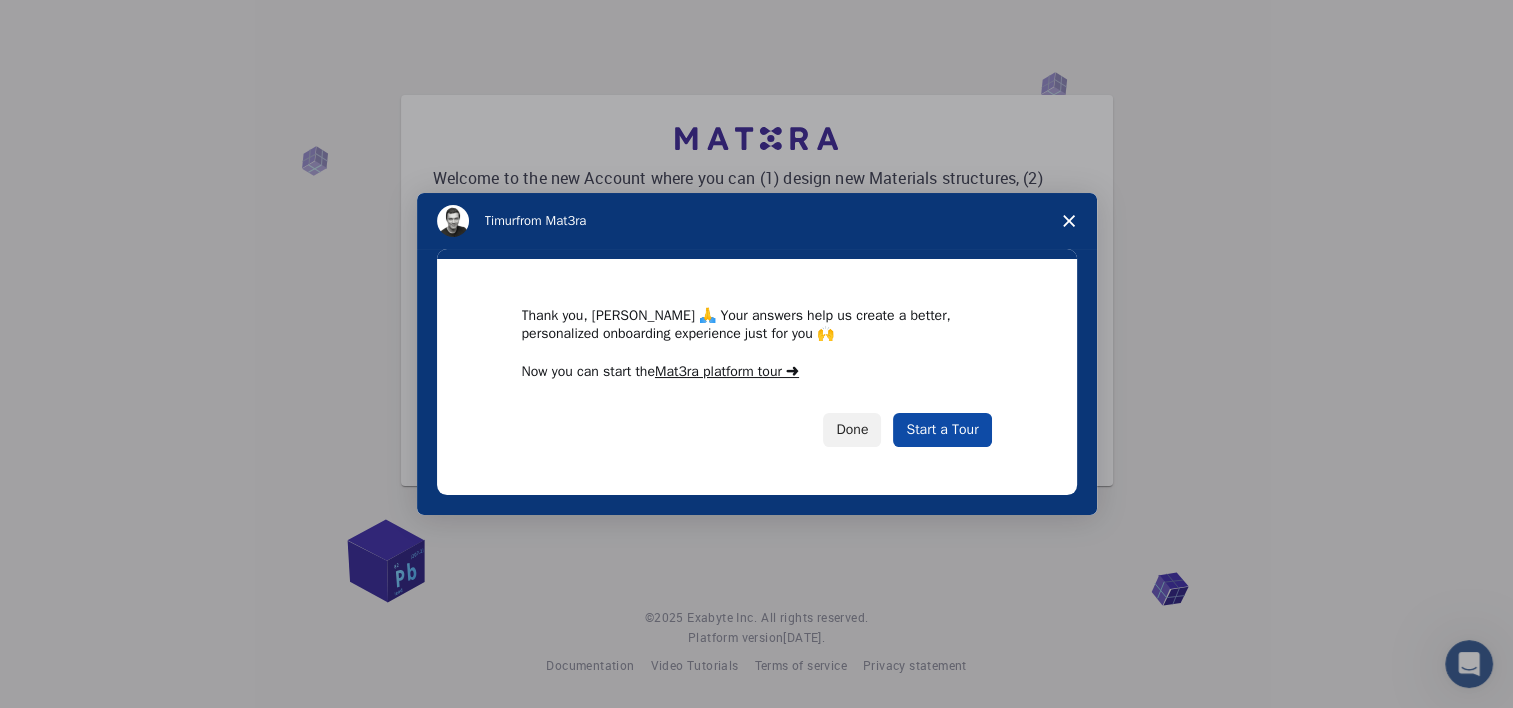click on "Start a Tour" at bounding box center [942, 430] 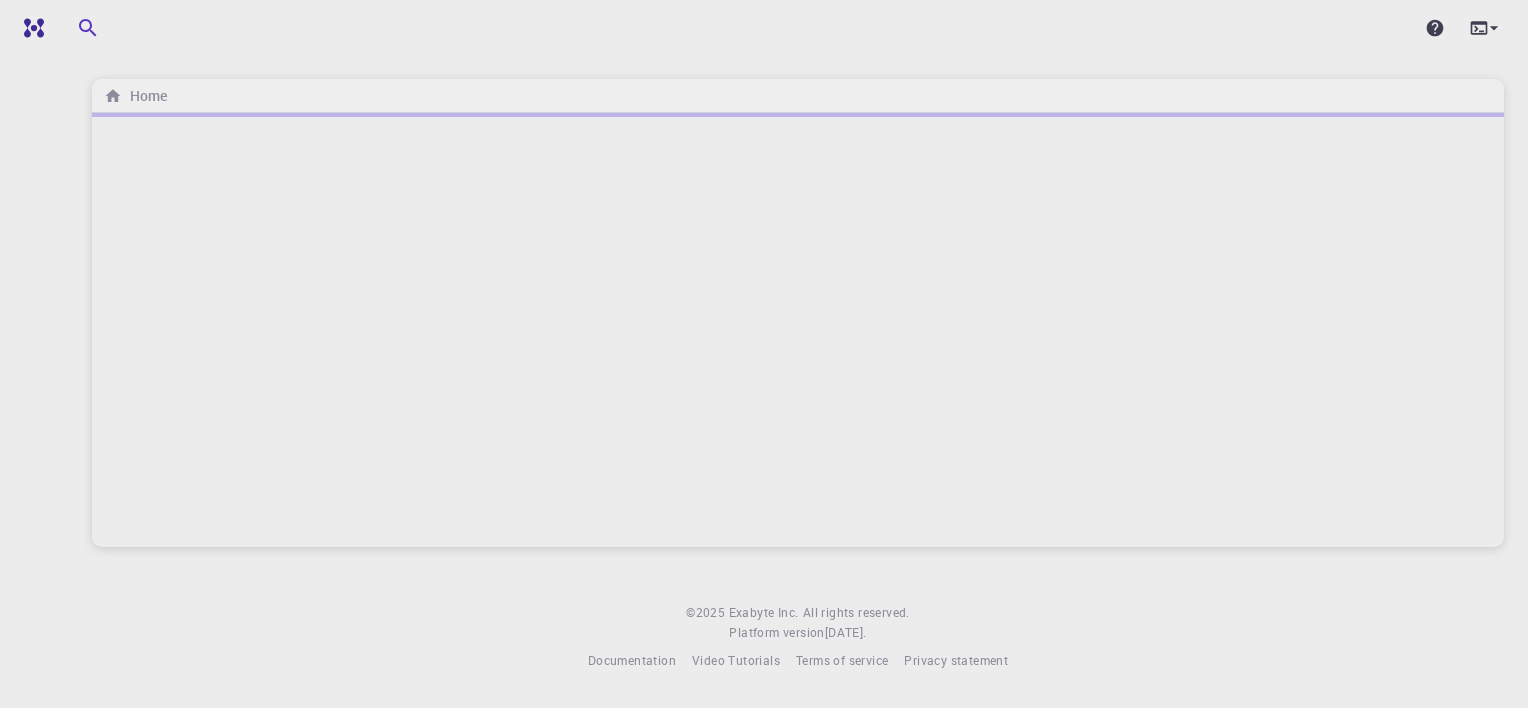 scroll, scrollTop: 0, scrollLeft: 0, axis: both 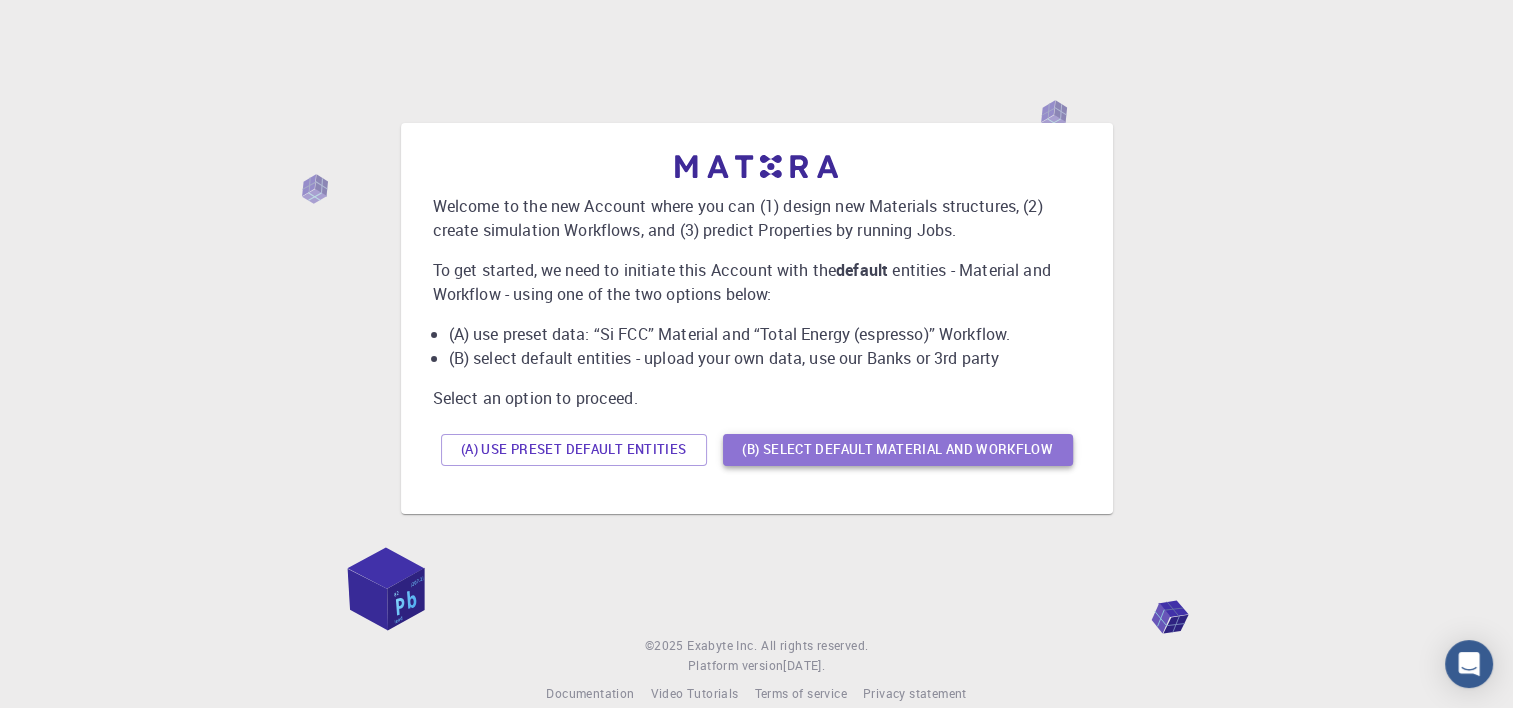 click on "(B) Select default material and workflow" at bounding box center [898, 450] 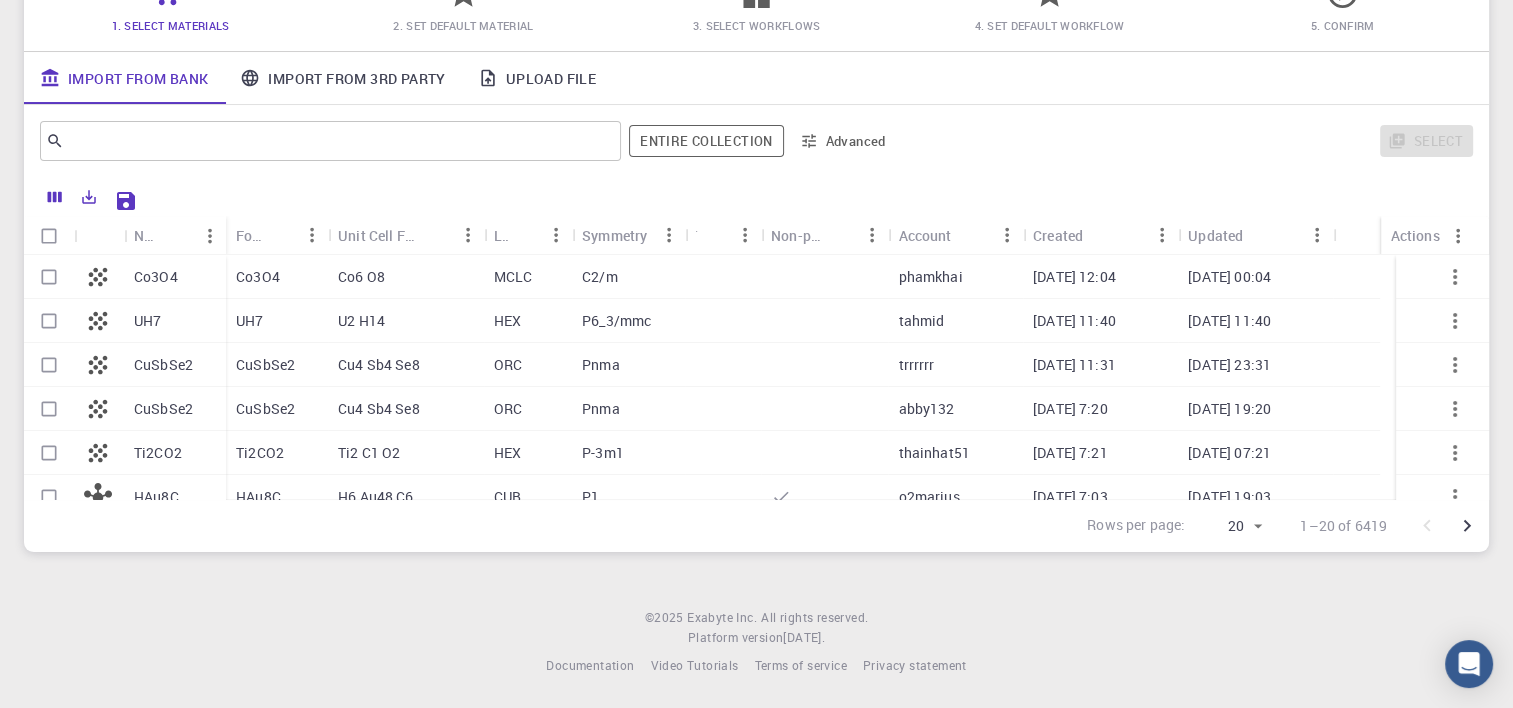 scroll, scrollTop: 40, scrollLeft: 0, axis: vertical 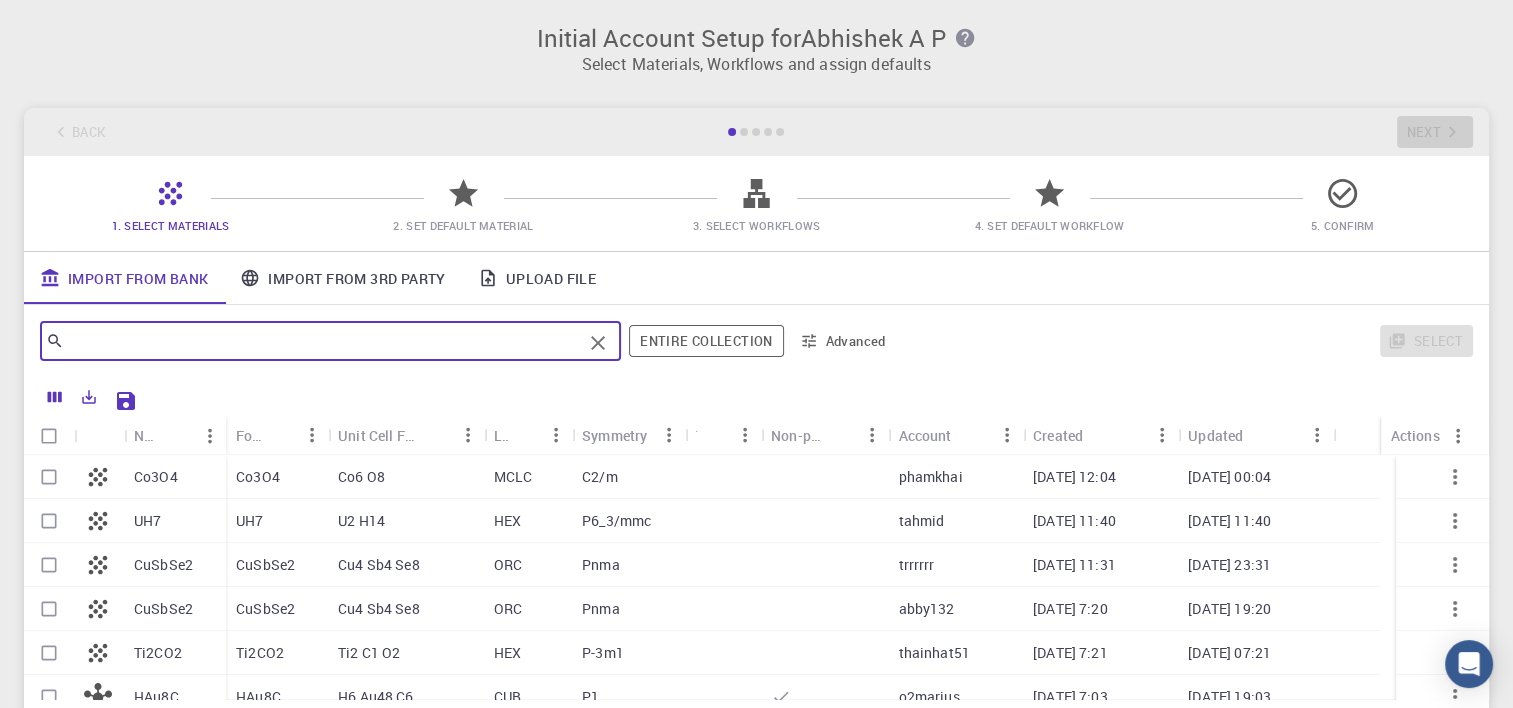 click at bounding box center [323, 341] 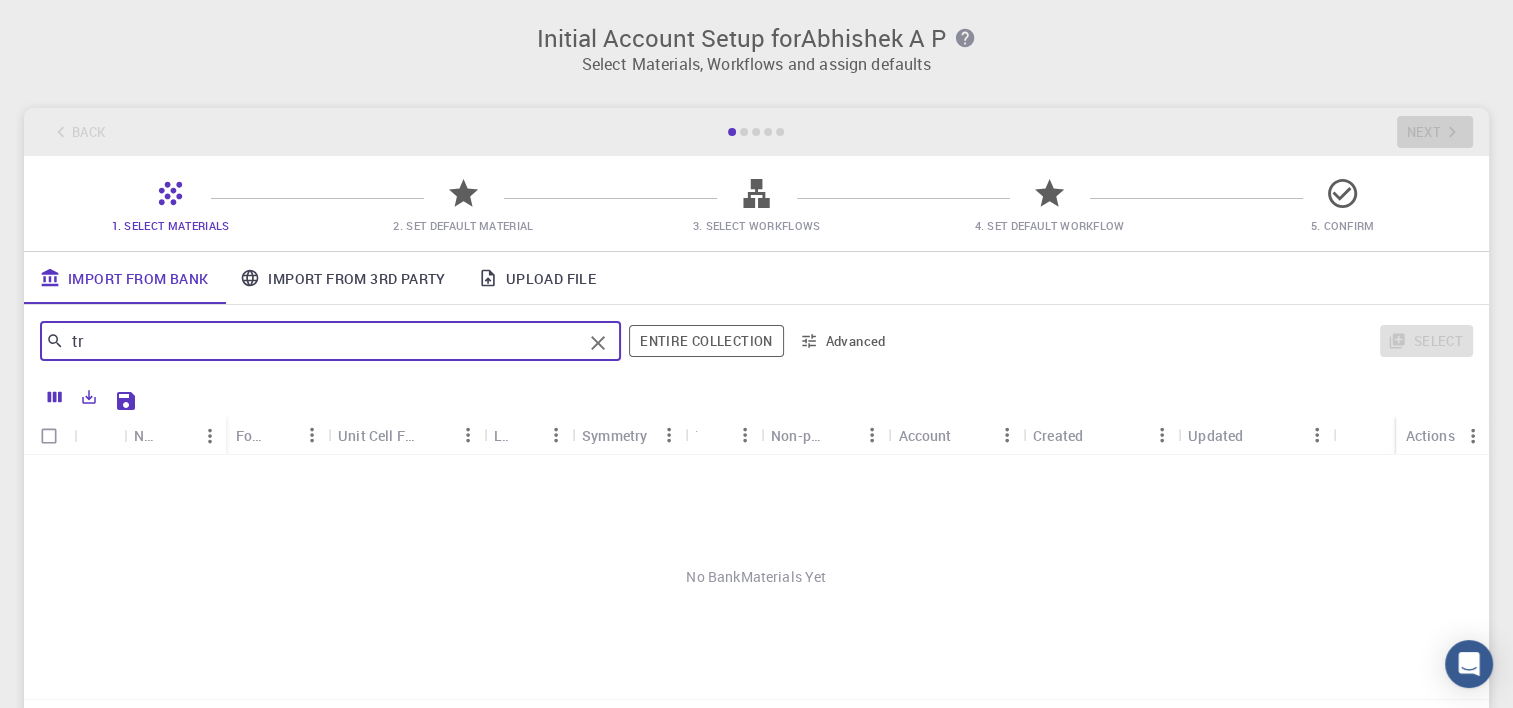 type on "t" 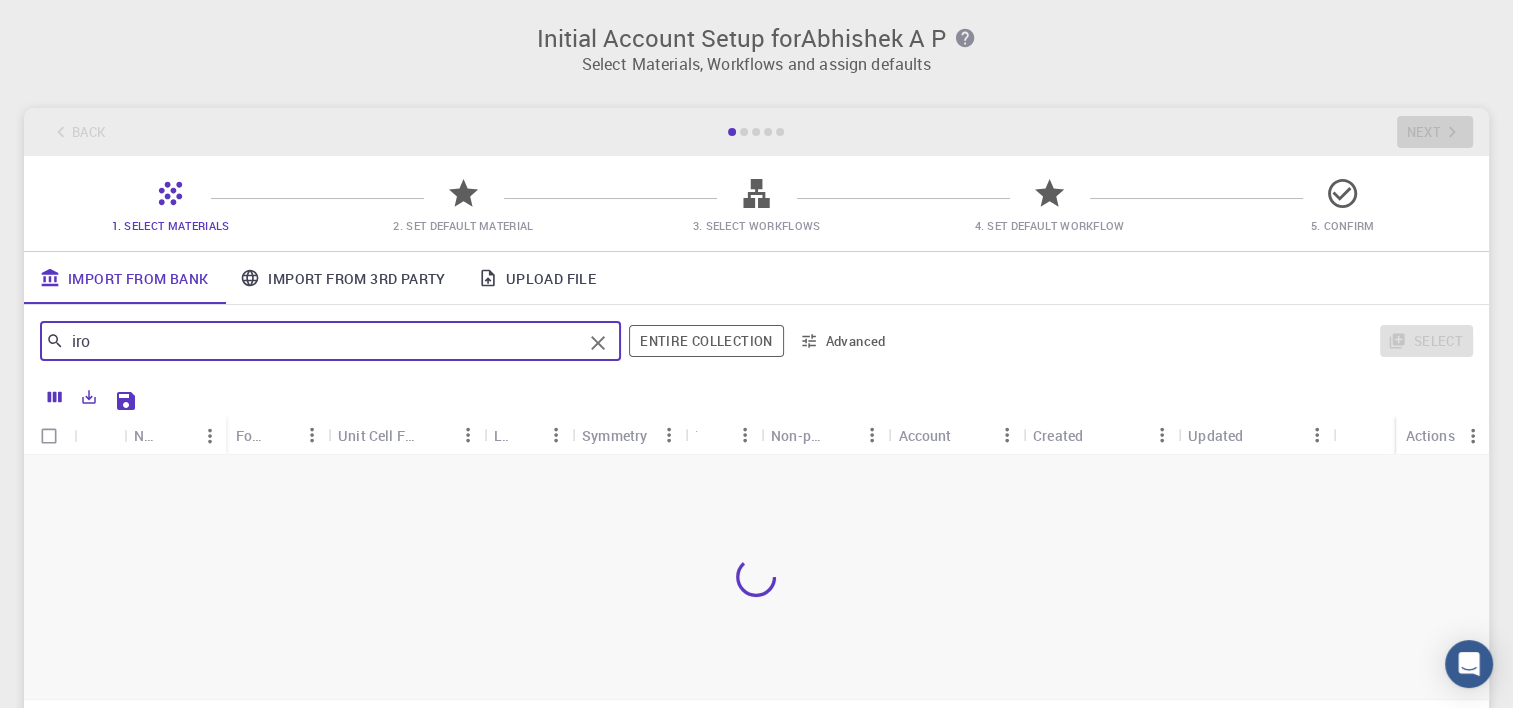 type on "iron" 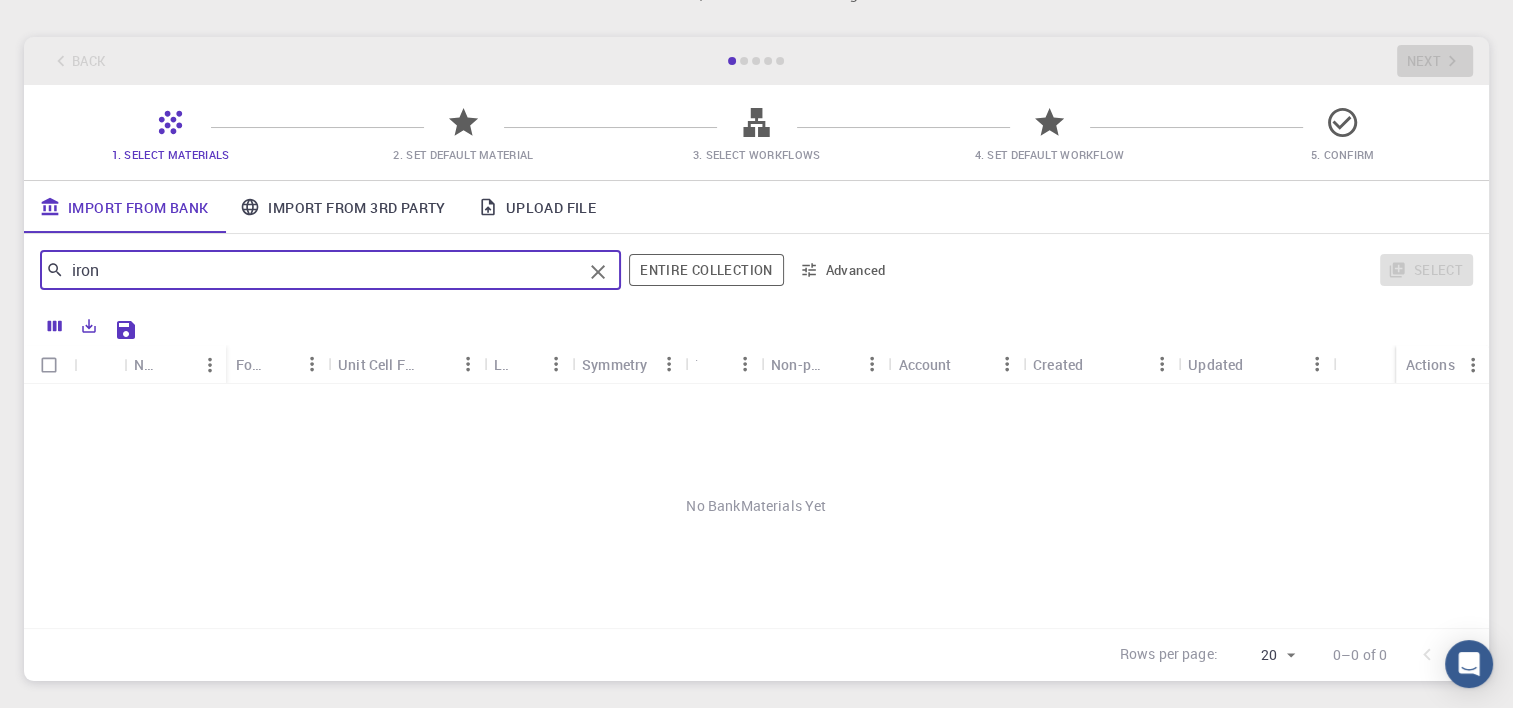 scroll, scrollTop: 100, scrollLeft: 0, axis: vertical 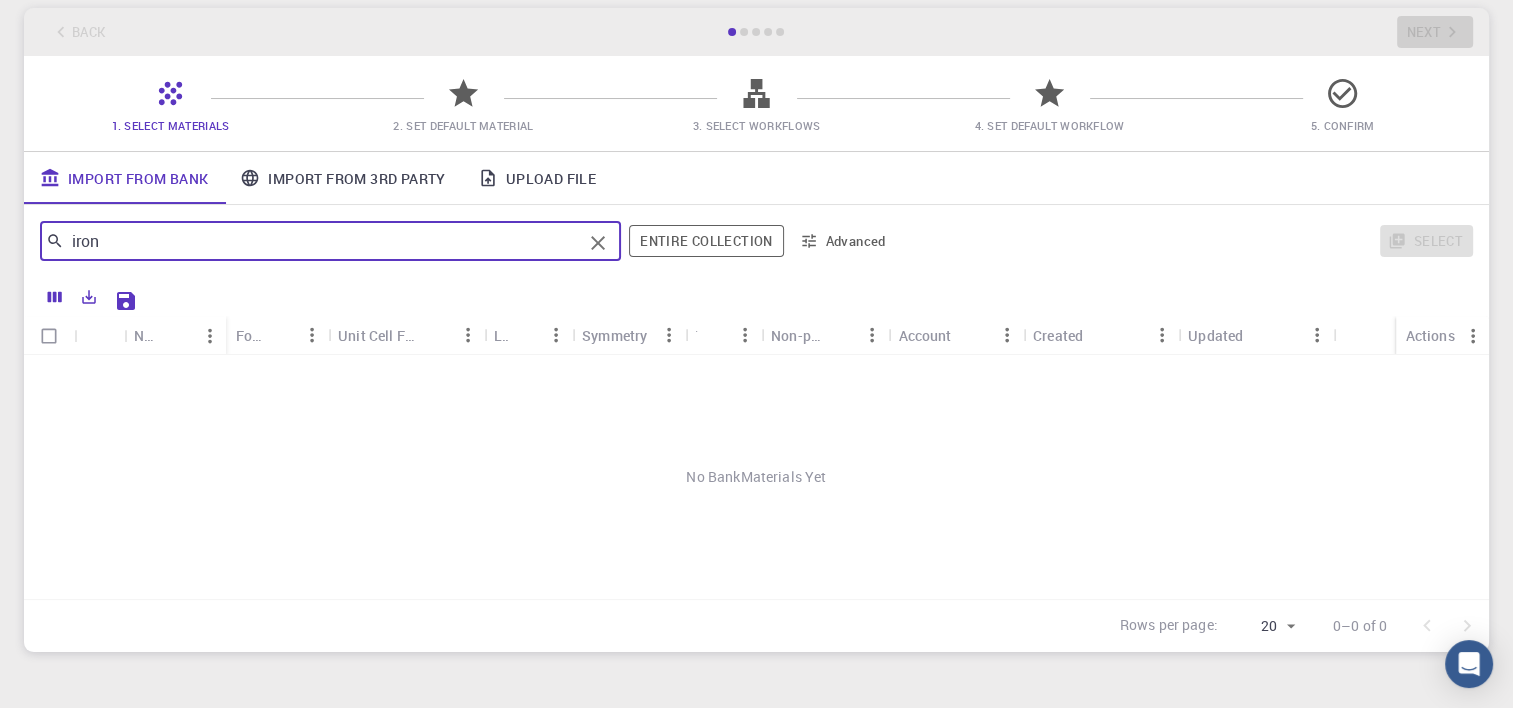 click 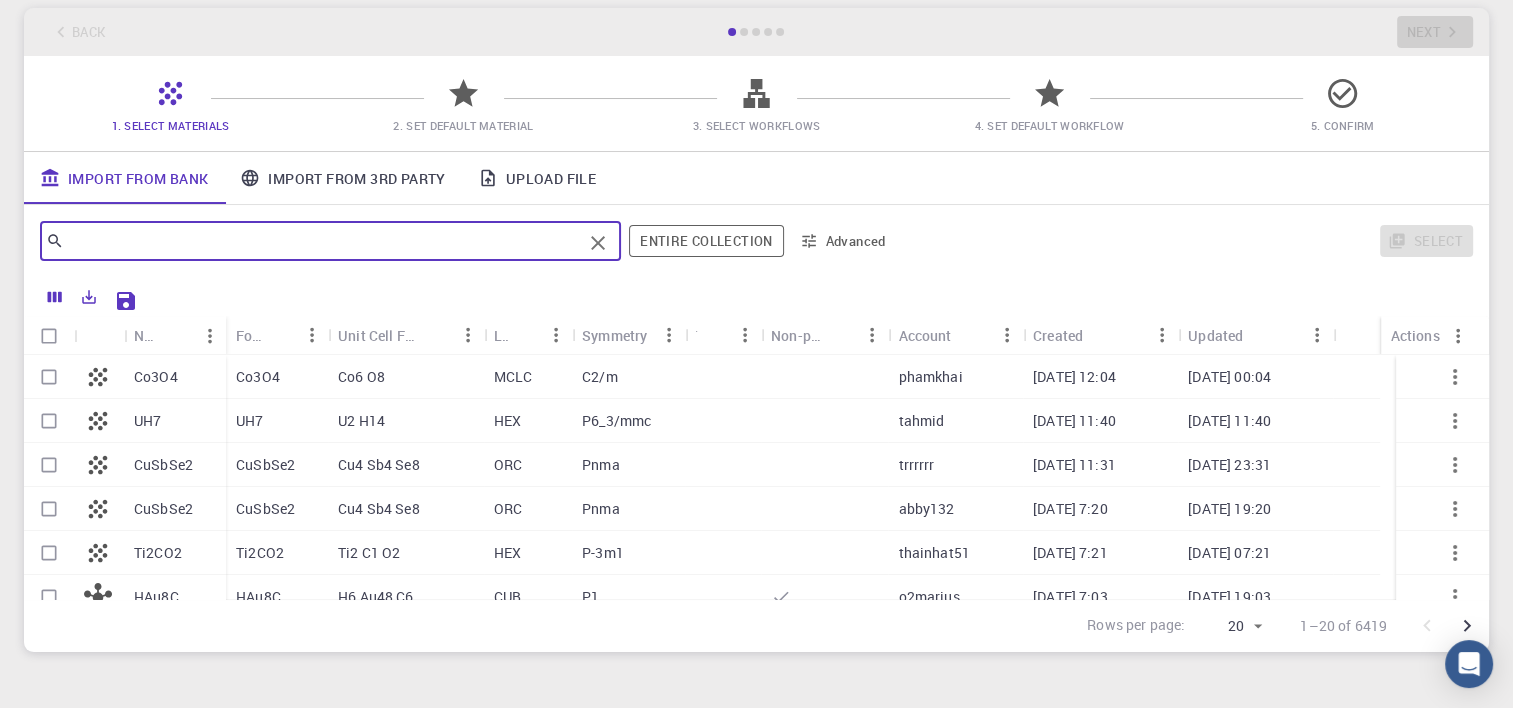 scroll, scrollTop: 0, scrollLeft: 0, axis: both 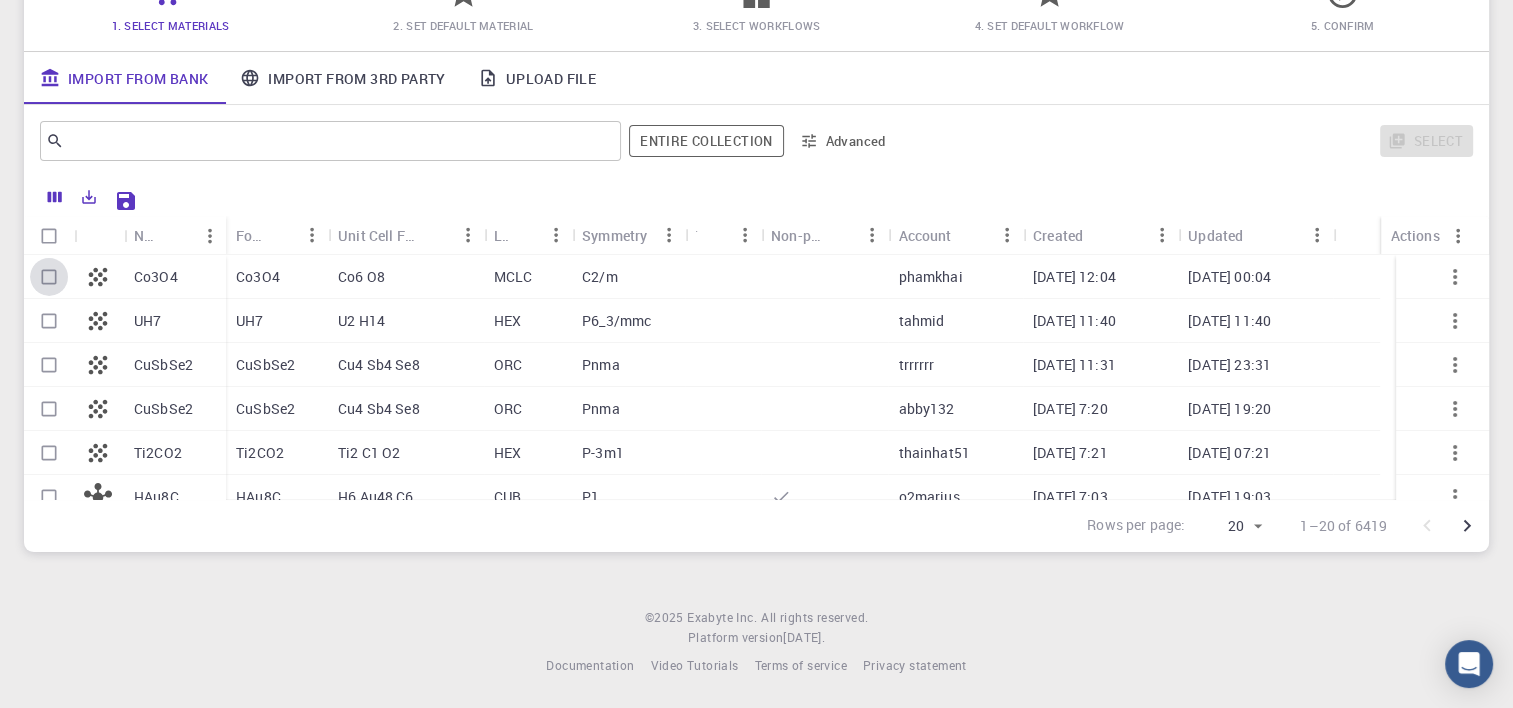 click at bounding box center [49, 277] 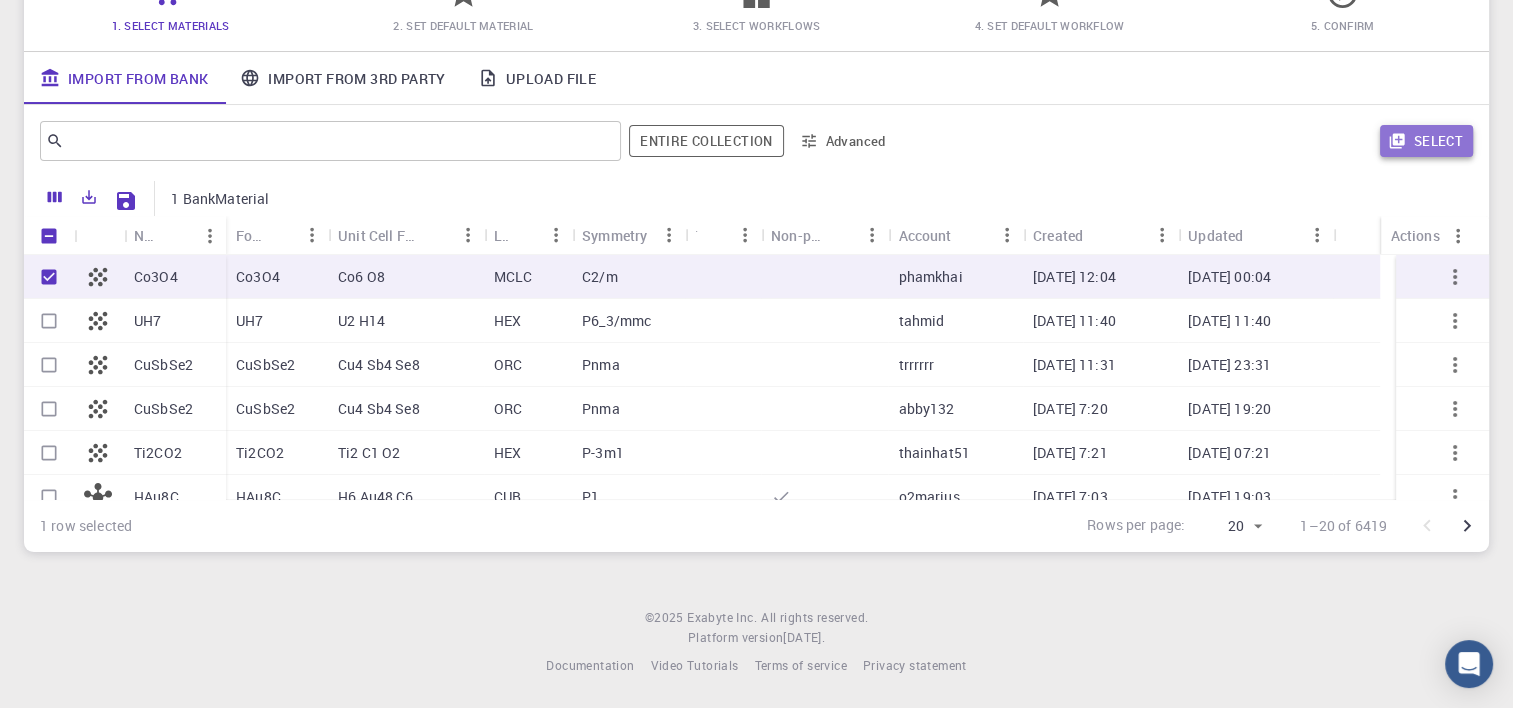 click on "Select" at bounding box center (1426, 141) 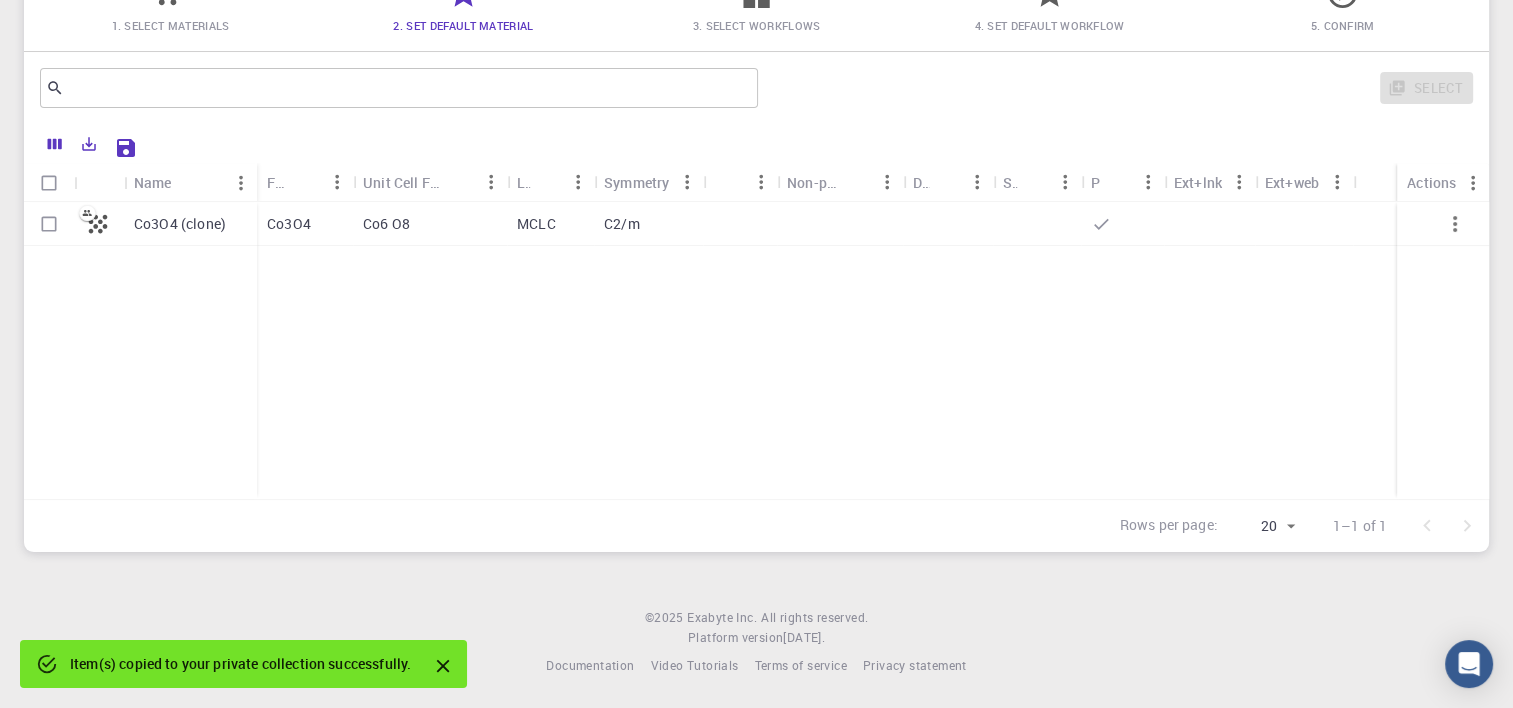 scroll, scrollTop: 0, scrollLeft: 0, axis: both 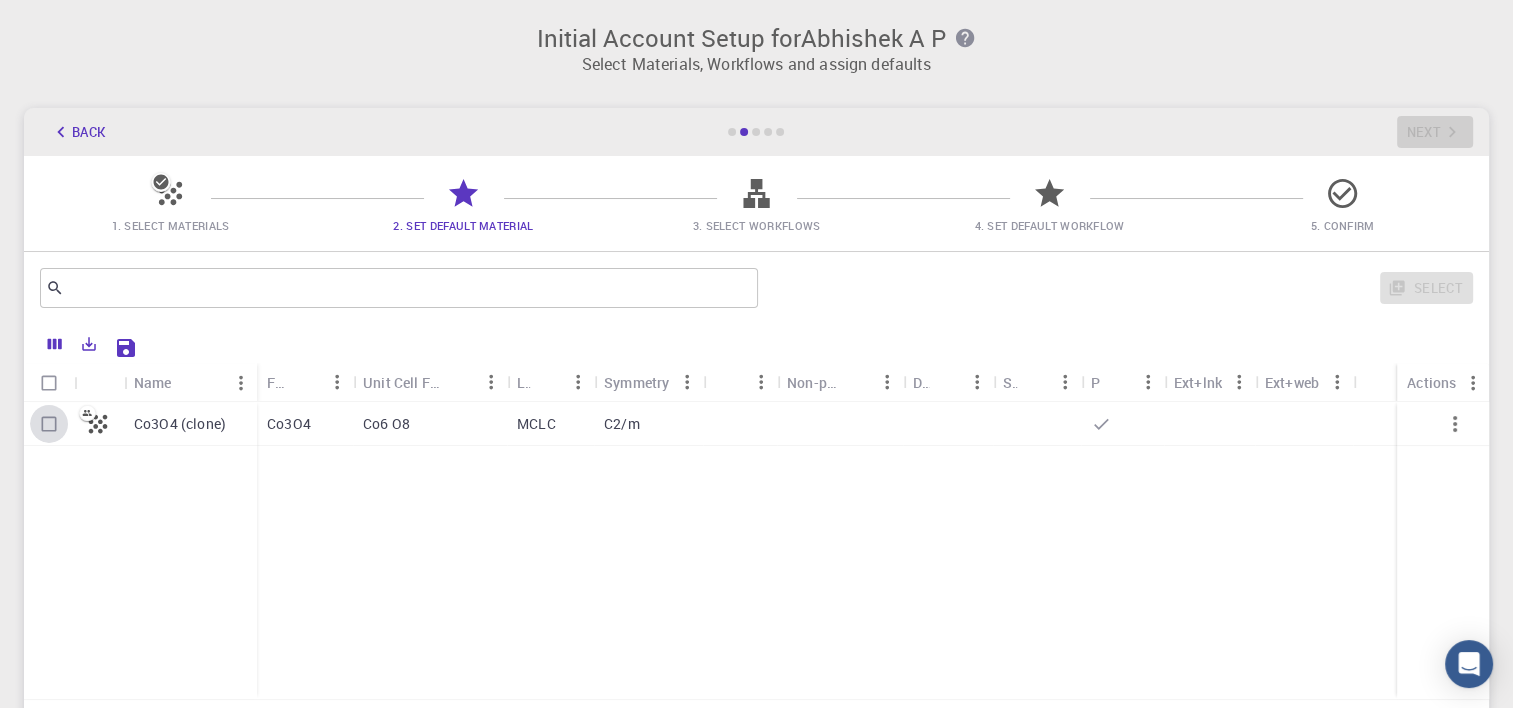 click at bounding box center (49, 424) 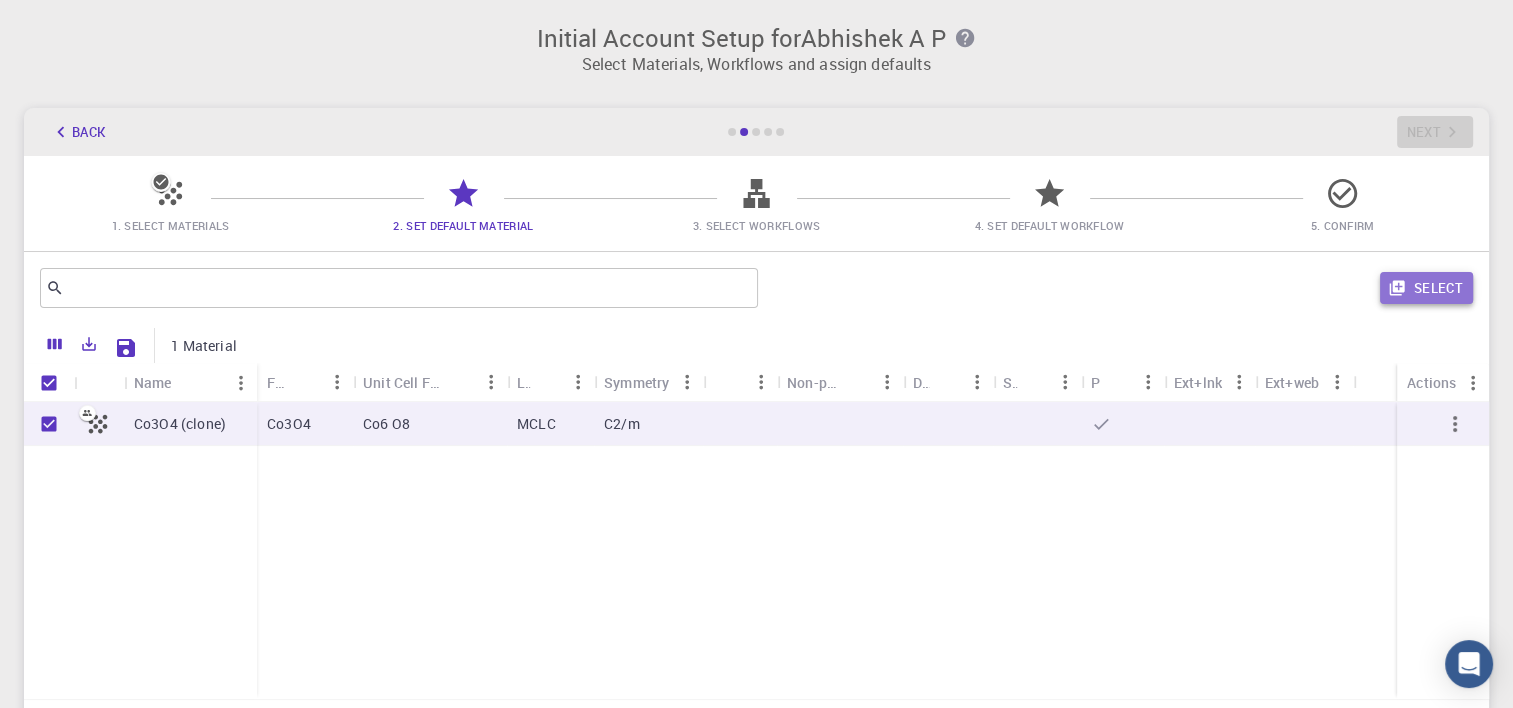 click on "Select" at bounding box center (1426, 288) 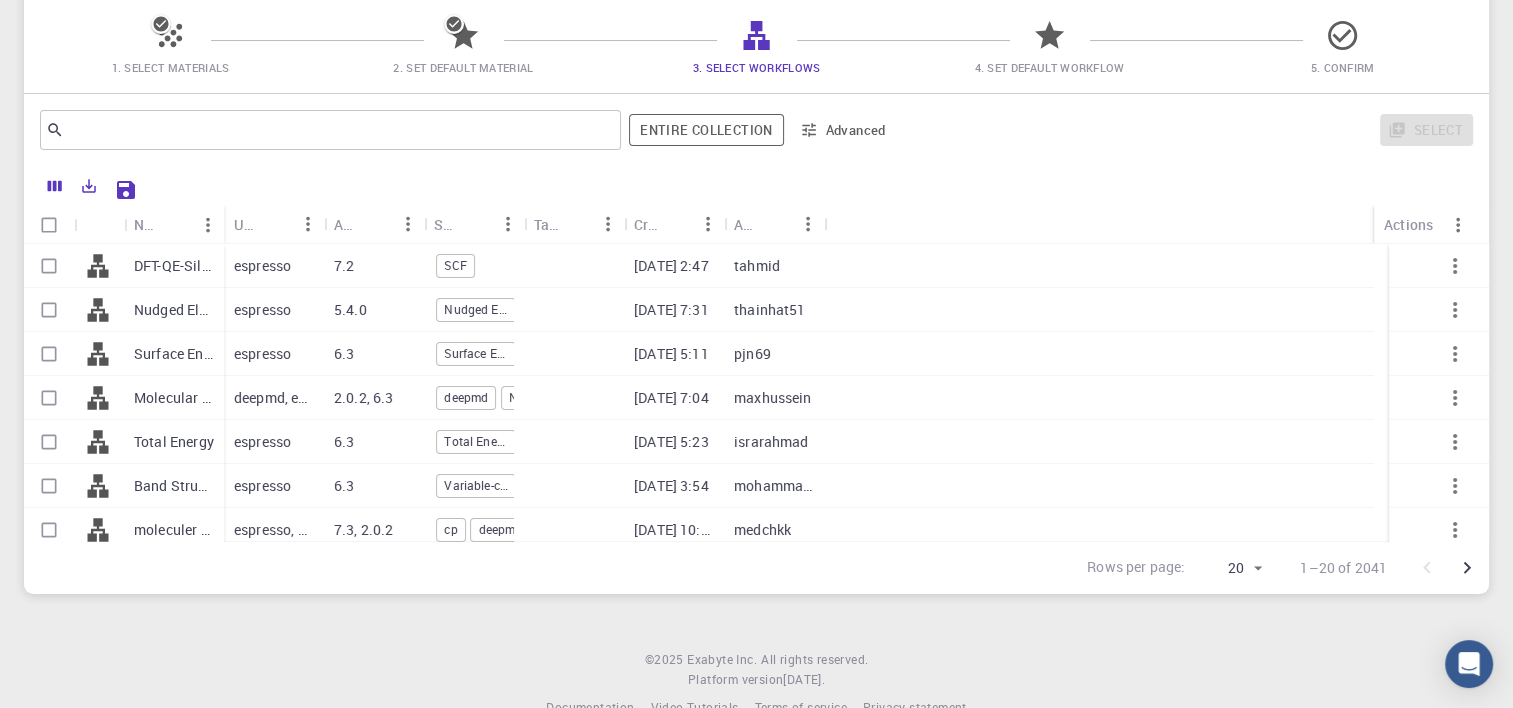 scroll, scrollTop: 159, scrollLeft: 0, axis: vertical 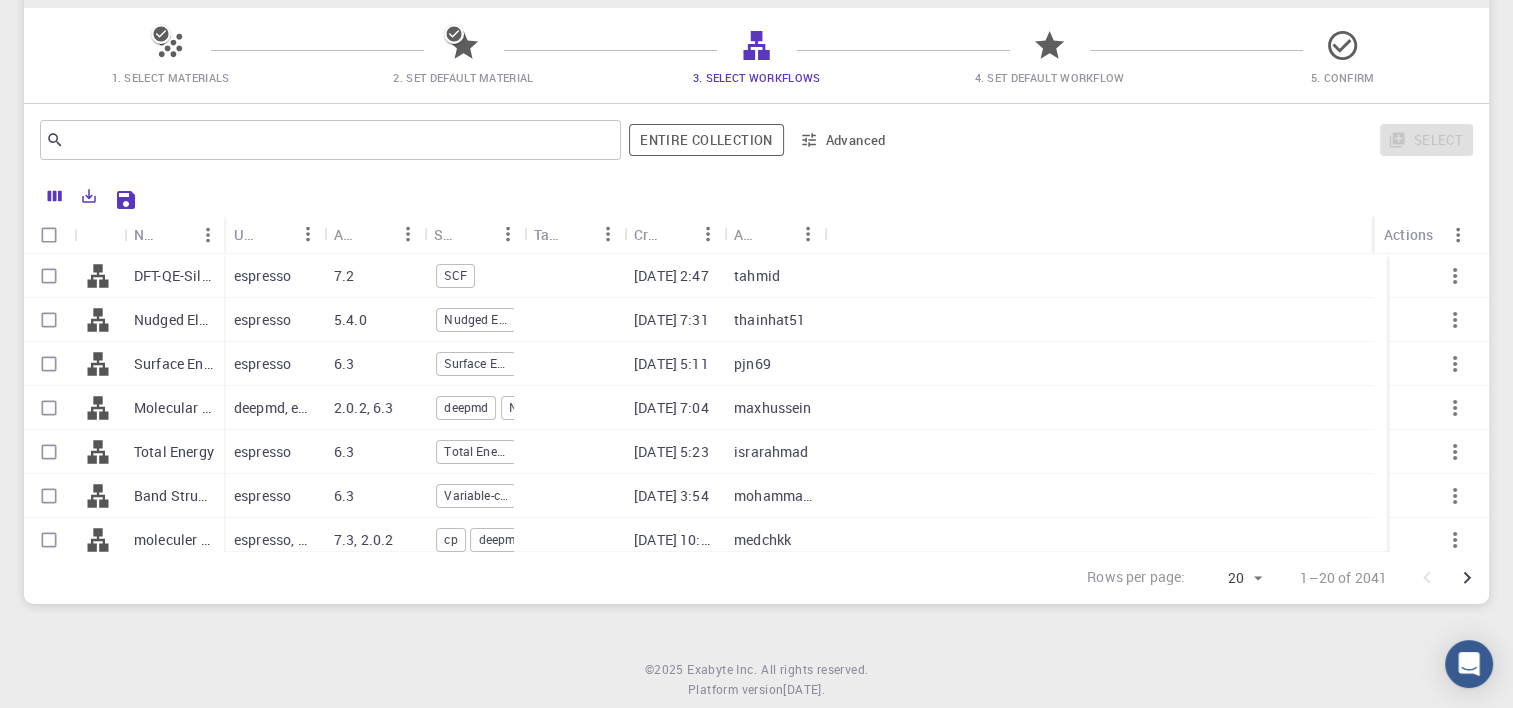 click on "Surface Energy (clone) (clone)" at bounding box center [174, 364] 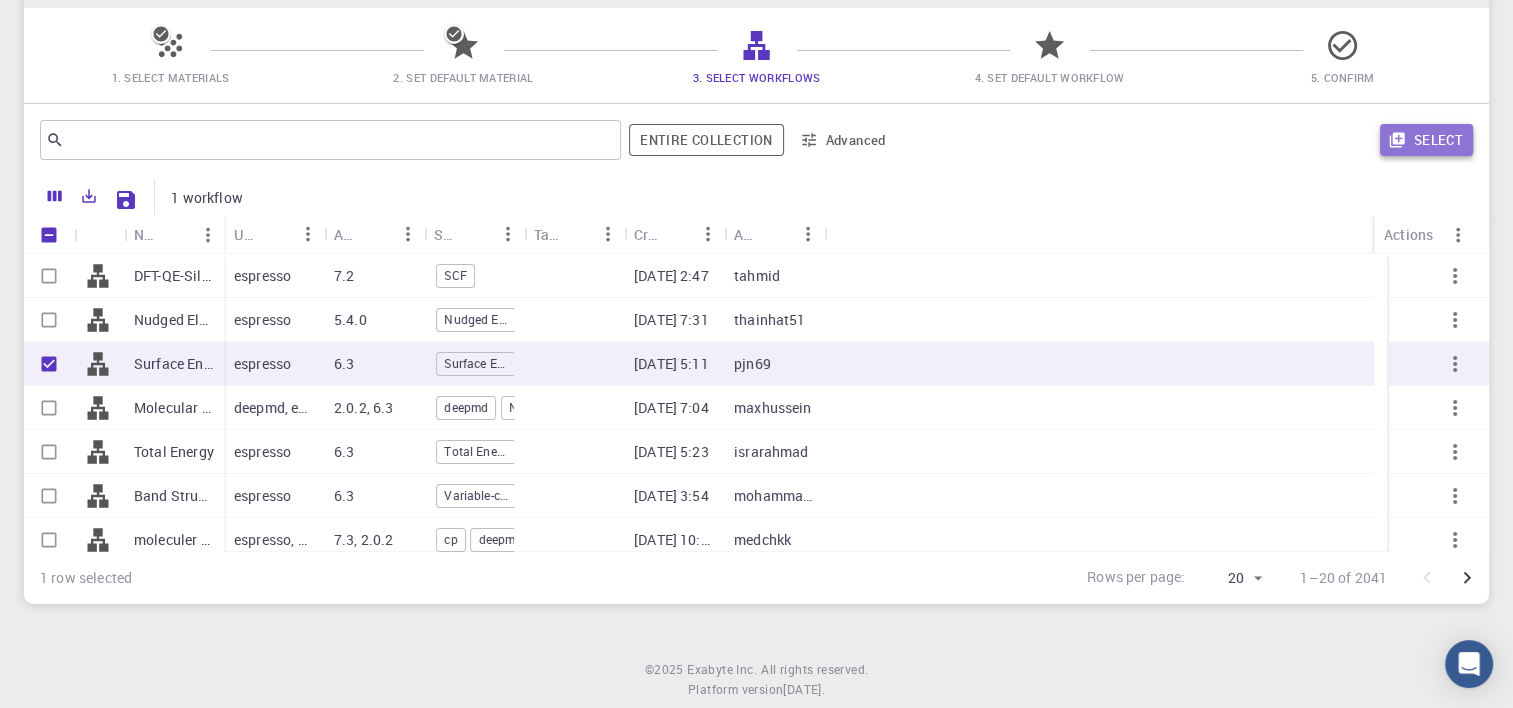 click on "Select" at bounding box center (1426, 140) 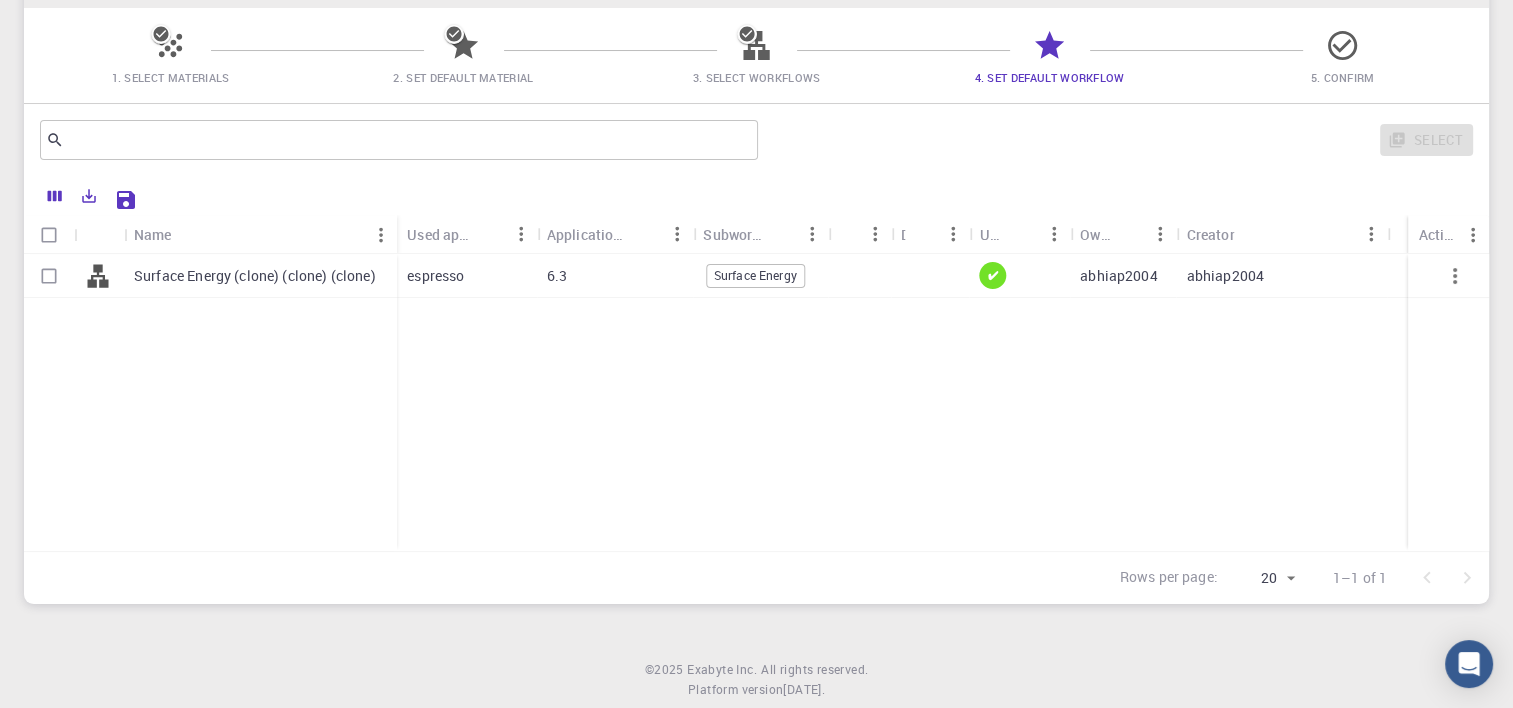 click on "Surface Energy (clone) (clone) (clone)" at bounding box center (255, 276) 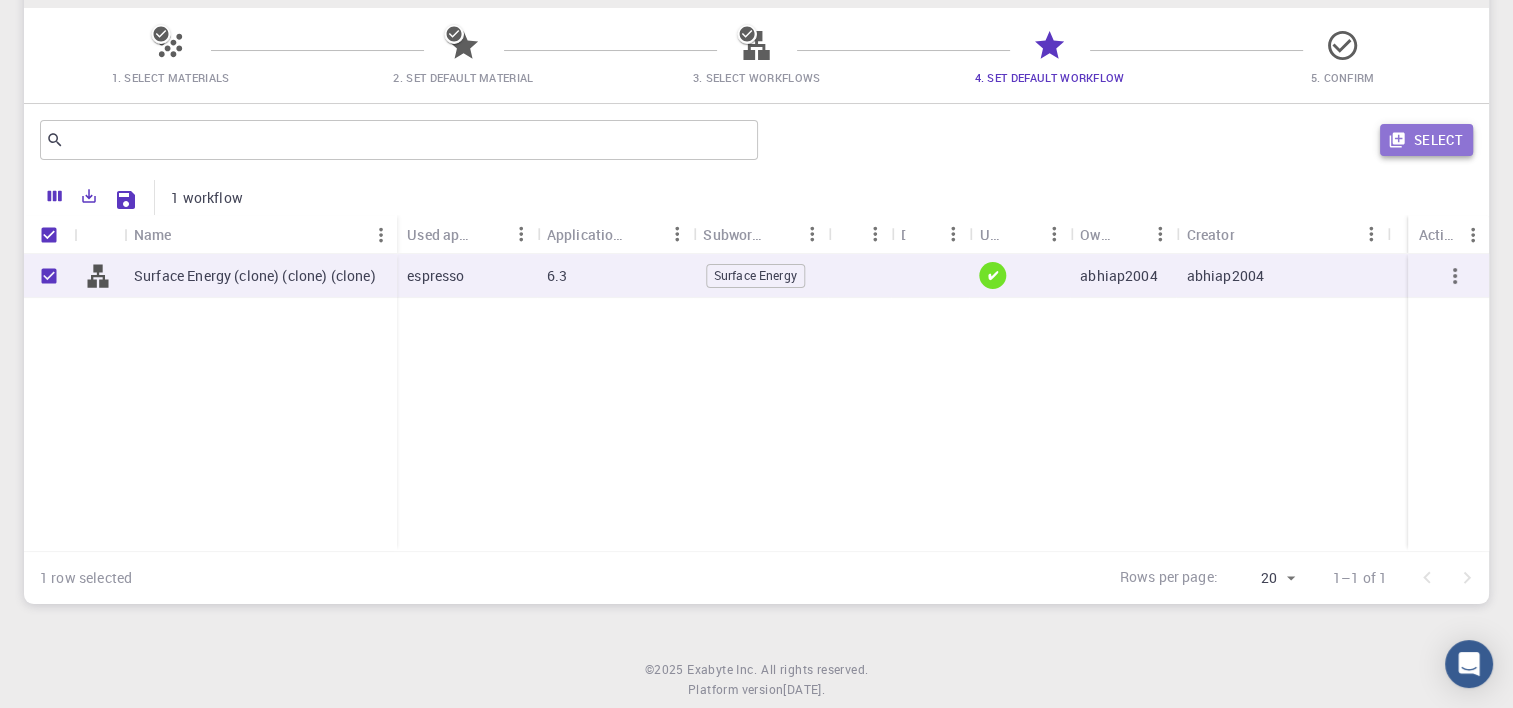 click on "Select" at bounding box center [1426, 140] 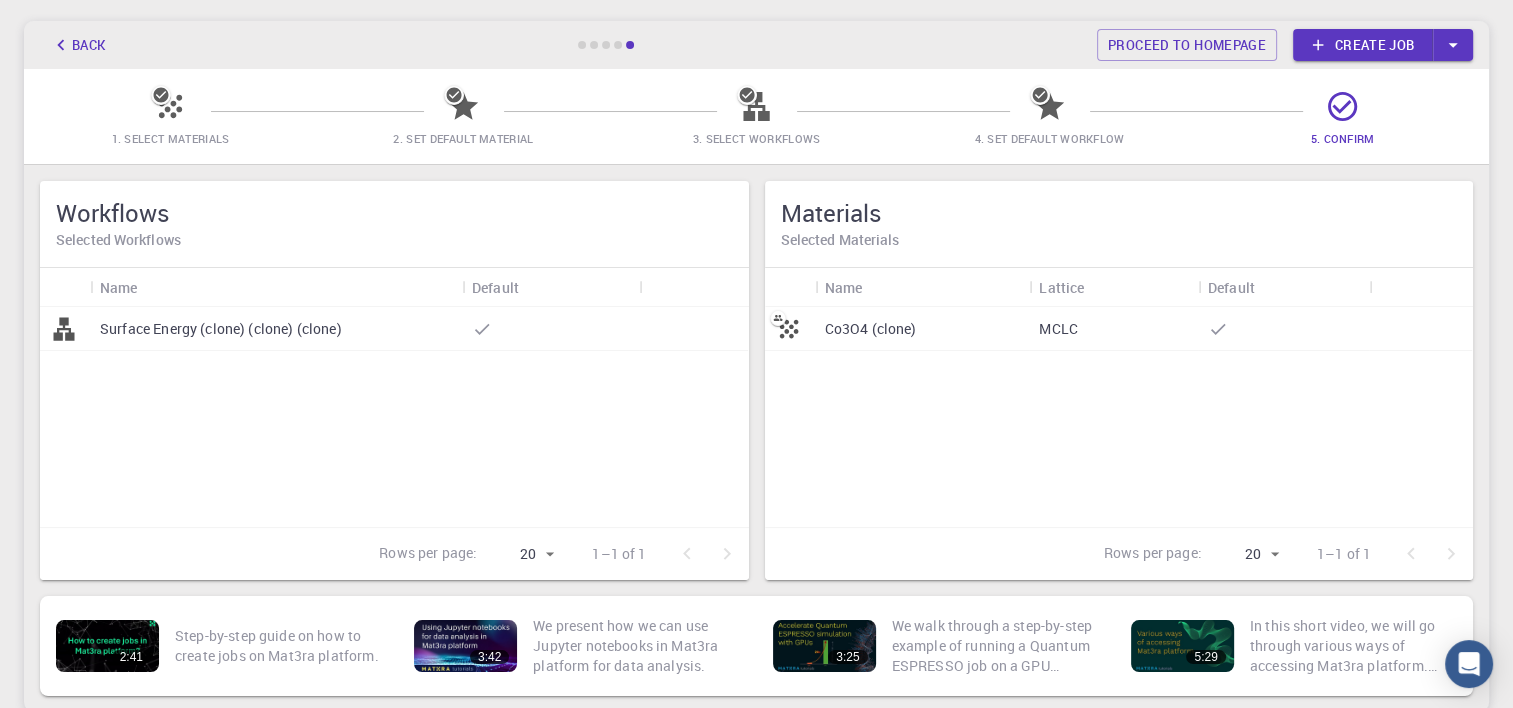 scroll, scrollTop: 84, scrollLeft: 0, axis: vertical 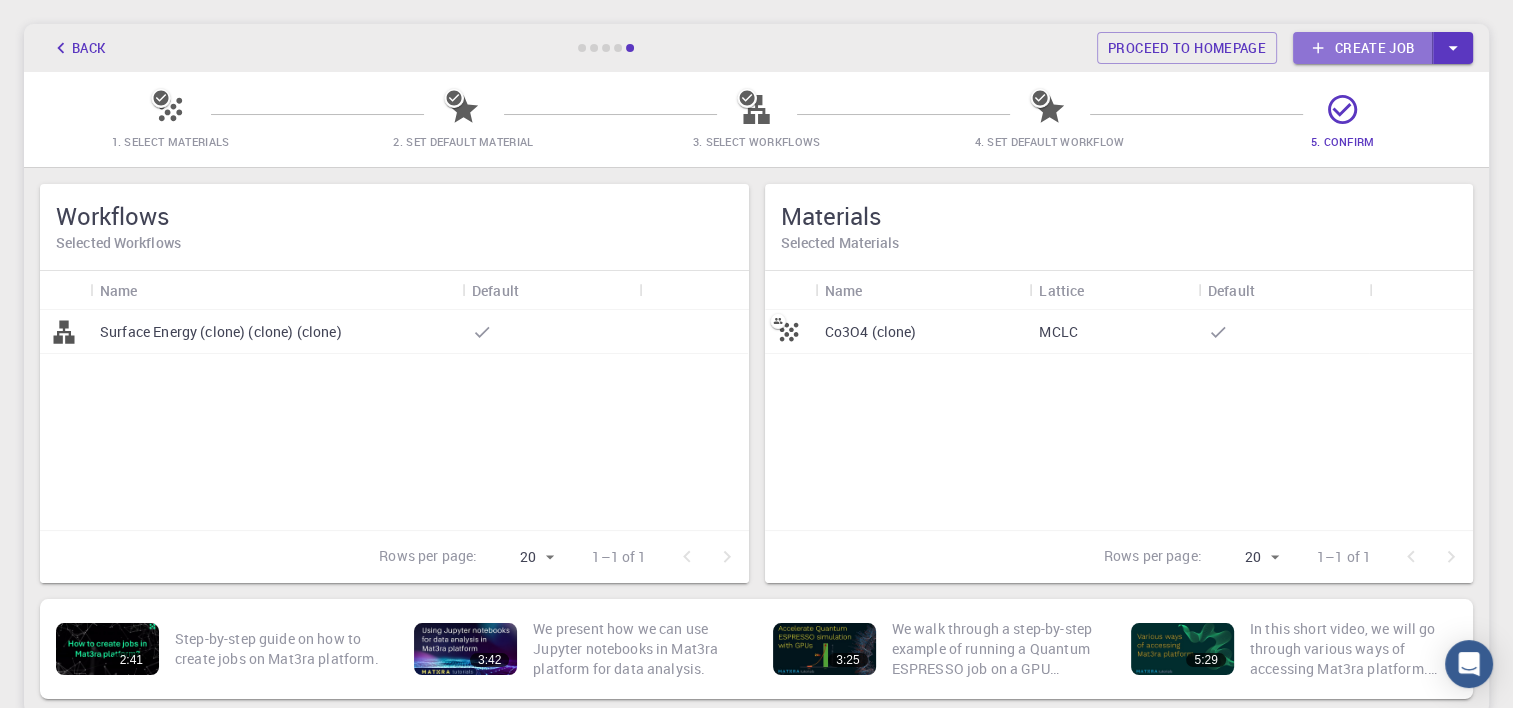 click on "Create job" at bounding box center [1363, 48] 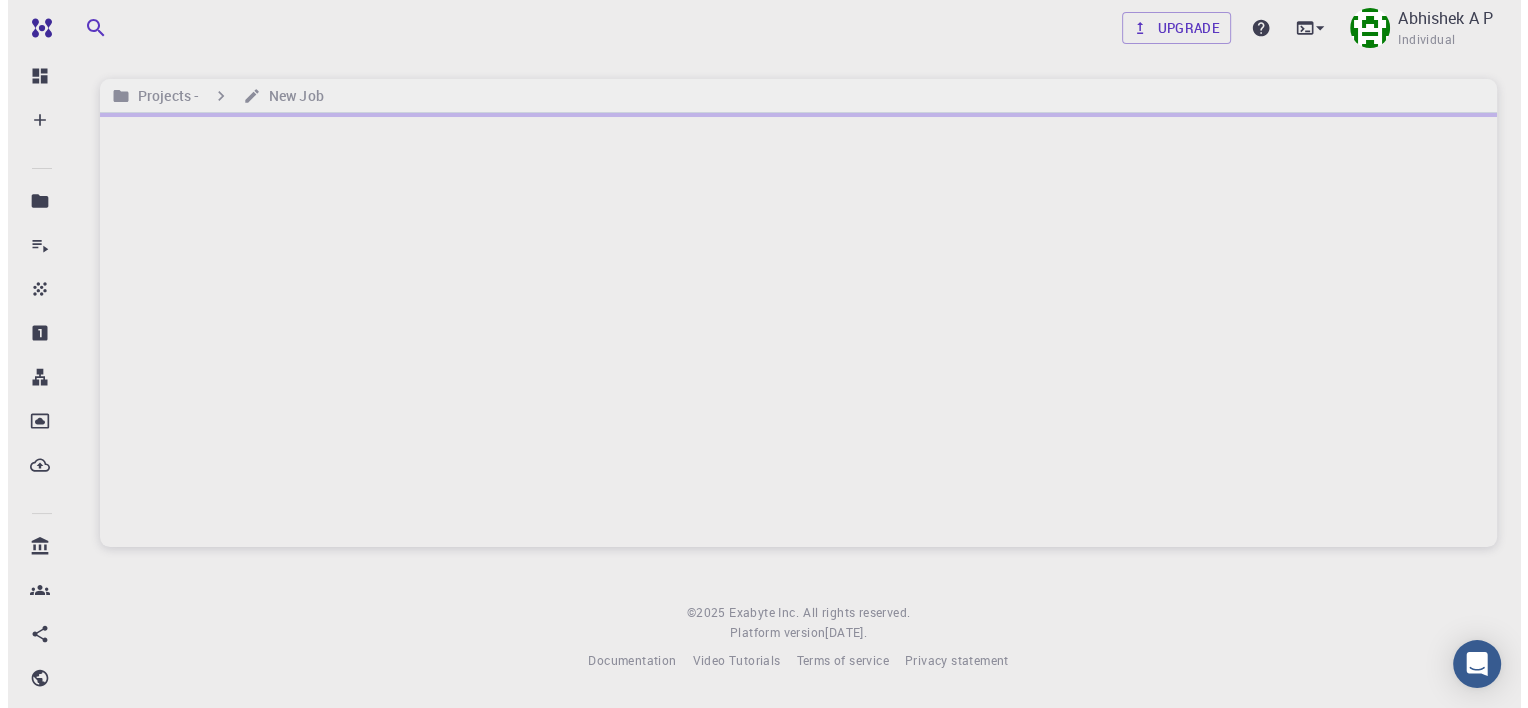scroll, scrollTop: 0, scrollLeft: 0, axis: both 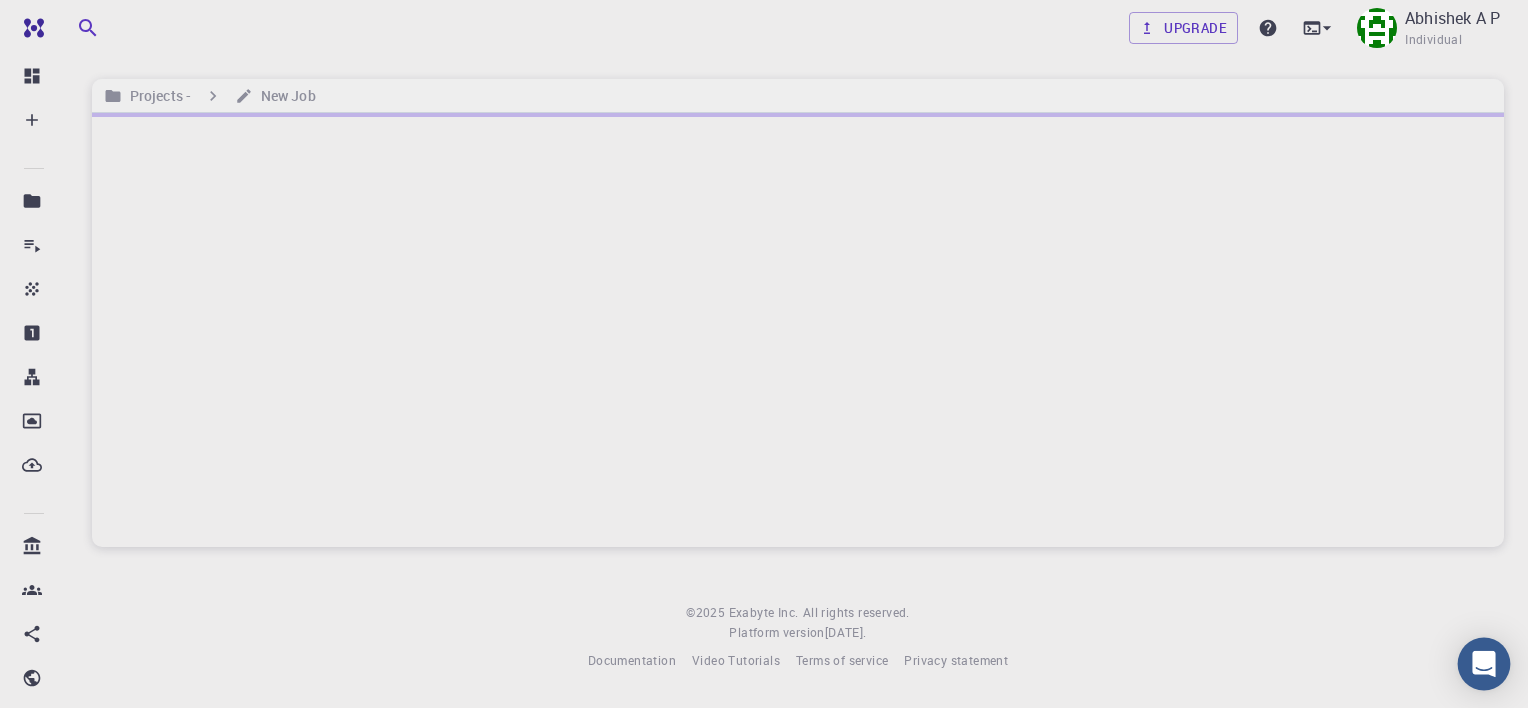 click at bounding box center [1484, 664] 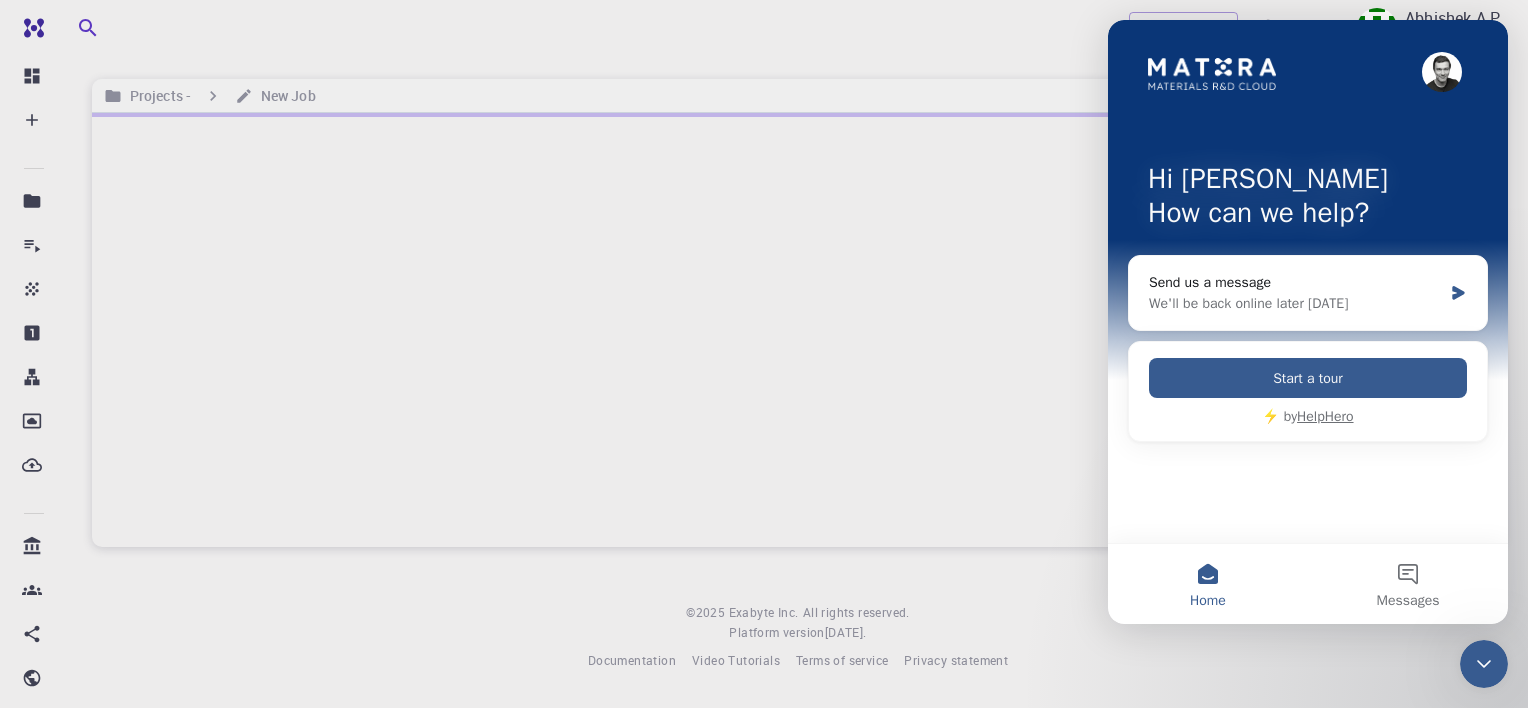 scroll, scrollTop: 0, scrollLeft: 0, axis: both 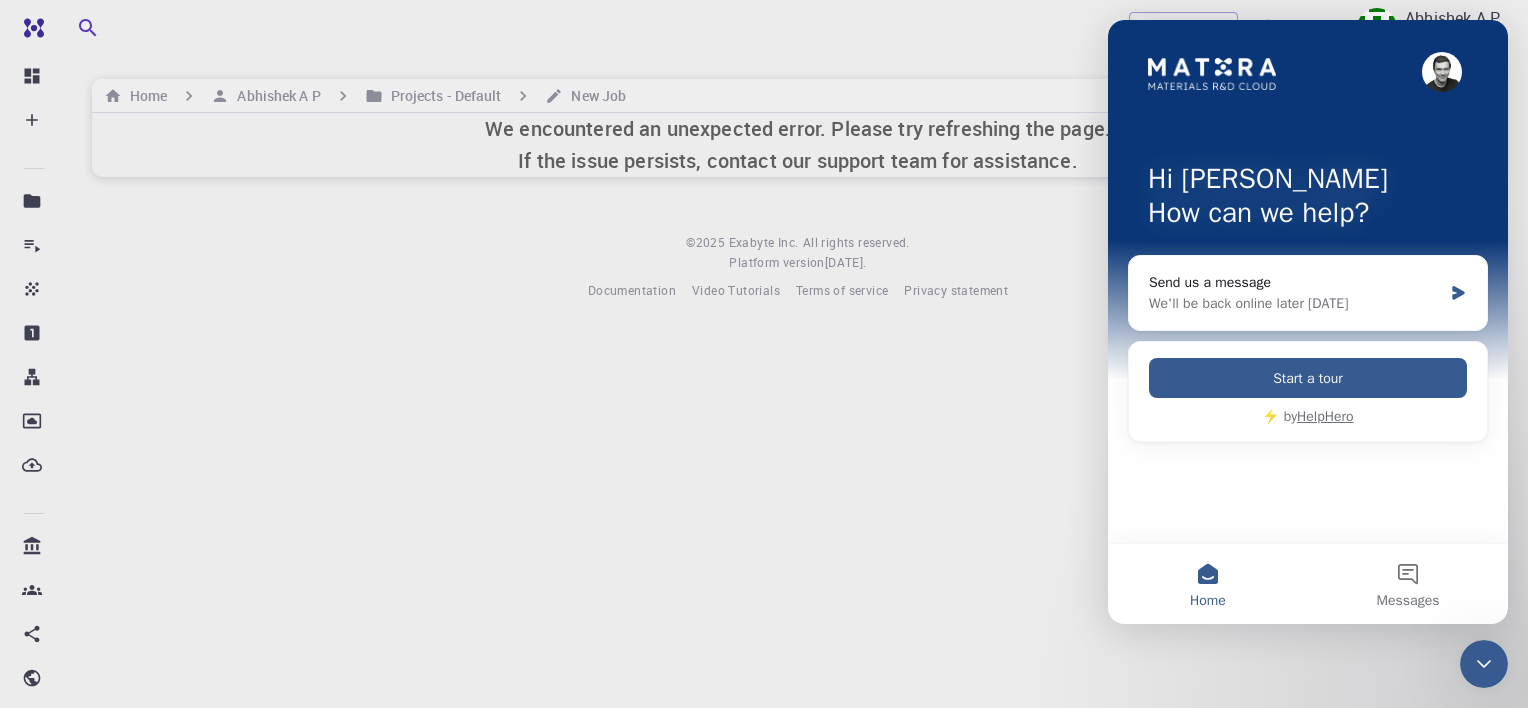 click on "Free Dashboard Create New Job New Material Create Material Upload File Import from Bank Import from 3rd Party New Workflow New Project Projects Jobs Materials Properties Workflows Dropbox External Uploads Bank Materials Workflows Accounts Shared with me Shared publicly Shared externally Documentation Contact Support Compute load: Low Upgrade Abhishek A P Individual Home Abhishek A P Projects - Default New Job We encountered an unexpected error. Please try refreshing the page.  If the issue persists, contact our support team for assistance. ©  2025   Exabyte Inc.   All rights reserved. Platform version  2025.7.24 . Documentation Video Tutorials Terms of service Privacy statement" at bounding box center [764, 354] 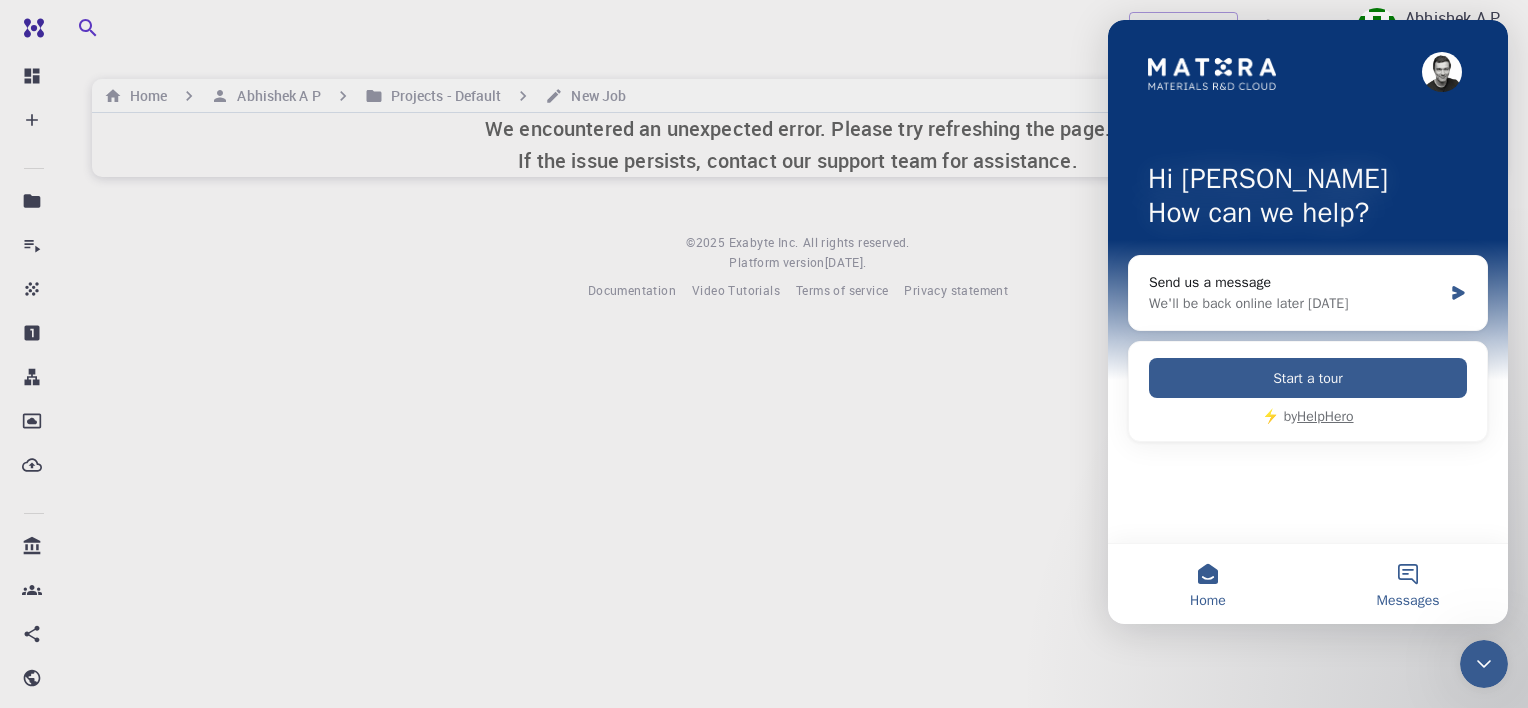 click on "Messages" at bounding box center (1408, 601) 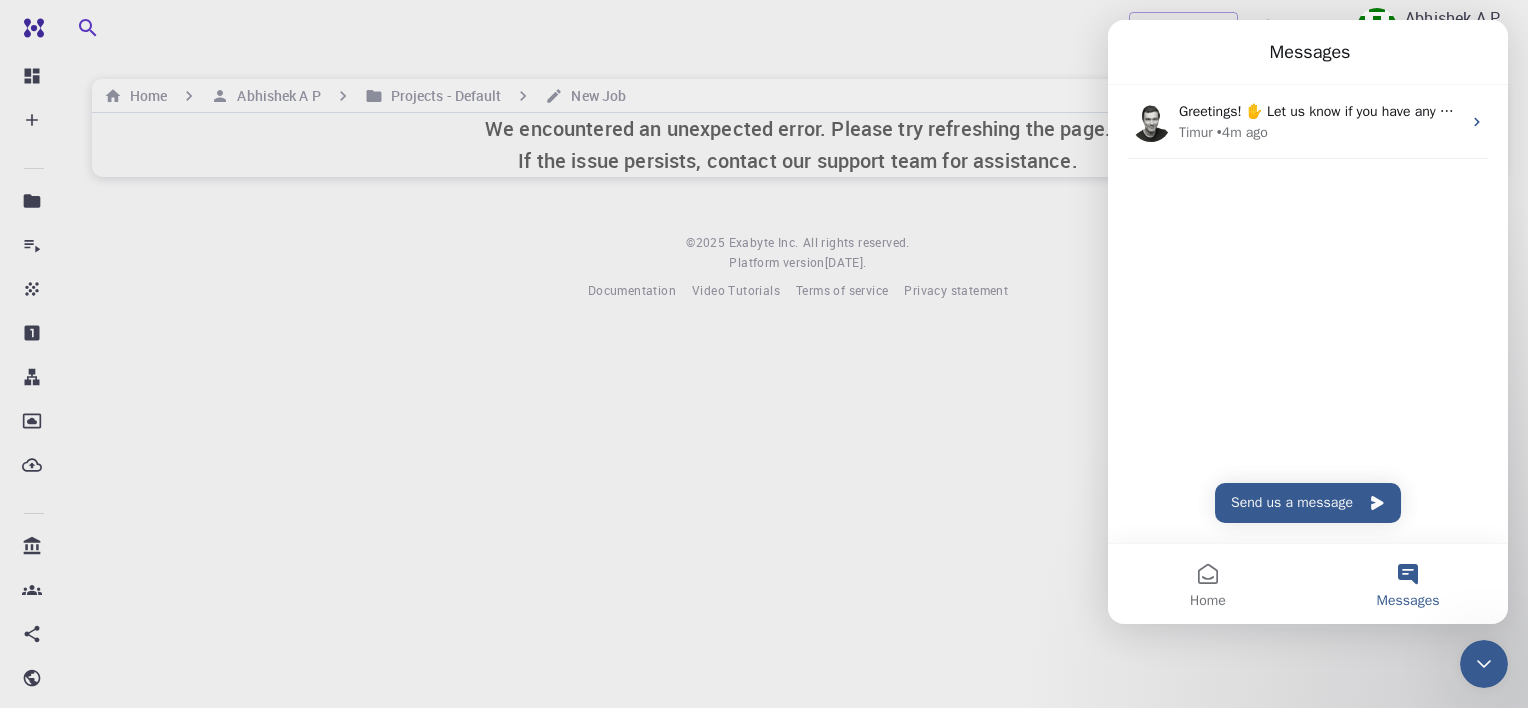click at bounding box center [1484, 664] 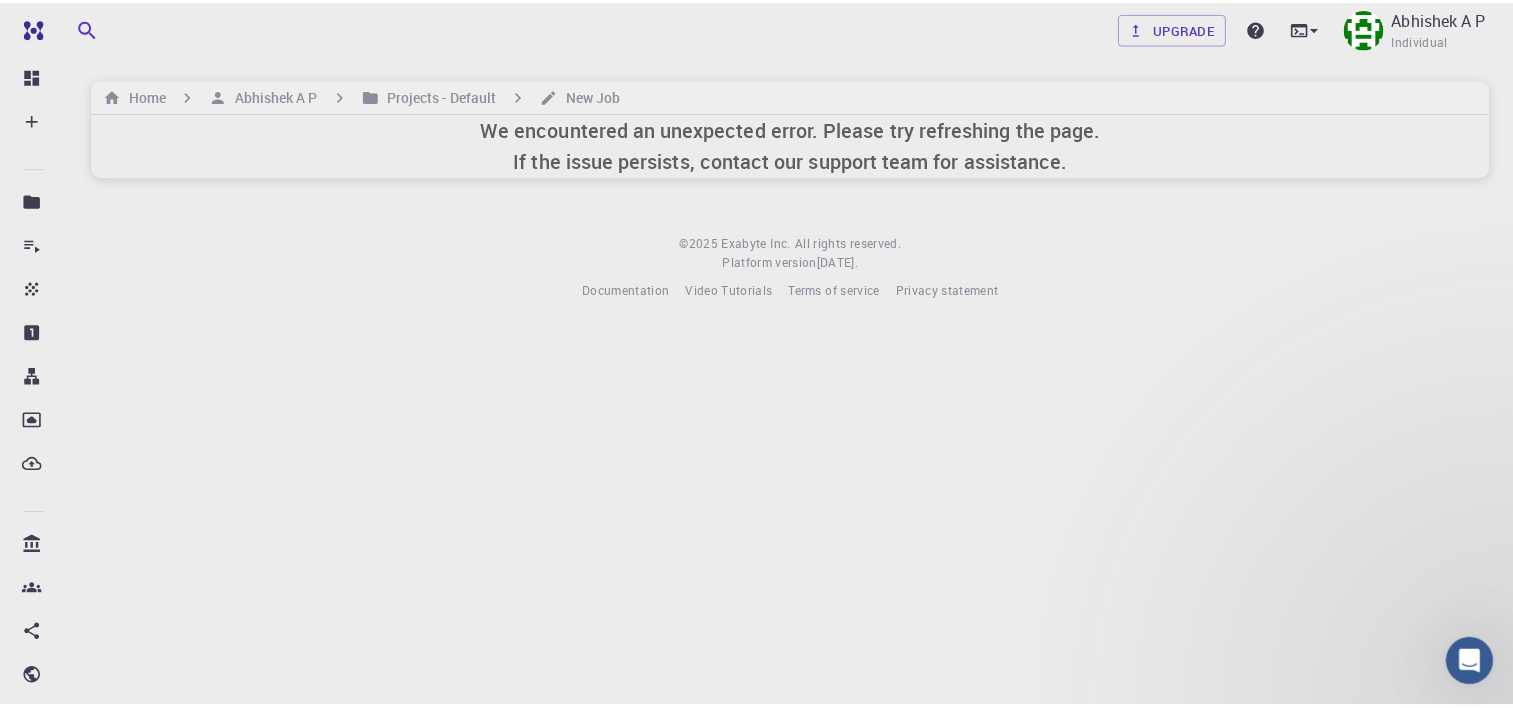 scroll, scrollTop: 0, scrollLeft: 0, axis: both 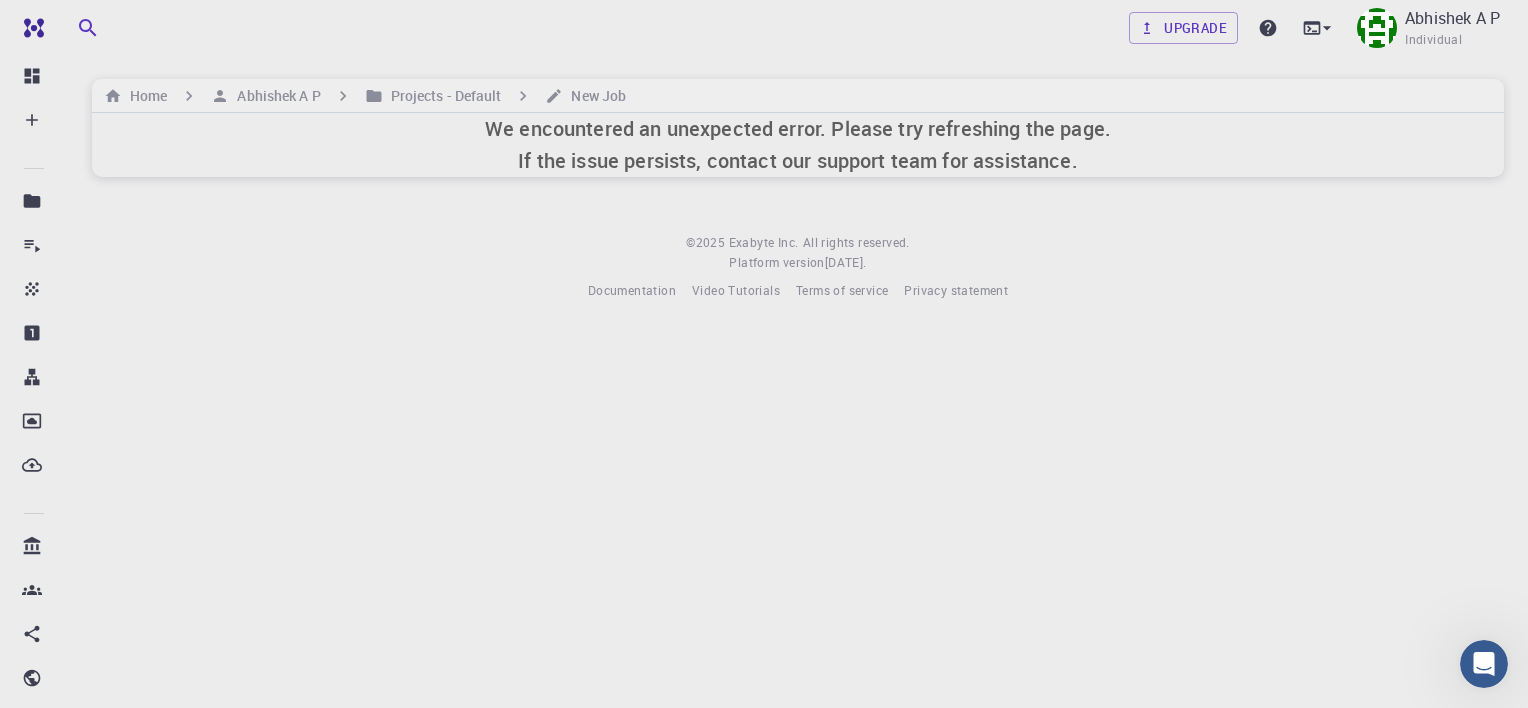 click on "We encountered an unexpected error. Please try refreshing the page.  If the issue persists, contact our support team for assistance." at bounding box center (798, 145) 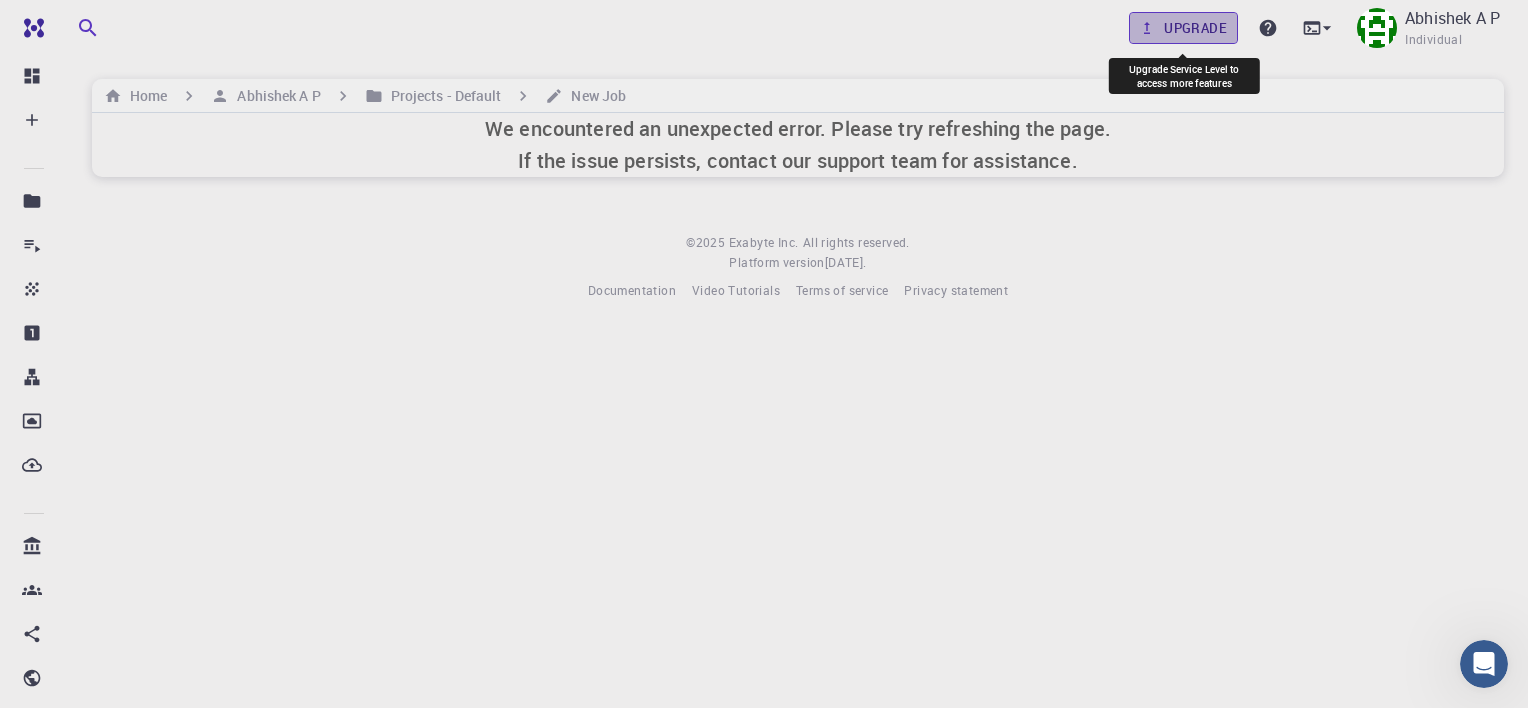 click on "Upgrade" at bounding box center (1183, 28) 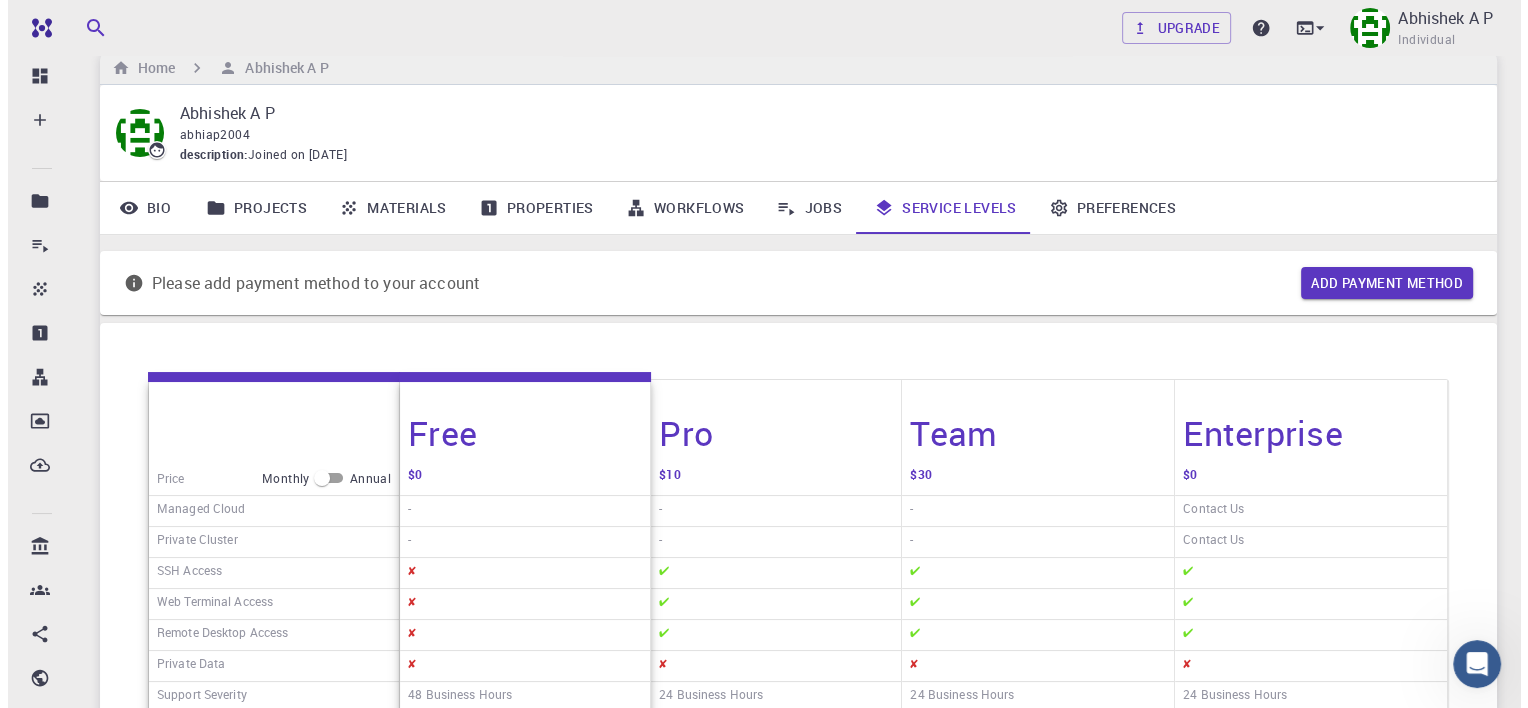 scroll, scrollTop: 0, scrollLeft: 0, axis: both 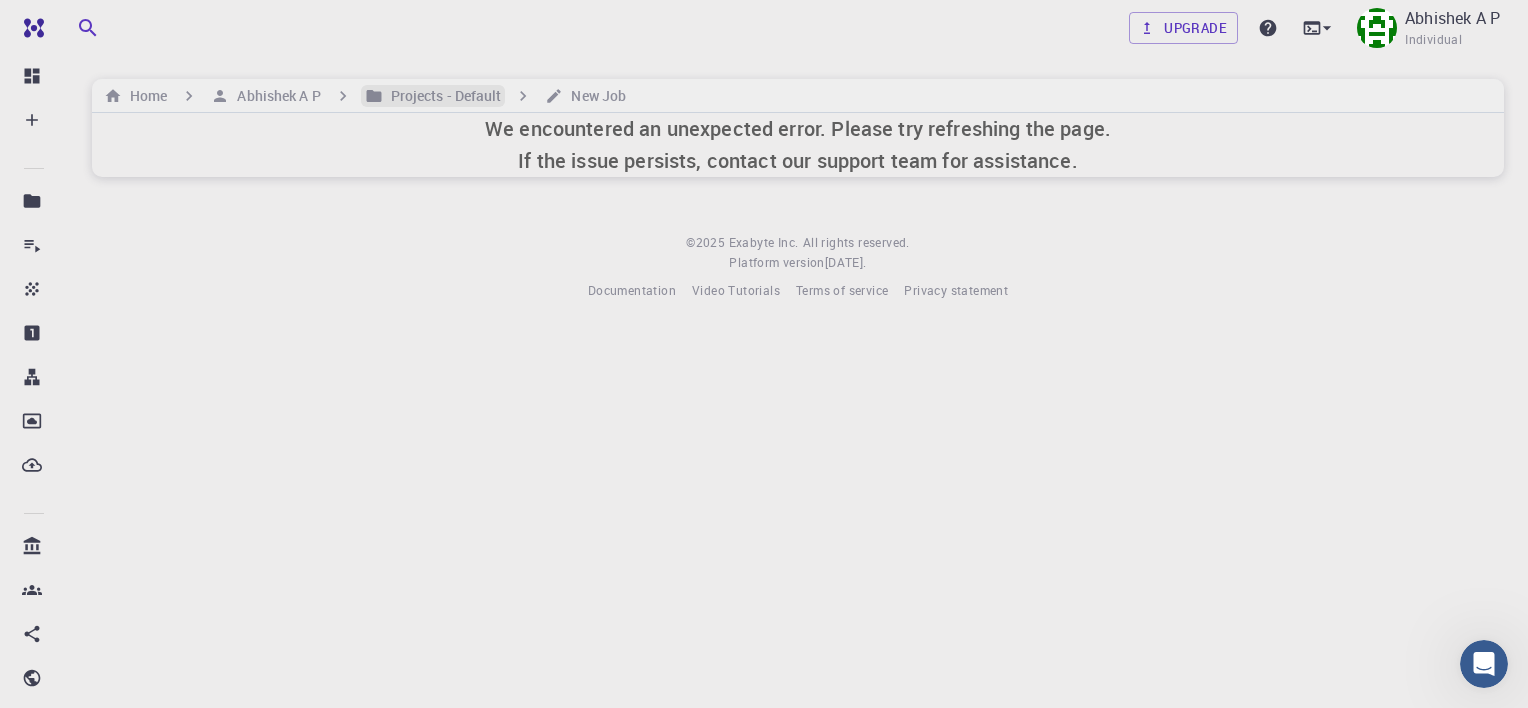 click on "Projects - Default" at bounding box center (442, 96) 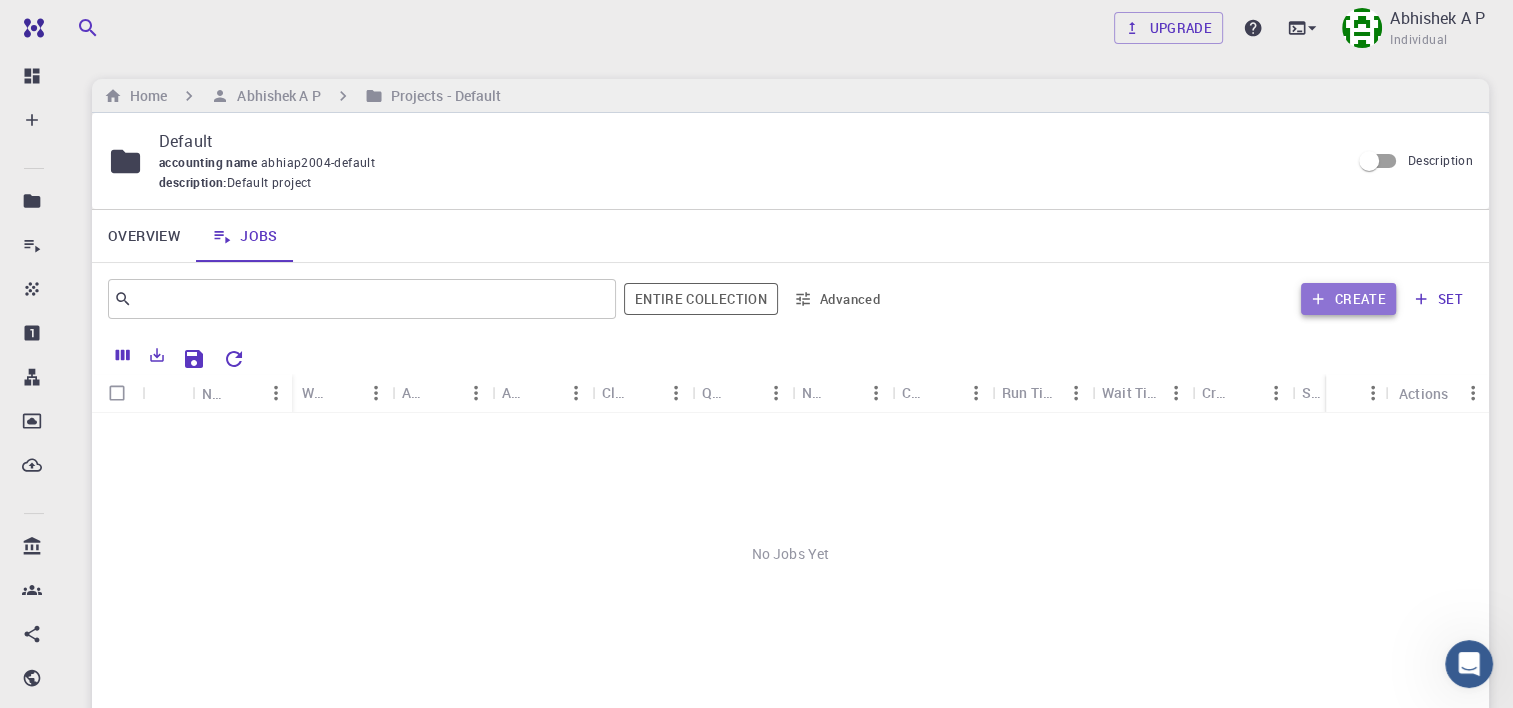 click on "Create" at bounding box center [1348, 299] 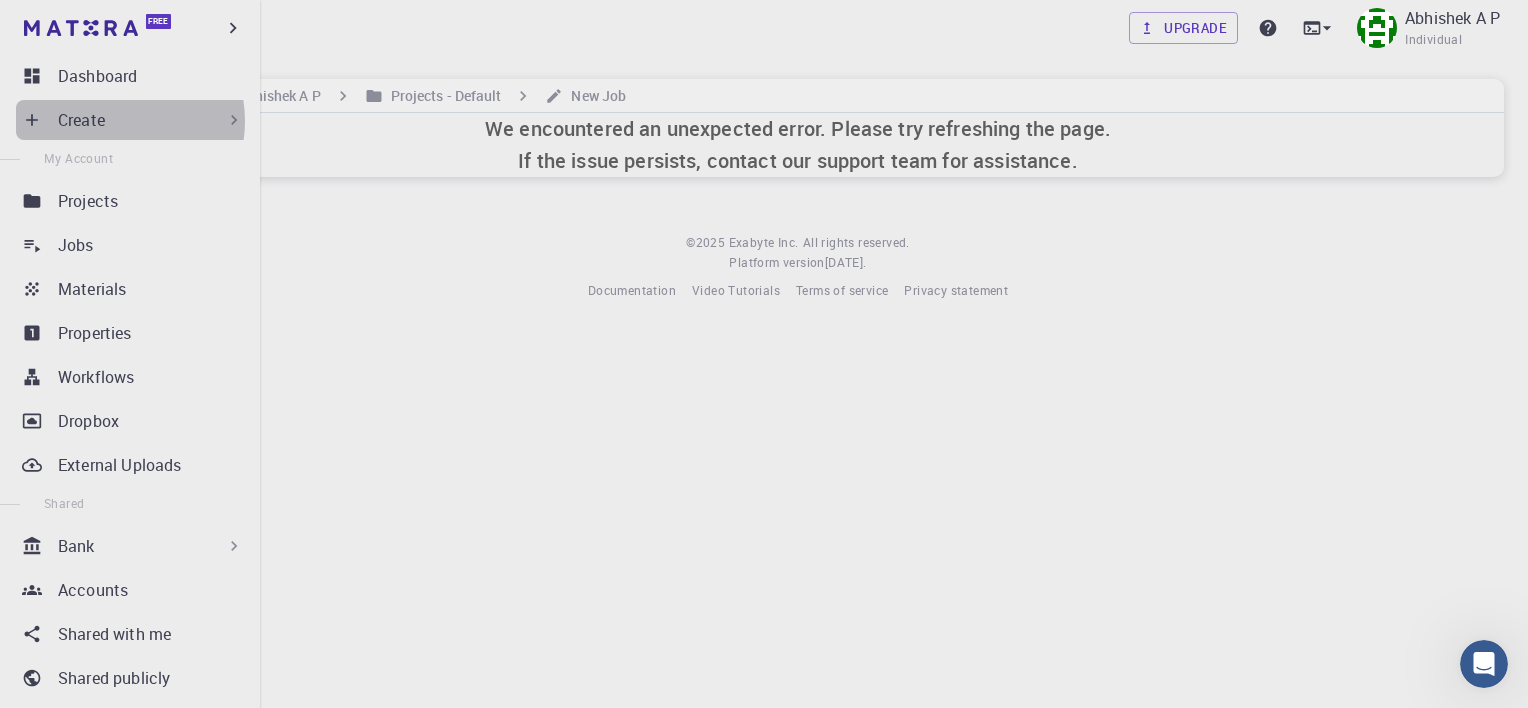 click on "Create" at bounding box center (151, 120) 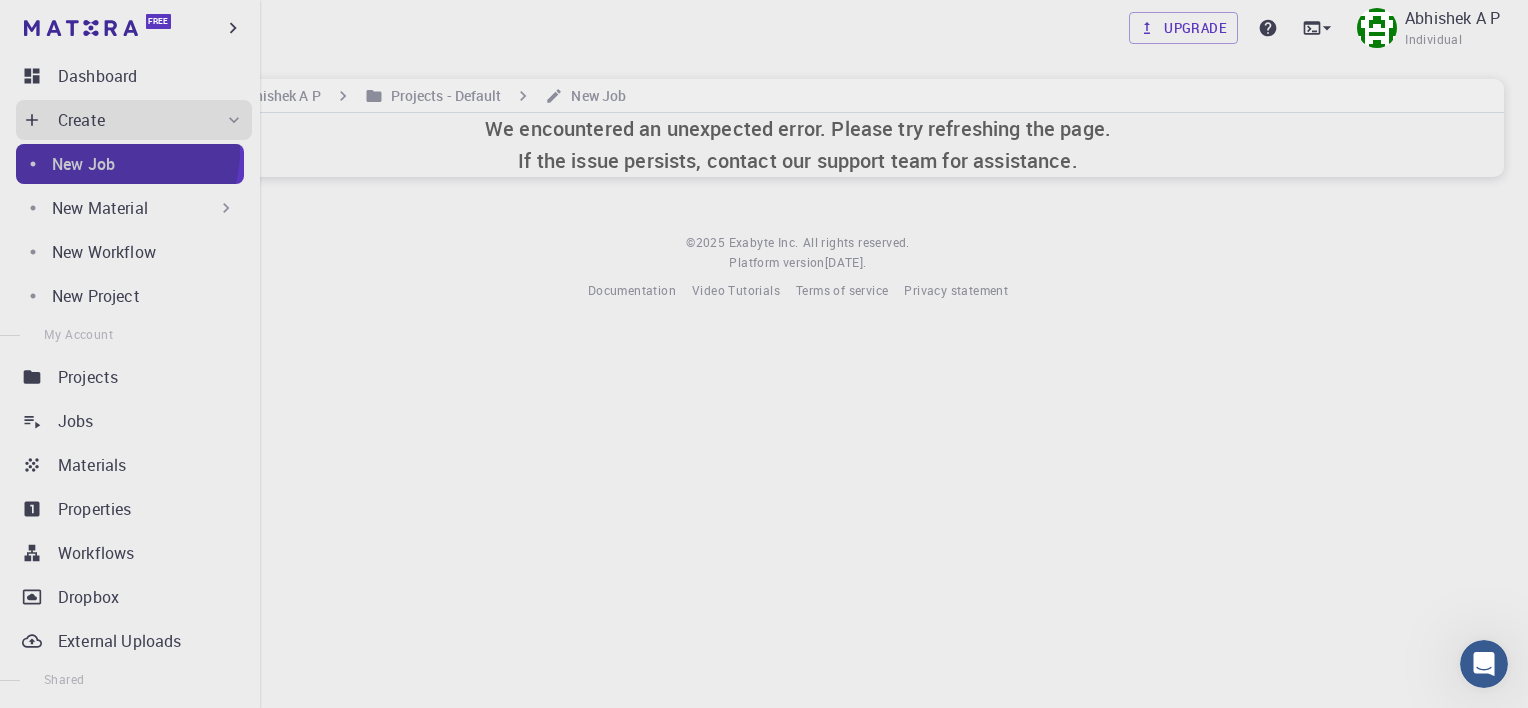 click on "New Job" at bounding box center (130, 164) 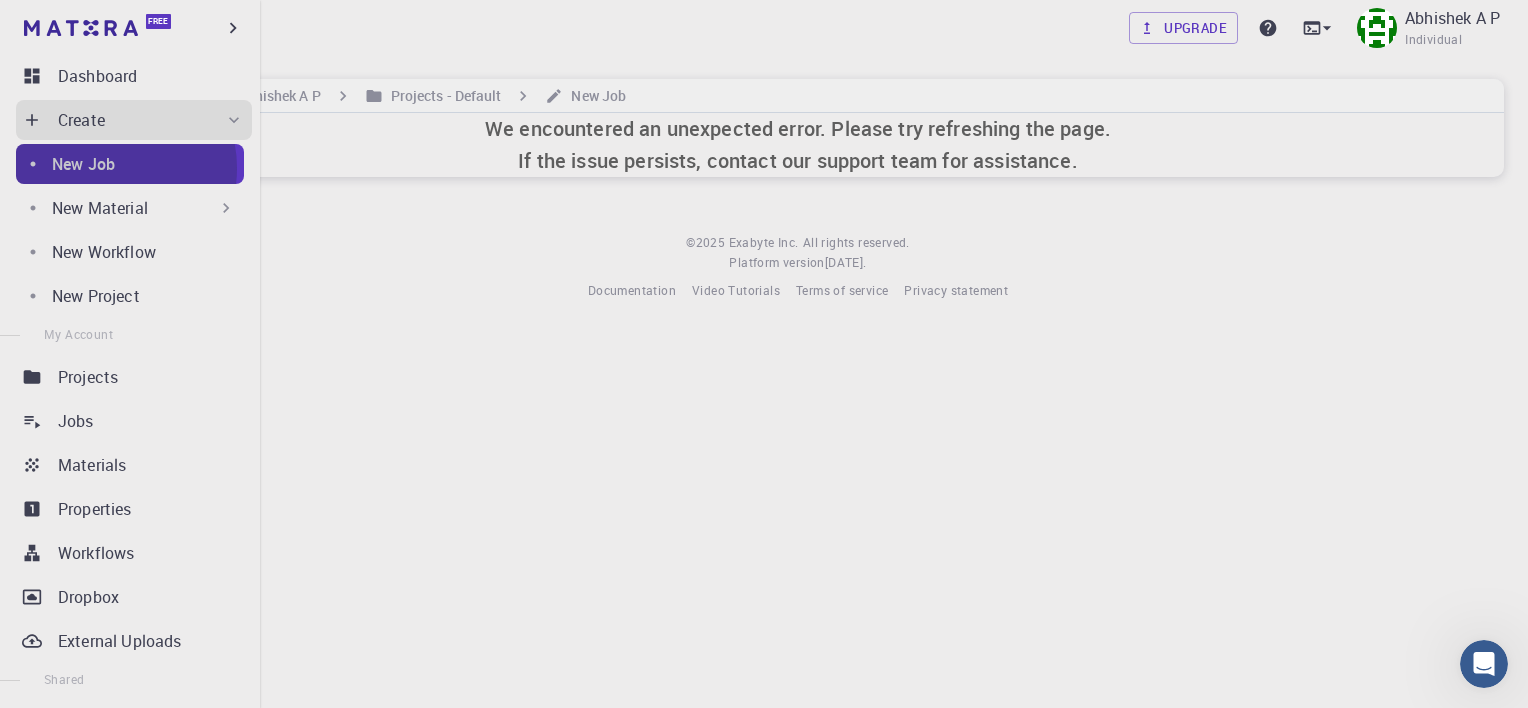 click on "New Job" at bounding box center (83, 164) 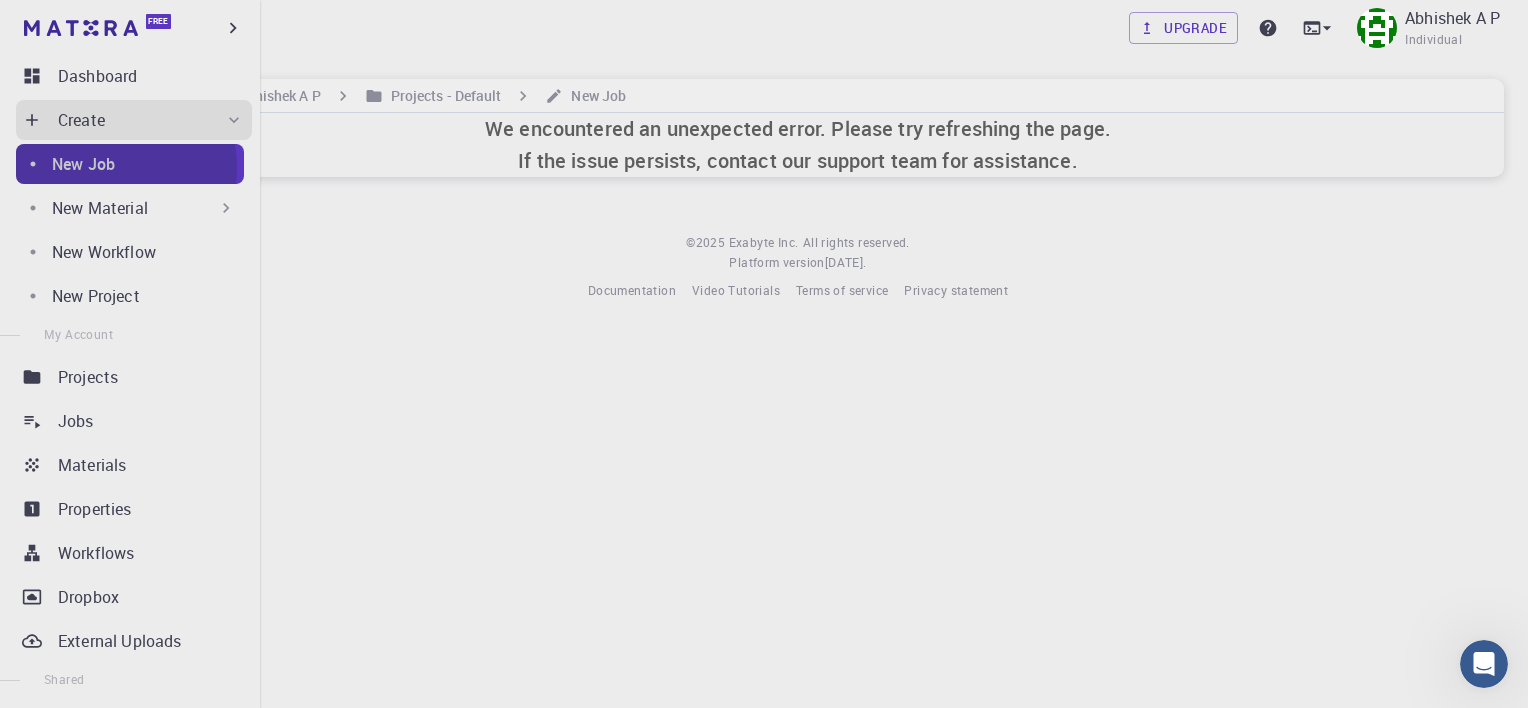 click on "New Job" at bounding box center [83, 164] 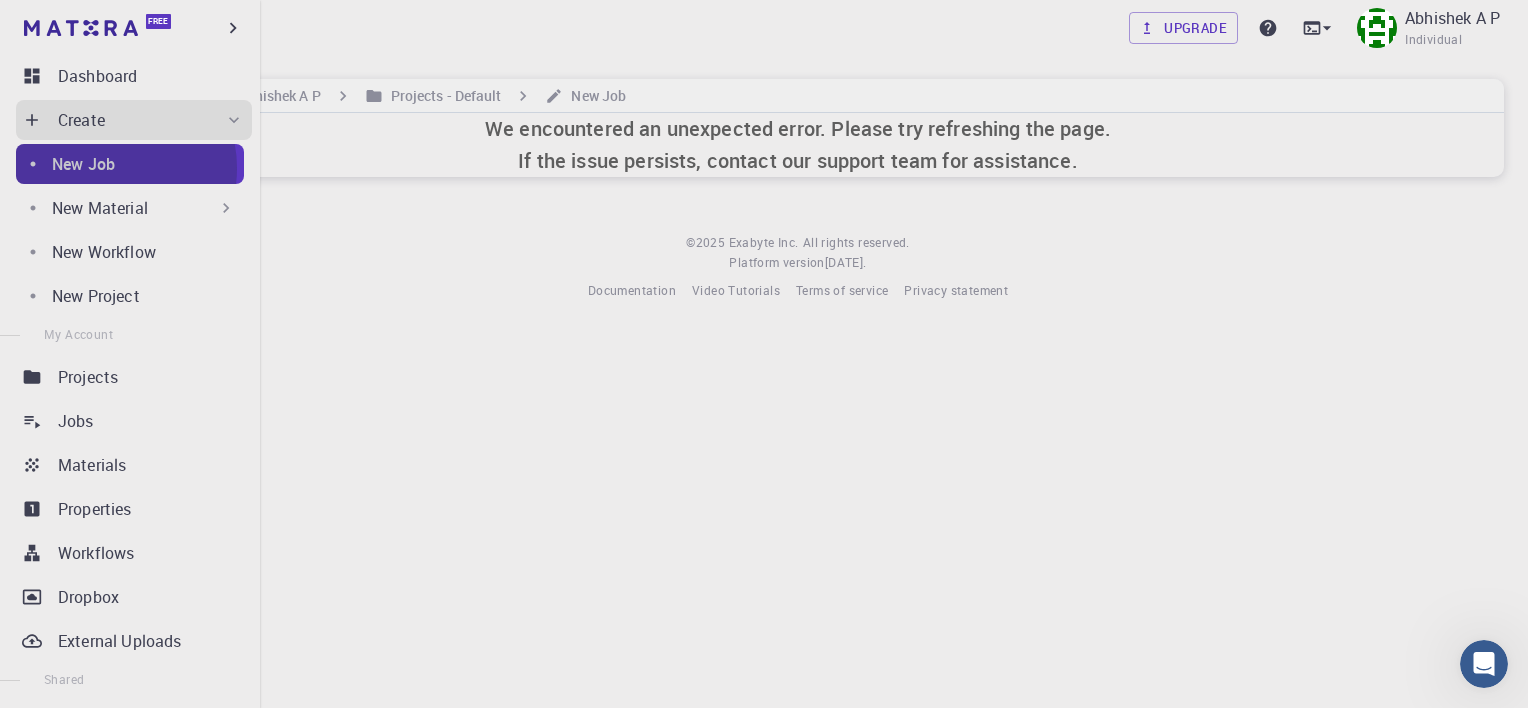 click on "New Job" at bounding box center (83, 164) 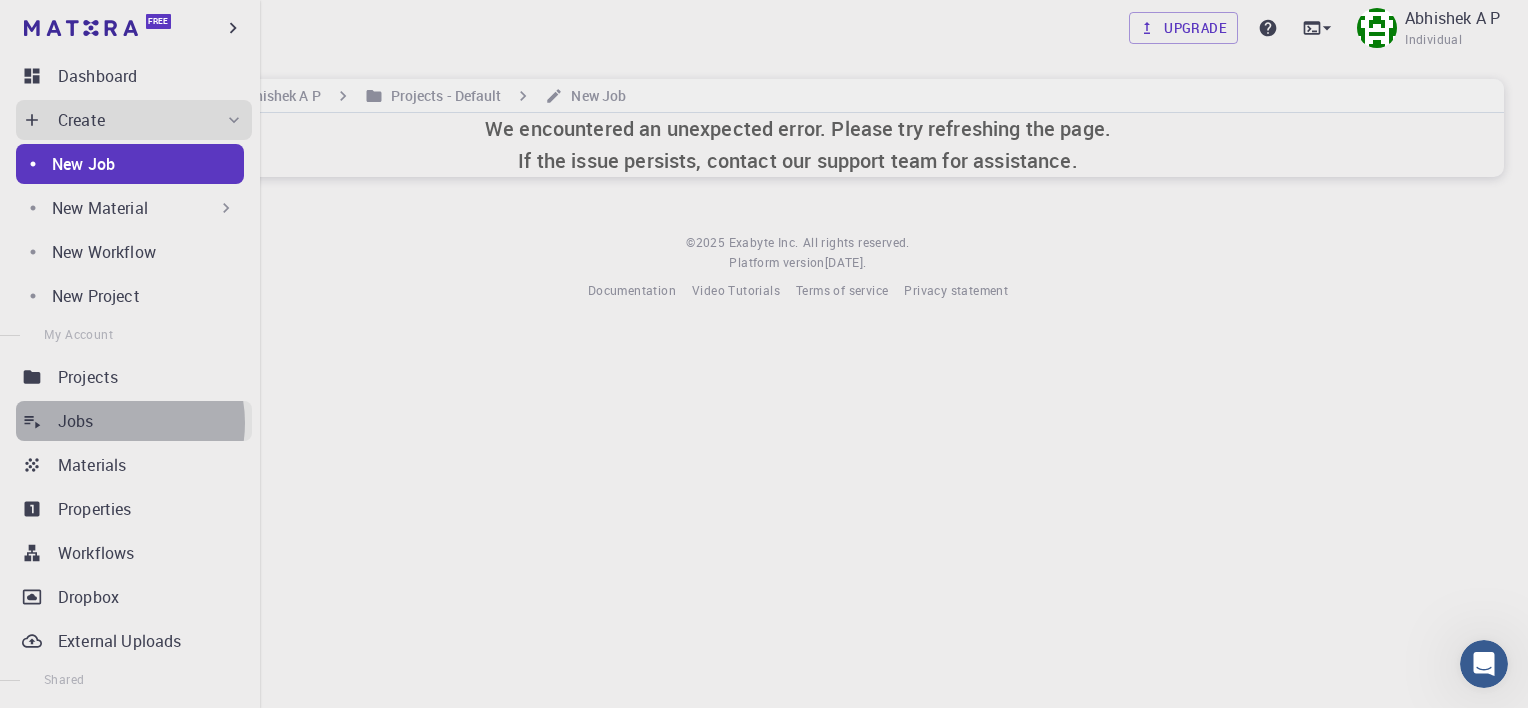 click on "Jobs" at bounding box center (155, 421) 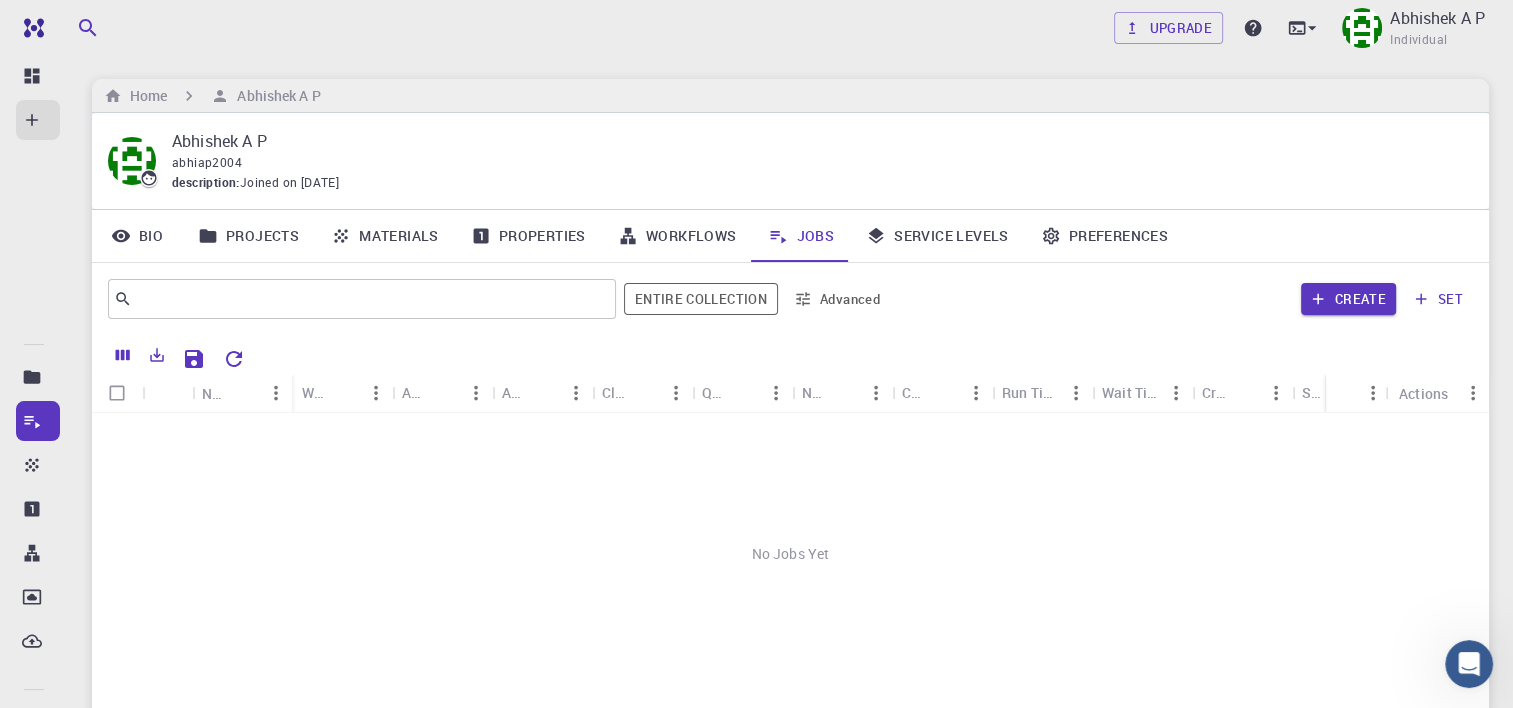 click on "No Jobs Yet" at bounding box center (790, 554) 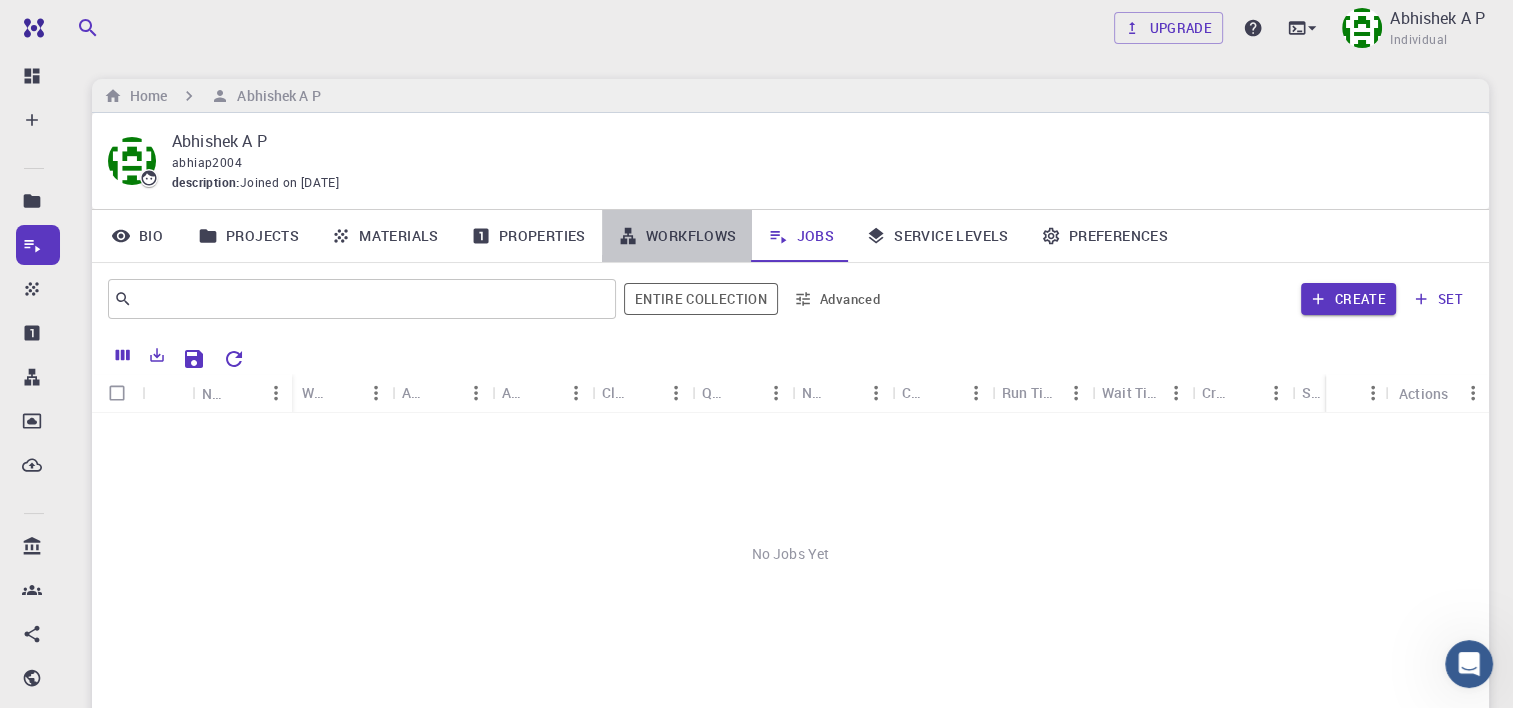 click on "Workflows" at bounding box center [677, 236] 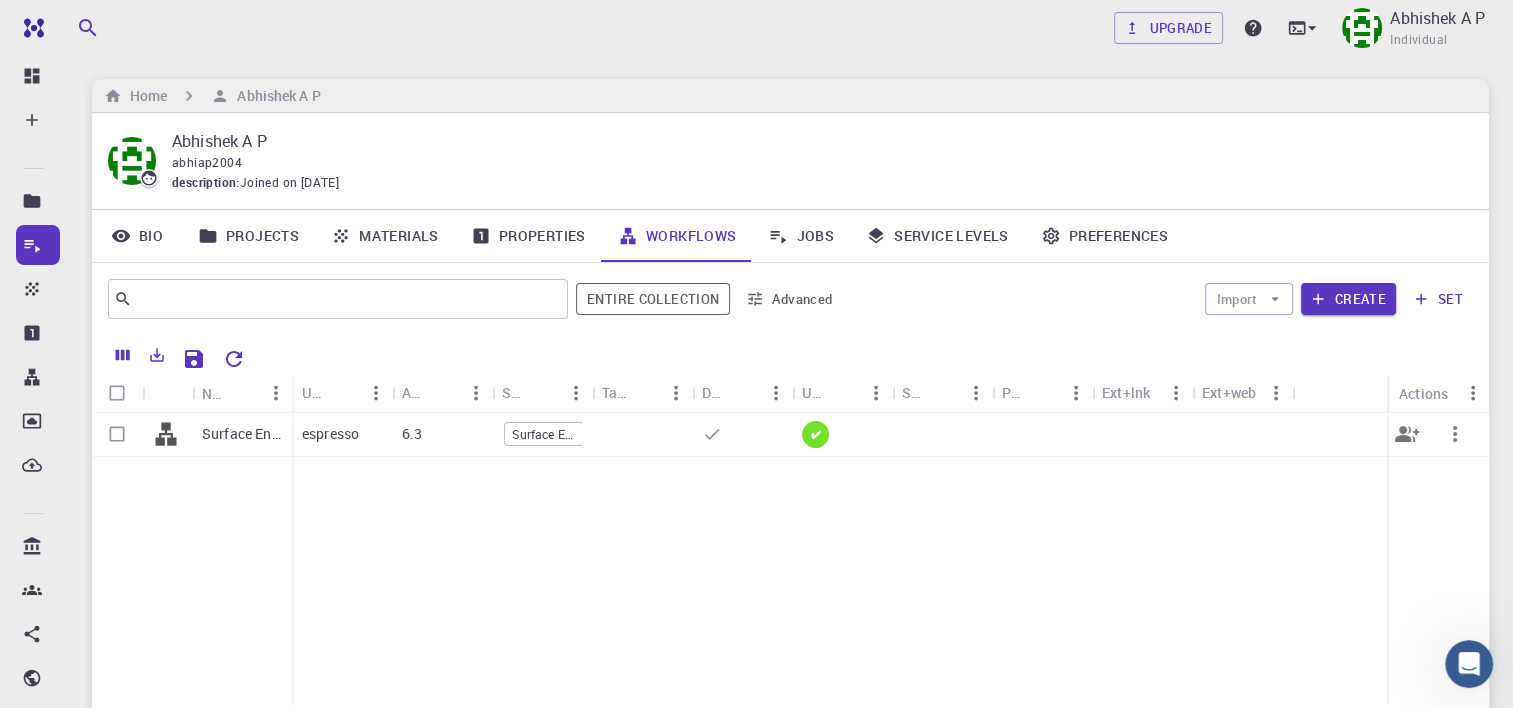 click on "Surface Energy (clone) (clone) (clone)" at bounding box center (242, 434) 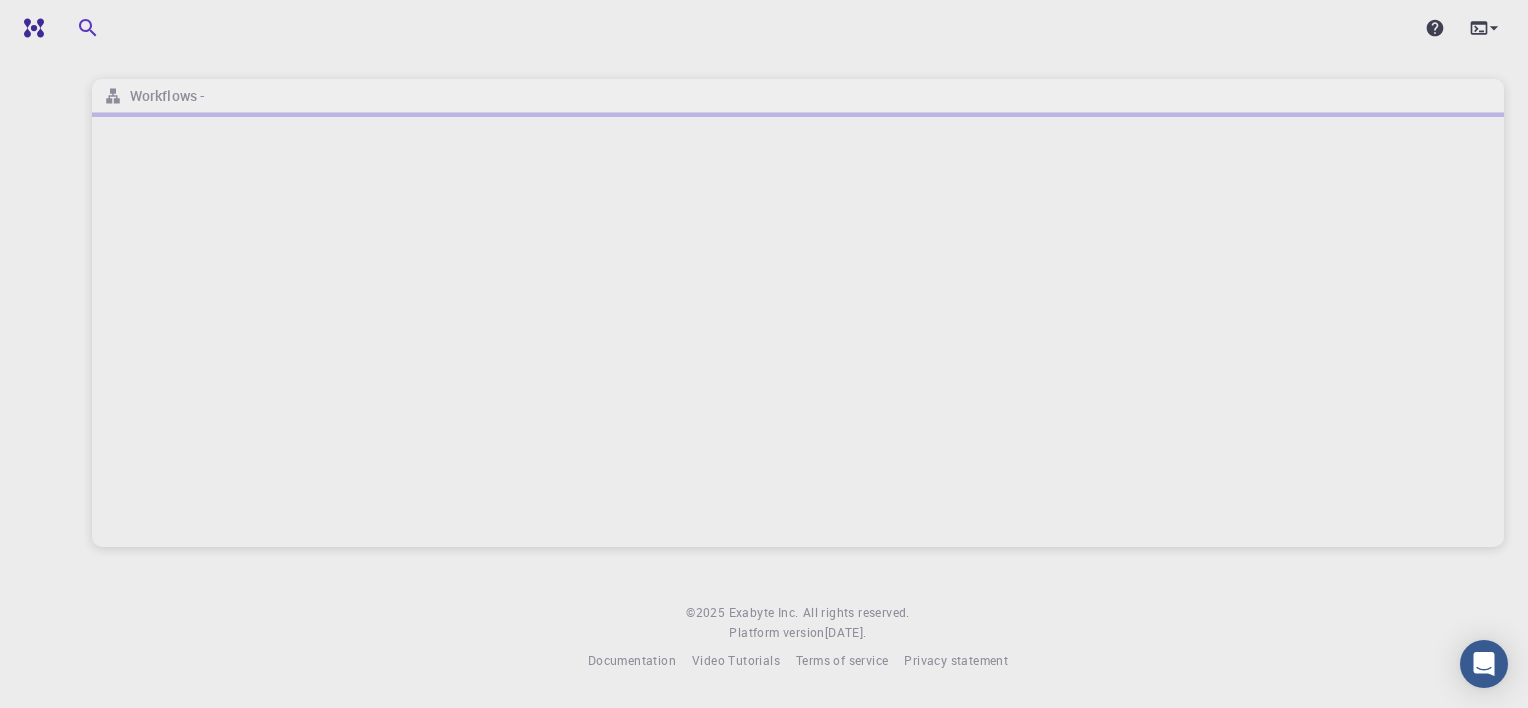 scroll, scrollTop: 0, scrollLeft: 0, axis: both 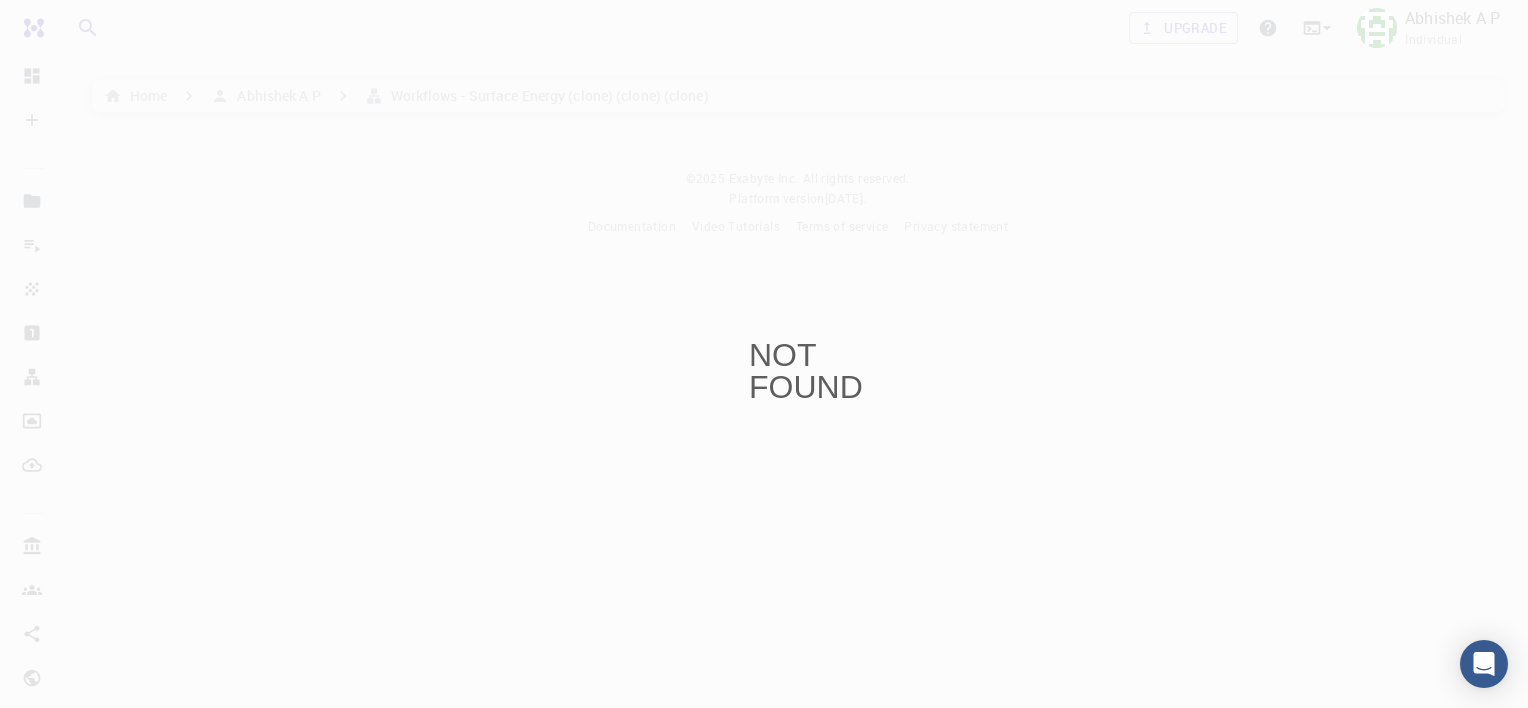 click on "NOT FOUND" at bounding box center (764, 354) 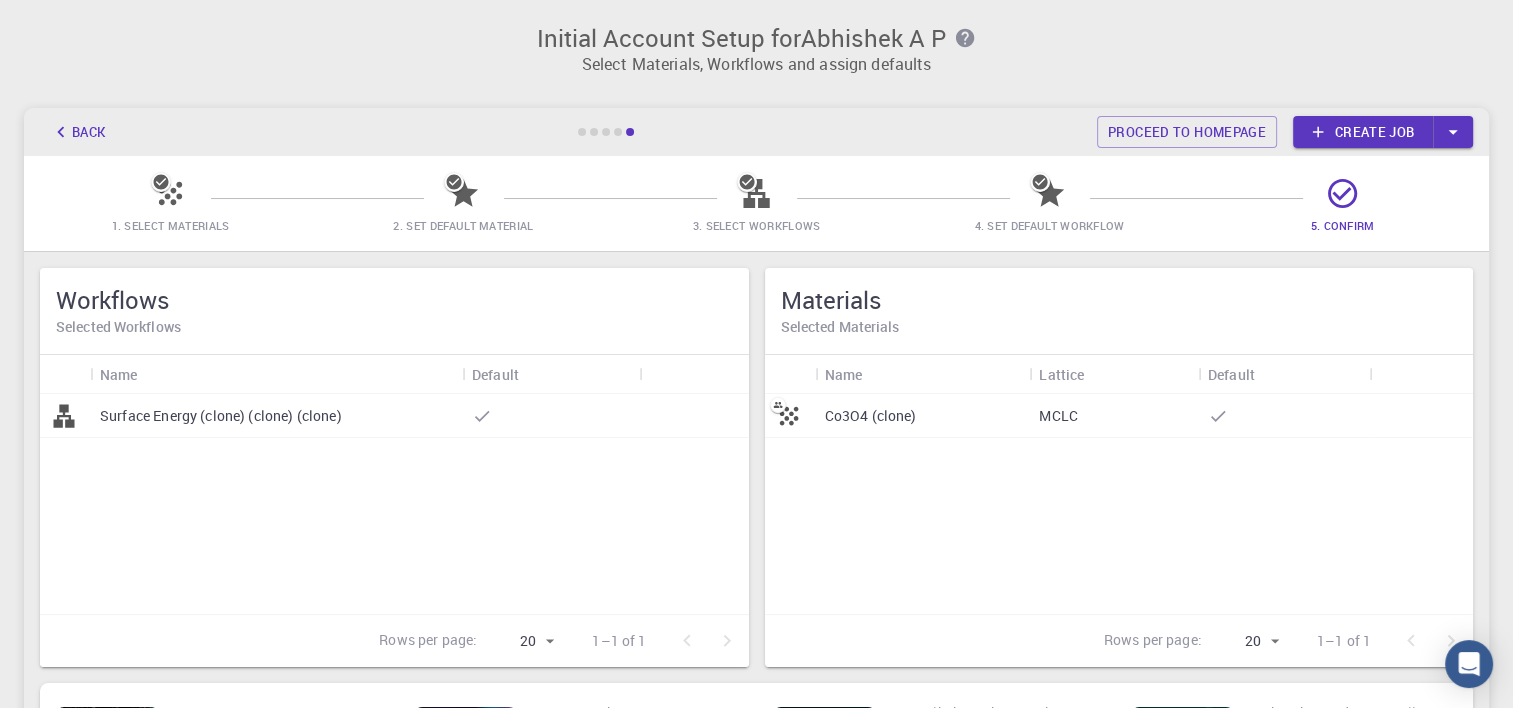 click on "Surface Energy (clone) (clone) (clone)" at bounding box center (221, 416) 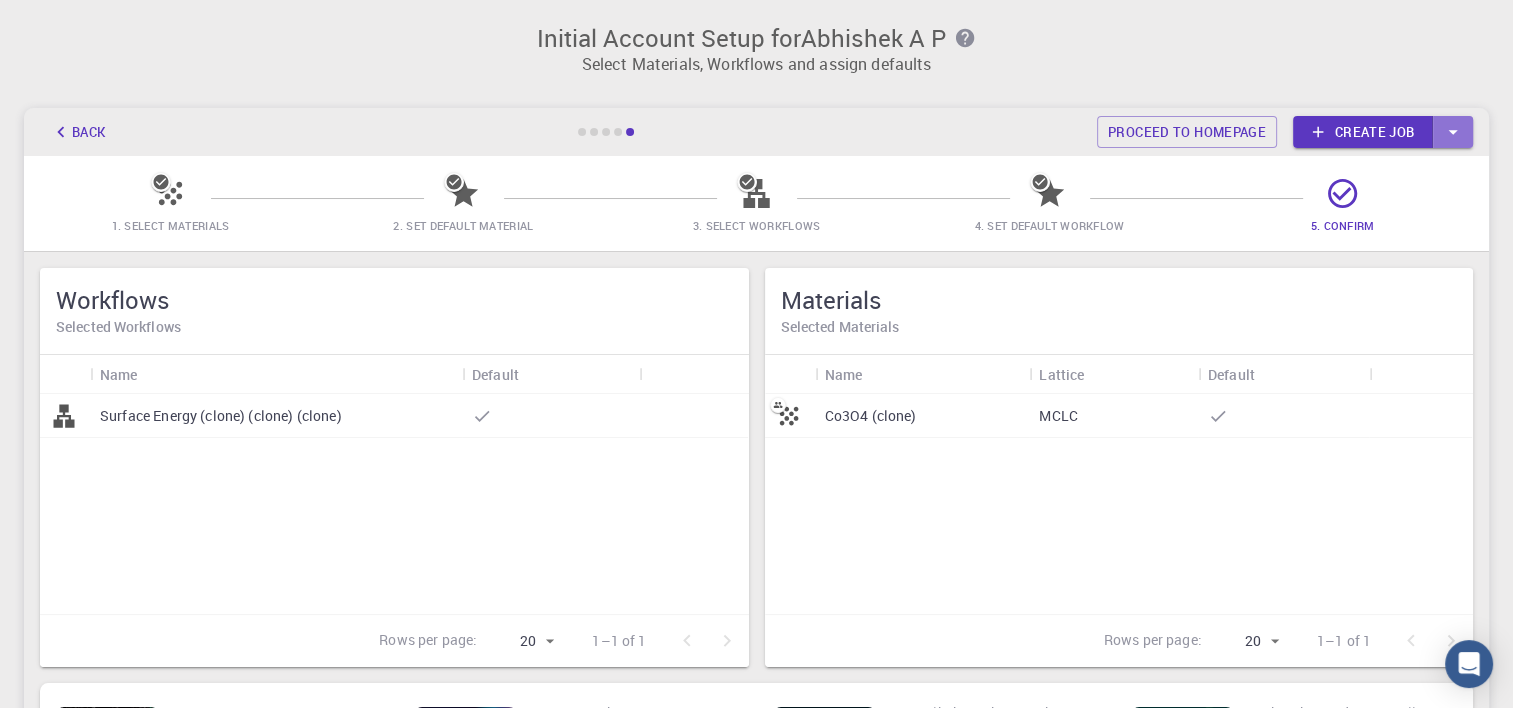 click 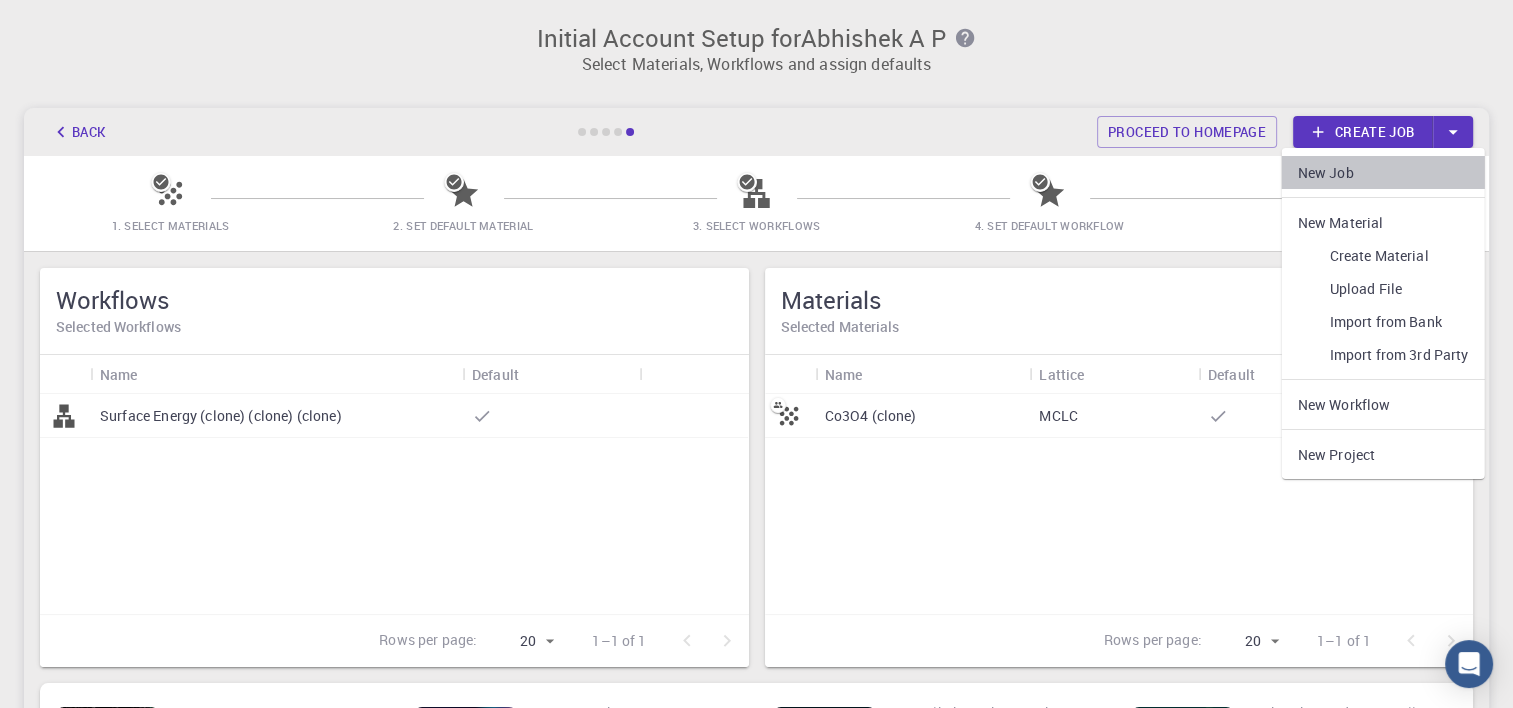 click on "New Job" at bounding box center [1383, 172] 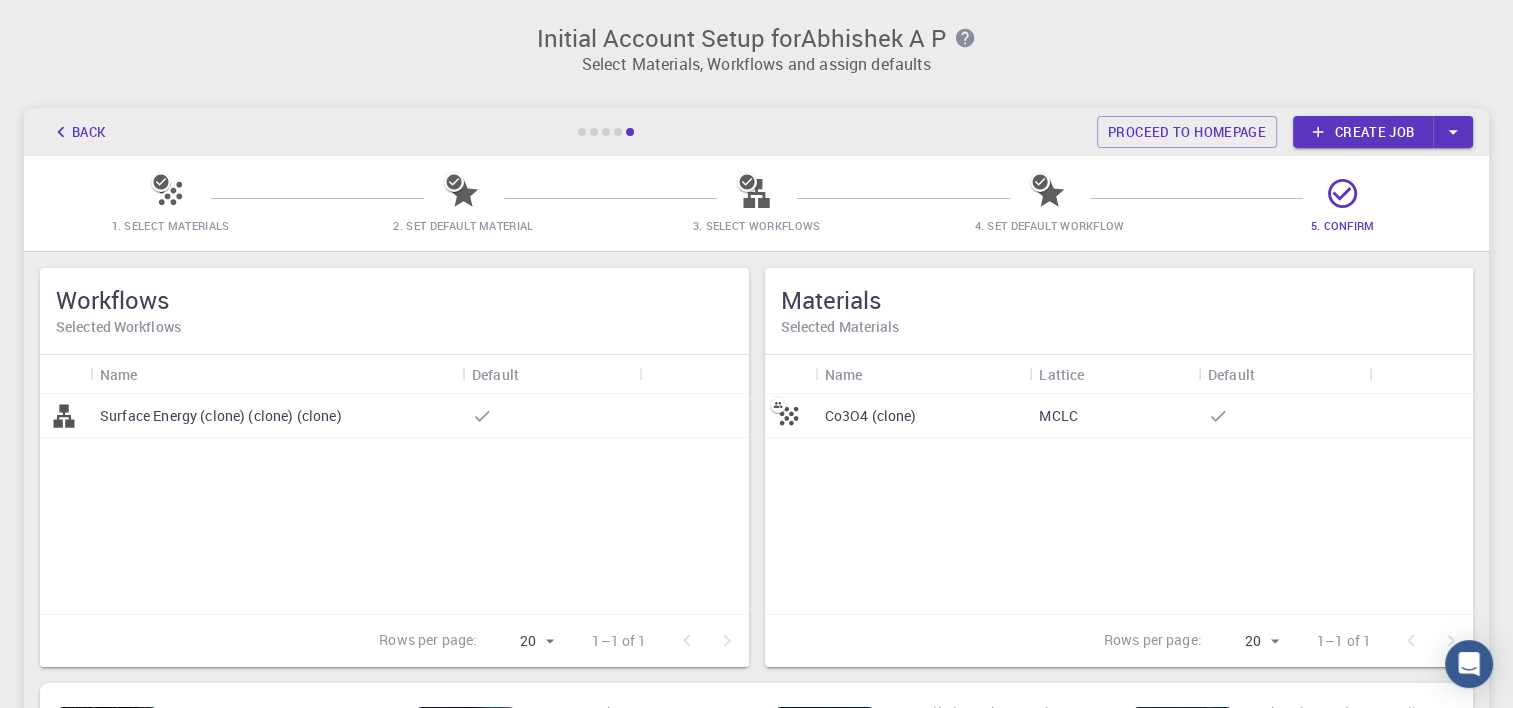 click 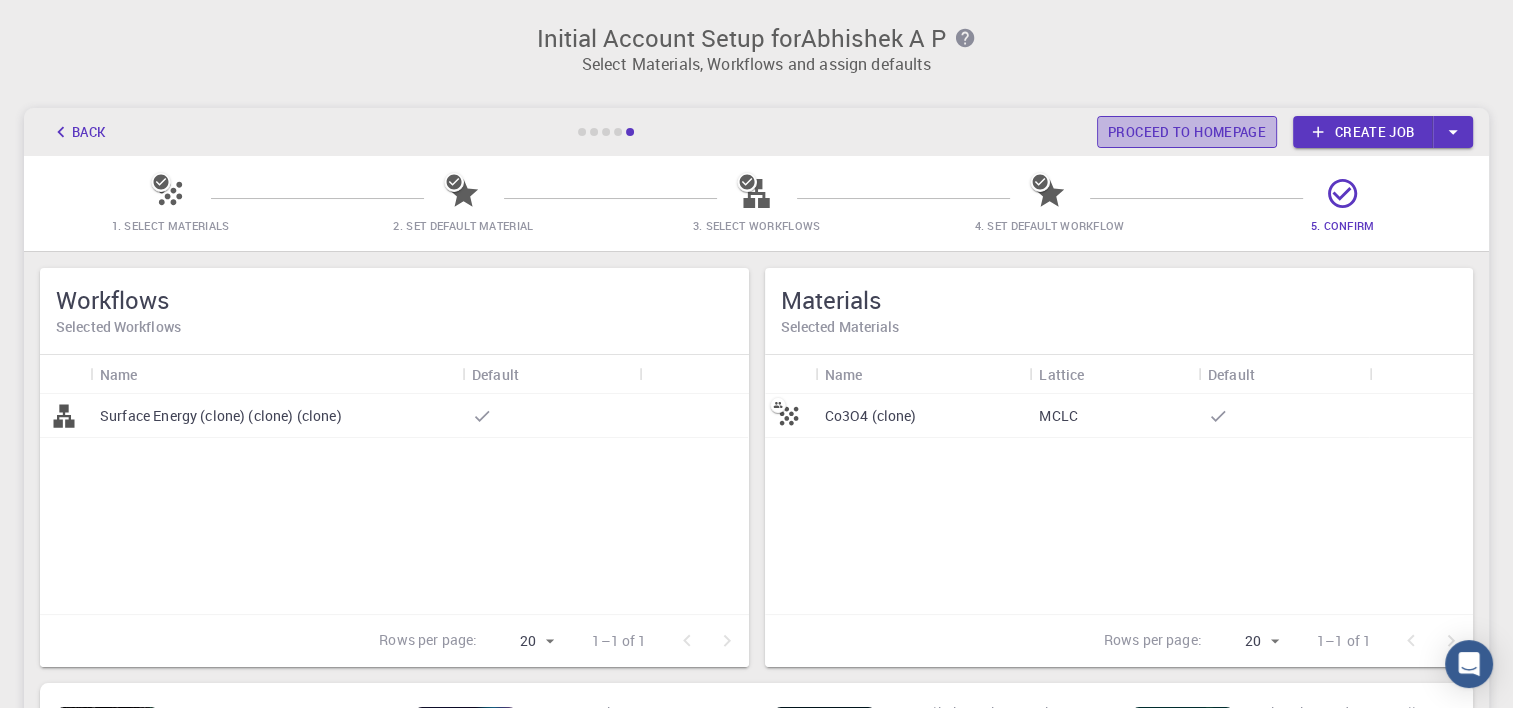 click on "Proceed to homepage" at bounding box center (1187, 132) 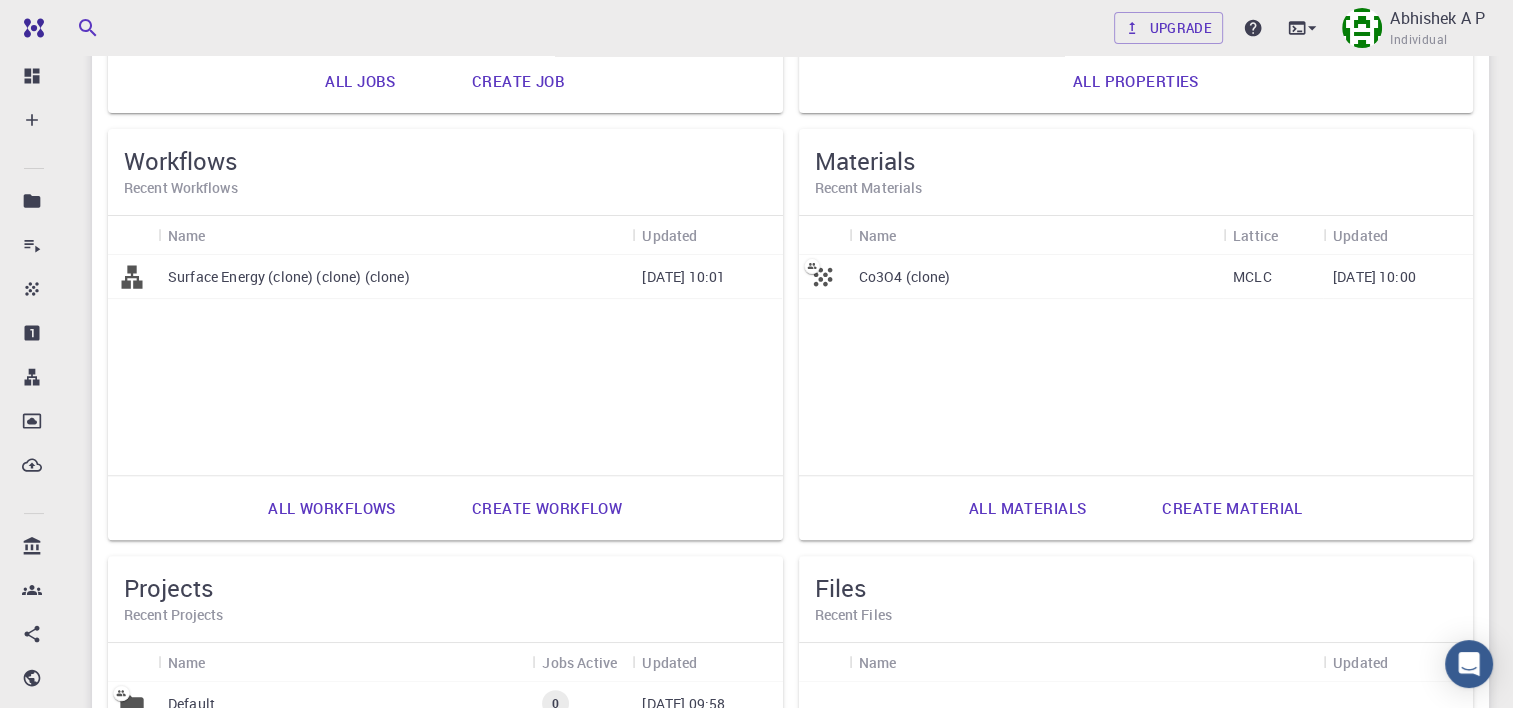 scroll, scrollTop: 519, scrollLeft: 0, axis: vertical 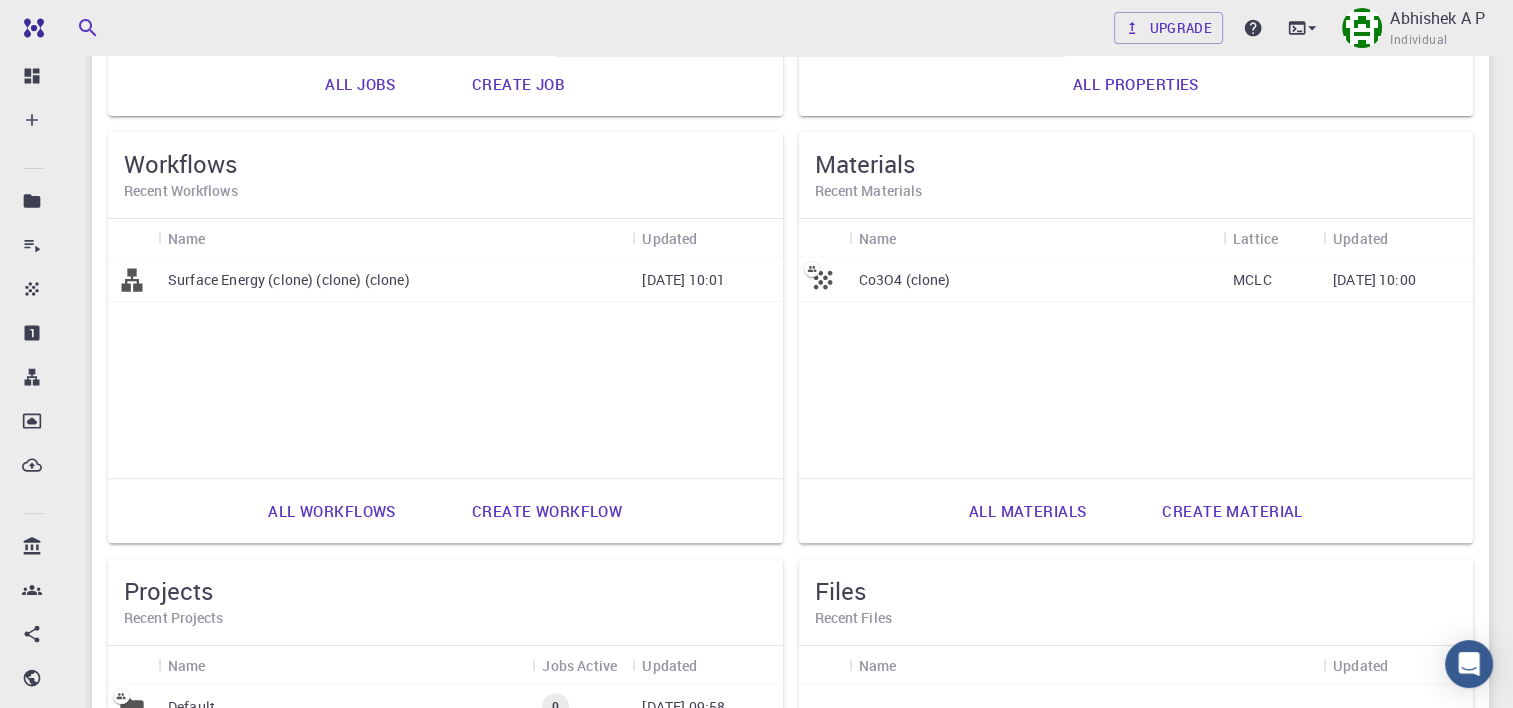 click on "Surface Energy (clone) (clone) (clone)" at bounding box center [289, 280] 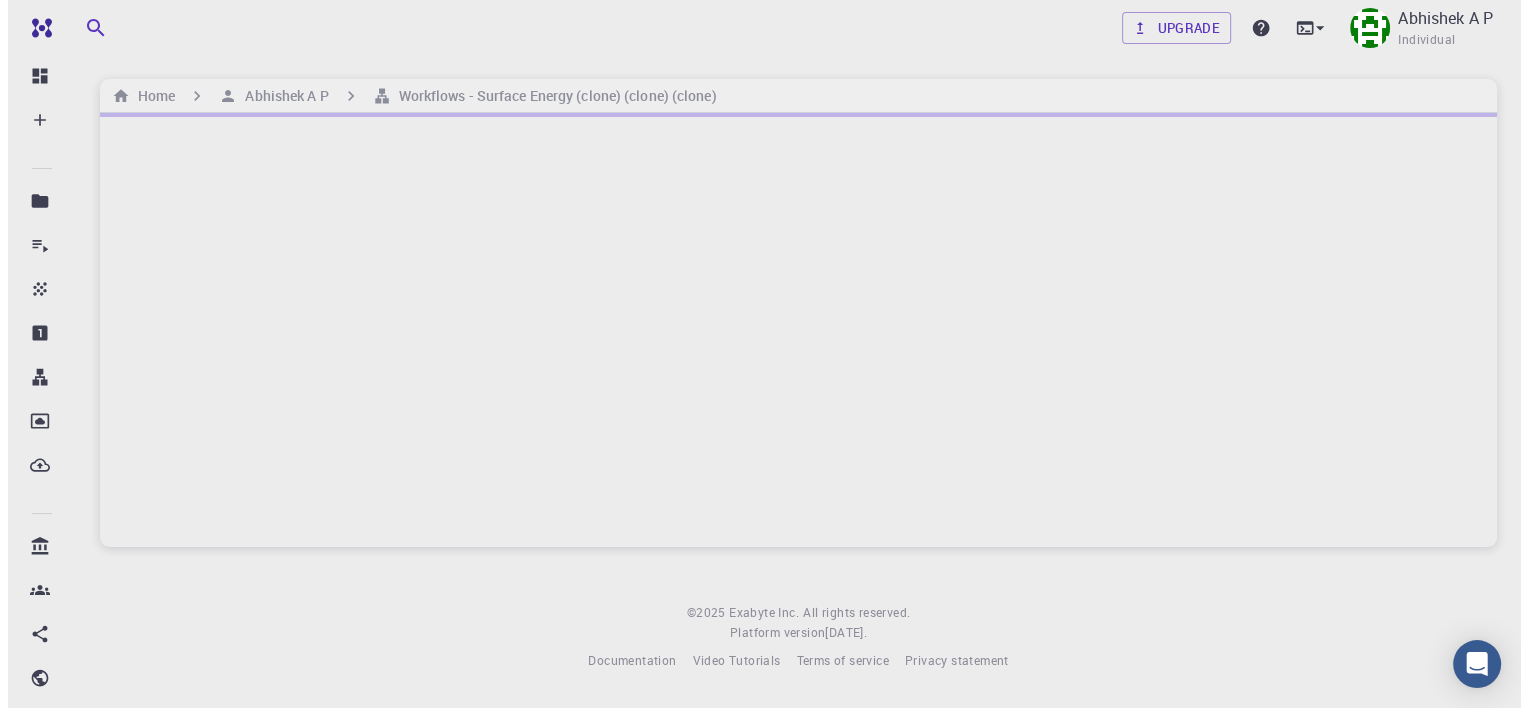 scroll, scrollTop: 0, scrollLeft: 0, axis: both 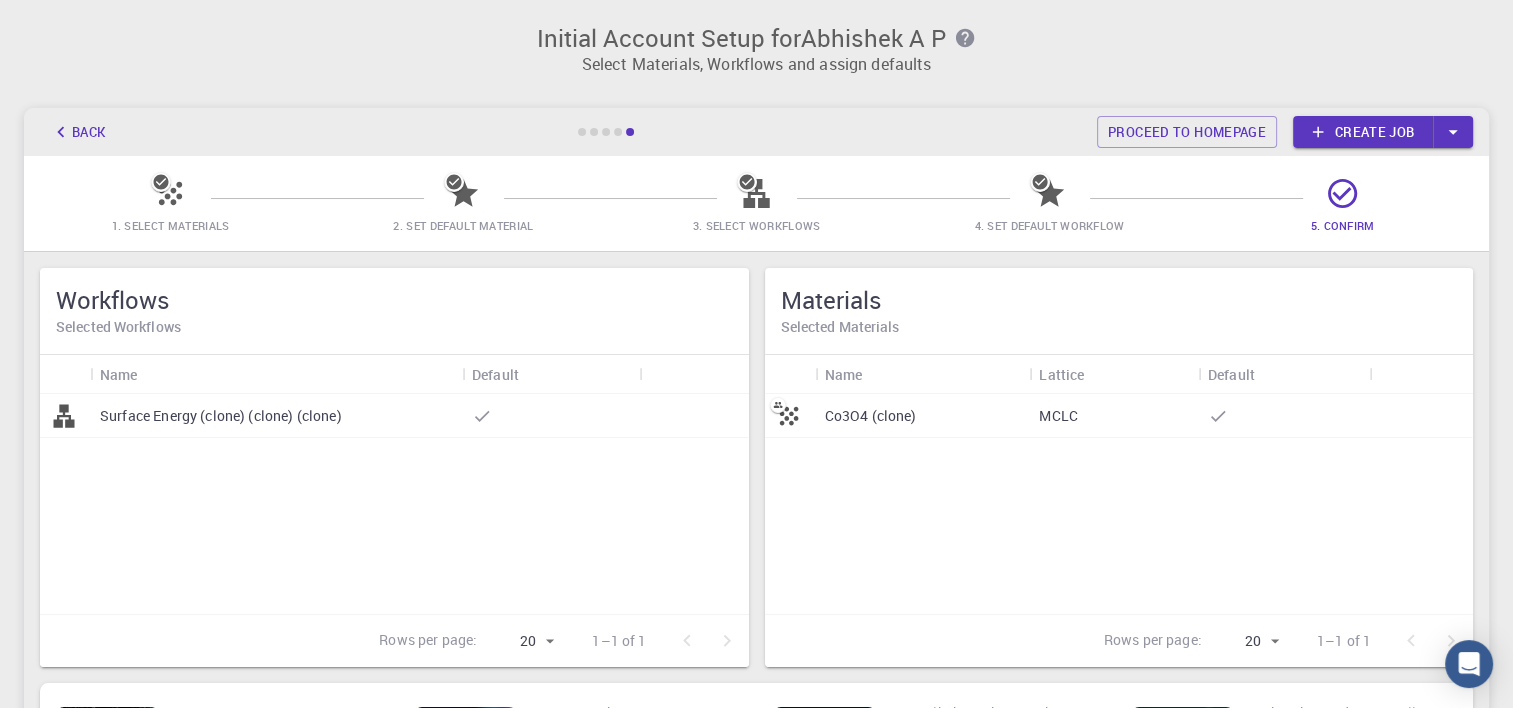 drag, startPoint x: 745, startPoint y: 211, endPoint x: 776, endPoint y: 187, distance: 39.20459 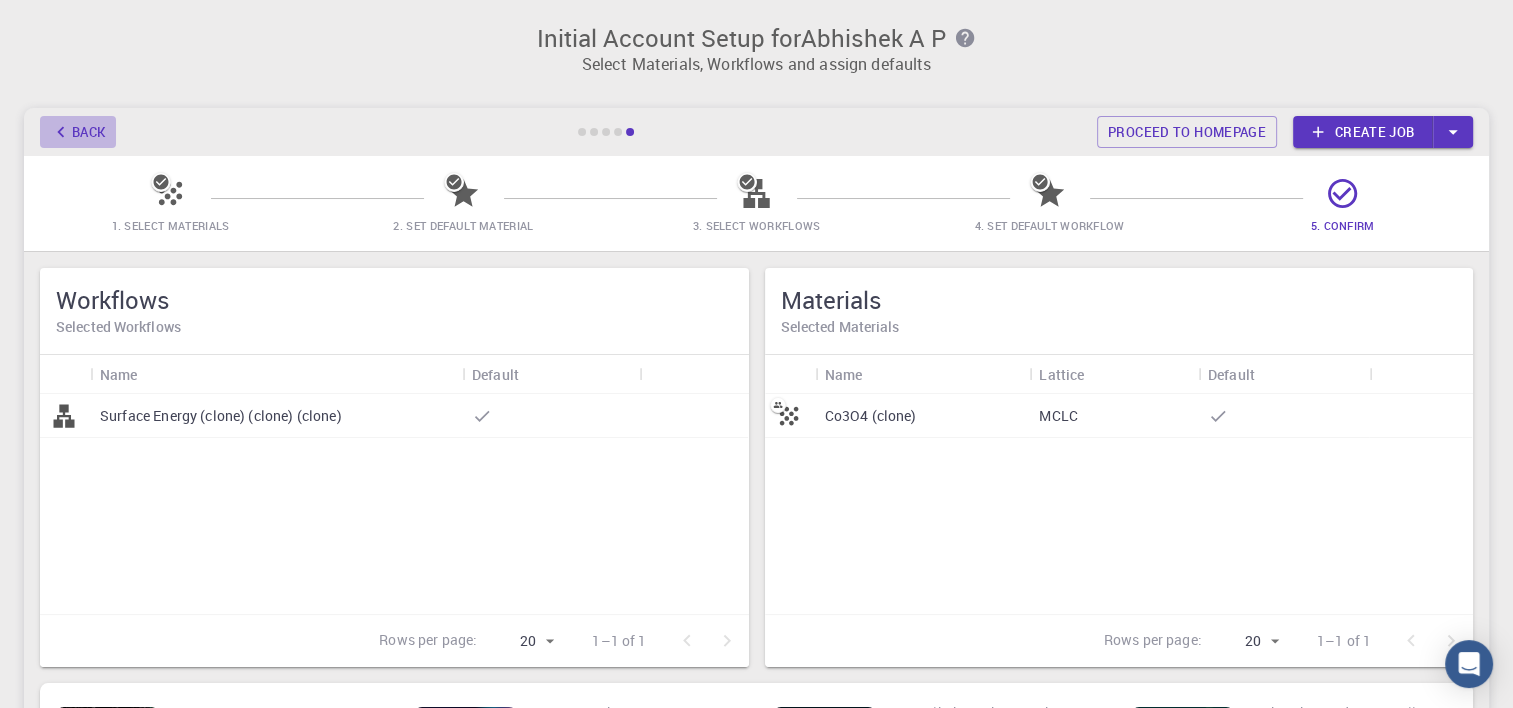 click on "Back" at bounding box center (78, 132) 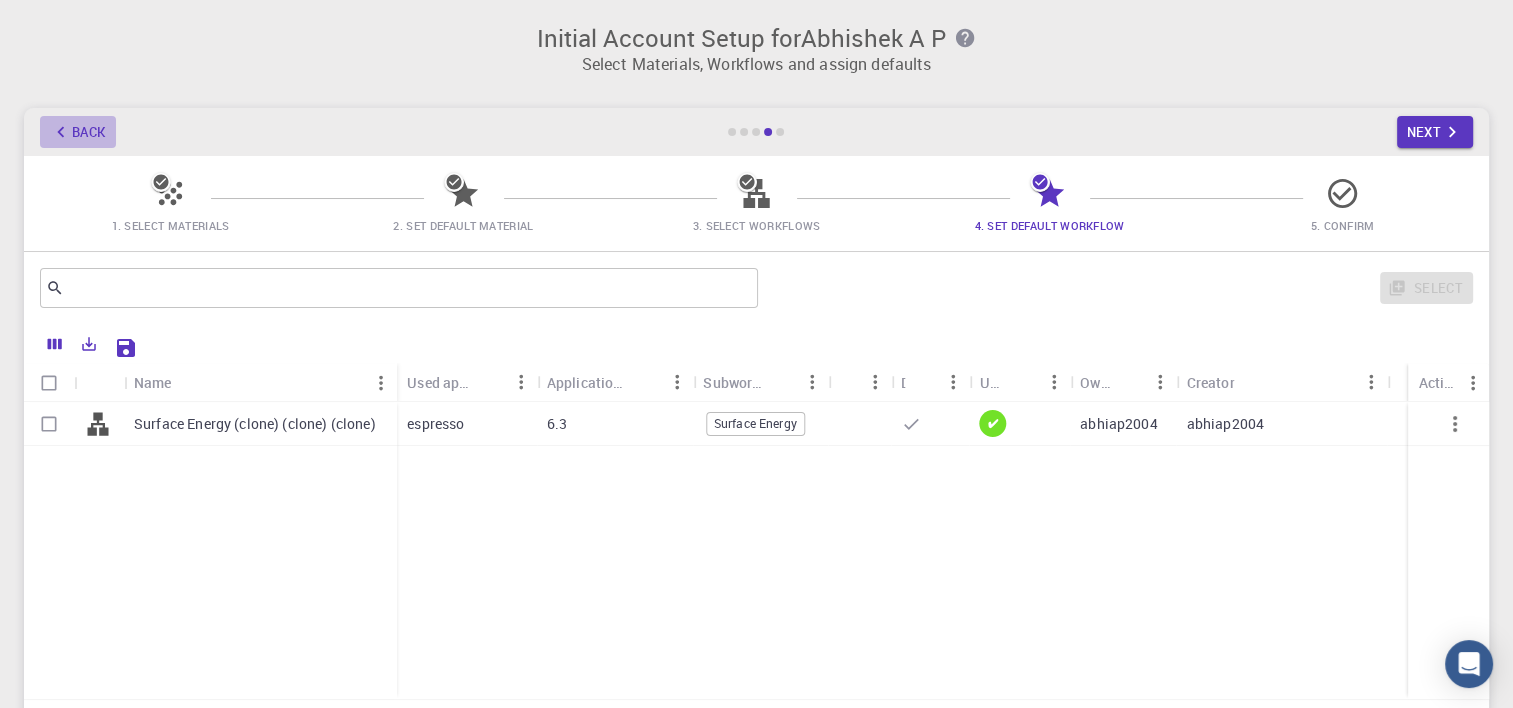 click on "Back" at bounding box center (78, 132) 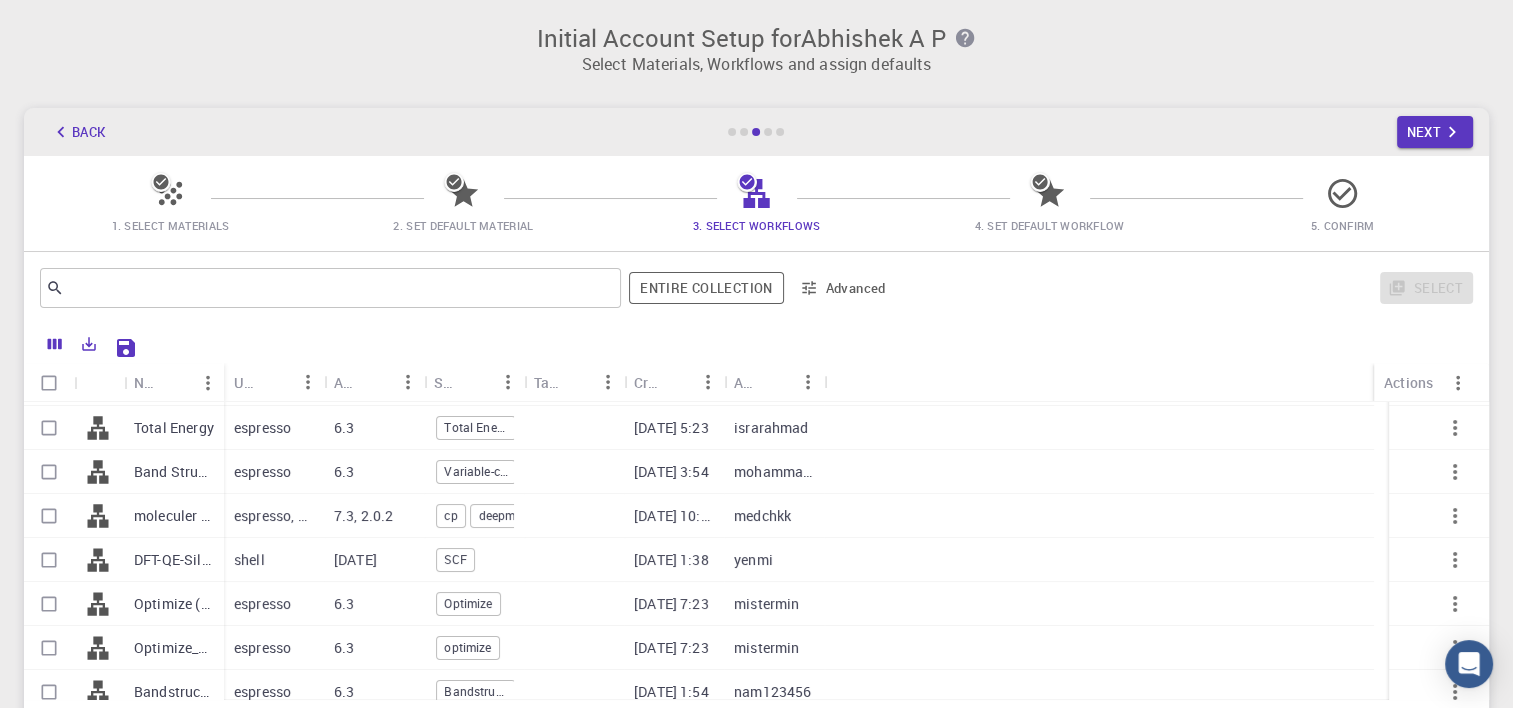 scroll, scrollTop: 0, scrollLeft: 0, axis: both 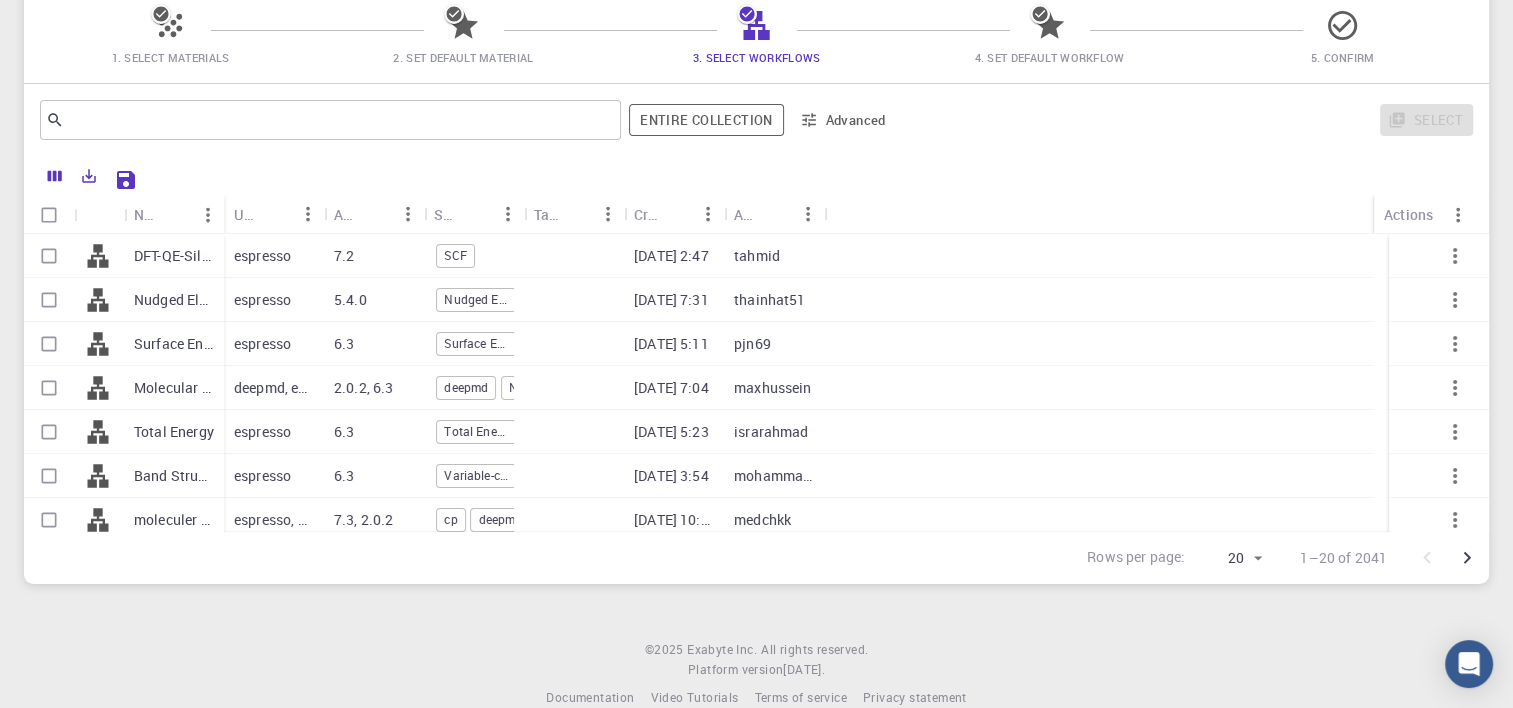 click on "Surface Energy (clone) (clone)" at bounding box center (174, 344) 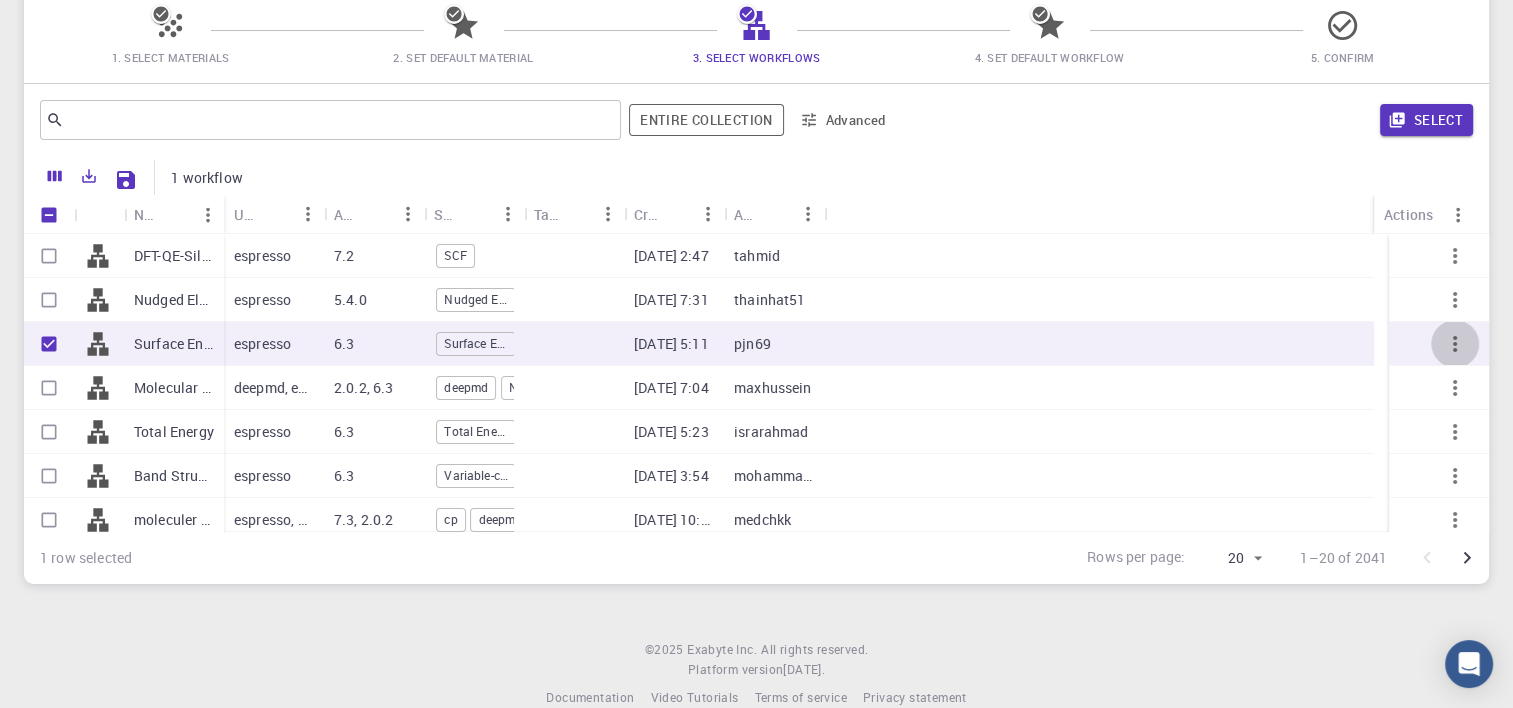click 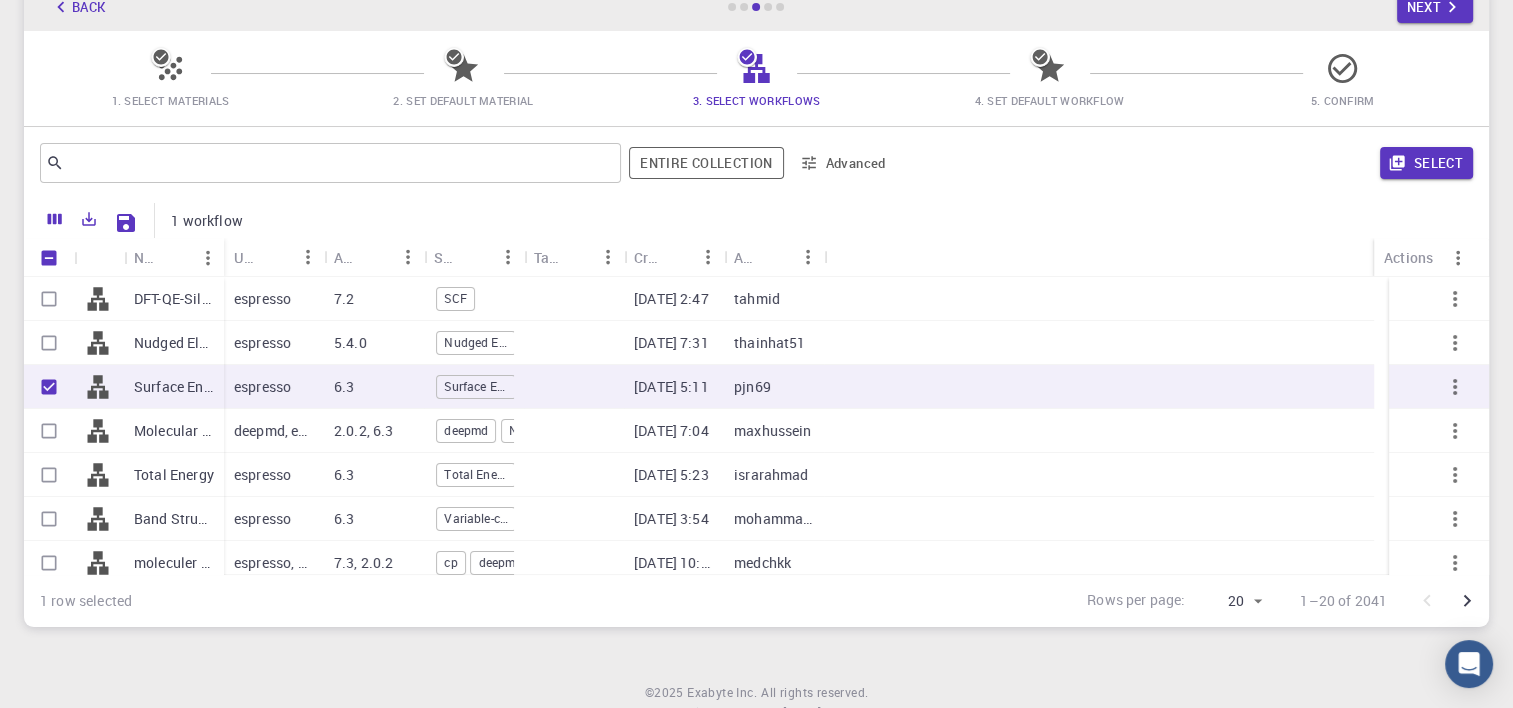scroll, scrollTop: 128, scrollLeft: 0, axis: vertical 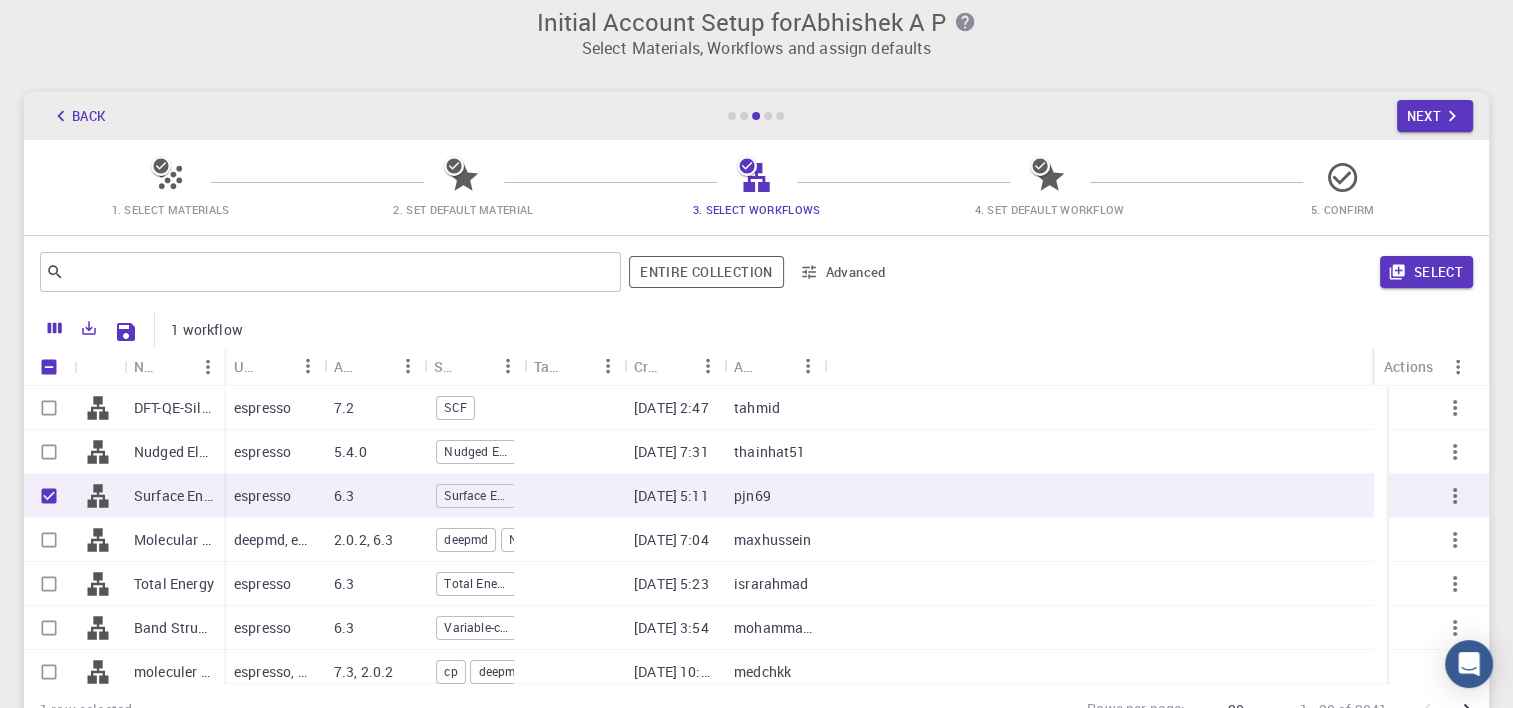 click on "pjn69" at bounding box center [752, 496] 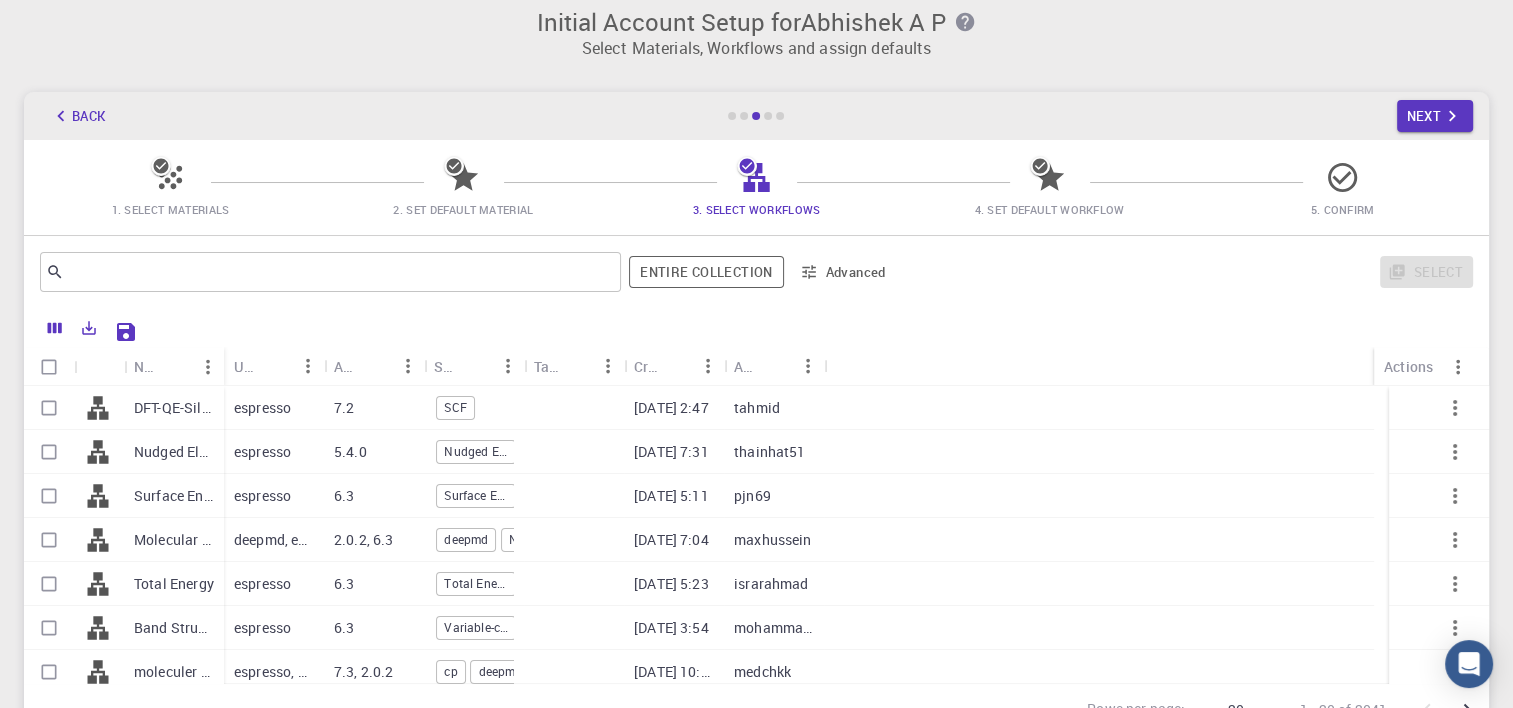 click on "Surface Energy (clone) (clone)" at bounding box center [174, 496] 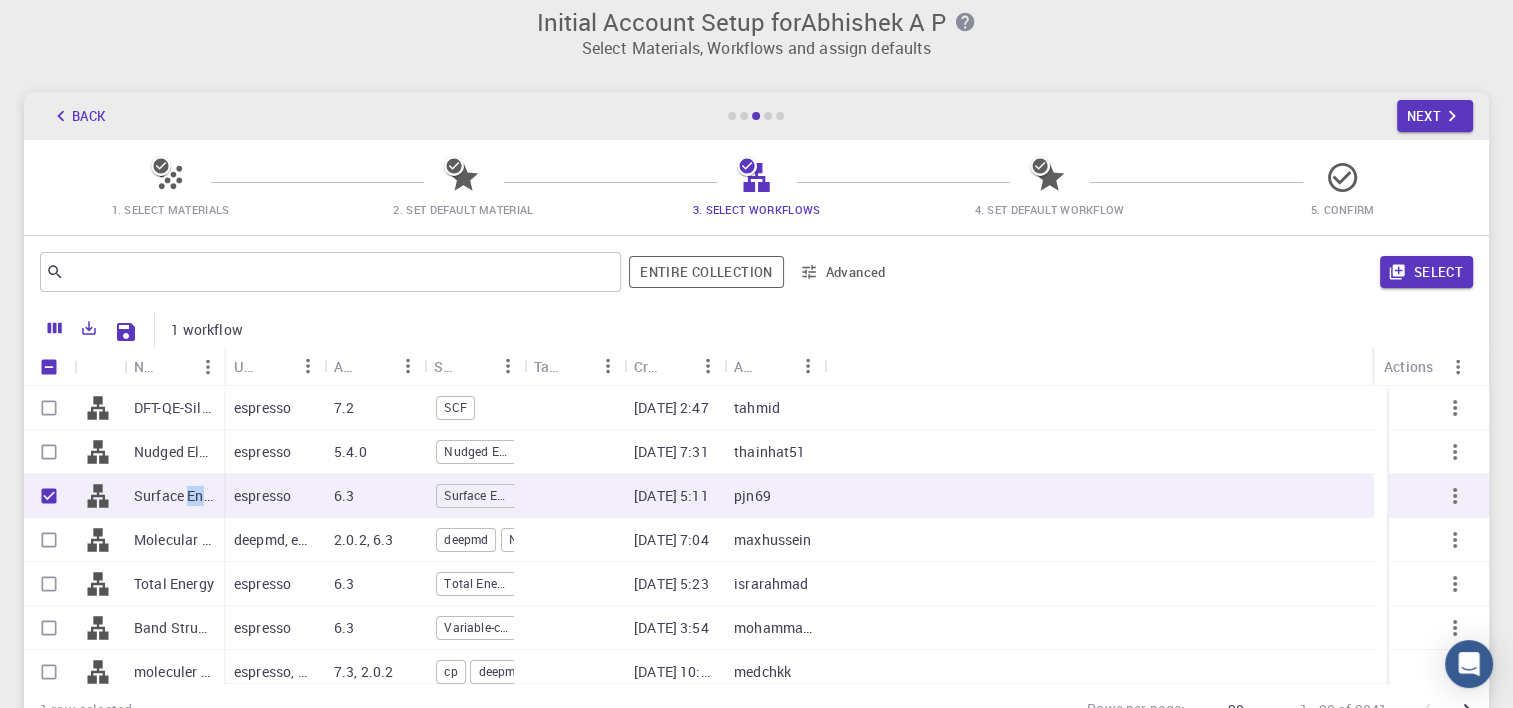 click on "Surface Energy (clone) (clone)" at bounding box center [174, 496] 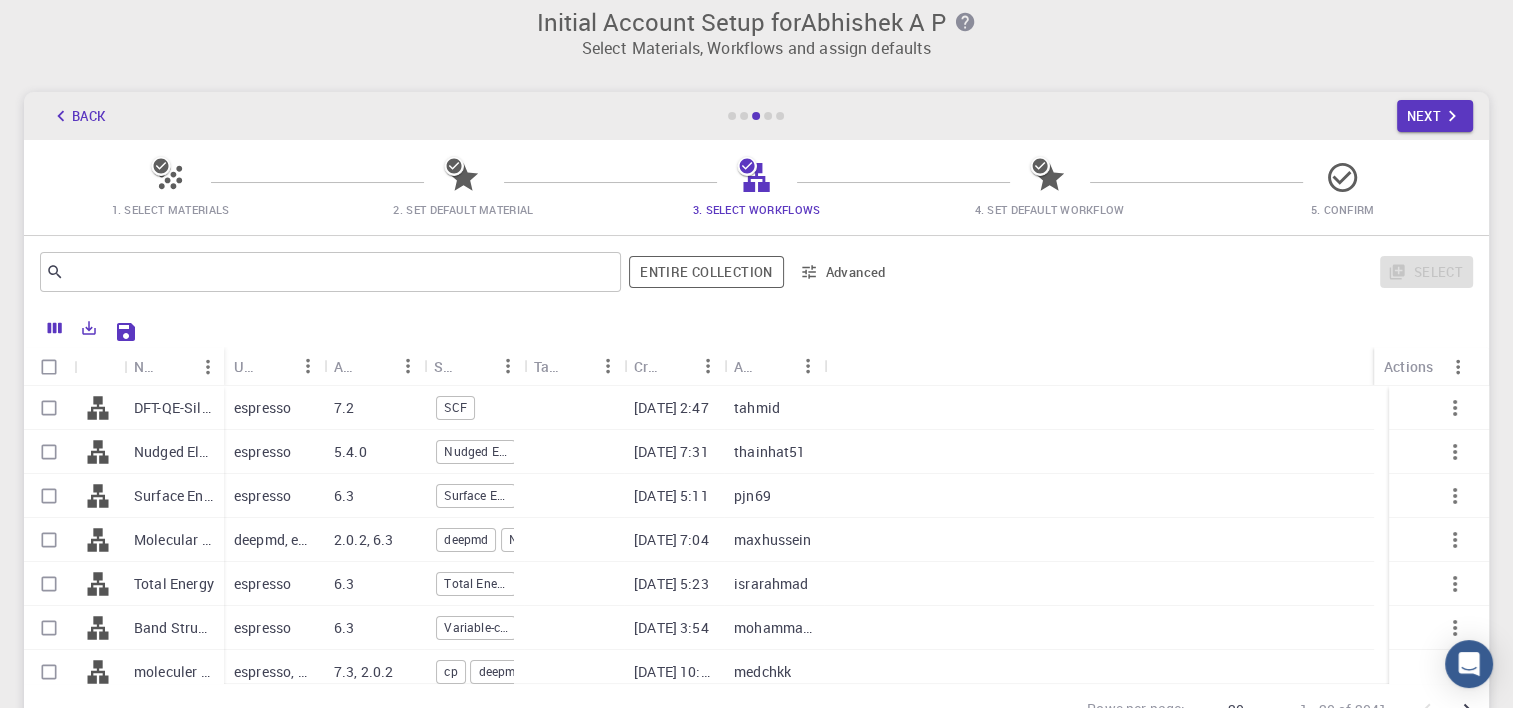 drag, startPoint x: 193, startPoint y: 508, endPoint x: 162, endPoint y: 497, distance: 32.89377 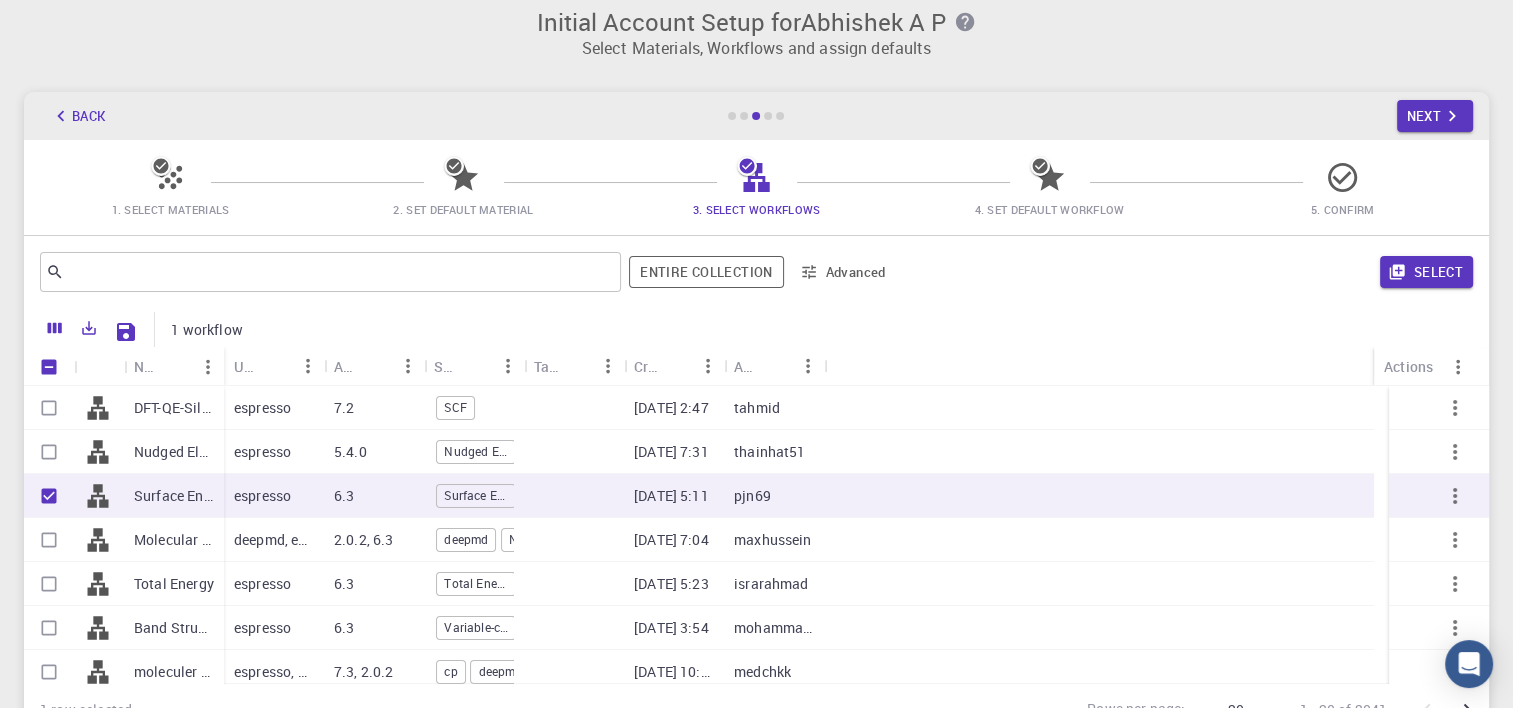 click on "Surface Energy (clone) (clone)" at bounding box center (174, 496) 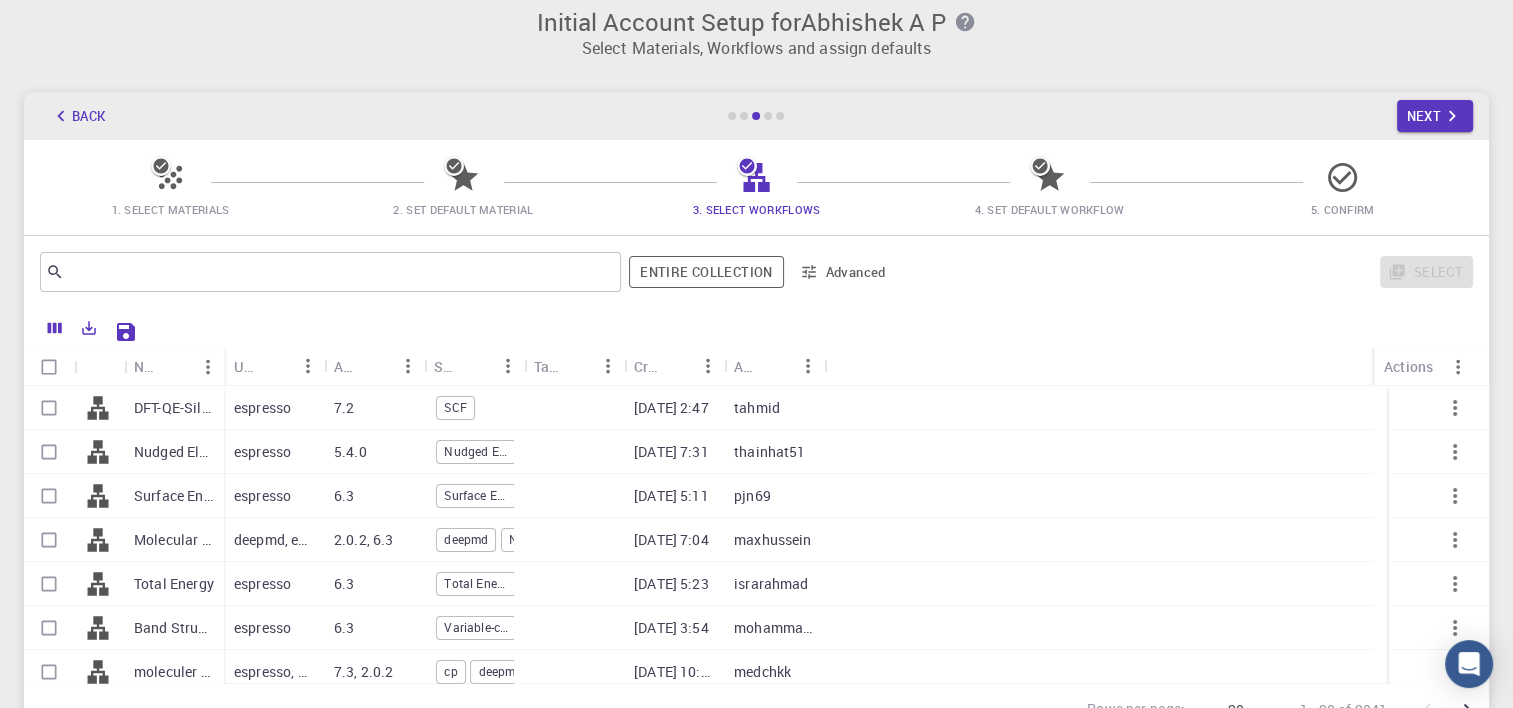 click on "Surface Energy (clone) (clone)" at bounding box center (174, 496) 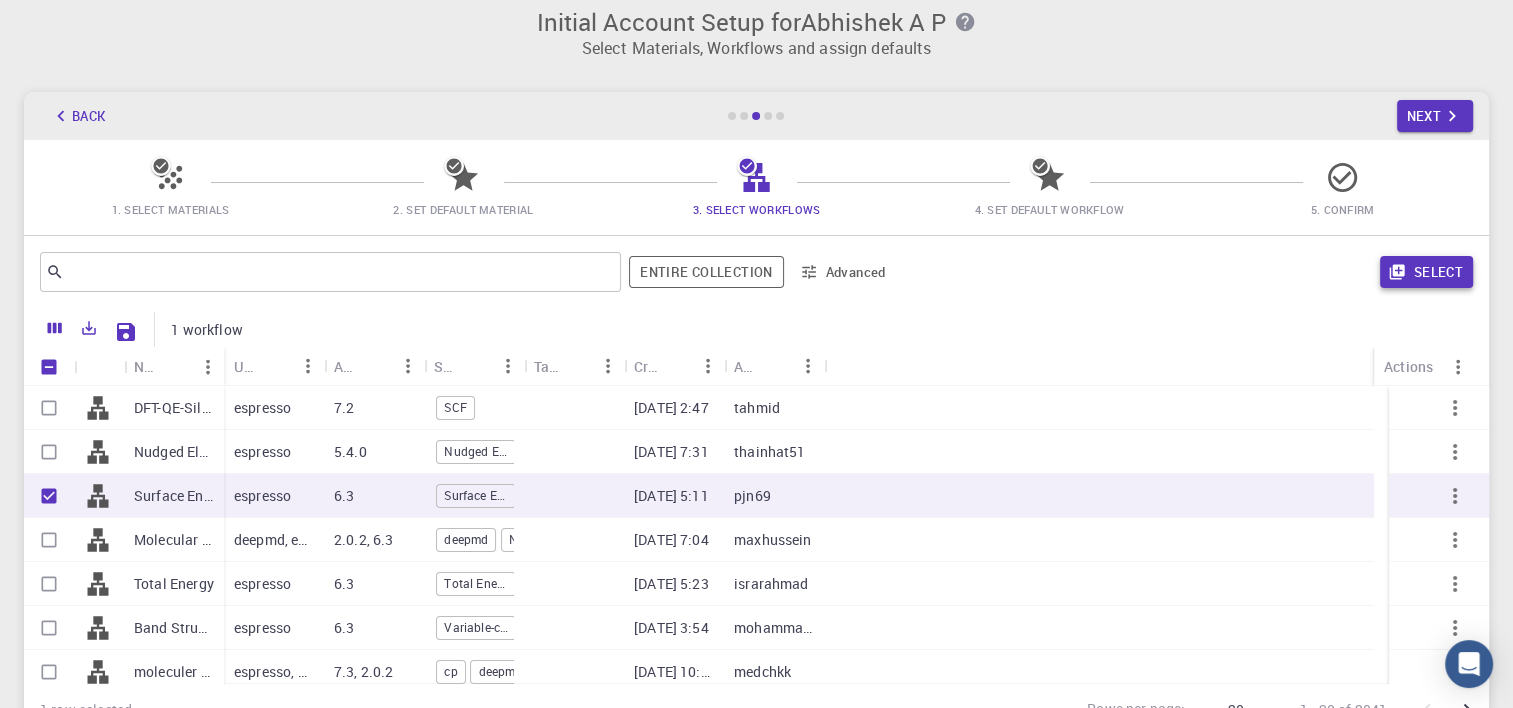 click on "Select" at bounding box center [1426, 272] 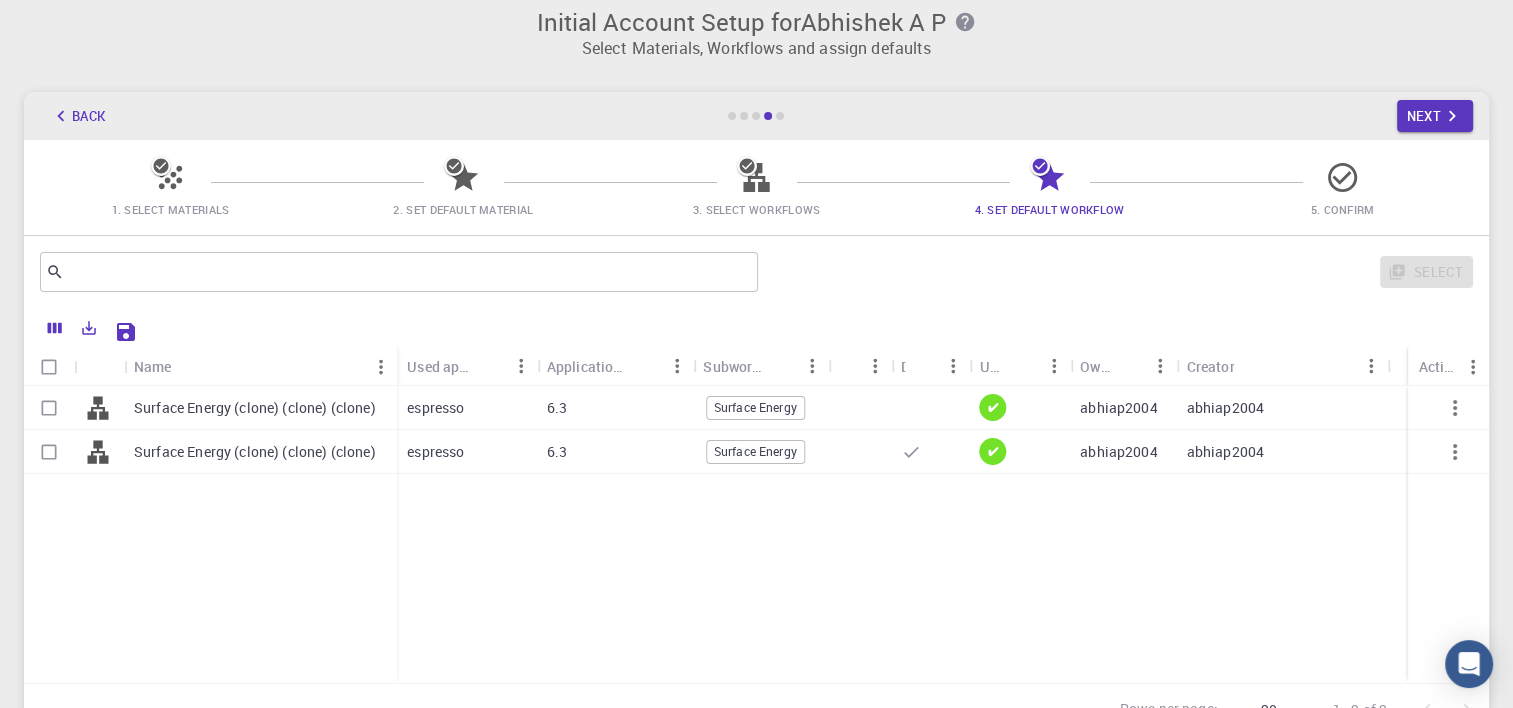 click on "Surface Energy (clone) (clone) (clone)" at bounding box center [255, 408] 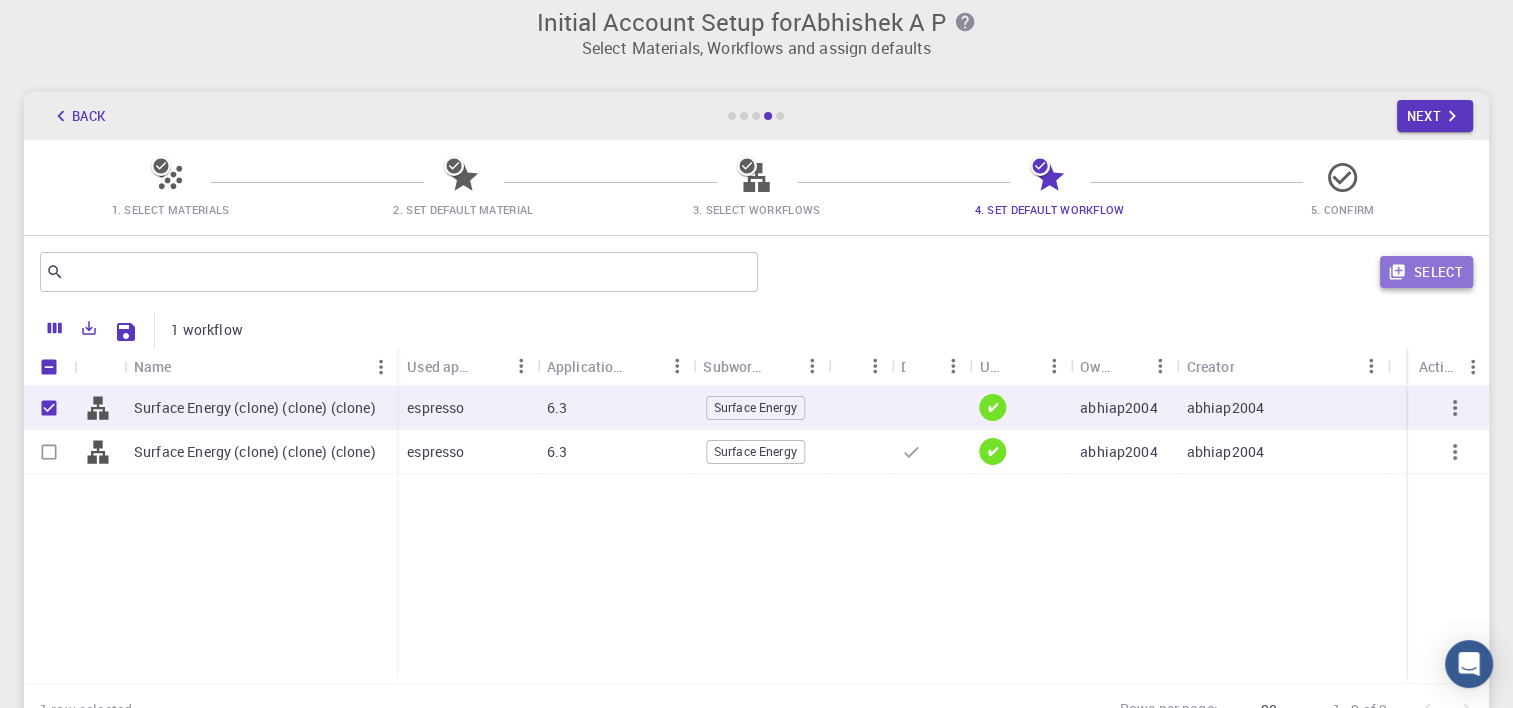click on "Select" at bounding box center (1426, 272) 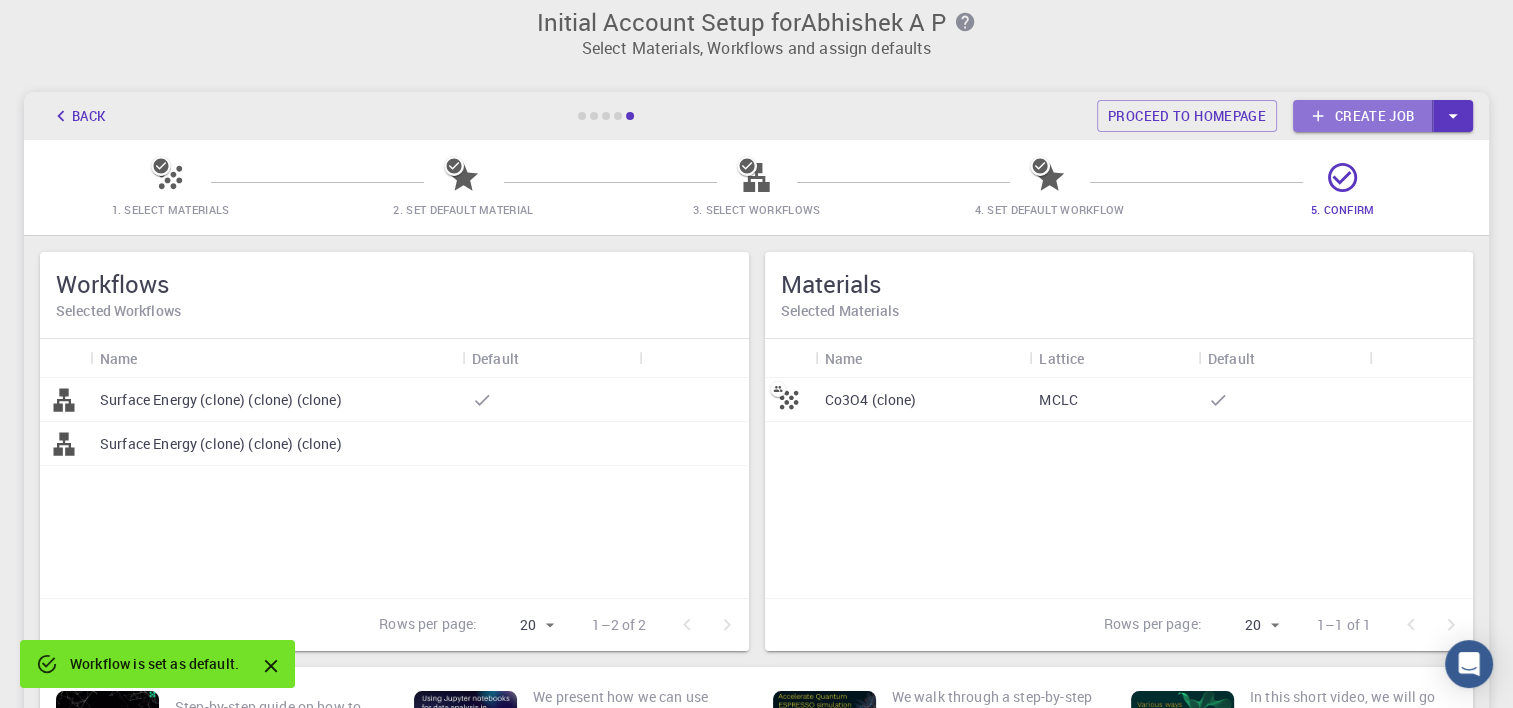click on "Create job" at bounding box center [1363, 116] 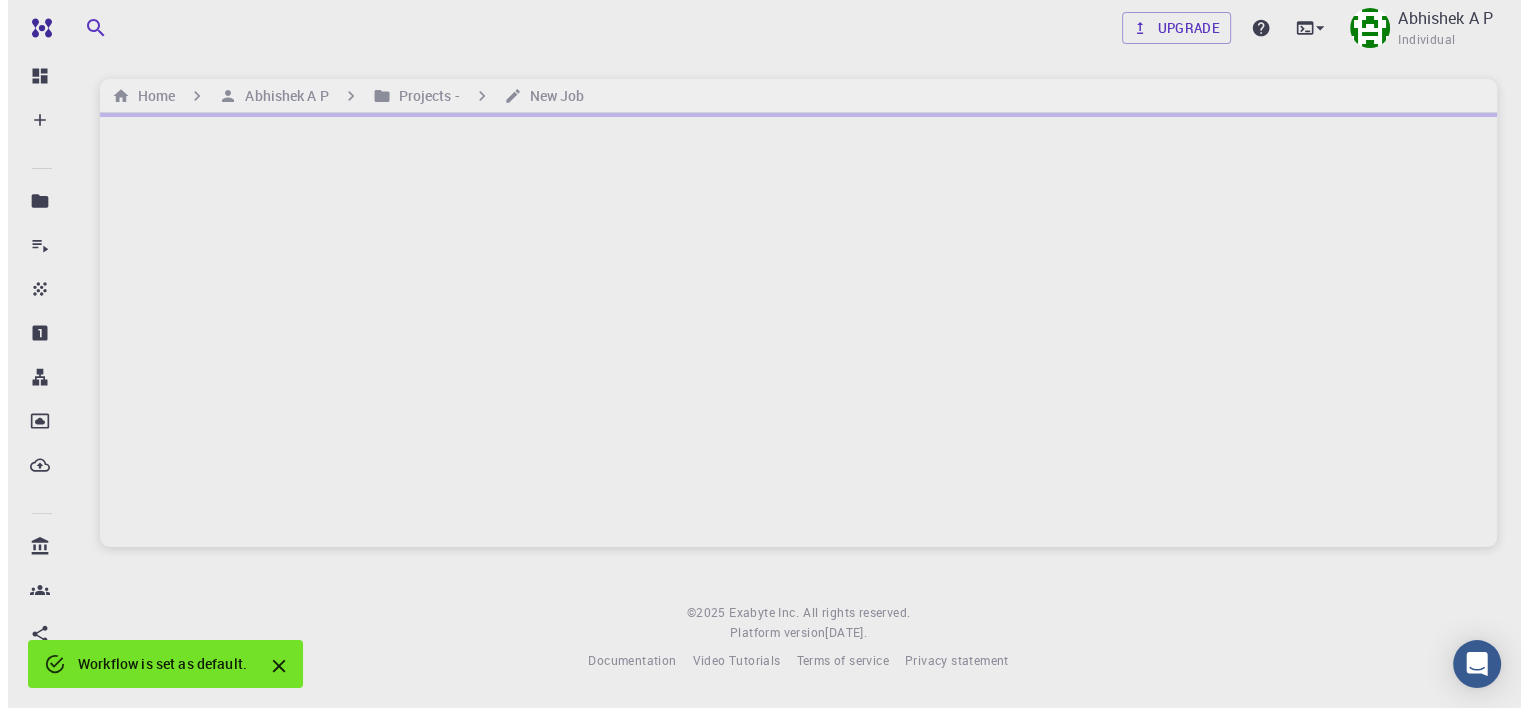 scroll, scrollTop: 0, scrollLeft: 0, axis: both 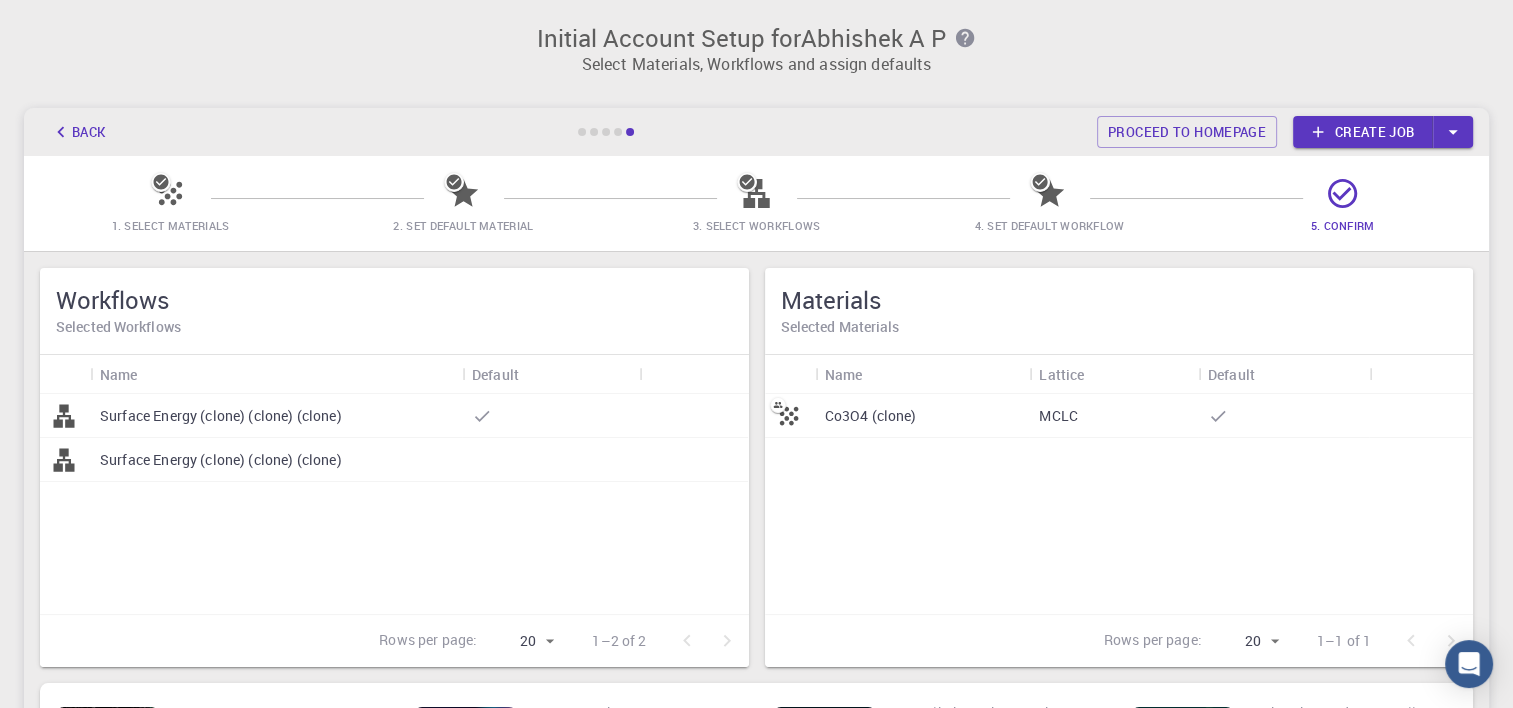 click 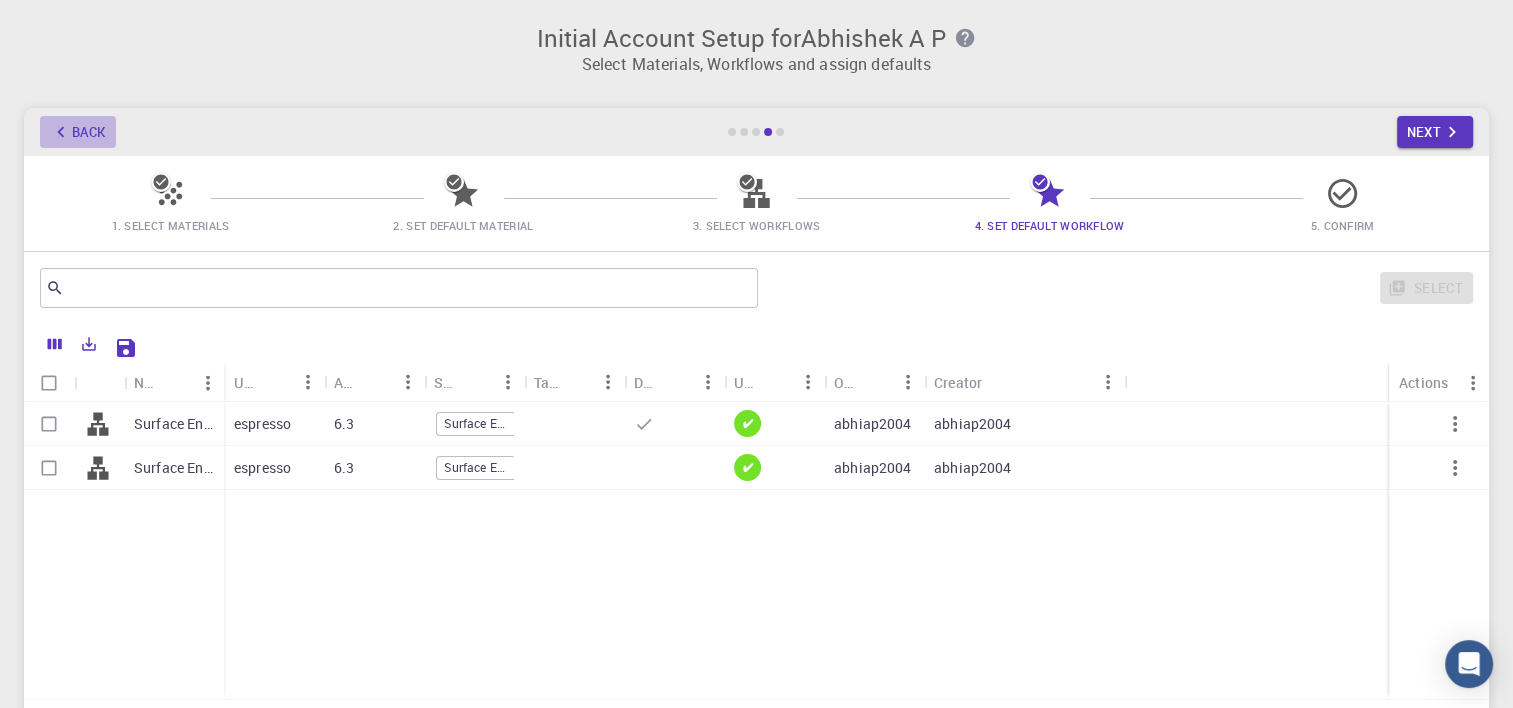 click 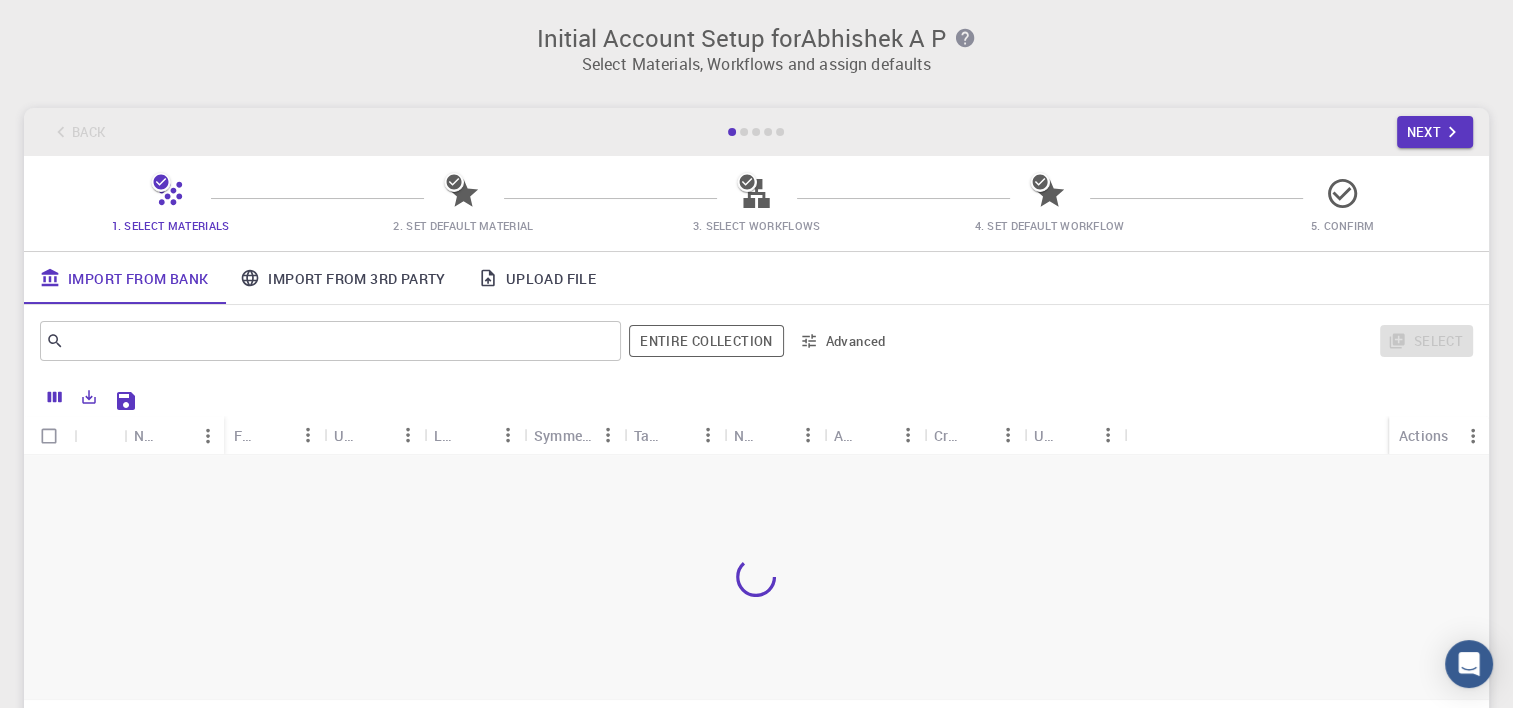 click on "Back Next" at bounding box center [756, 132] 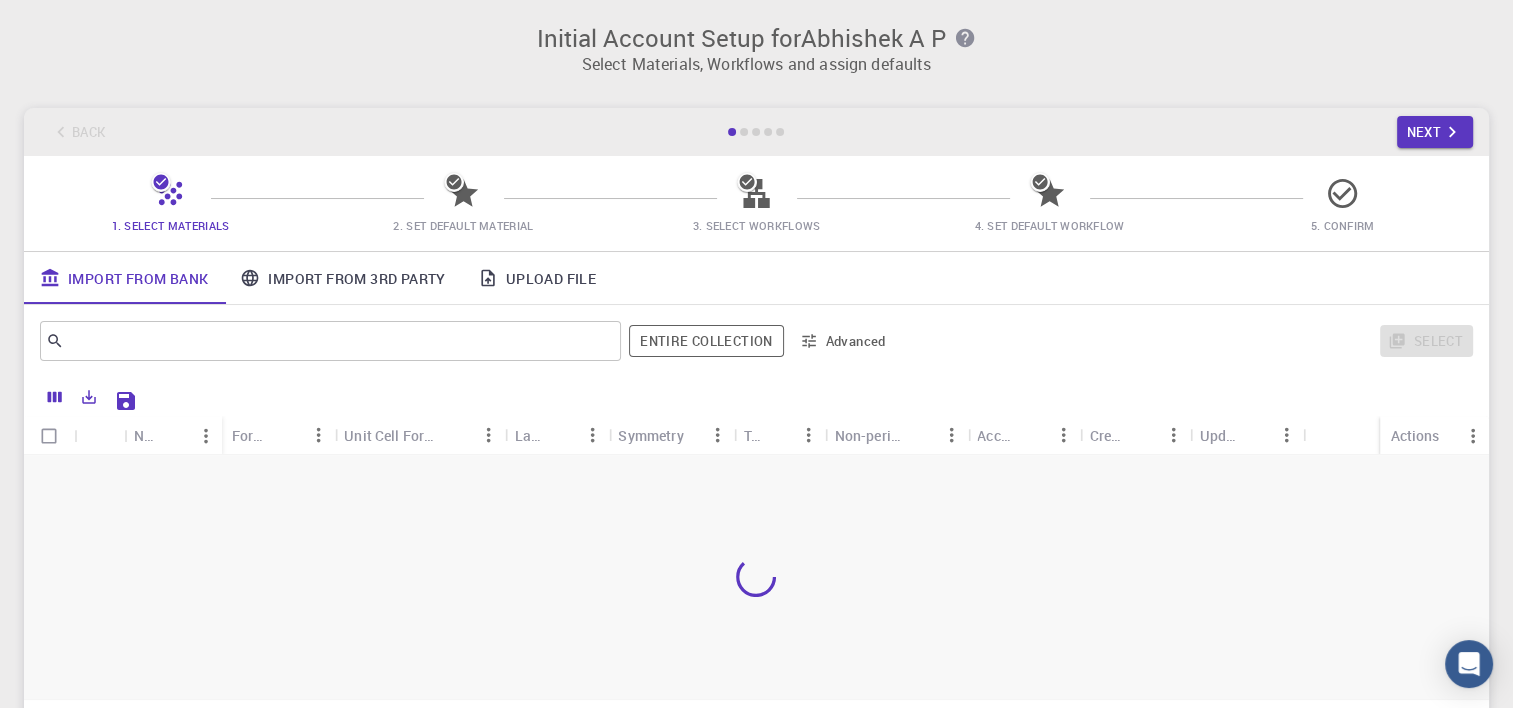 click on "Back Next" at bounding box center [756, 132] 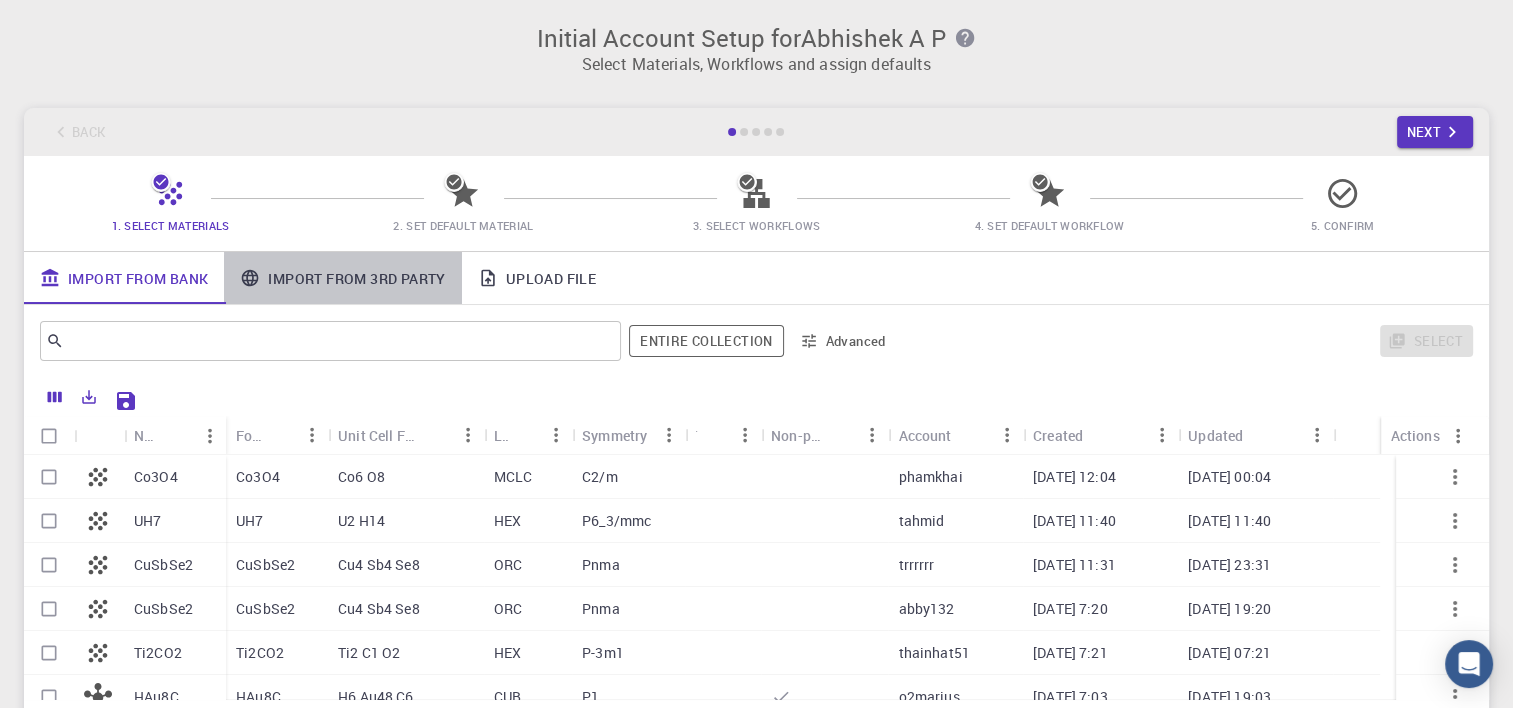 click on "Import From 3rd Party" at bounding box center (342, 278) 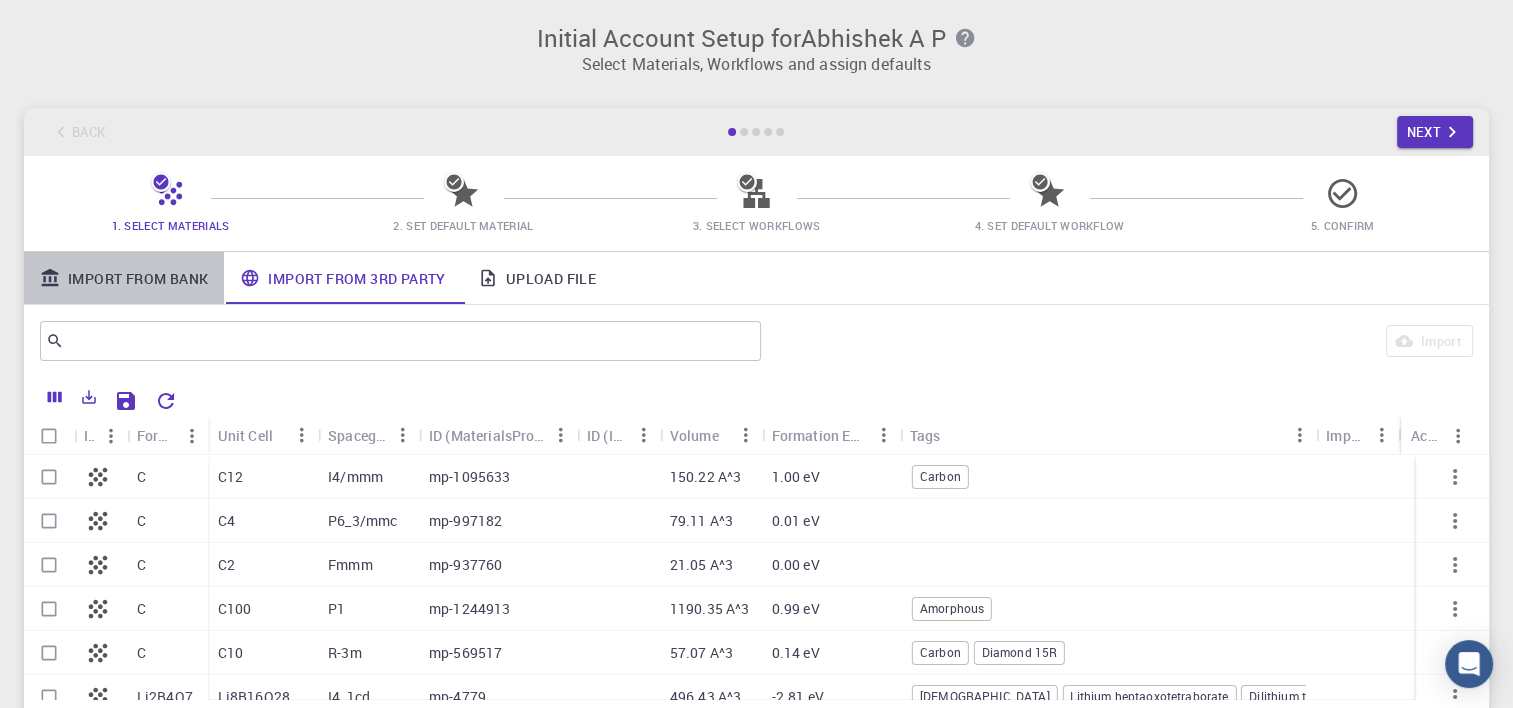 click on "Import From Bank" at bounding box center (124, 278) 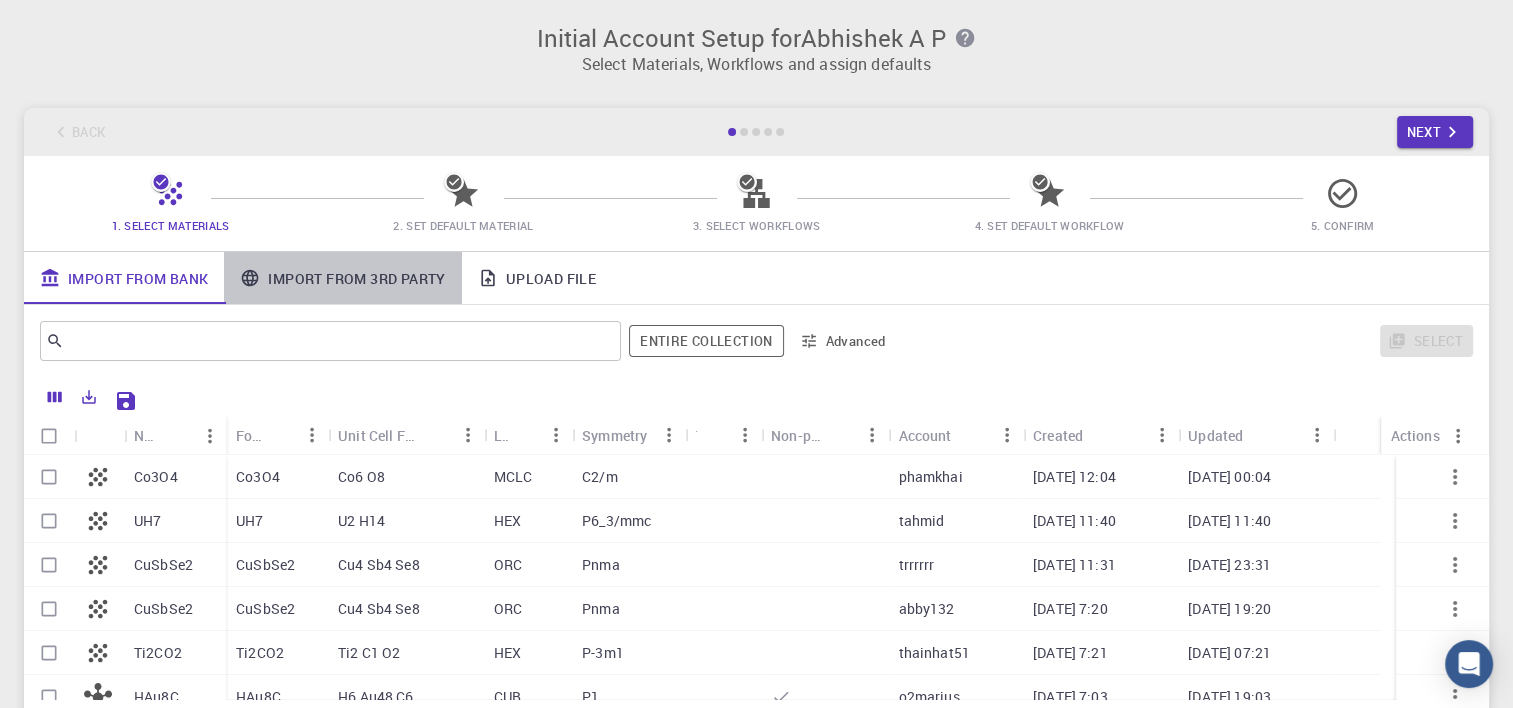 click on "Import From 3rd Party" at bounding box center (342, 278) 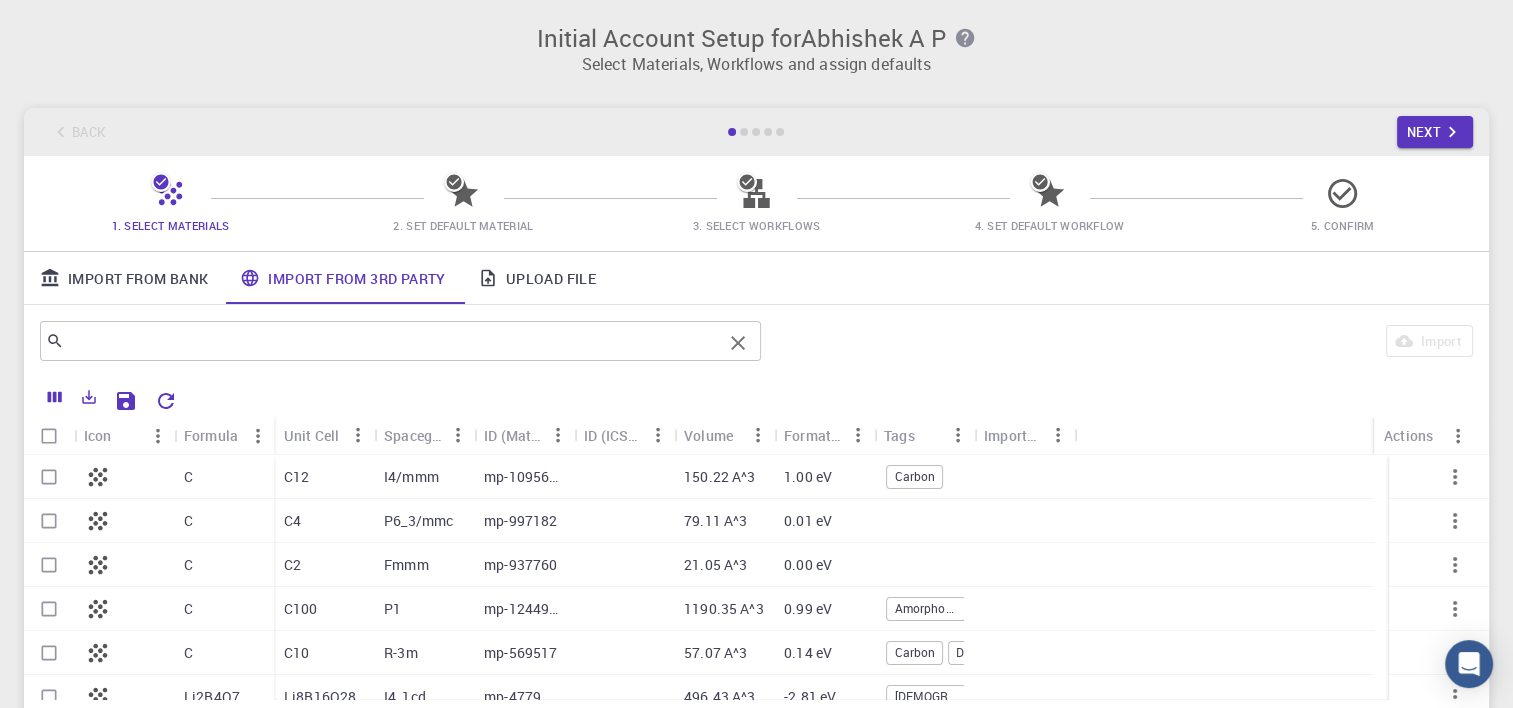 click at bounding box center [393, 341] 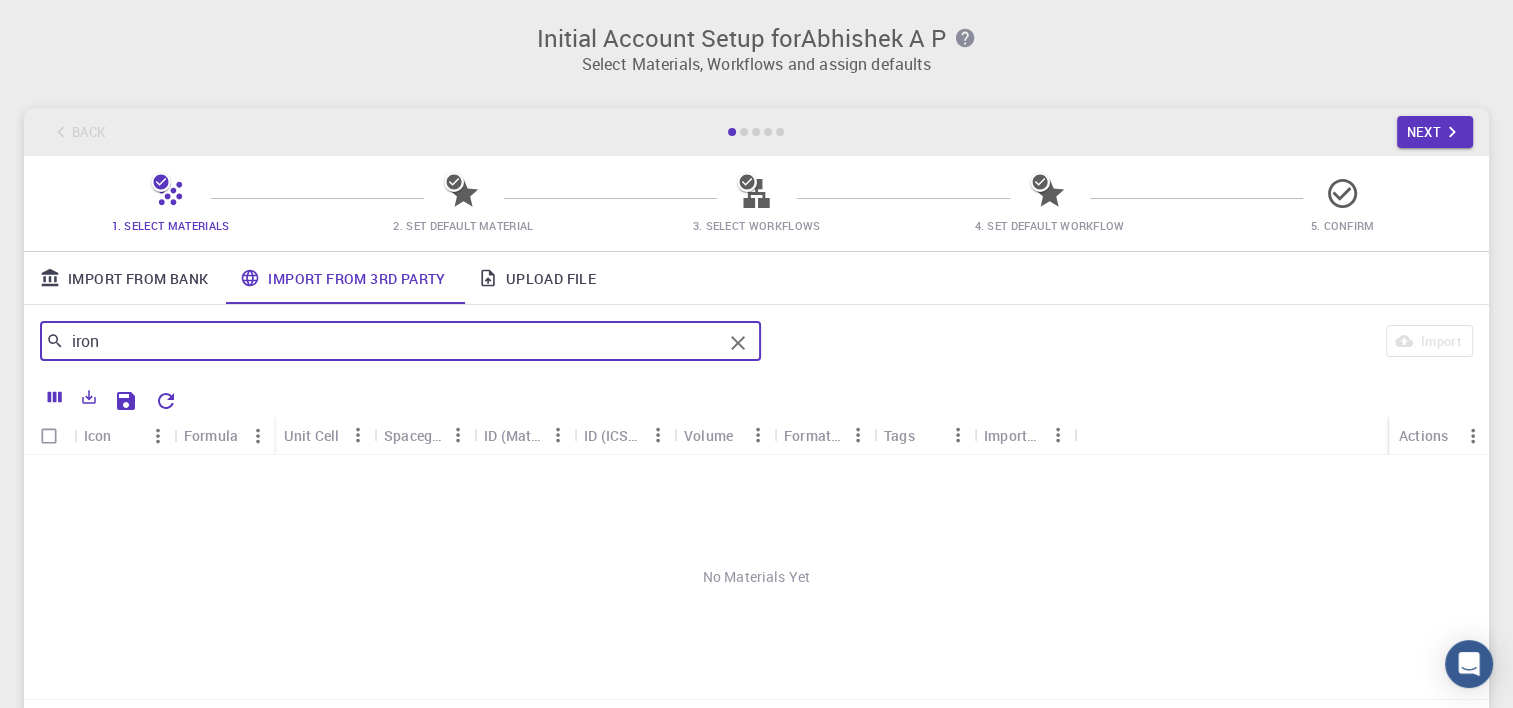 type on "iron" 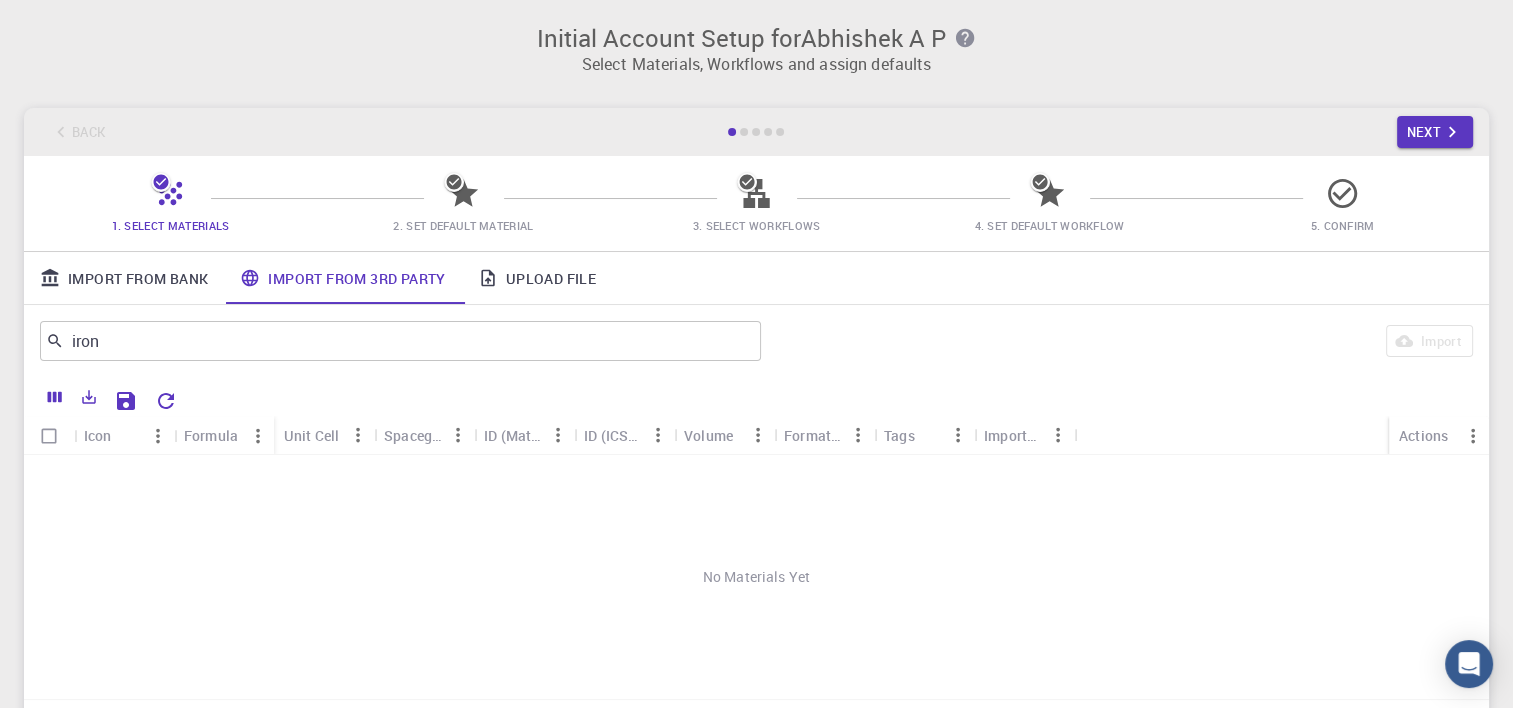 click on "Formula" at bounding box center (213, 435) 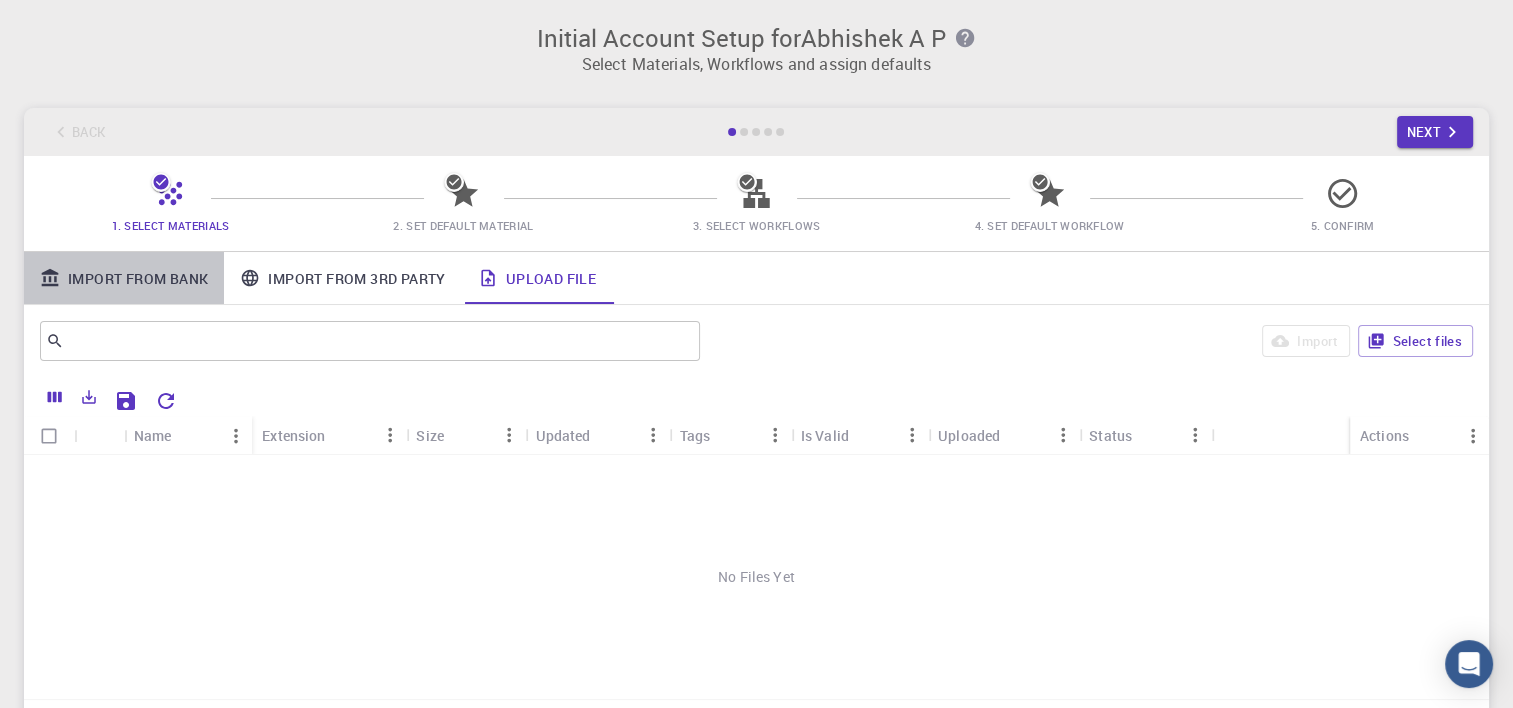 click on "Import From Bank" at bounding box center (124, 278) 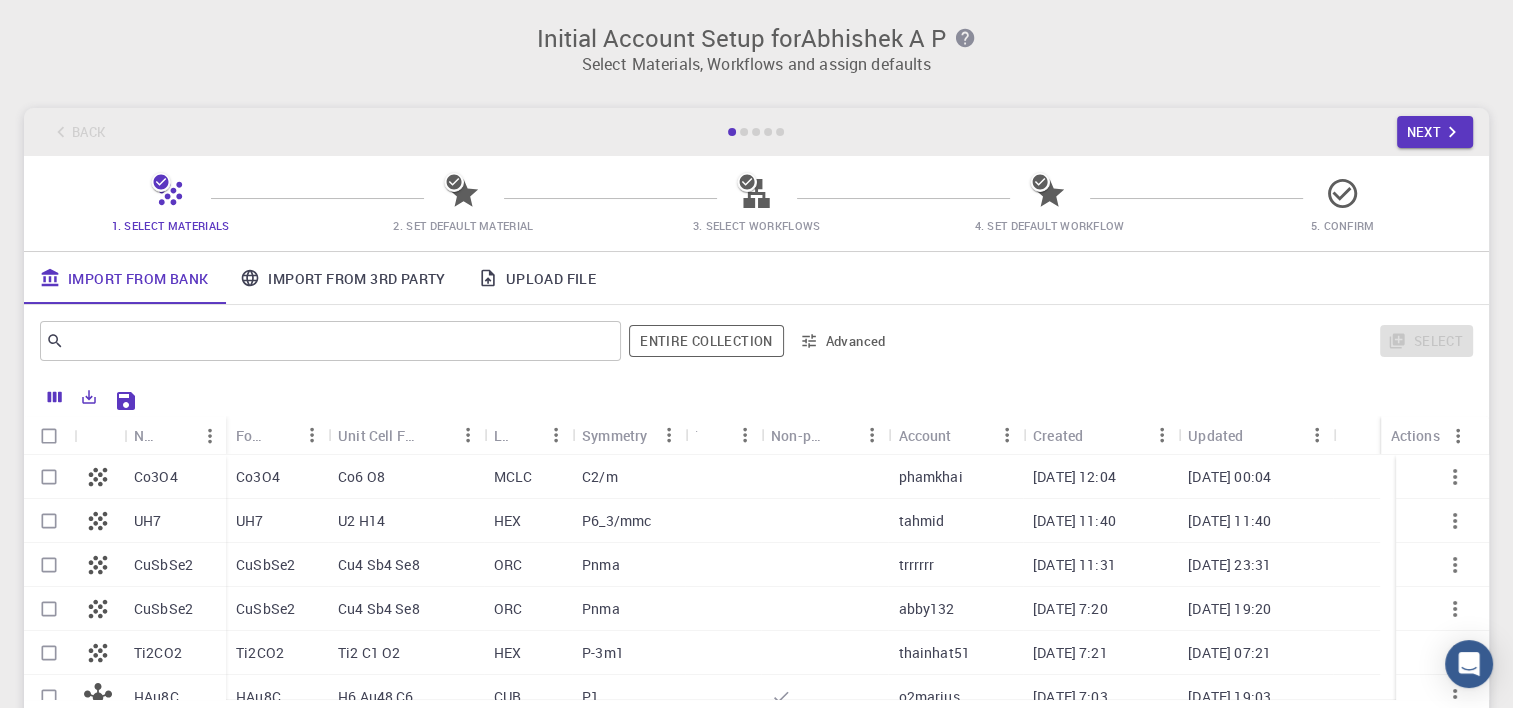 click on "Co3O4" at bounding box center (156, 477) 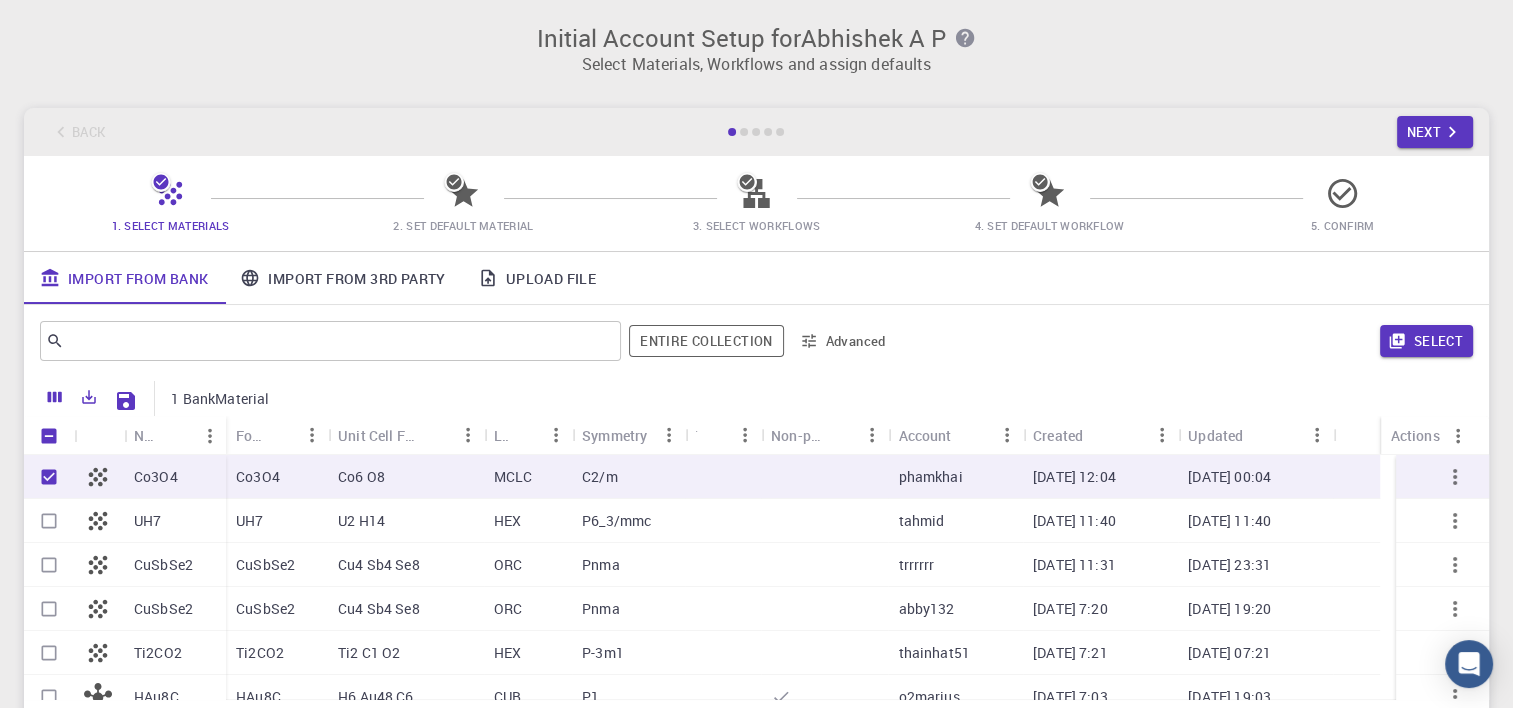 click on "Co3O4" at bounding box center (156, 477) 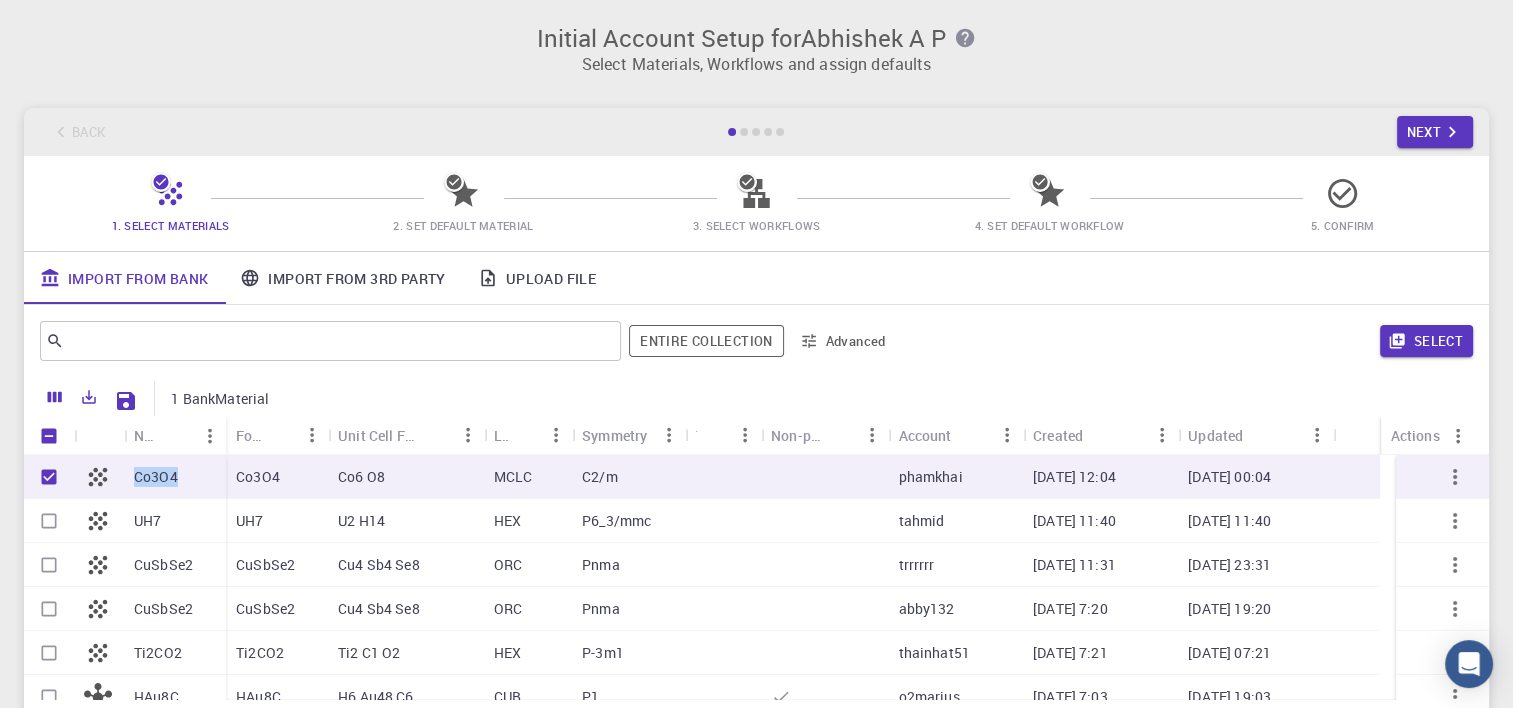 click on "Co3O4" at bounding box center [156, 477] 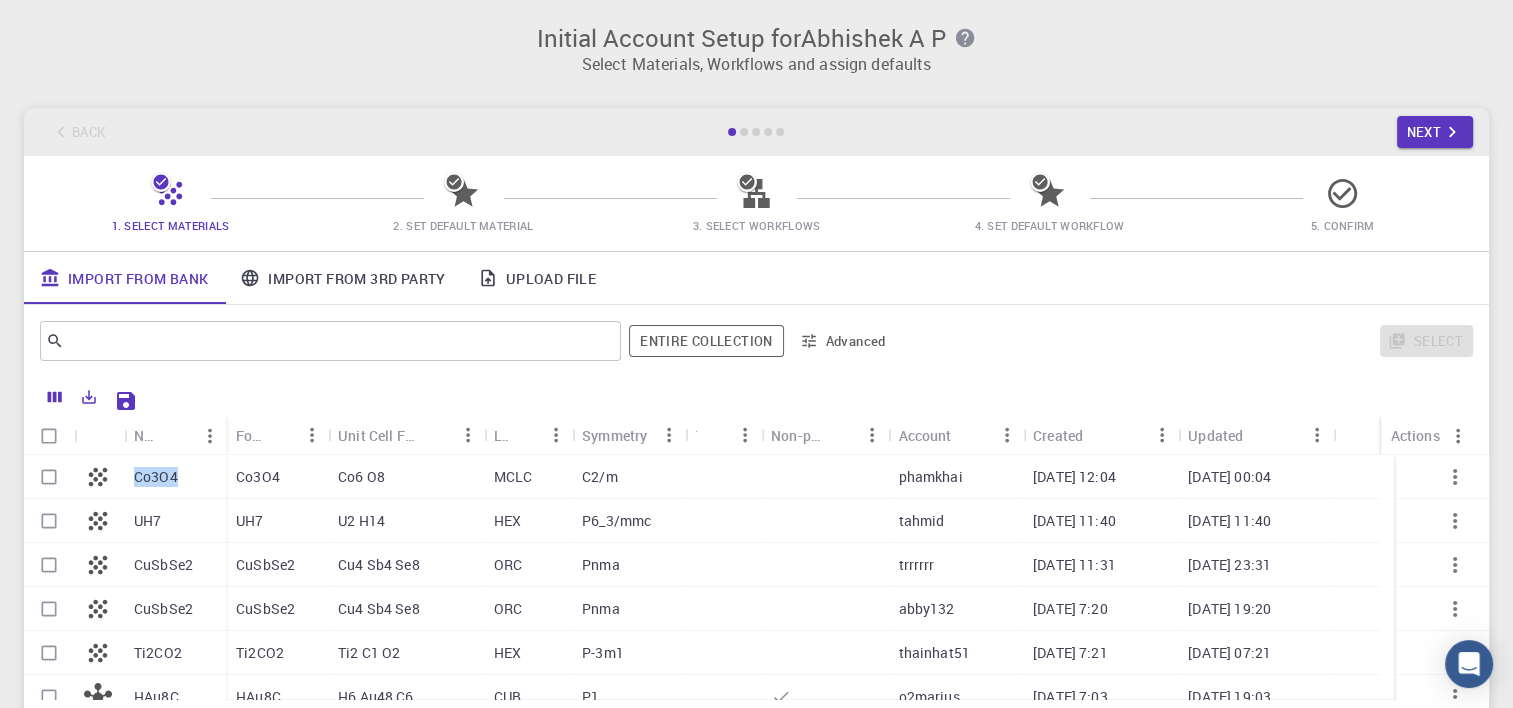 click on "Co3O4" at bounding box center (156, 477) 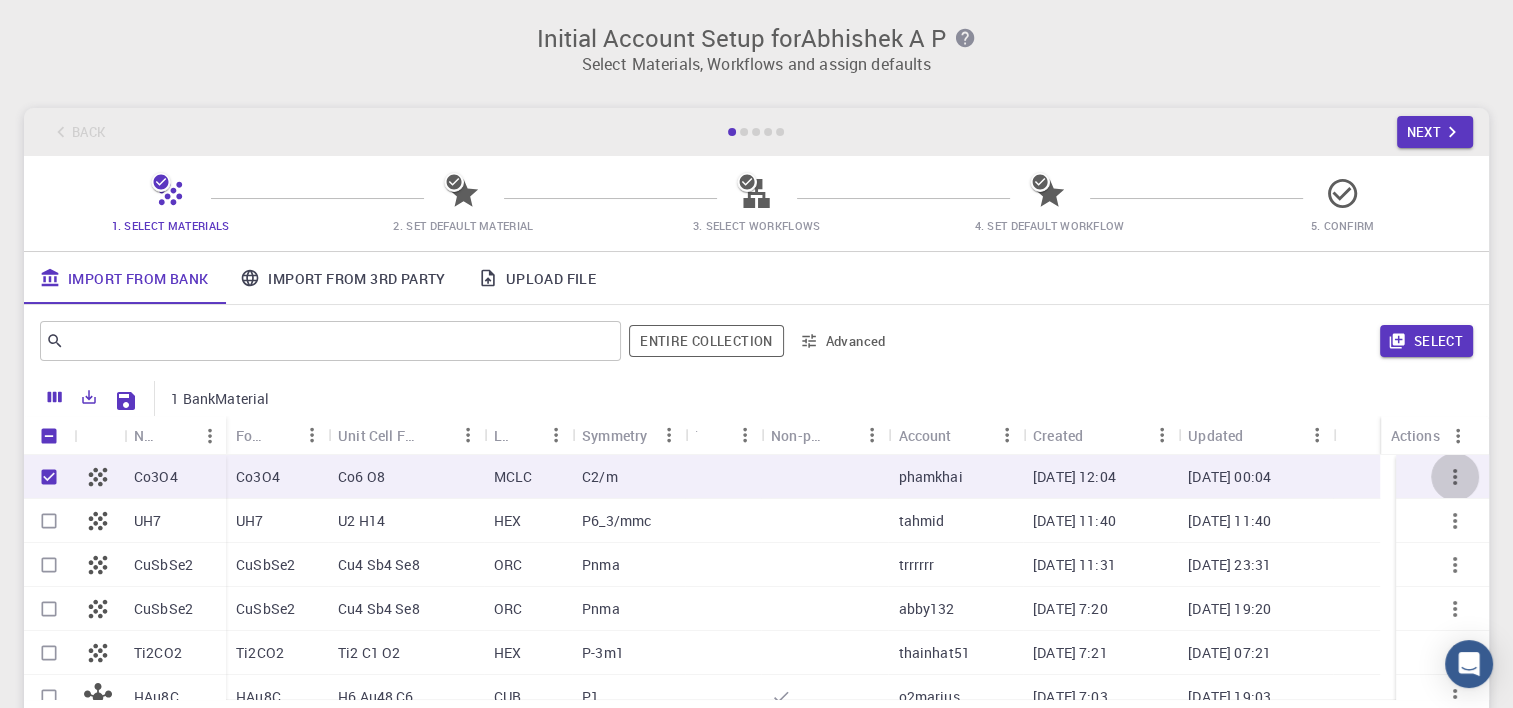 click 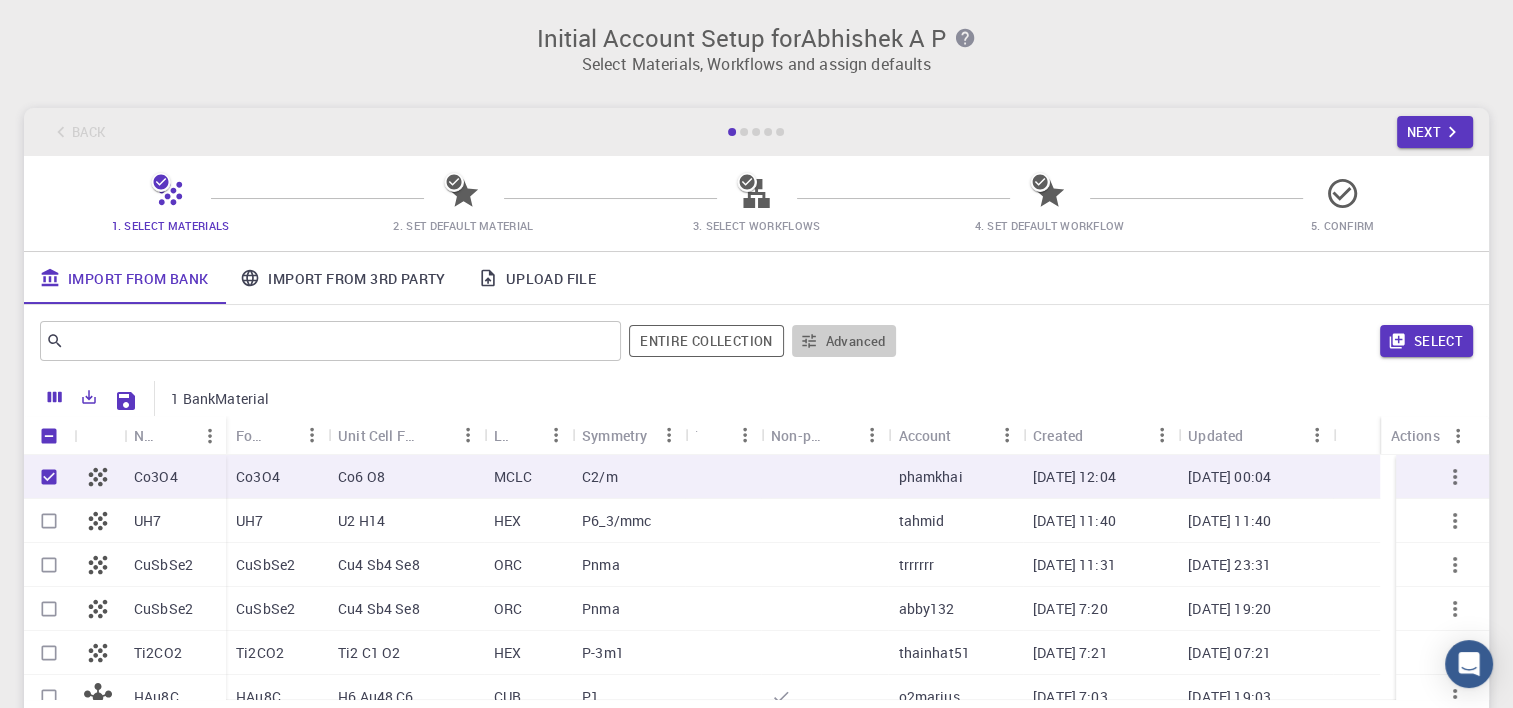 click on "Advanced" at bounding box center (844, 341) 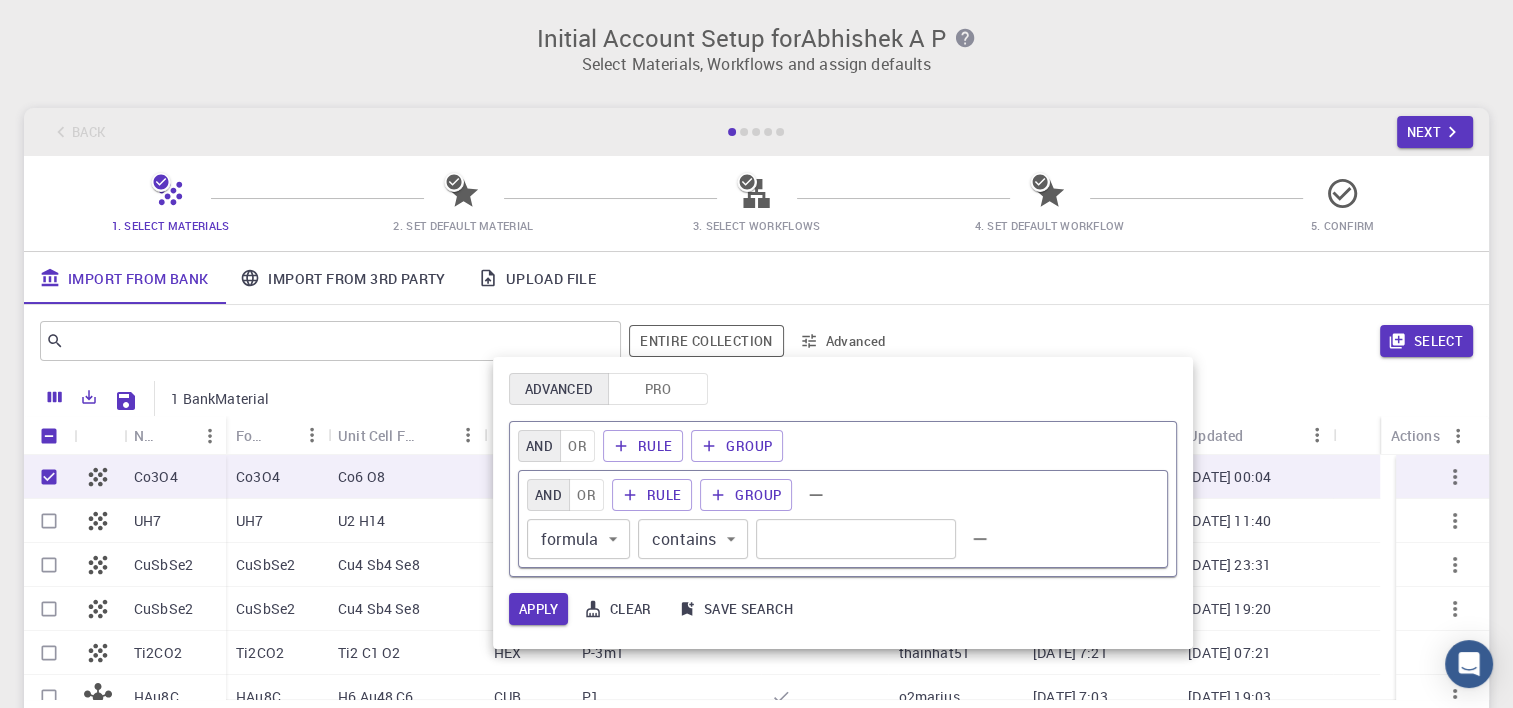 click at bounding box center (756, 354) 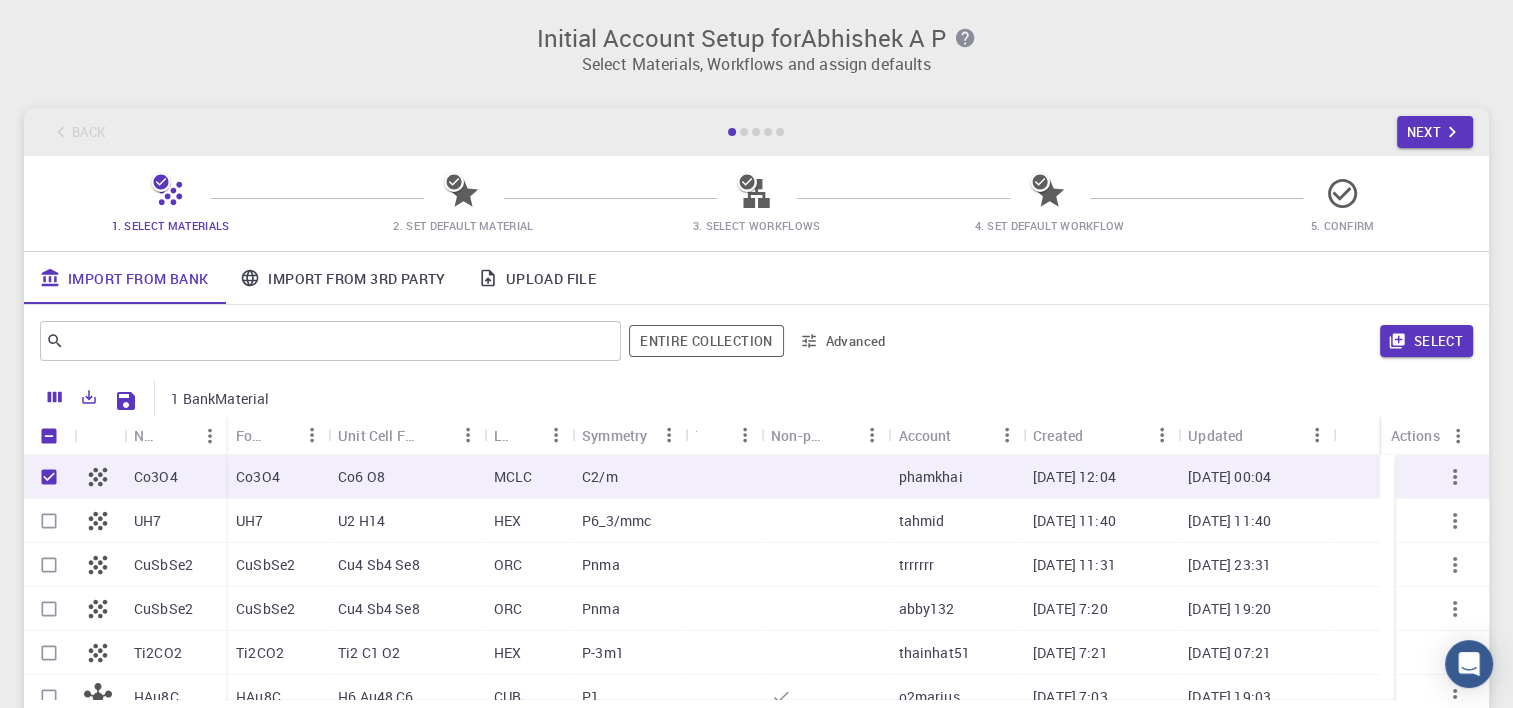 click on "1. Select Materials 2. Set Default Material 3. Select Workflows 4. Set Default Workflow 5. Confirm" at bounding box center (756, 203) 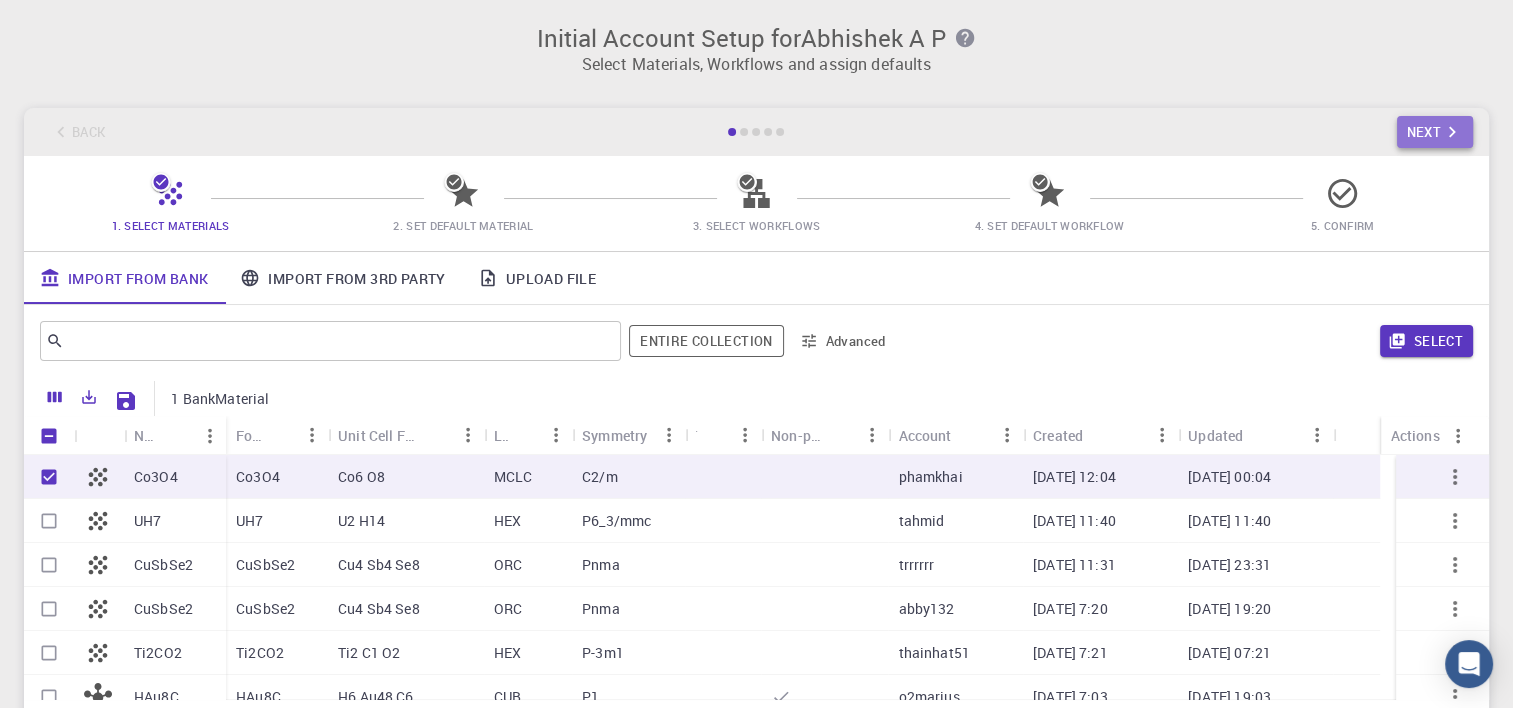 click on "Next" at bounding box center (1435, 132) 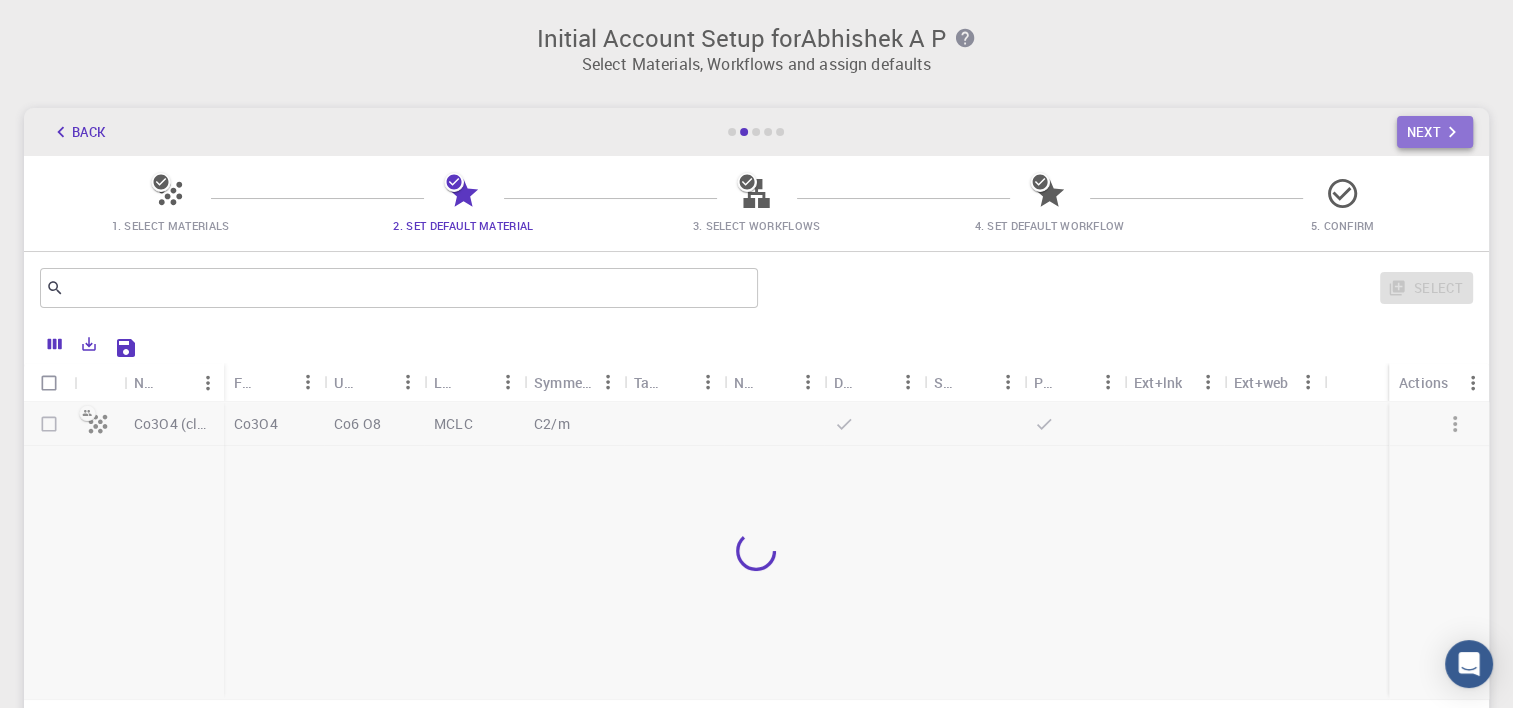 click on "Next" at bounding box center (1435, 132) 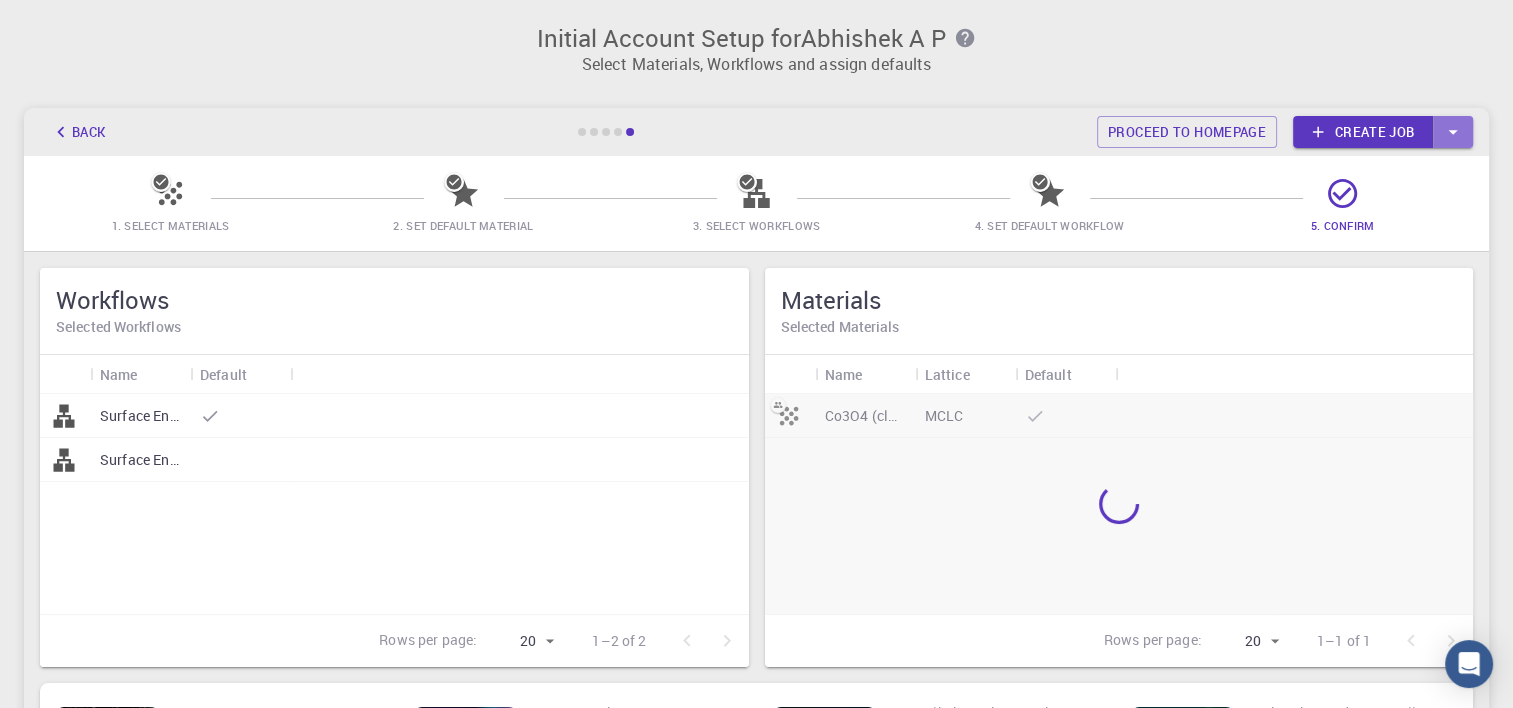 click at bounding box center (1453, 132) 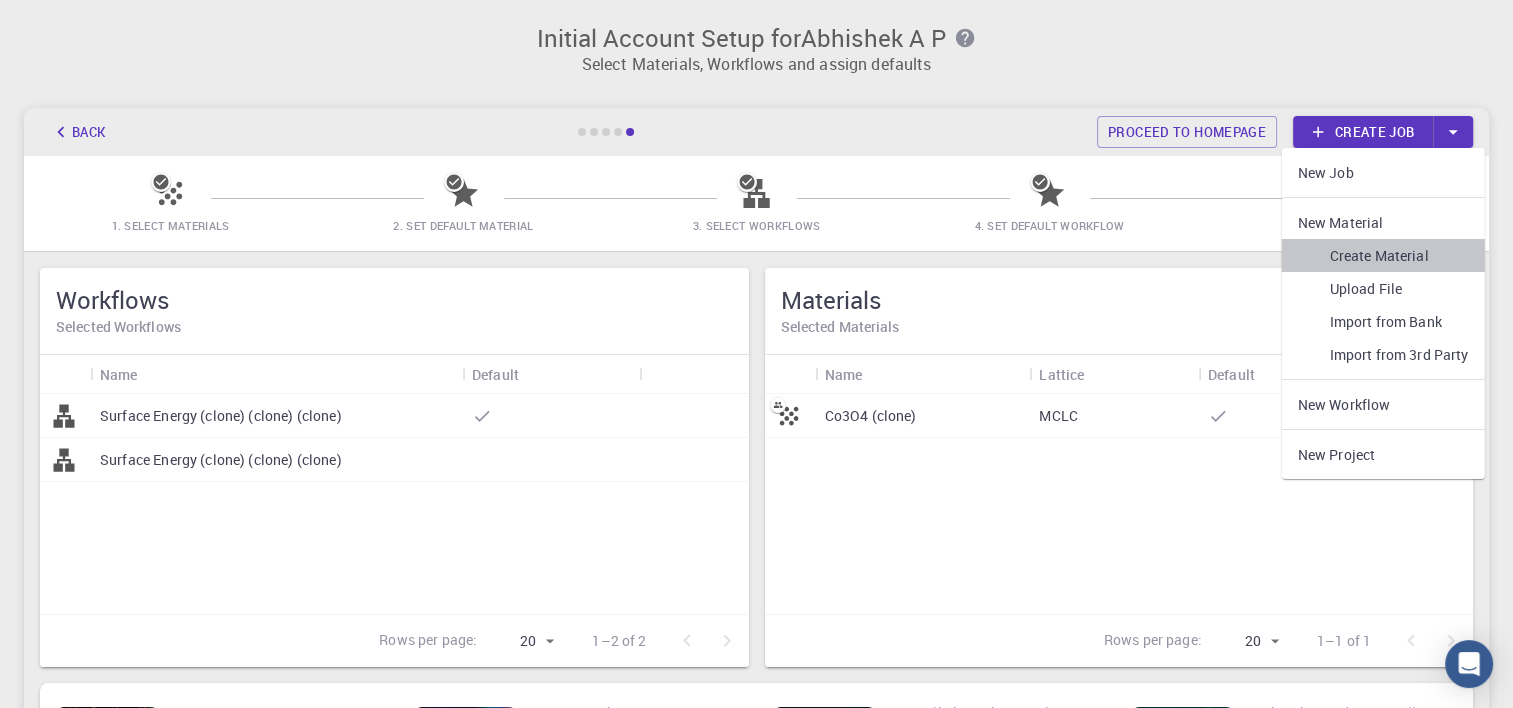 click on "Create Material" at bounding box center (1383, 255) 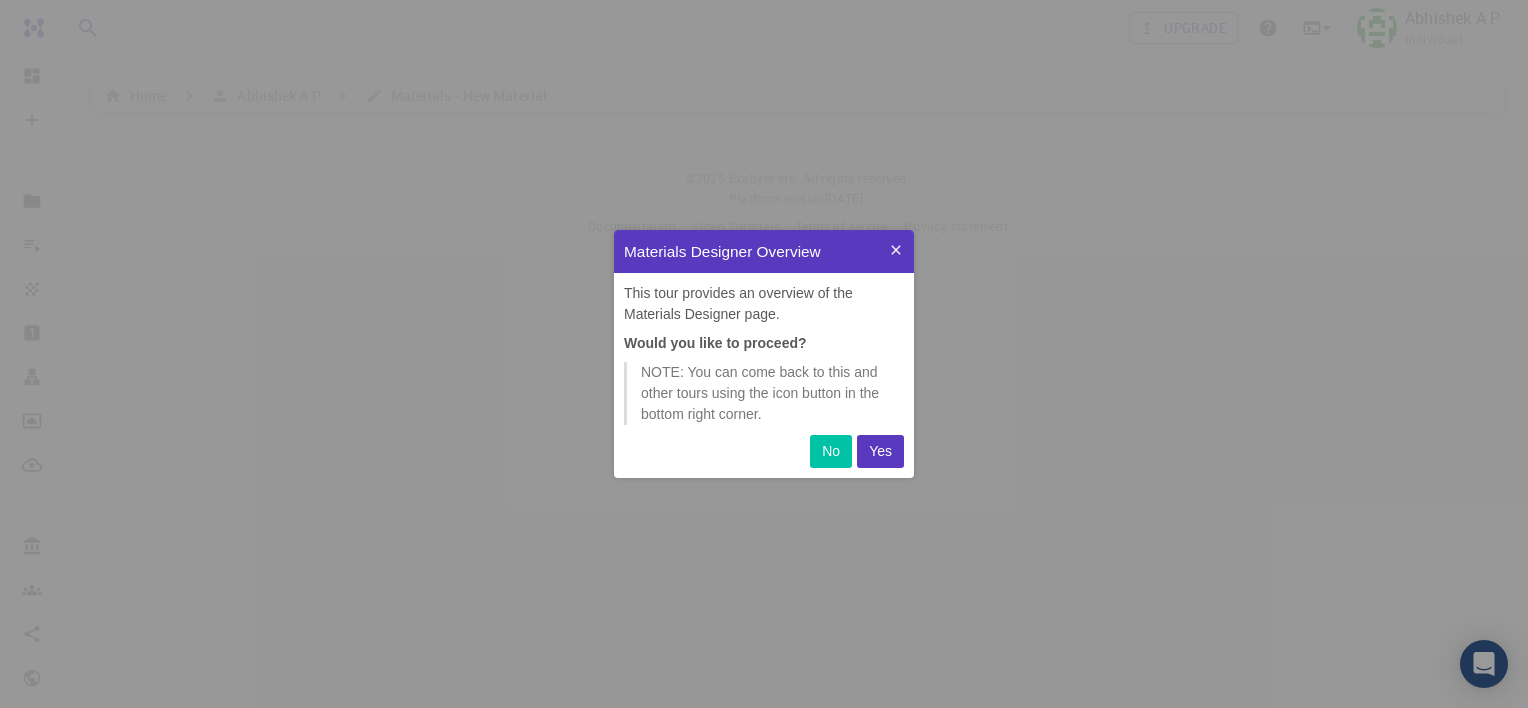 scroll, scrollTop: 0, scrollLeft: 0, axis: both 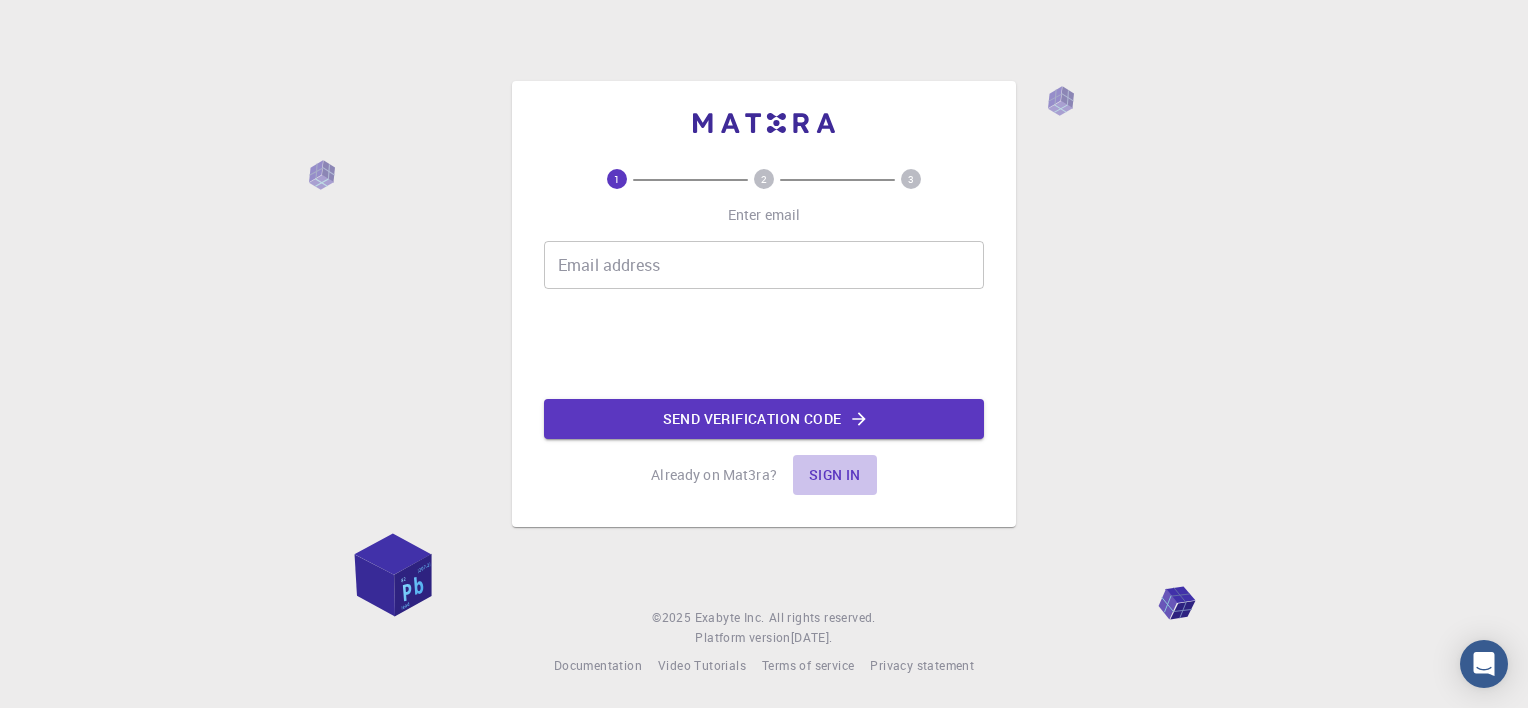 click on "Sign in" at bounding box center (835, 475) 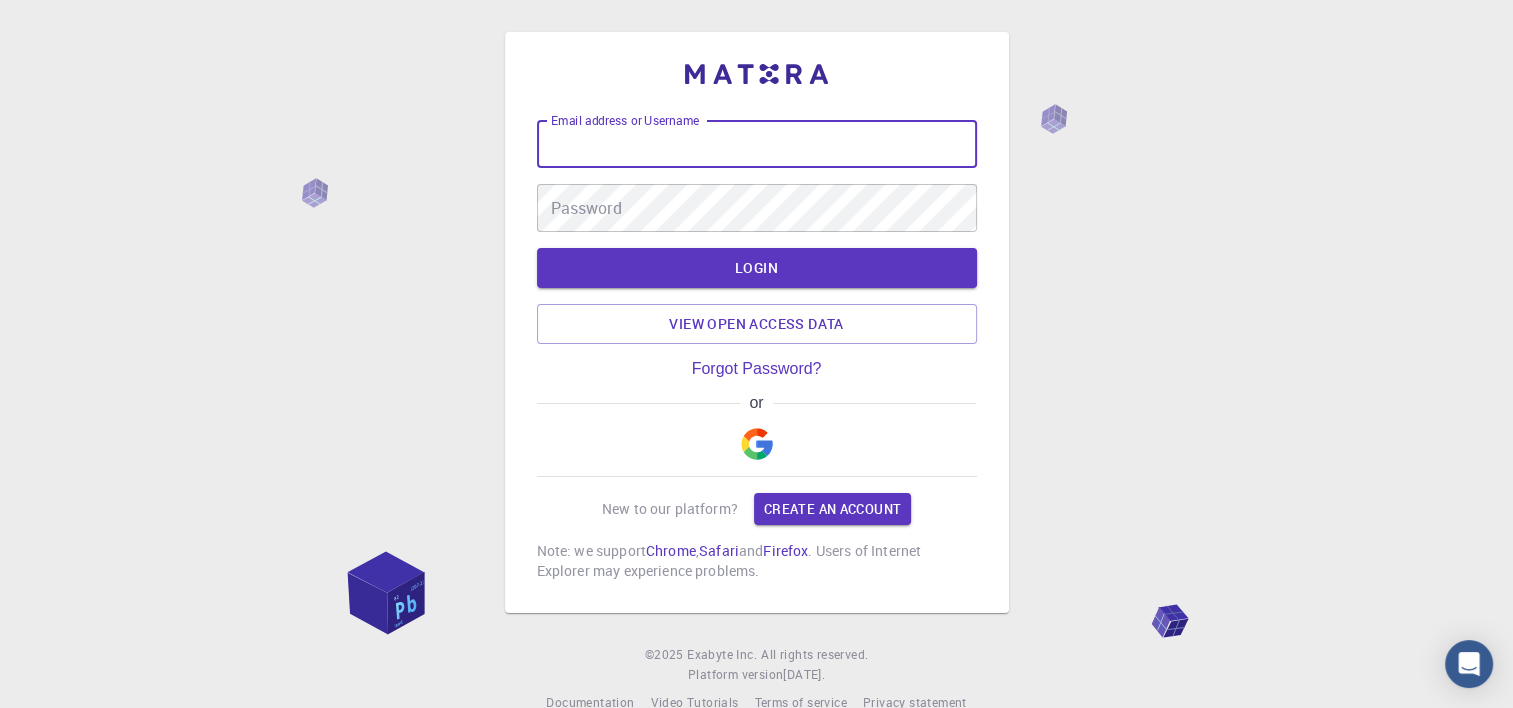 click on "Email address or Username" at bounding box center [757, 144] 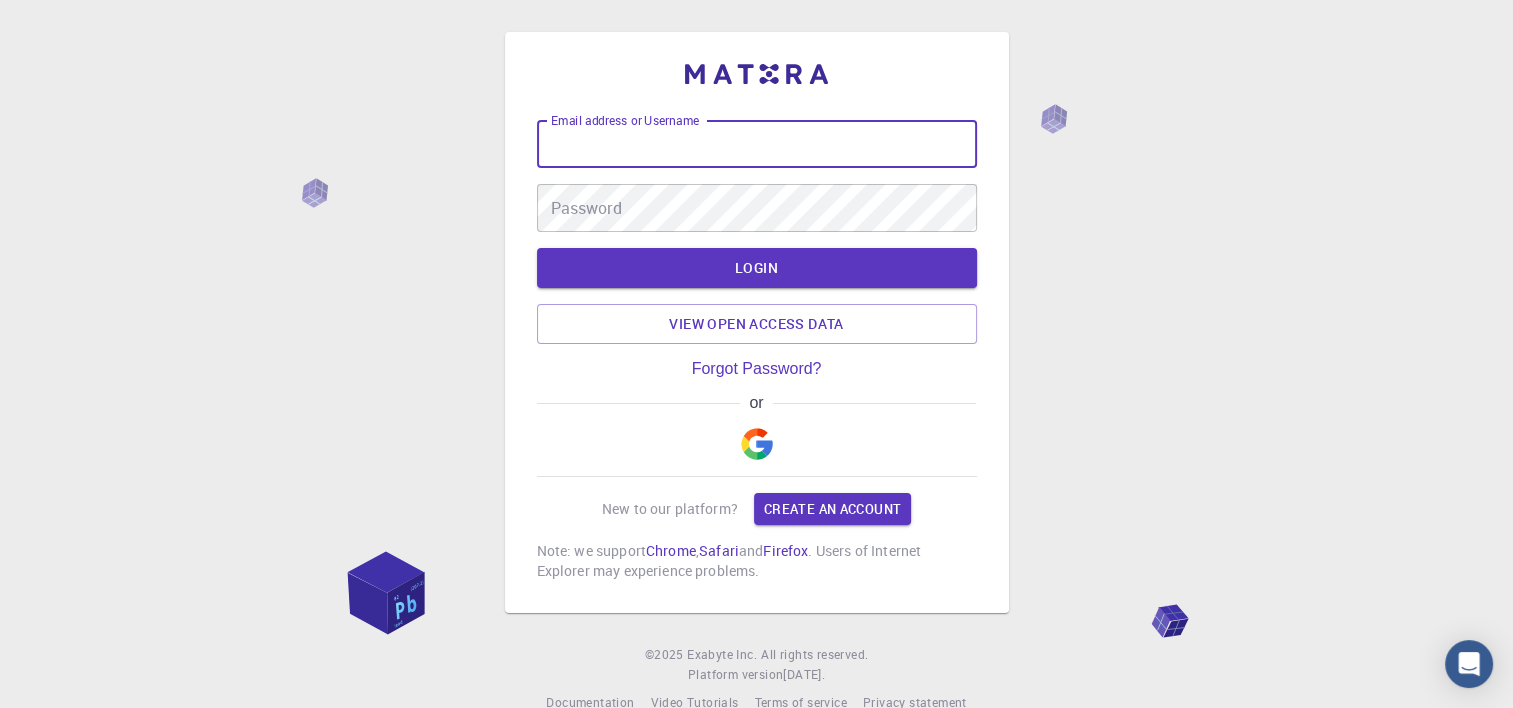 type on "[EMAIL_ADDRESS][DOMAIN_NAME]" 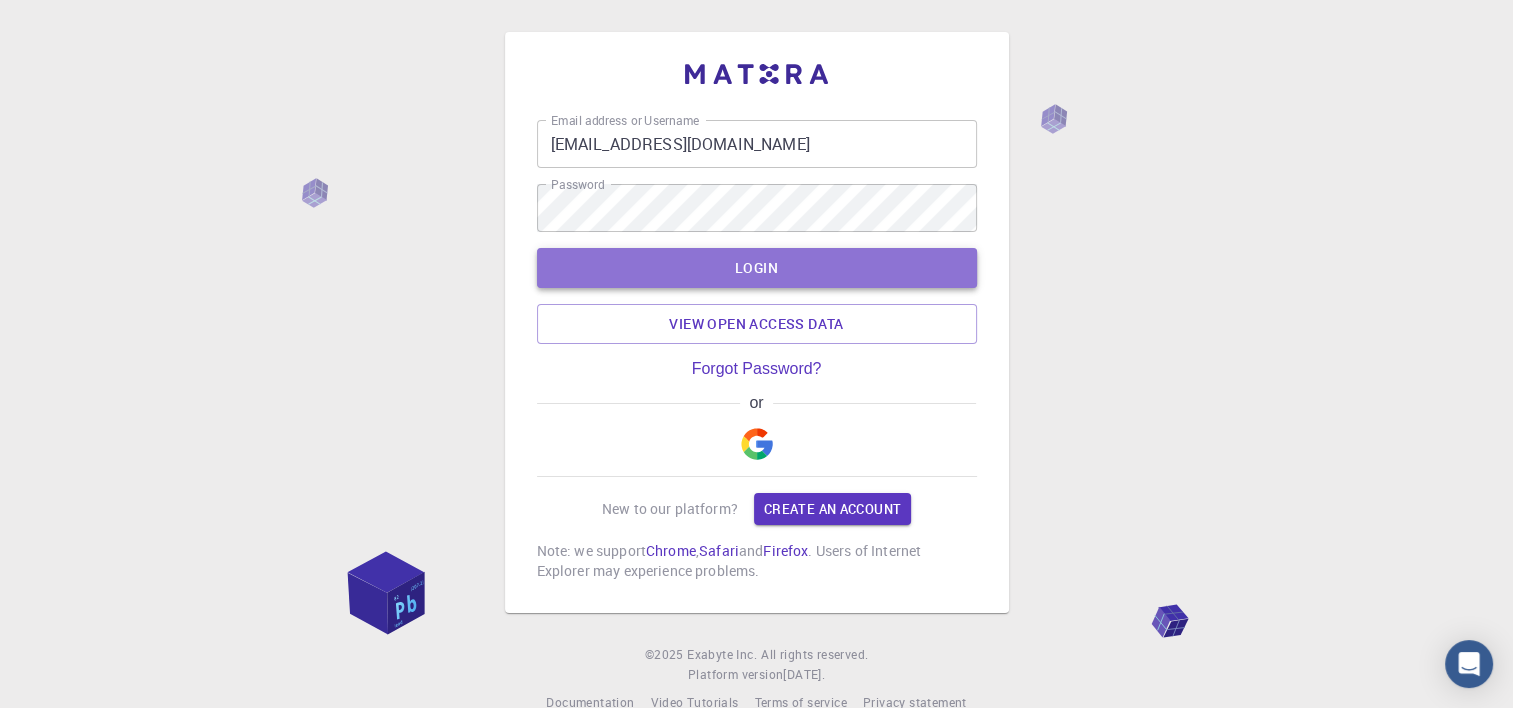 click on "LOGIN" at bounding box center [757, 268] 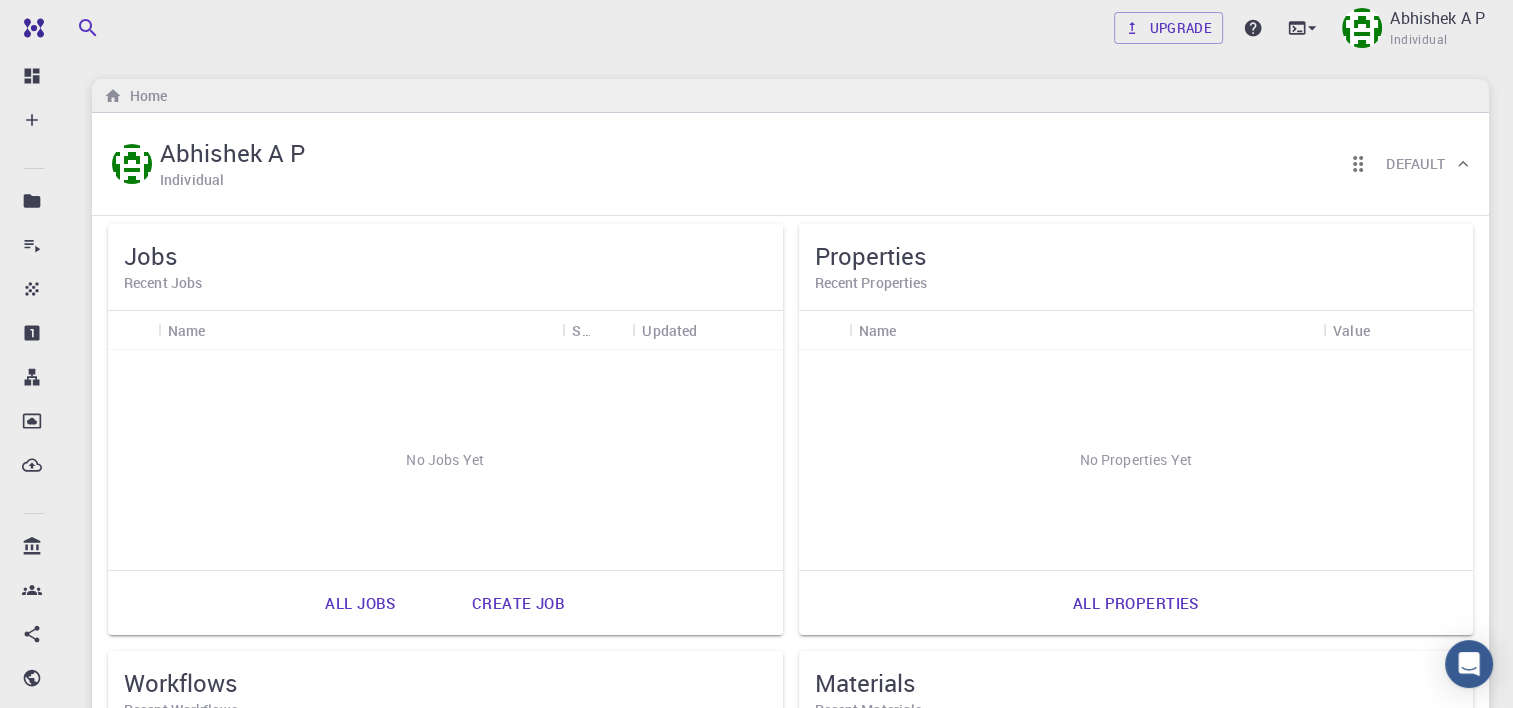 scroll, scrollTop: 0, scrollLeft: 0, axis: both 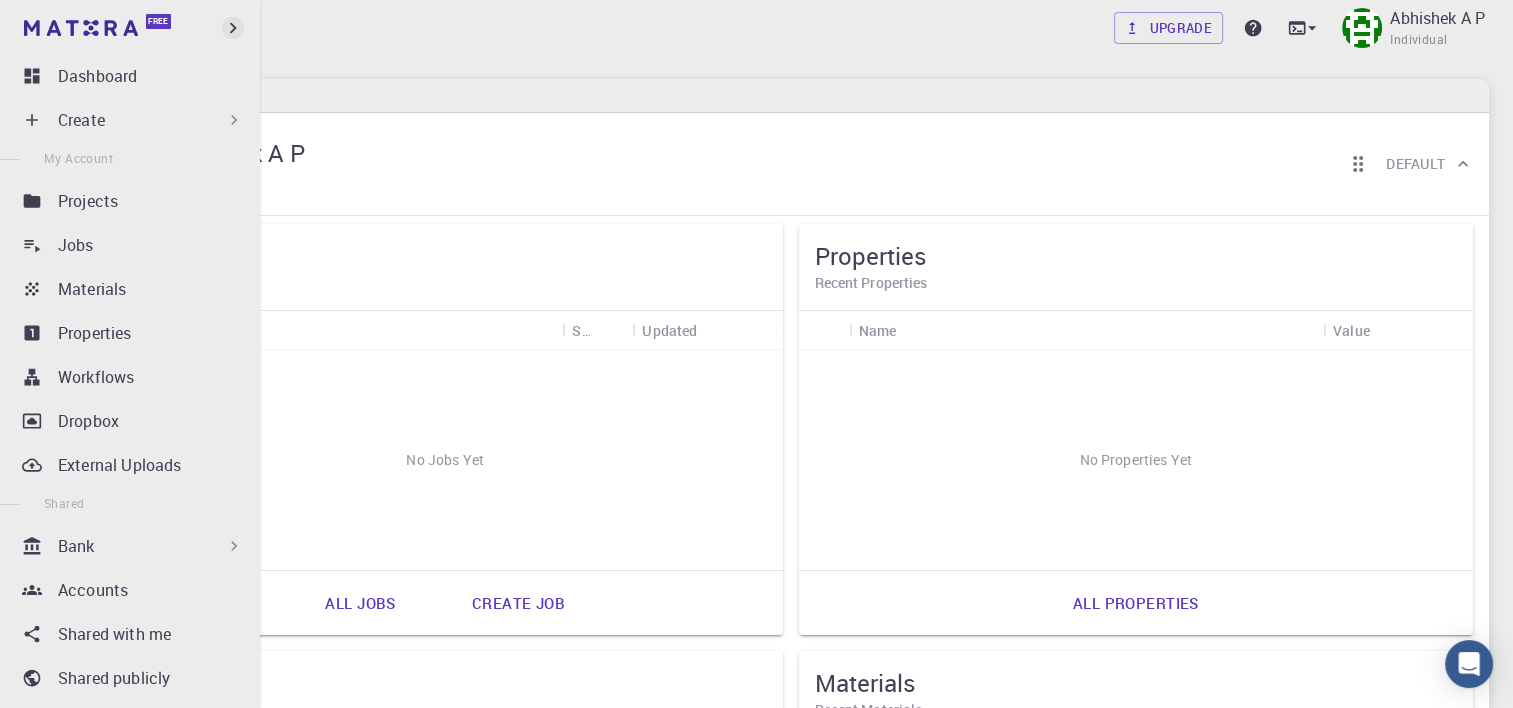 click 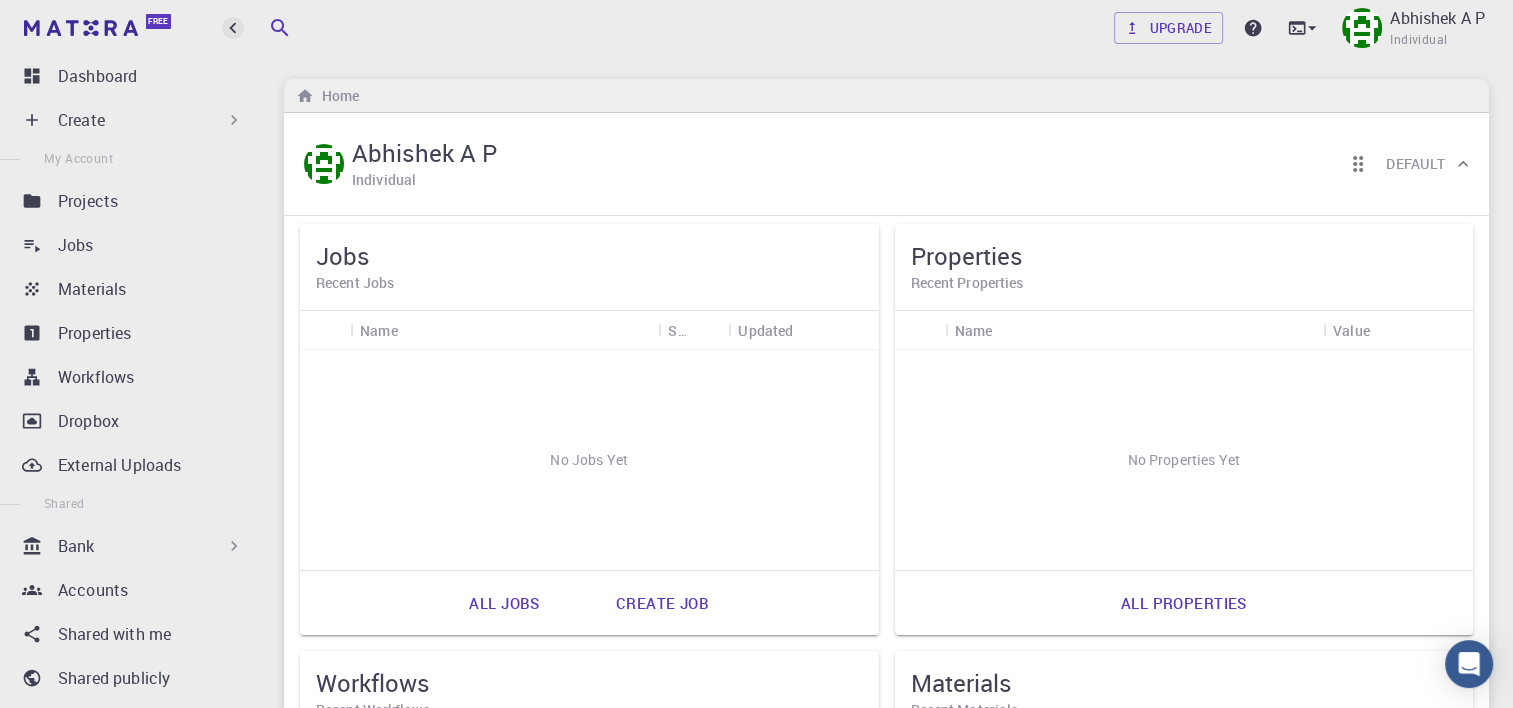 click 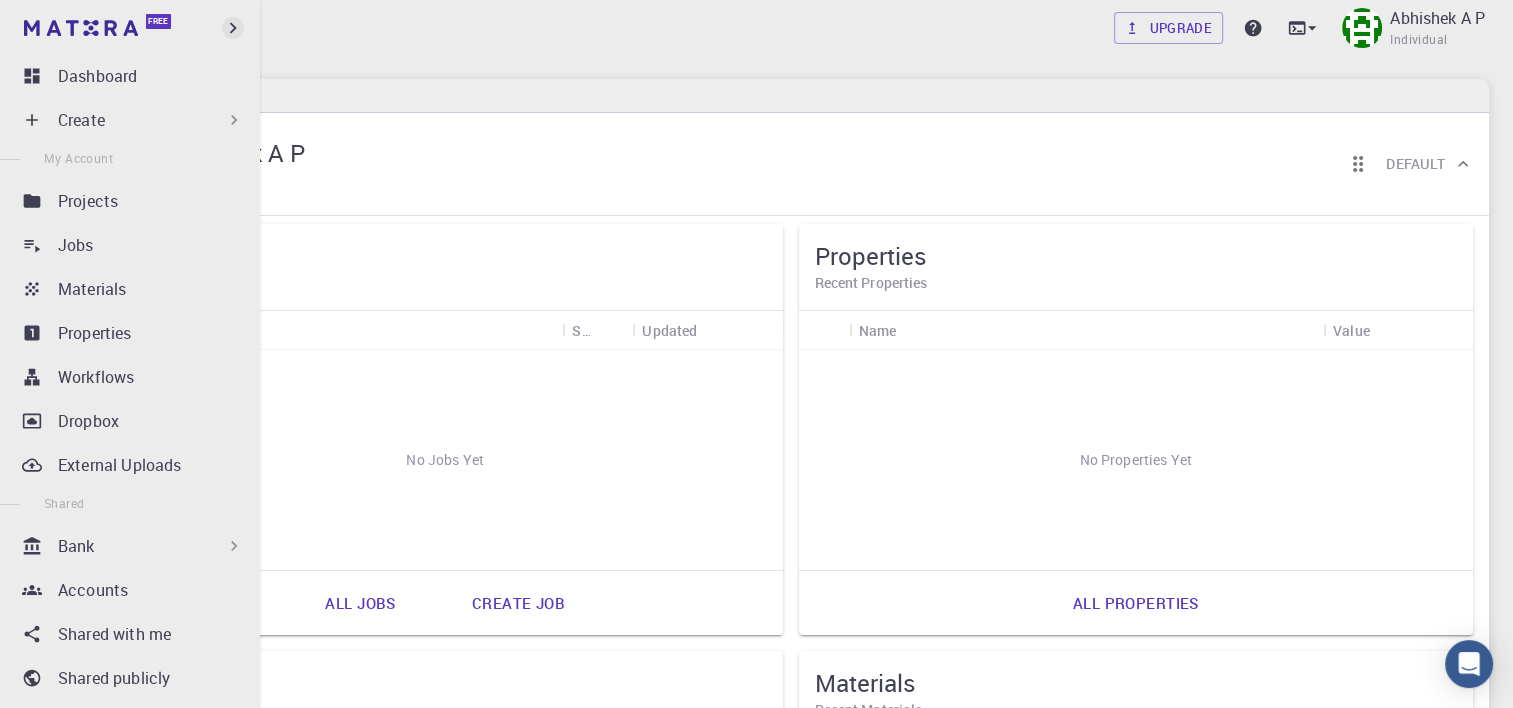 click 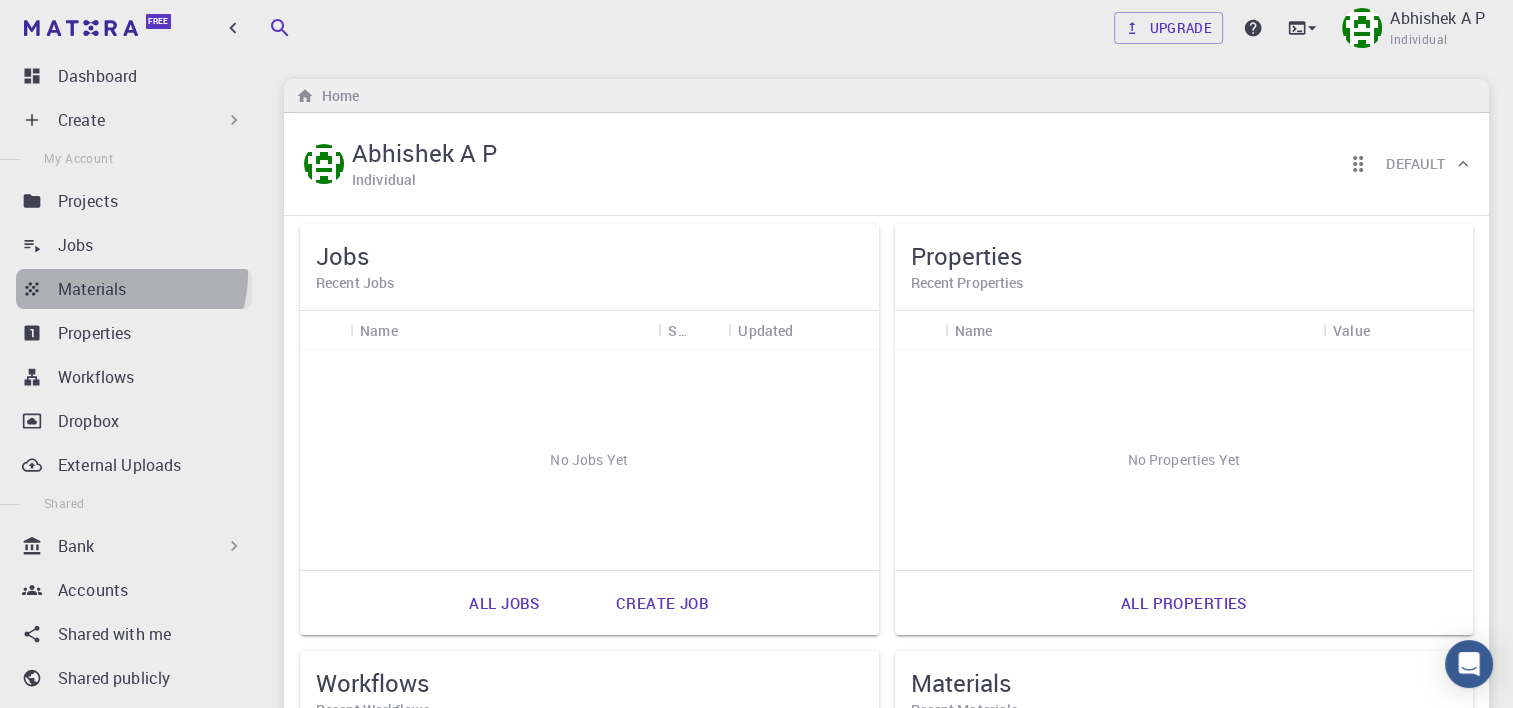 click on "Materials" at bounding box center (134, 289) 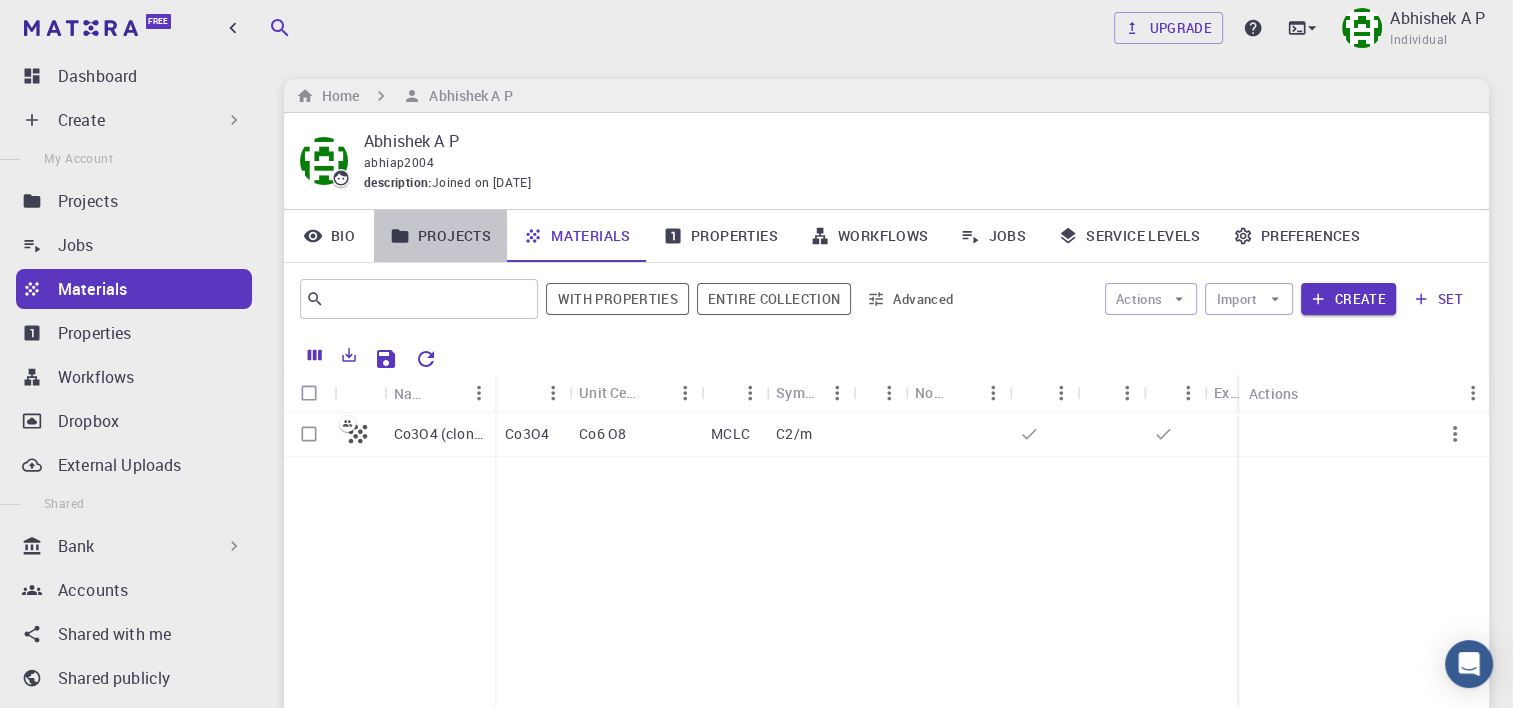 click on "Projects" at bounding box center (440, 236) 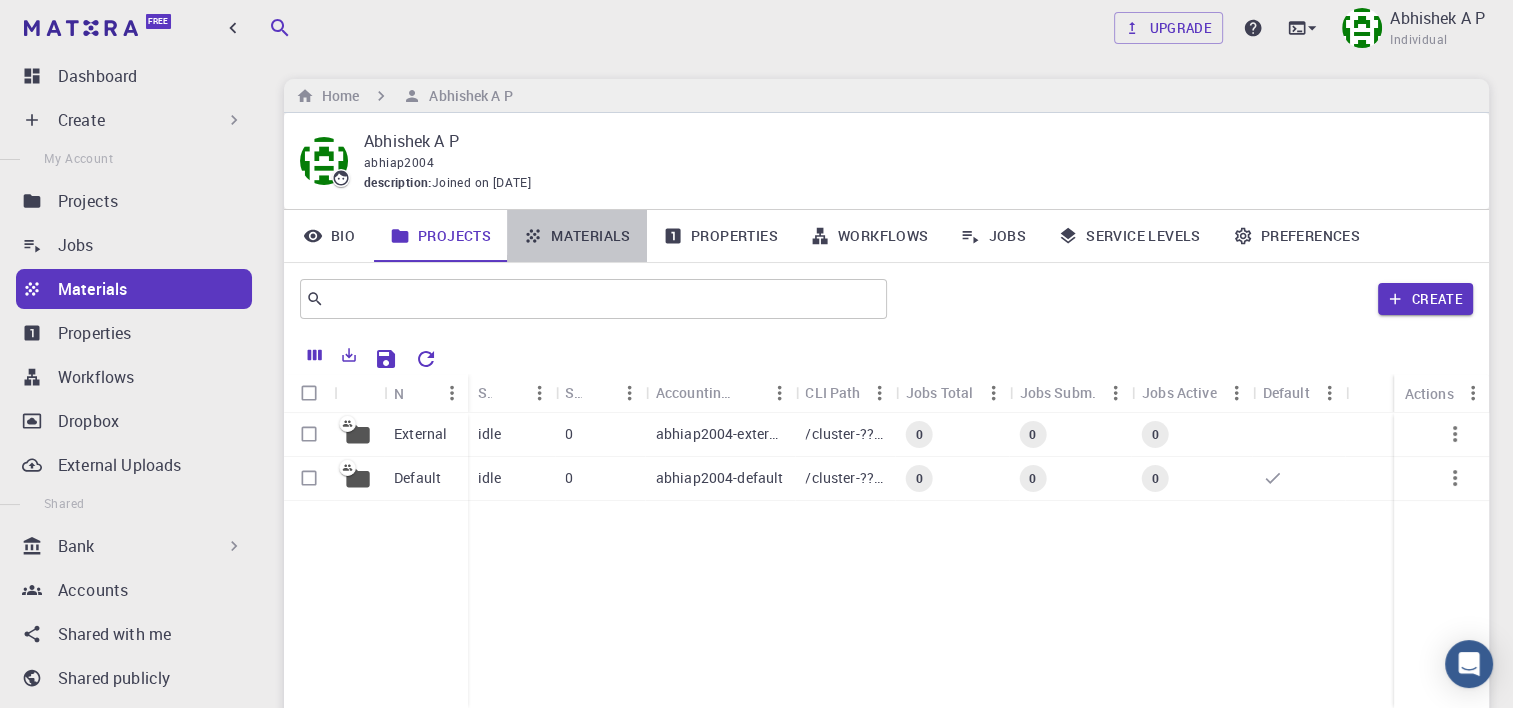 click on "Materials" at bounding box center (577, 236) 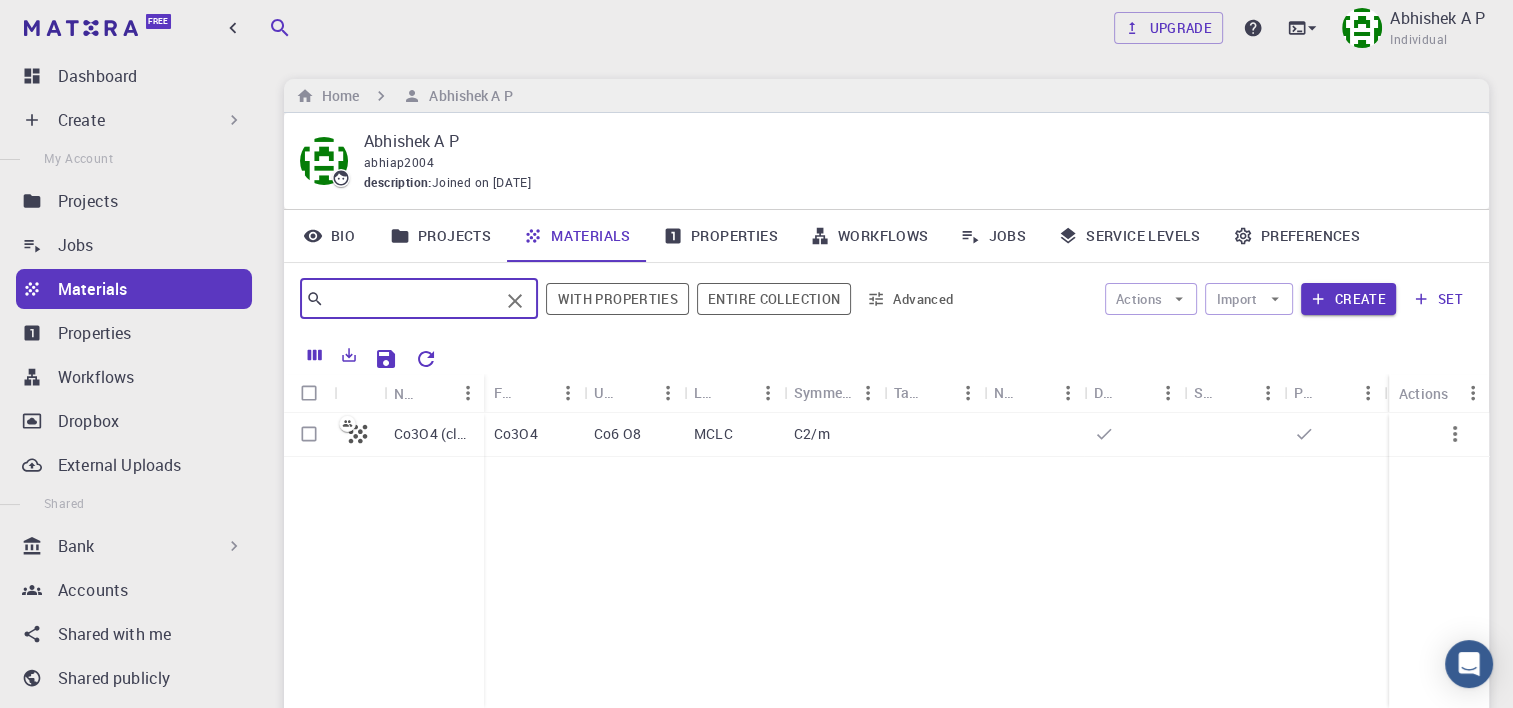 click at bounding box center (411, 299) 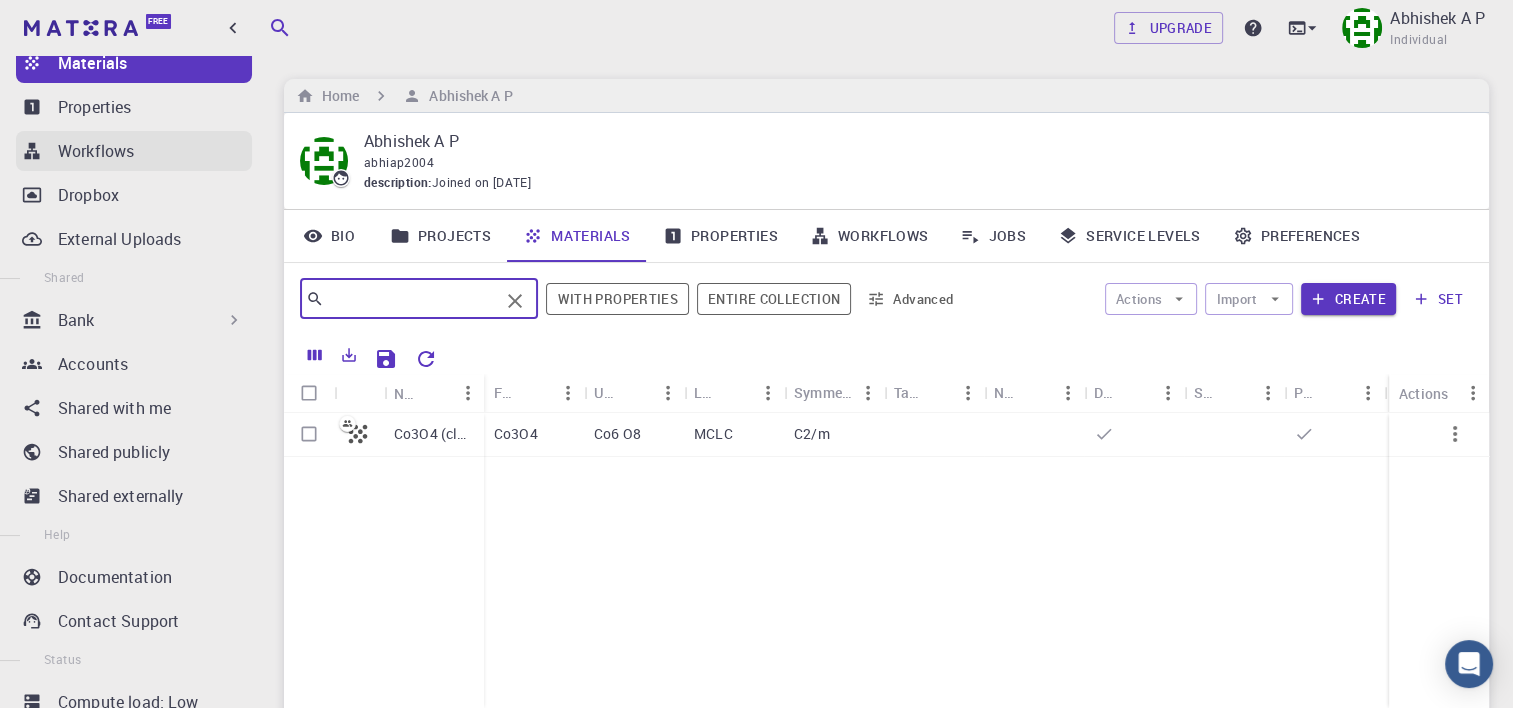 scroll, scrollTop: 288, scrollLeft: 0, axis: vertical 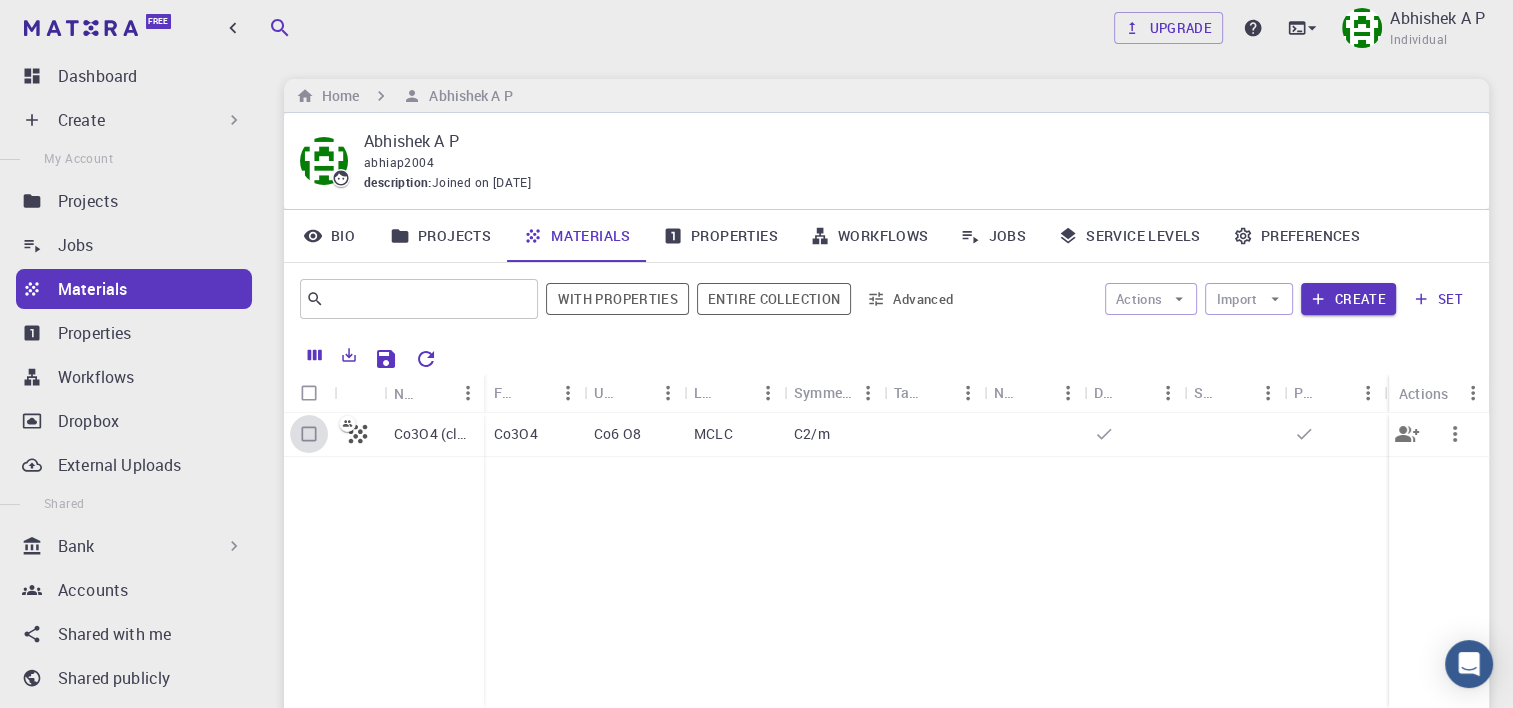 click at bounding box center [309, 434] 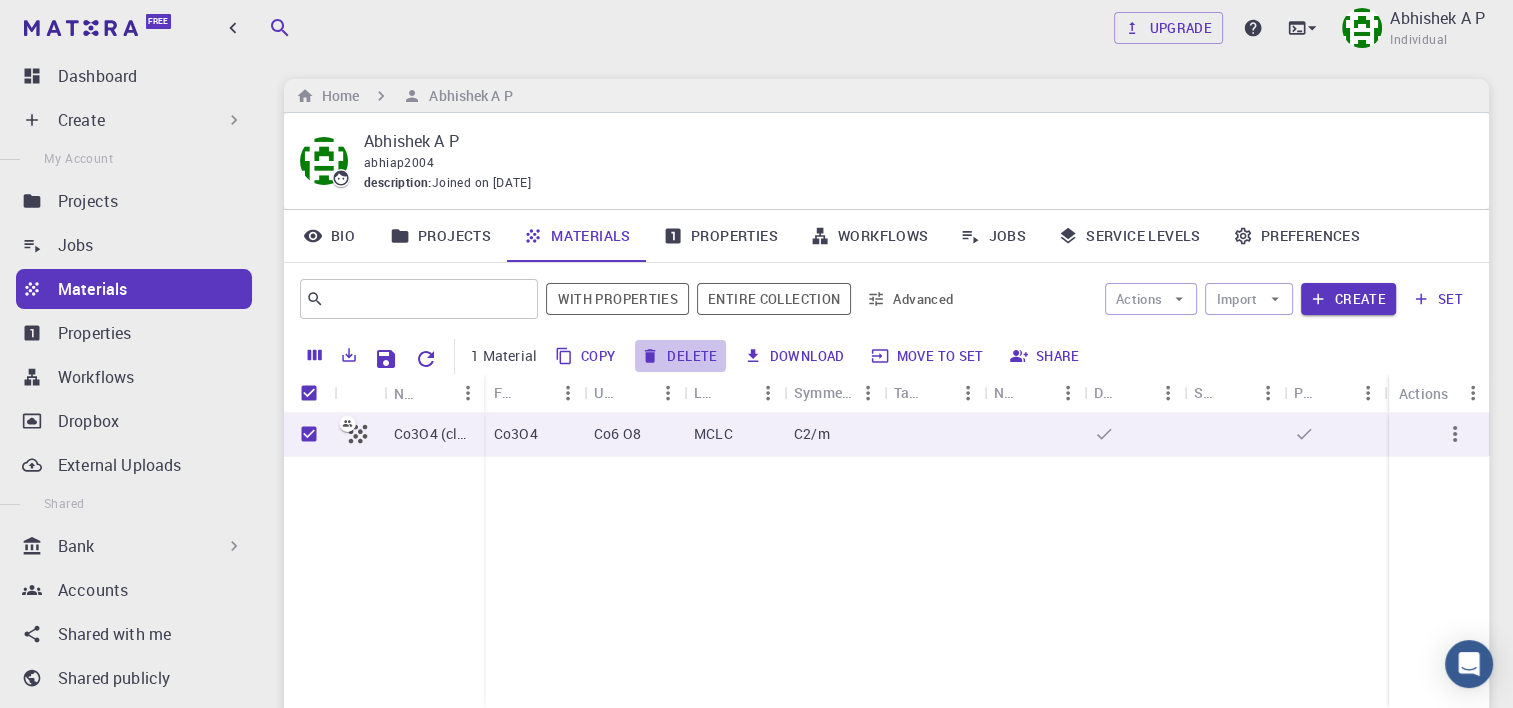 click on "Delete" at bounding box center (680, 356) 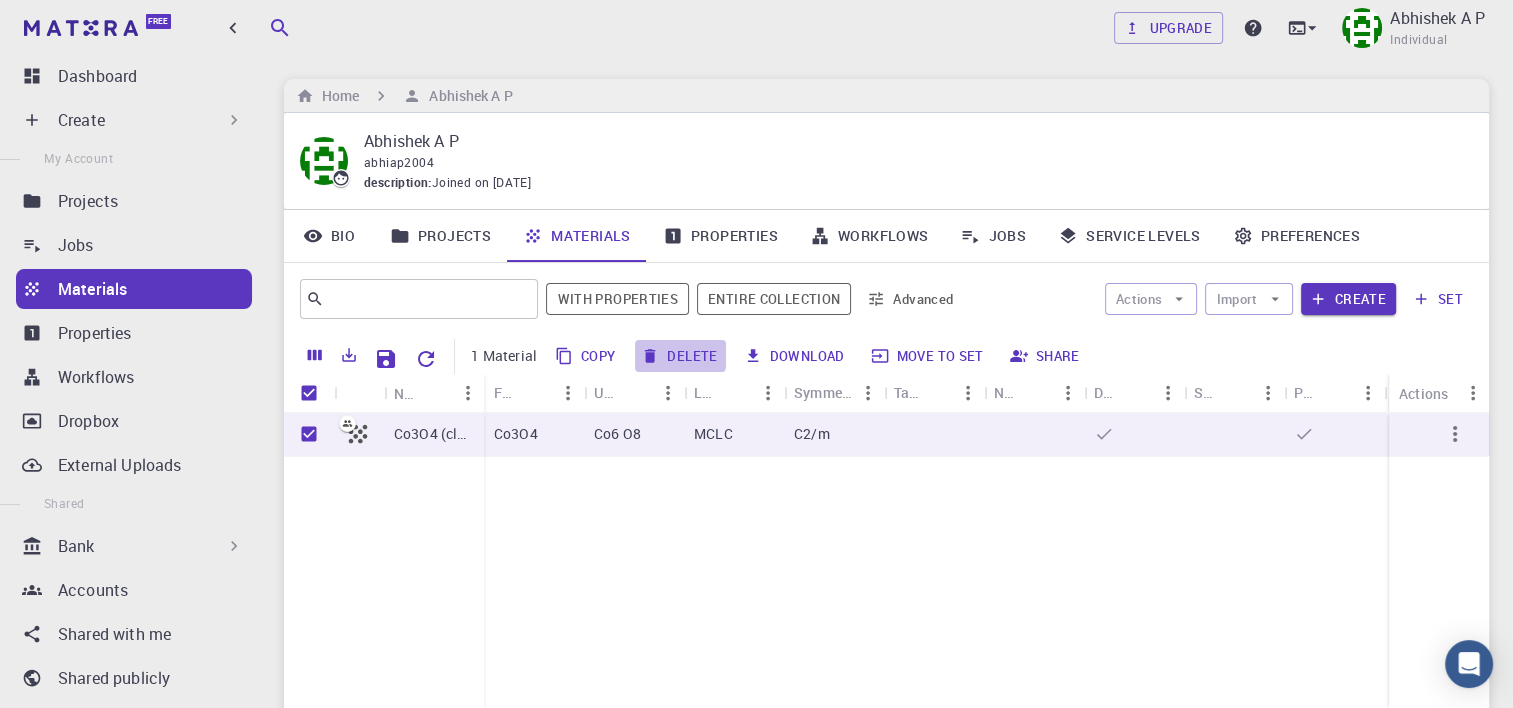 click 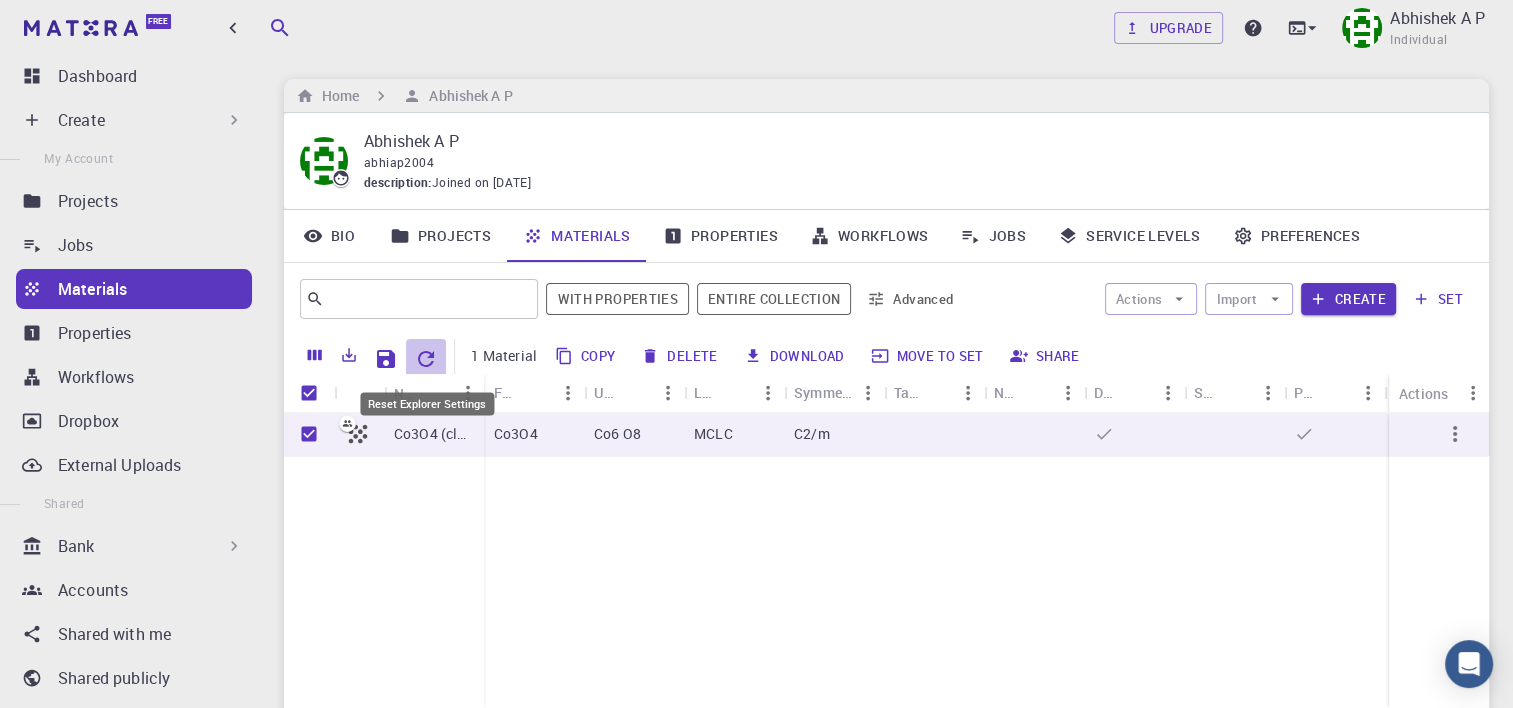 click 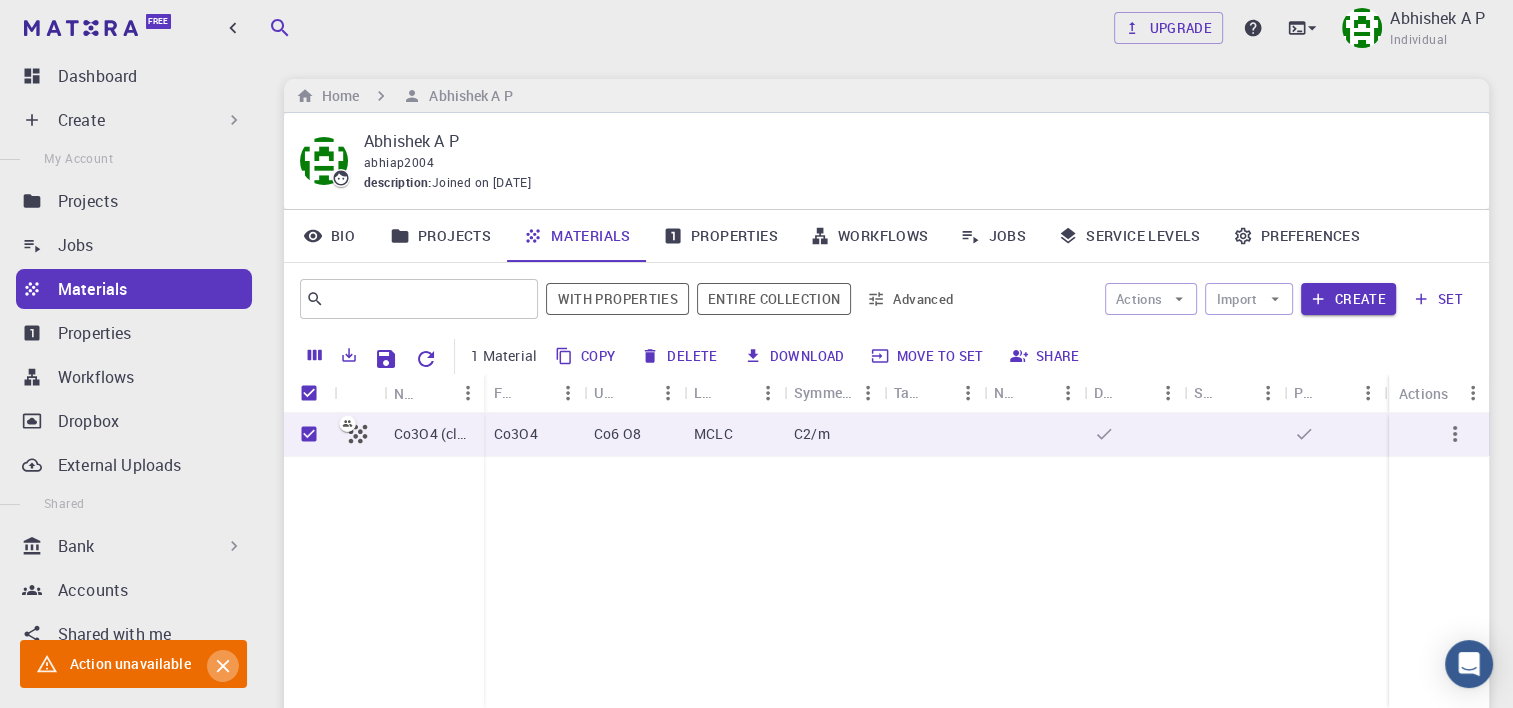 click 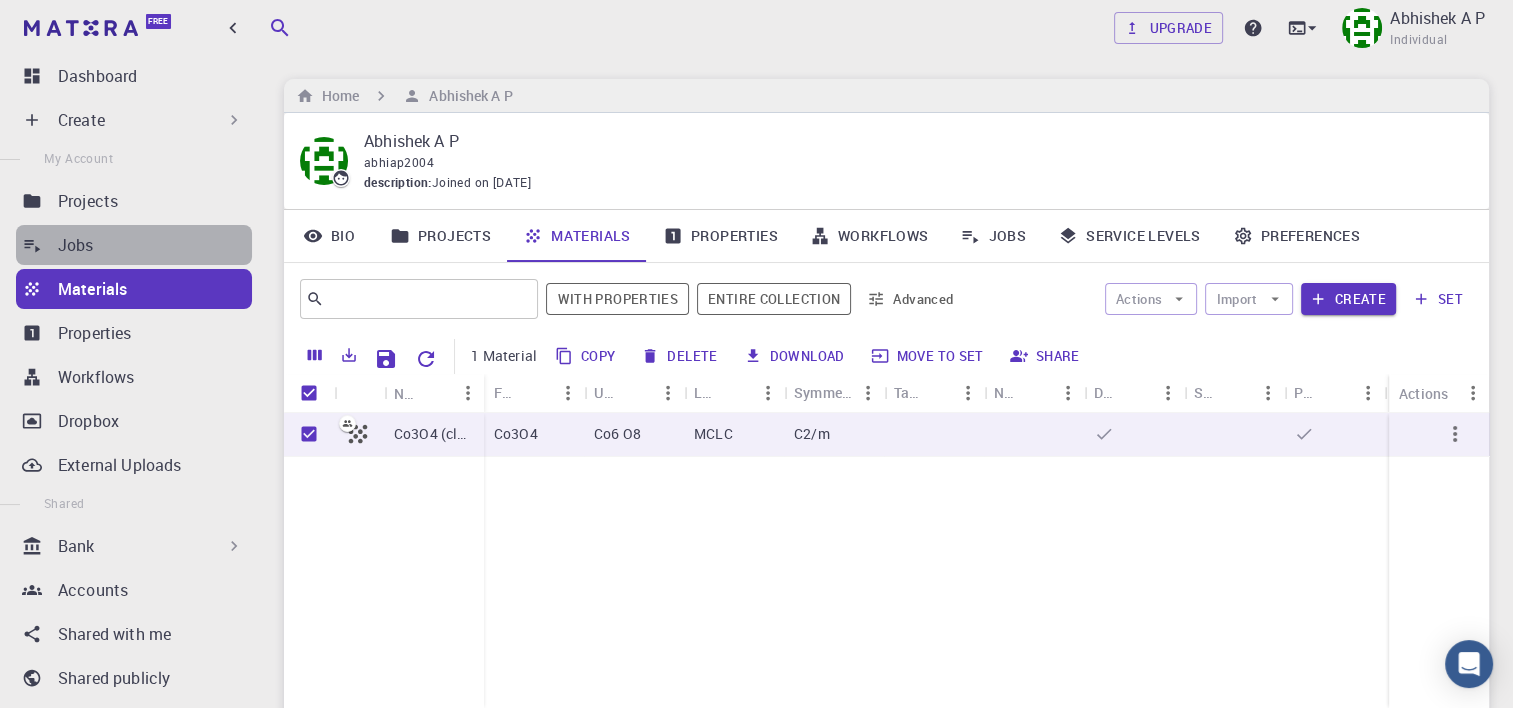 click on "Jobs" at bounding box center (134, 245) 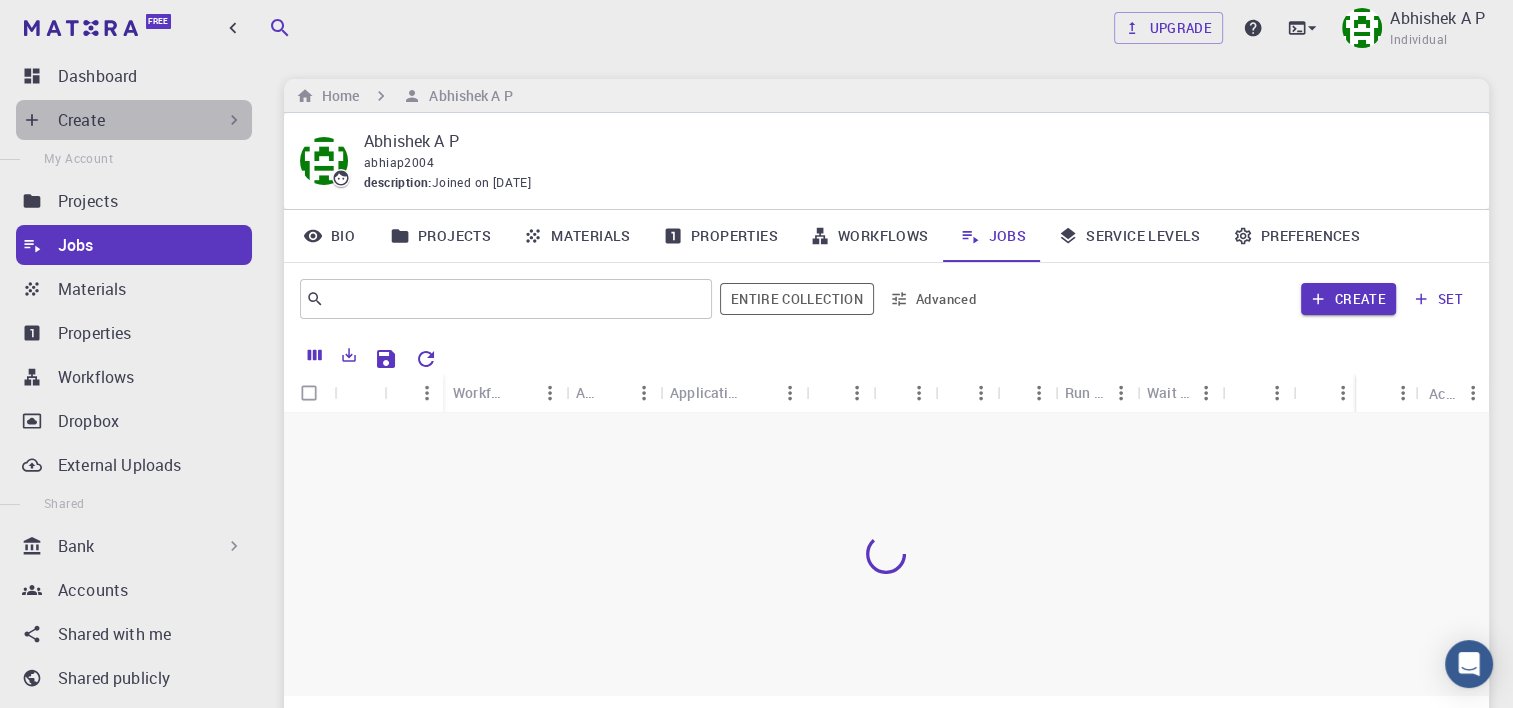 click on "Create" at bounding box center [151, 120] 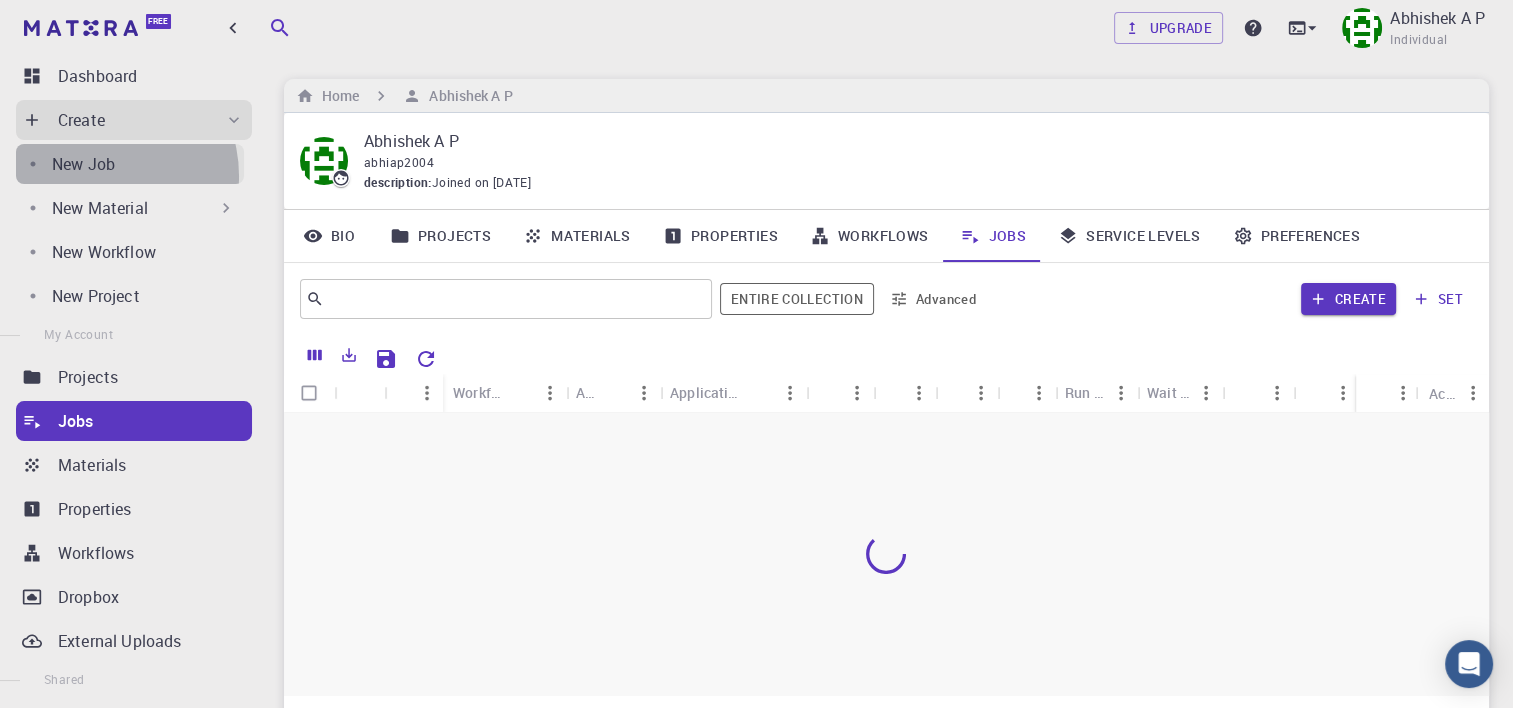 click on "New Job" at bounding box center [130, 164] 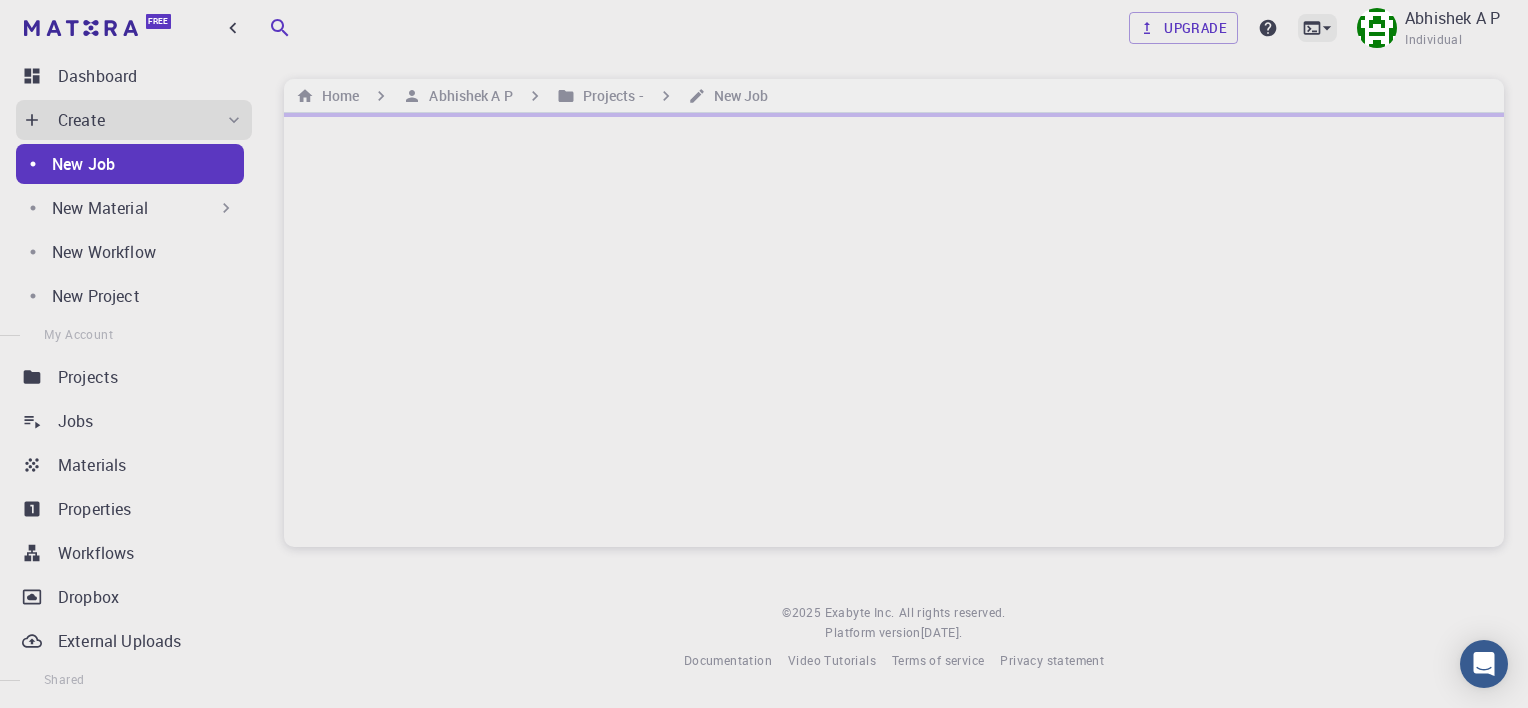 click 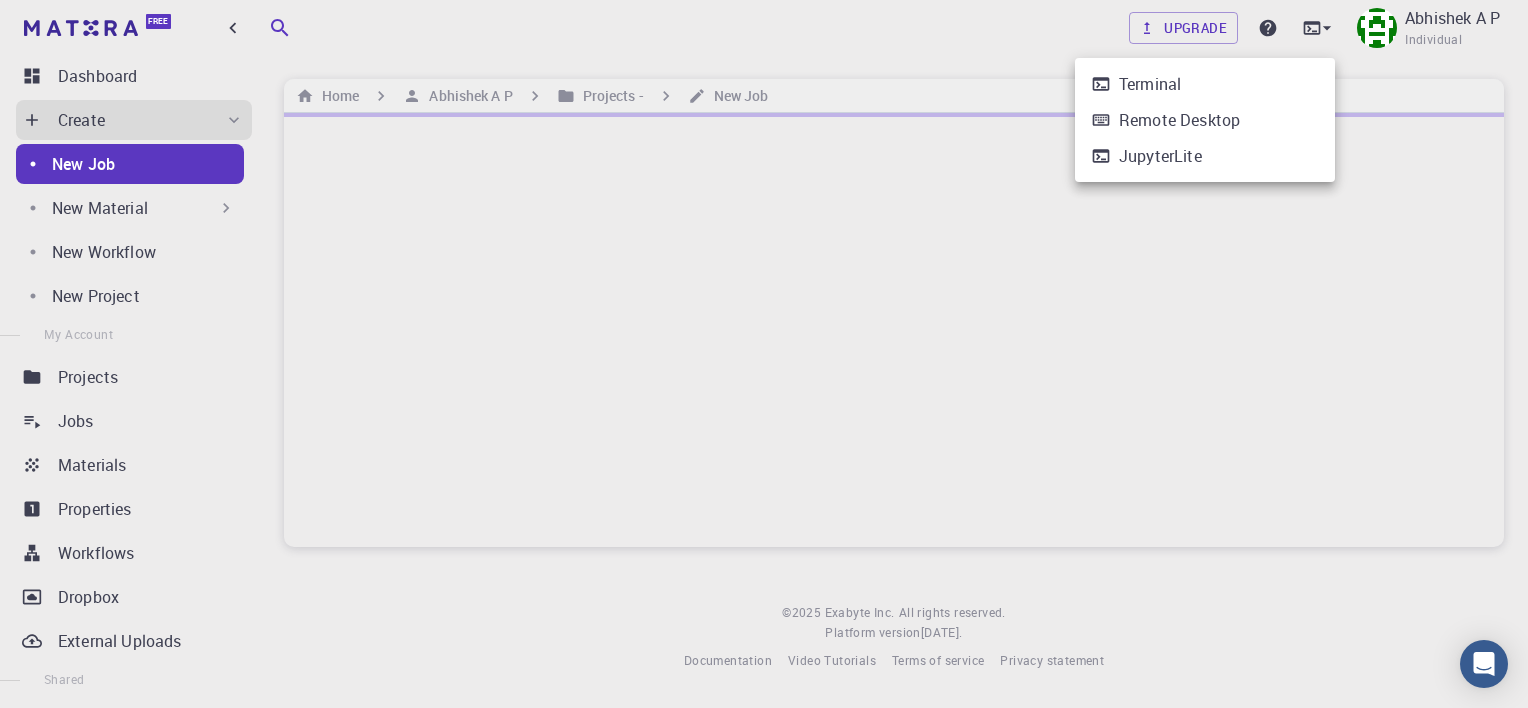 click at bounding box center (764, 354) 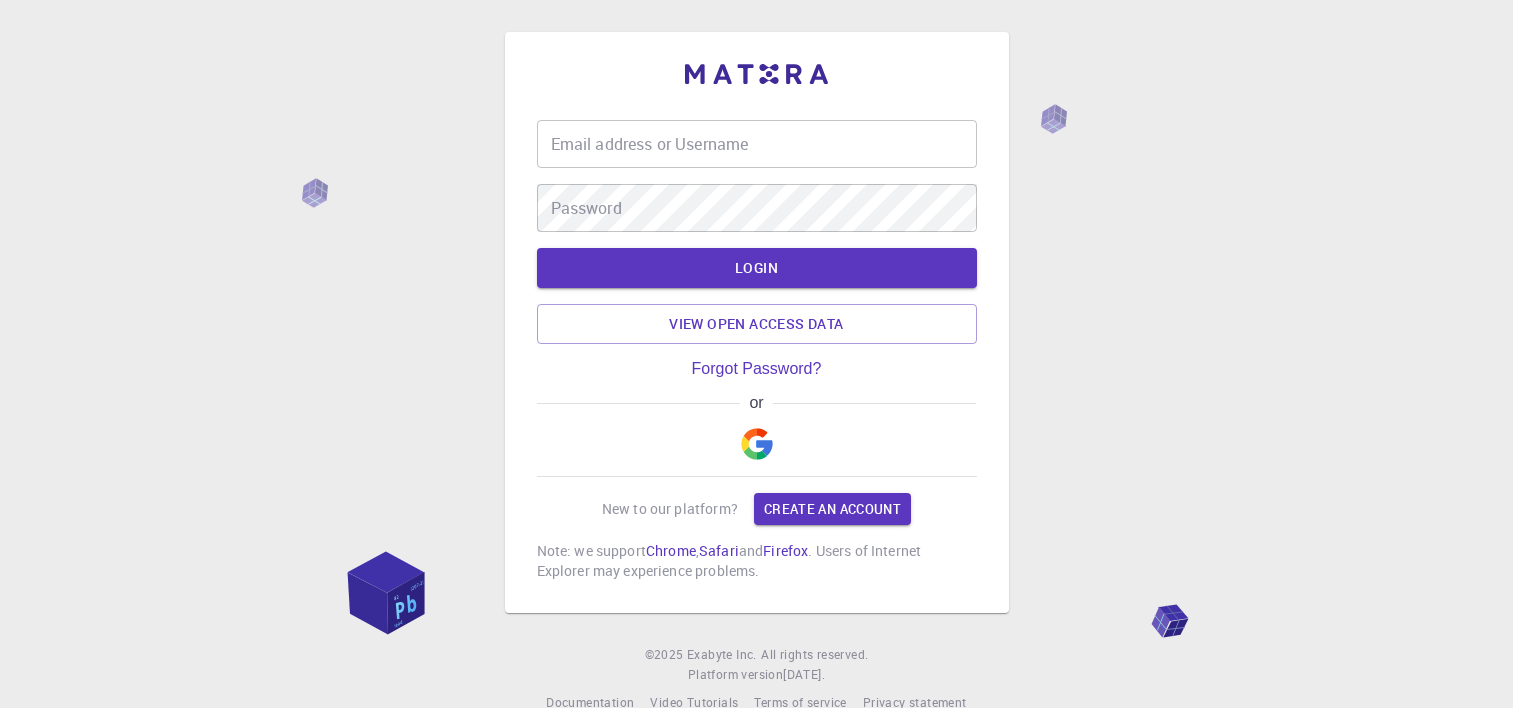 scroll, scrollTop: 0, scrollLeft: 0, axis: both 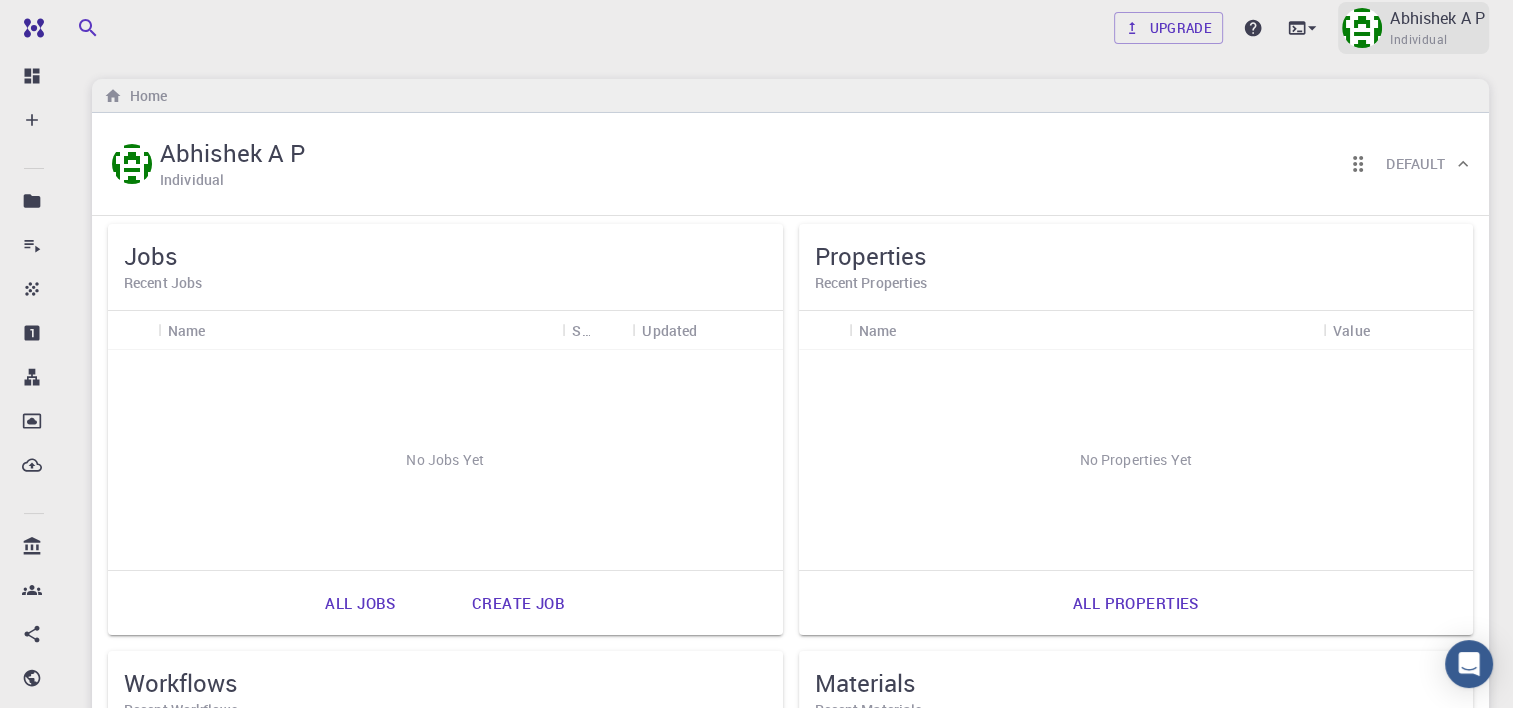 click on "Abhishek A P" at bounding box center [1437, 18] 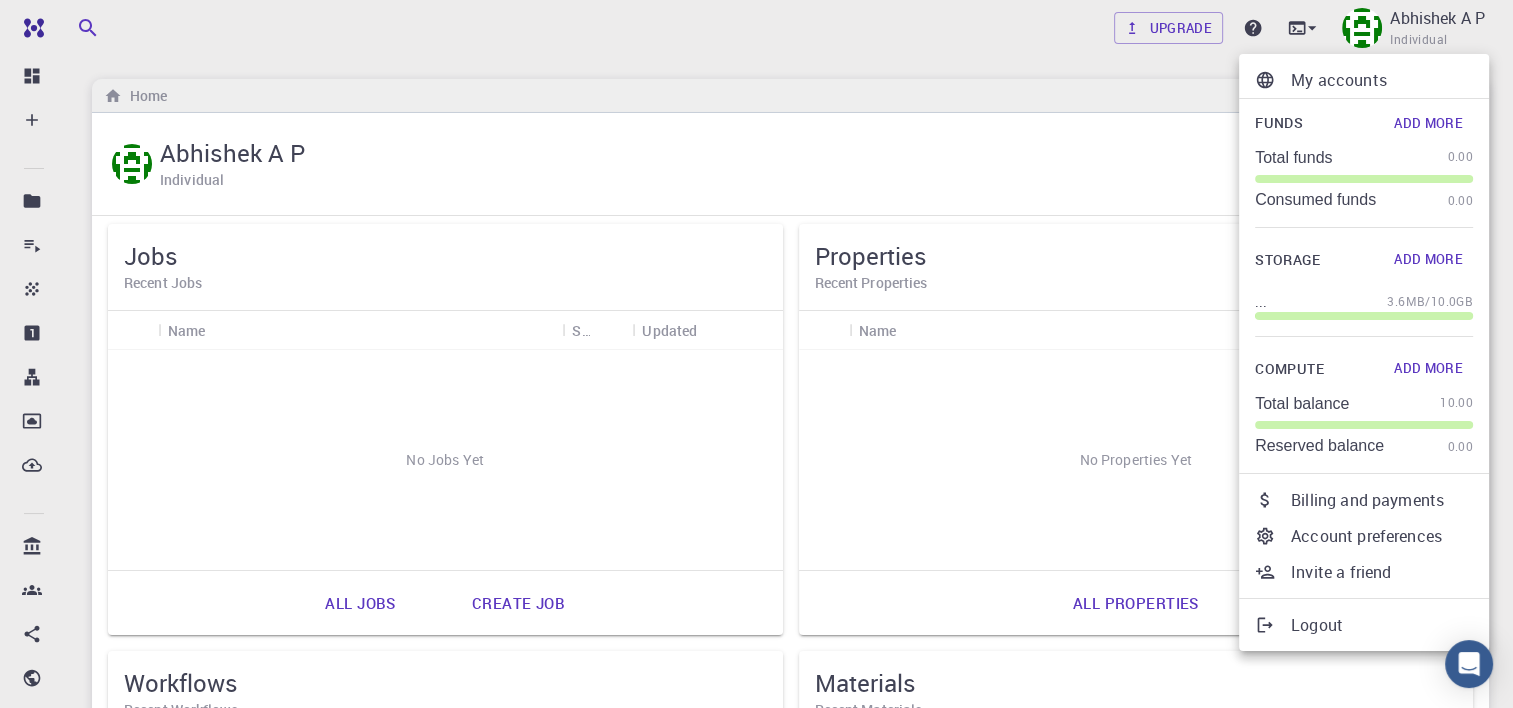 click at bounding box center [756, 354] 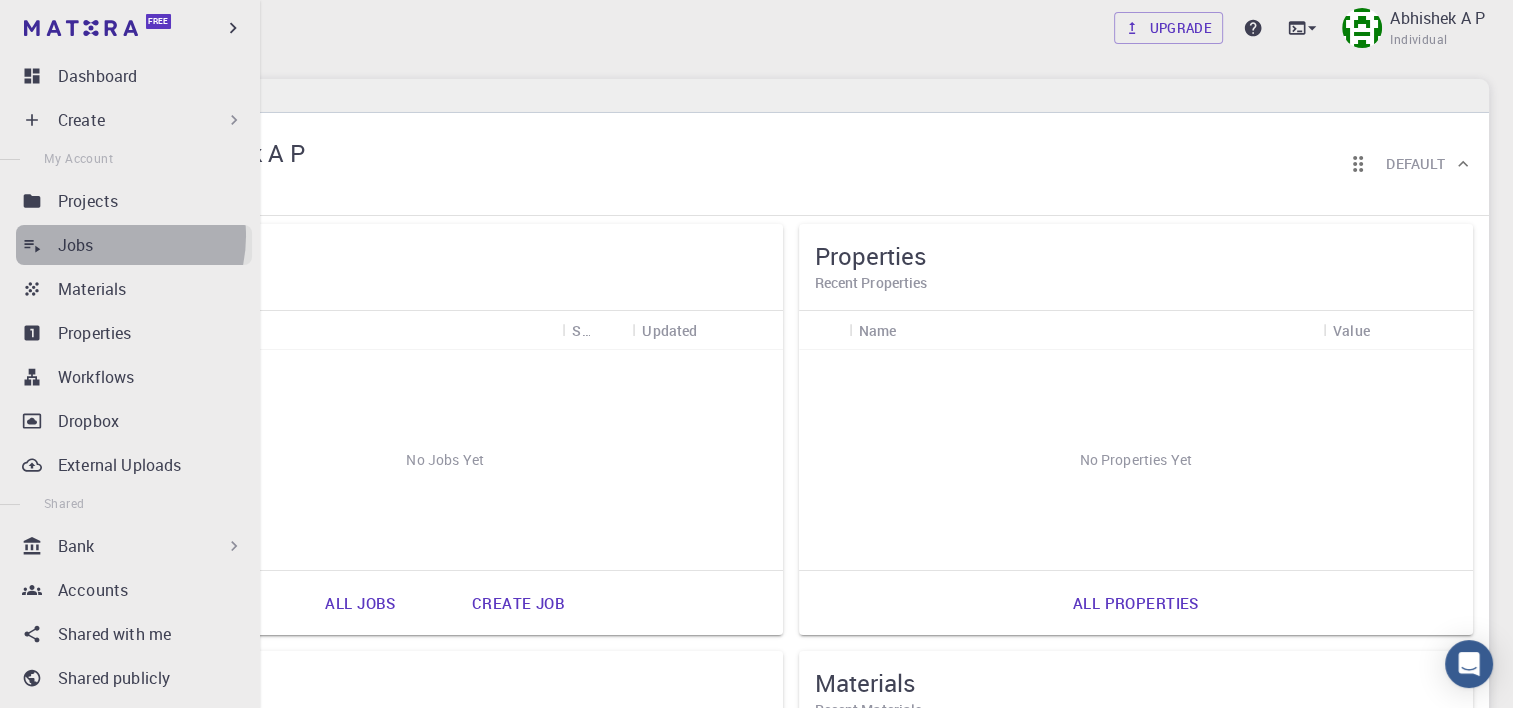 click on "Jobs" at bounding box center (155, 245) 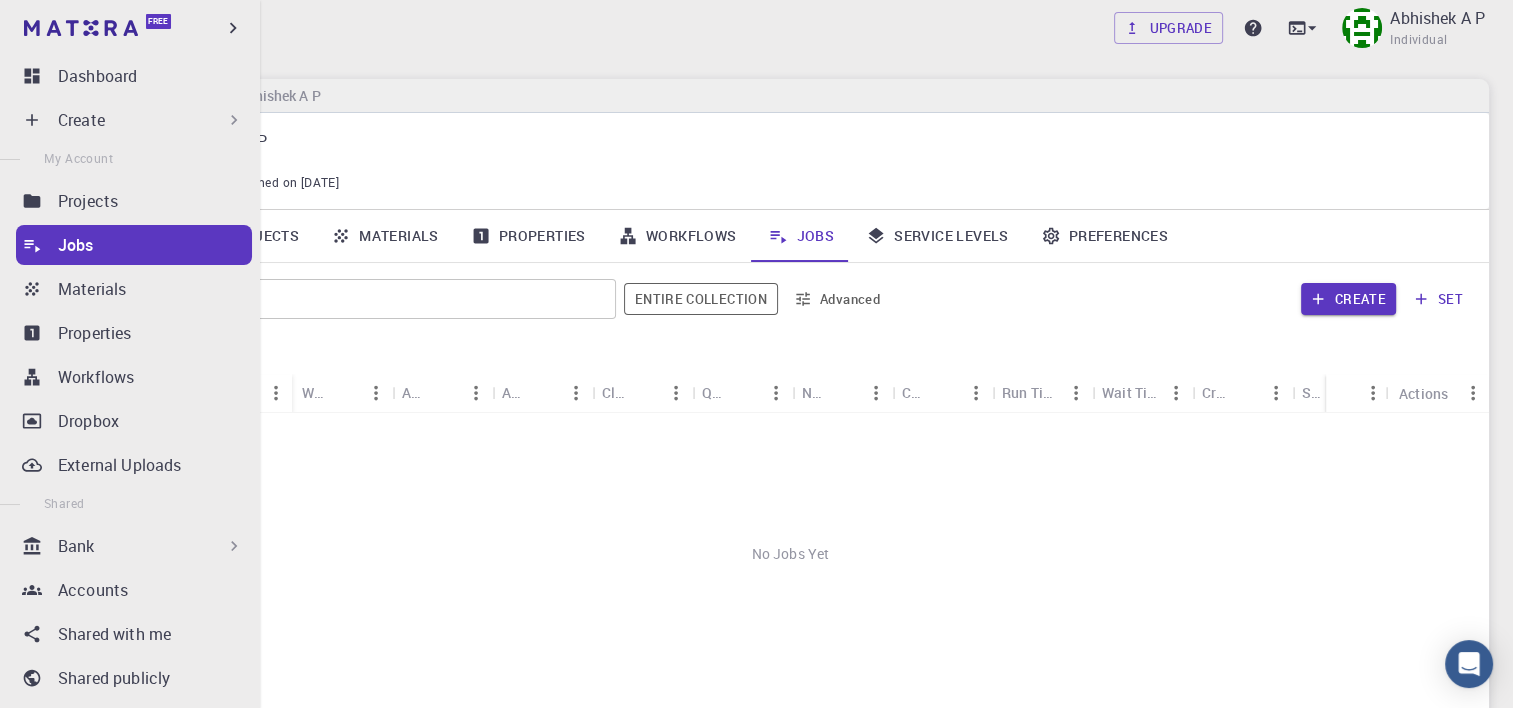 click 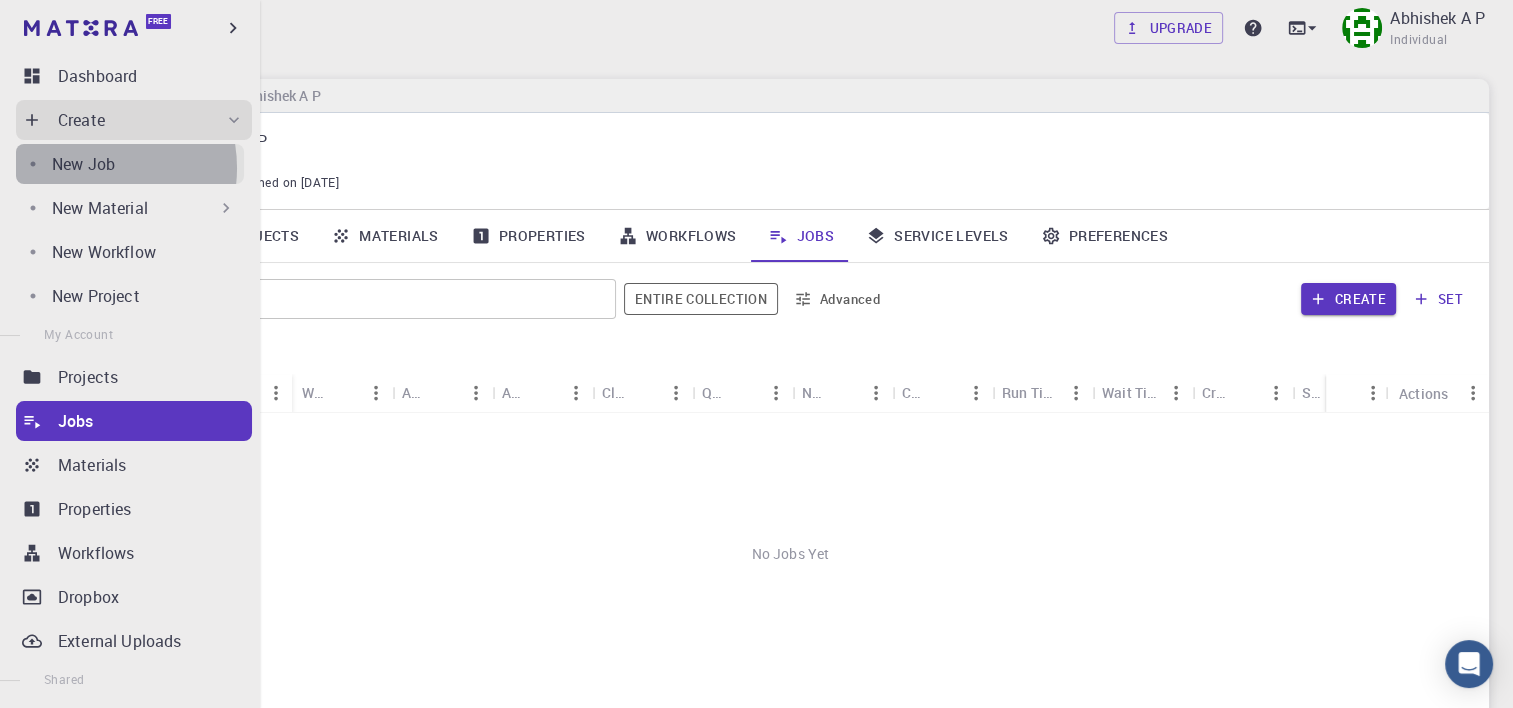 click on "New Job" at bounding box center [83, 164] 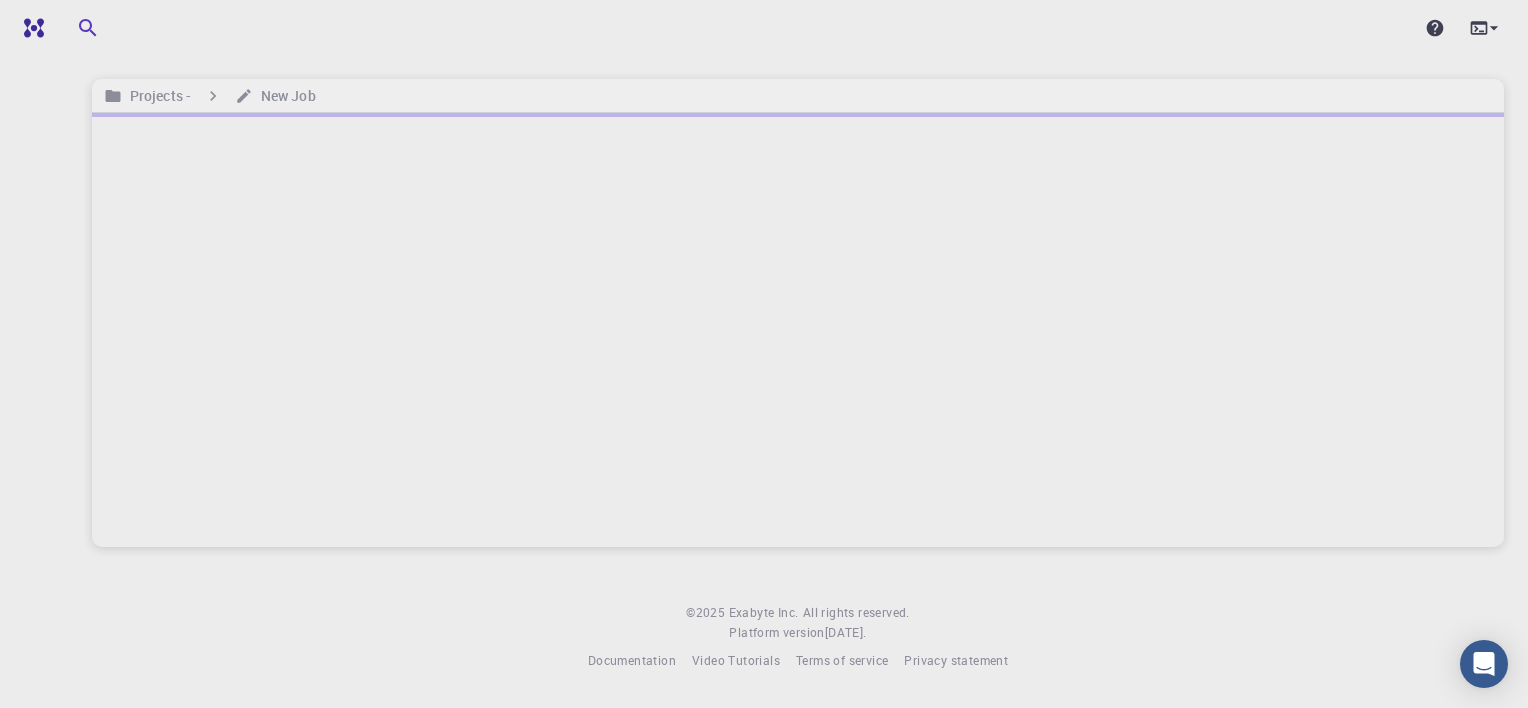 scroll, scrollTop: 0, scrollLeft: 0, axis: both 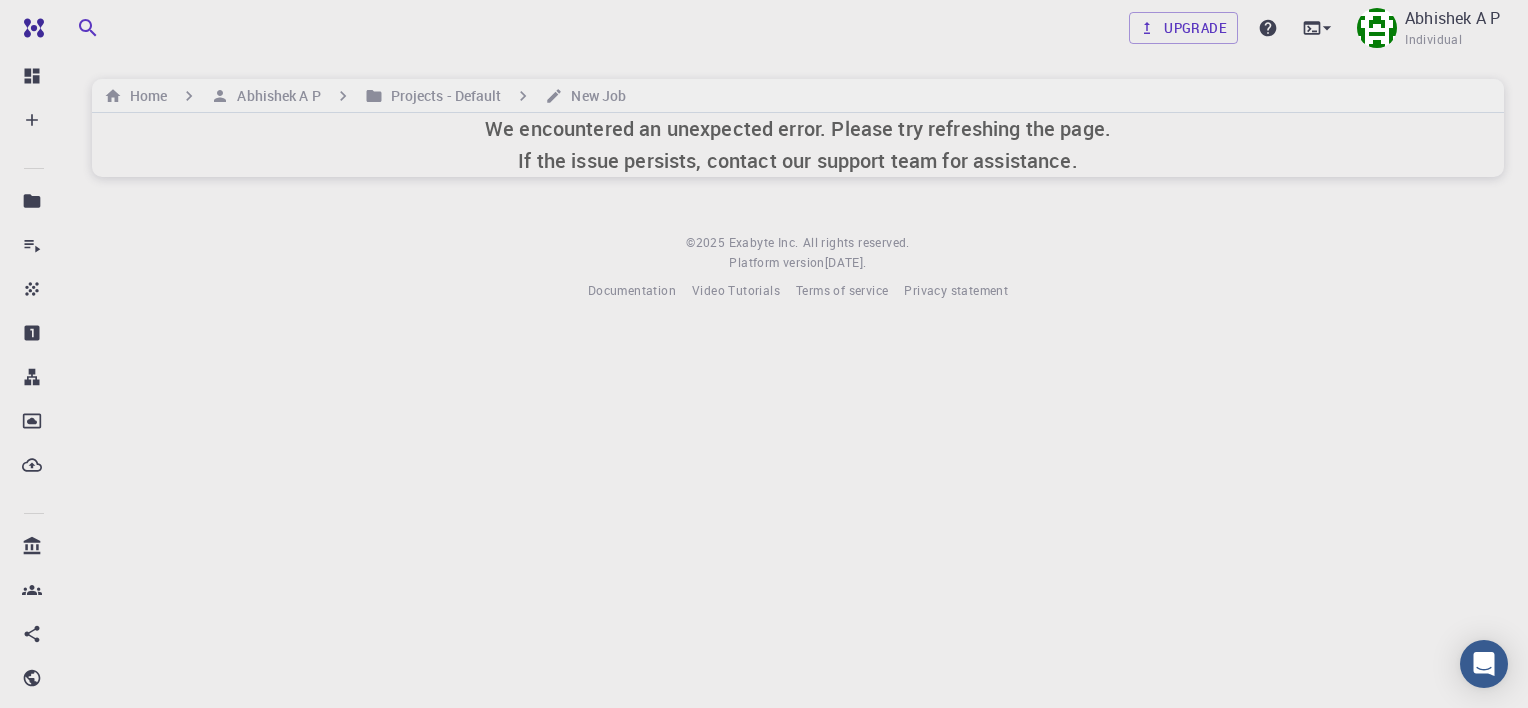 click on "Free Dashboard Create New Job New Material Create Material Upload File Import from Bank Import from 3rd Party New Workflow New Project Projects Jobs Materials Properties Workflows Dropbox External Uploads Bank Materials Workflows Accounts Shared with me Shared publicly Shared externally Documentation Contact Support Compute load: Low Upgrade Abhishek A P Individual Home Abhishek A P Projects - Default New Job We encountered an unexpected error. Please try refreshing the page.  If the issue persists, contact our support team for assistance. ©  2025   Exabyte Inc.   All rights reserved. Platform version  2025.7.24 . Documentation Video Tutorials Terms of service Privacy statement" at bounding box center (764, 354) 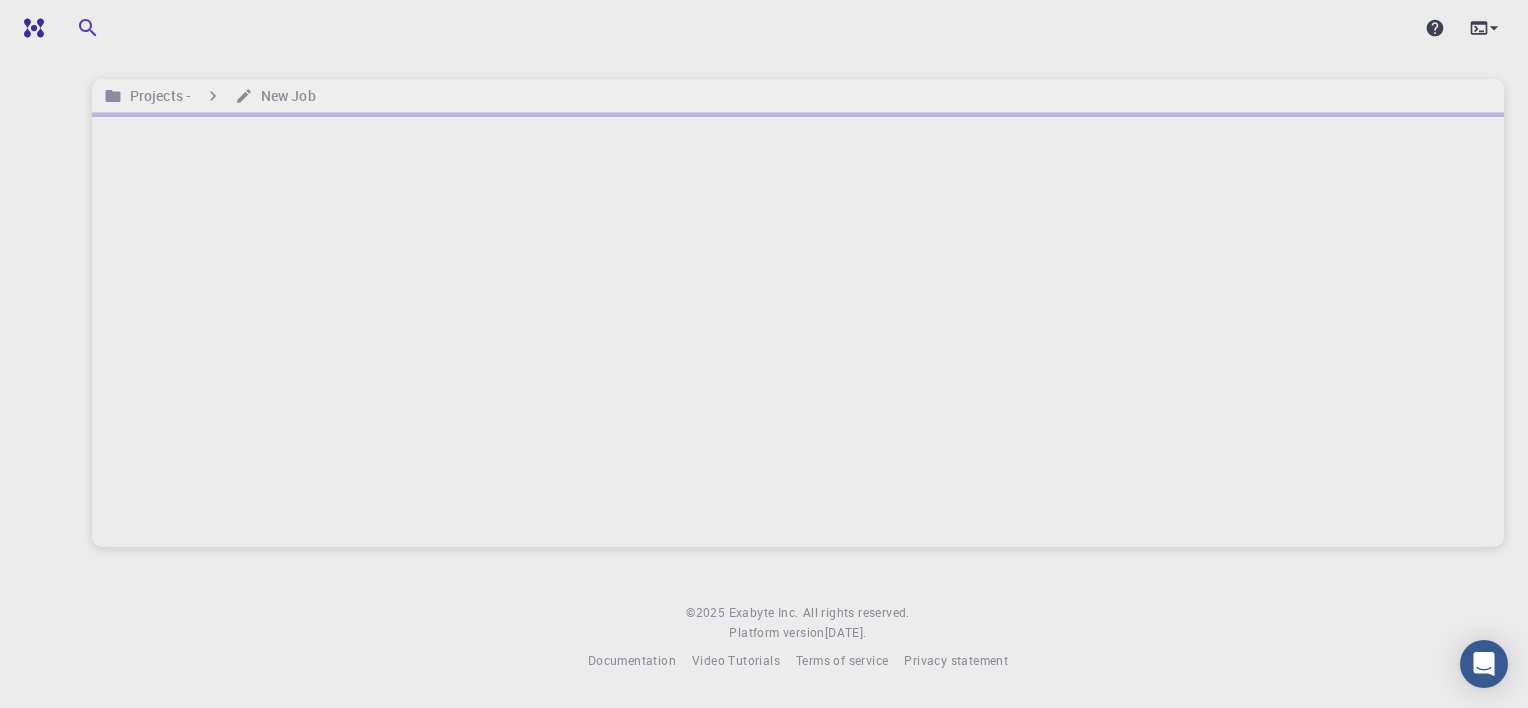 scroll, scrollTop: 0, scrollLeft: 0, axis: both 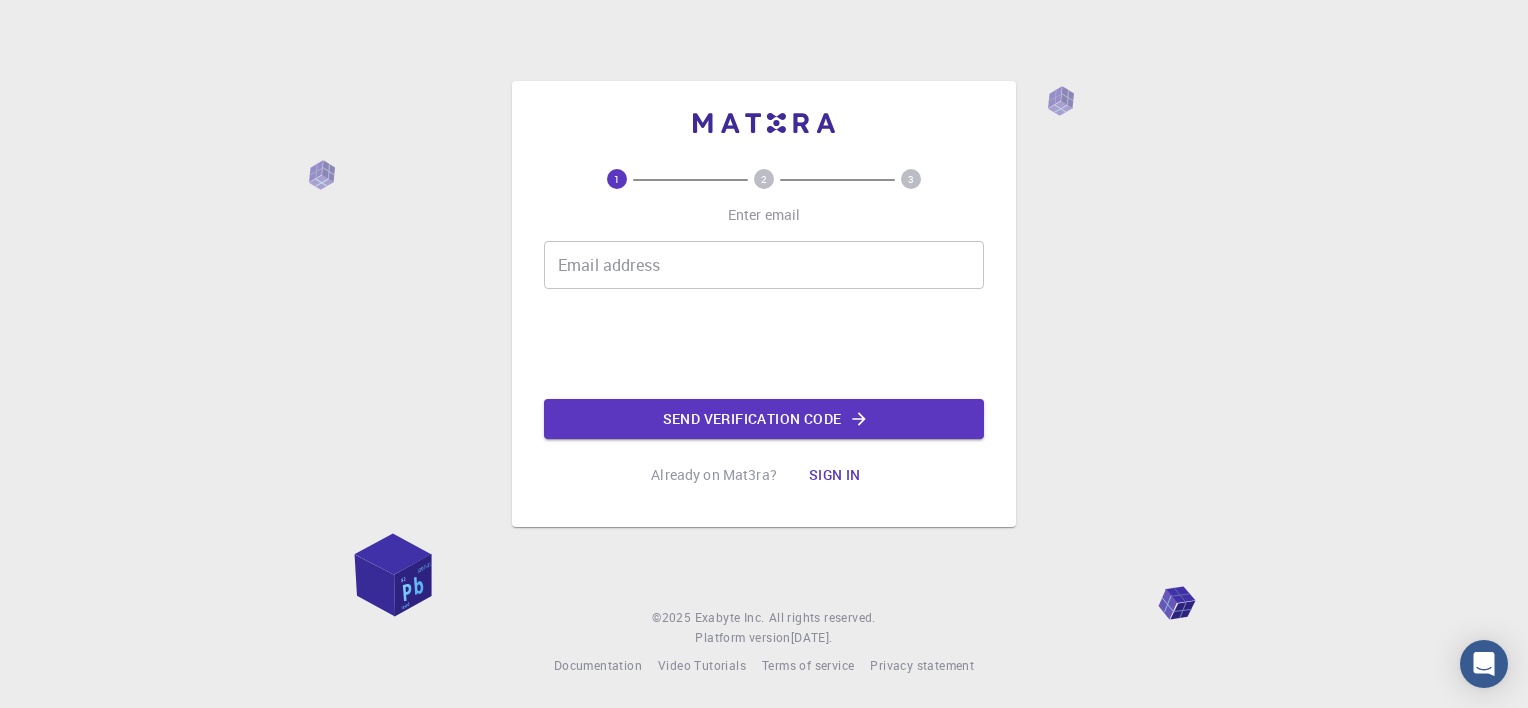 click on "Email address" at bounding box center (764, 265) 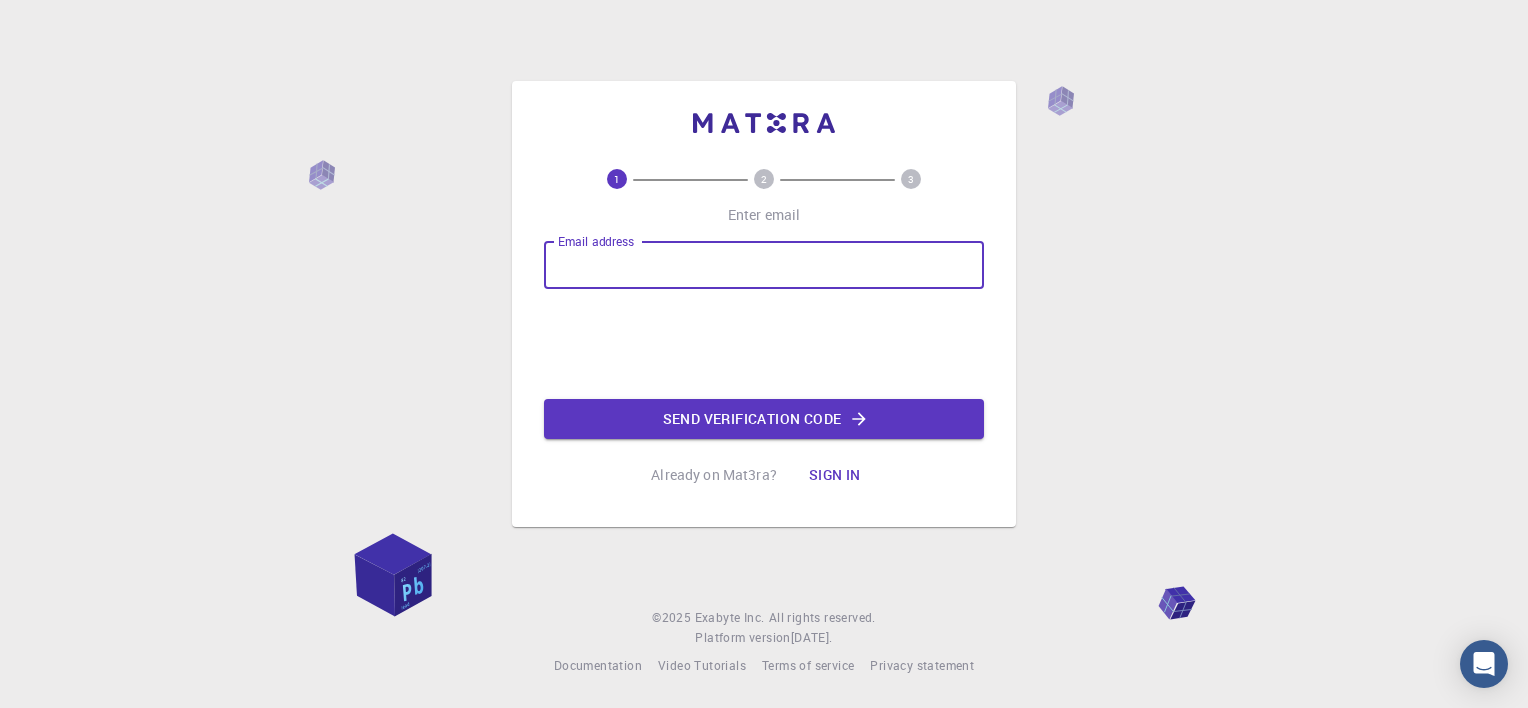 type on "[EMAIL_ADDRESS][DOMAIN_NAME]" 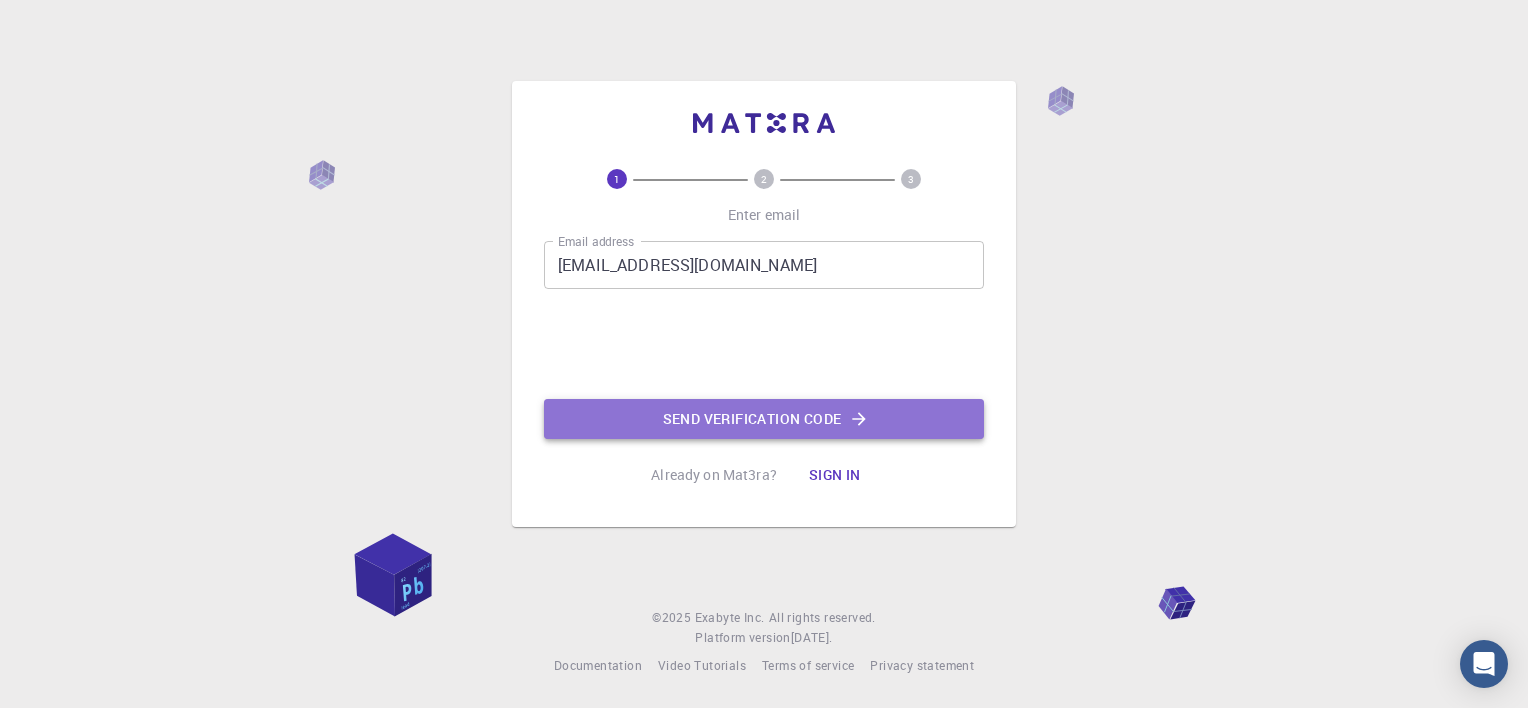 click on "Send verification code" 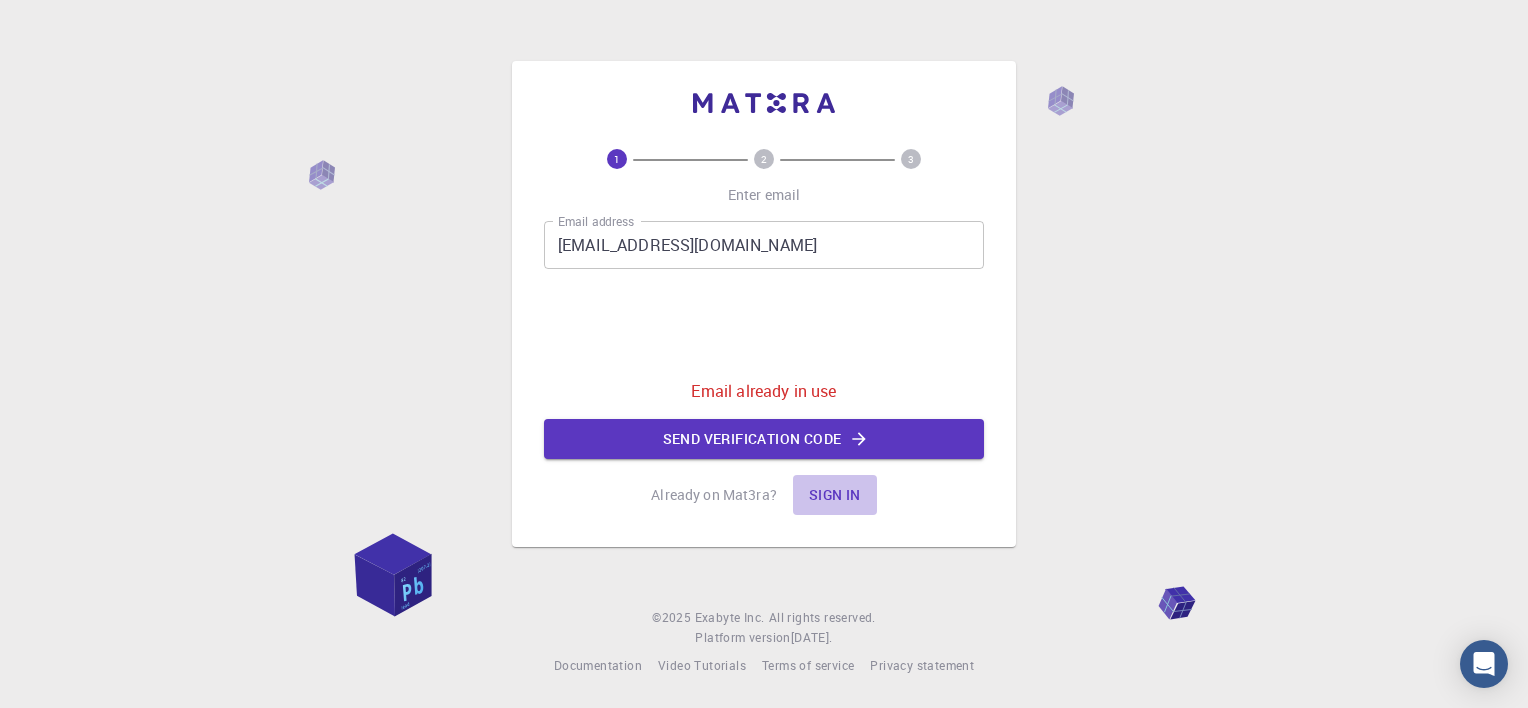 click on "Sign in" at bounding box center (835, 495) 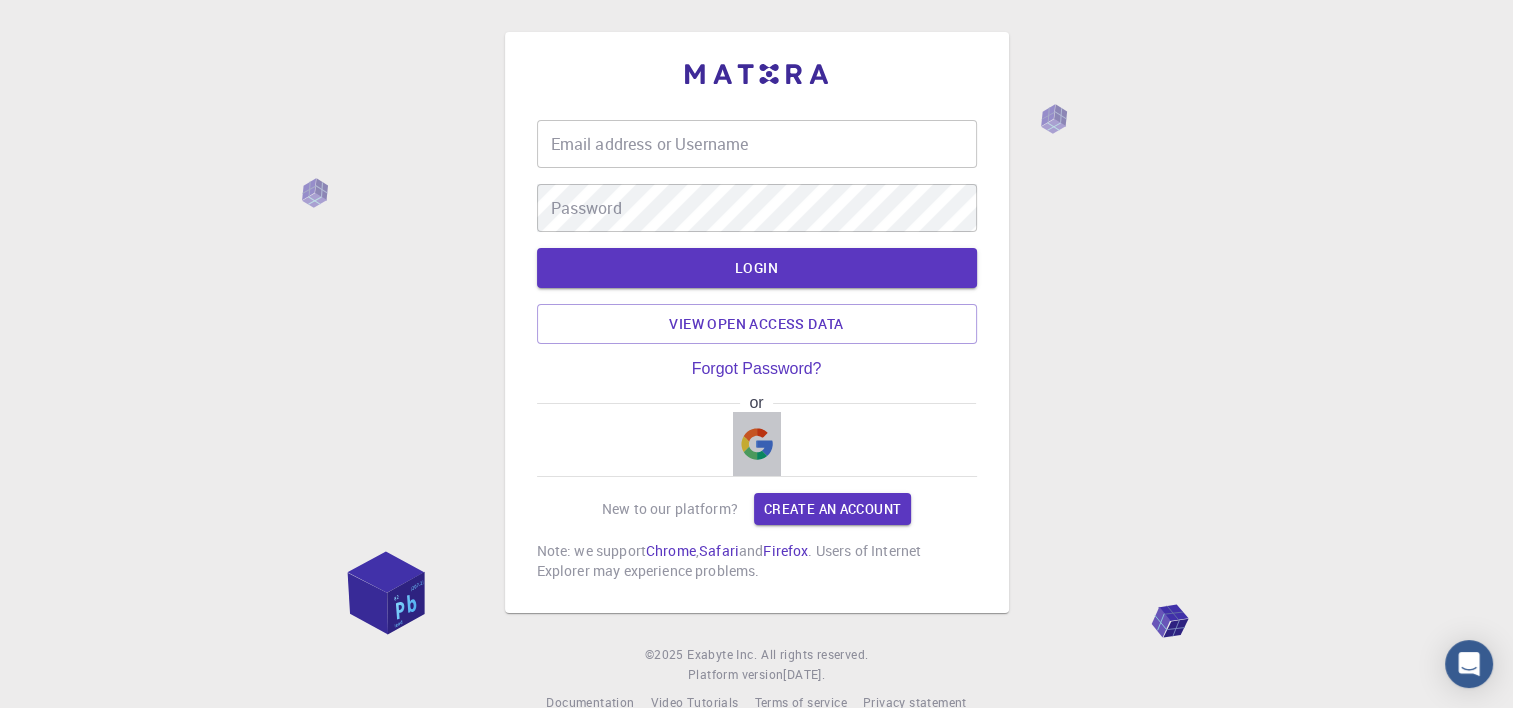 click at bounding box center (757, 444) 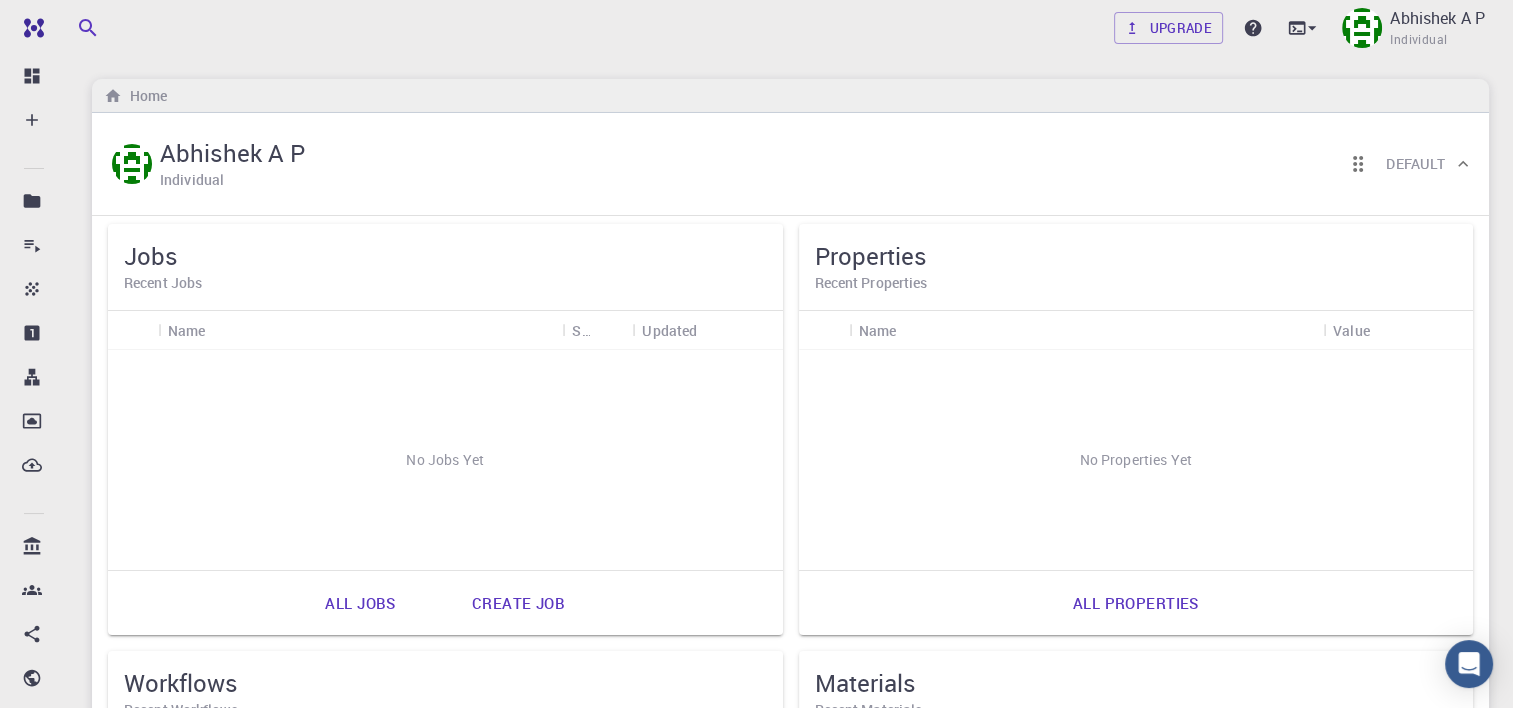 scroll, scrollTop: 0, scrollLeft: 0, axis: both 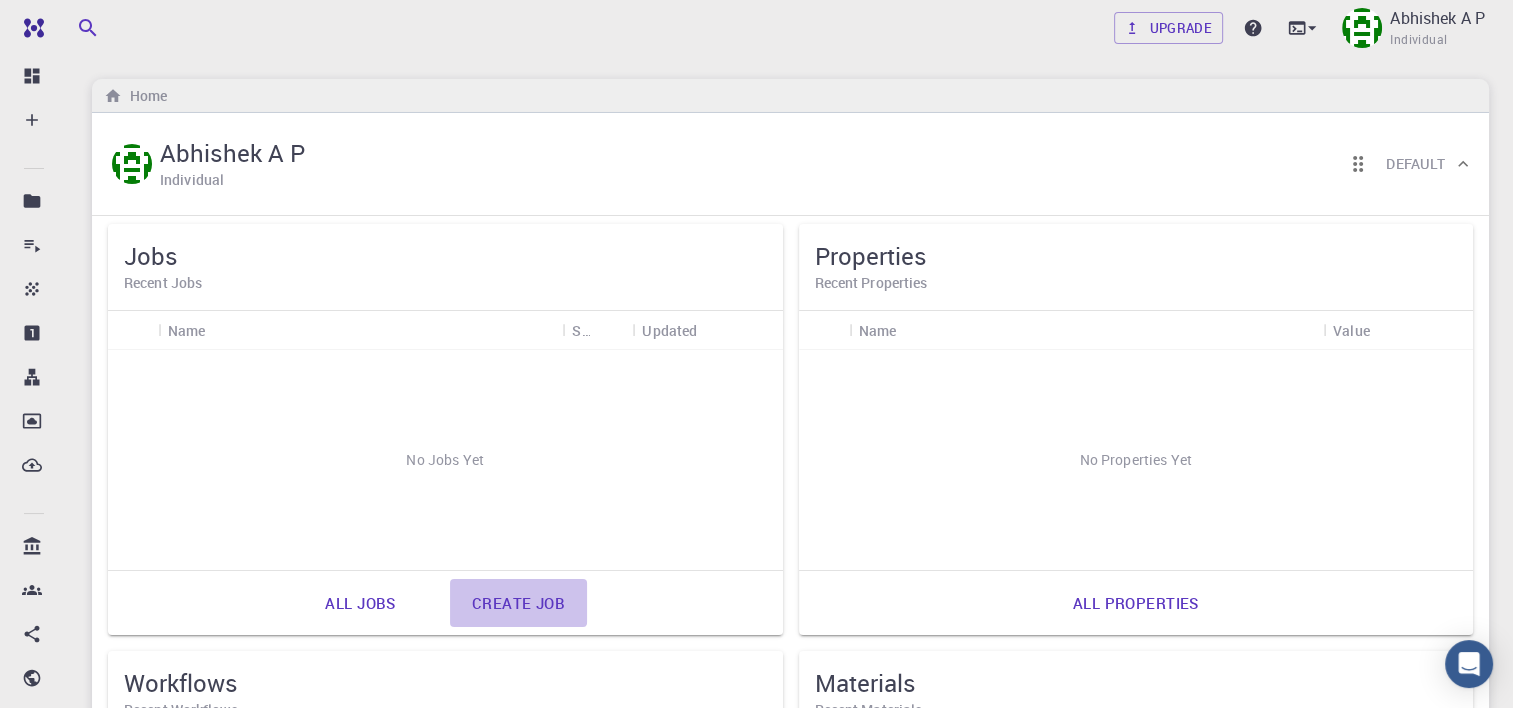 click on "Create job" at bounding box center (518, 603) 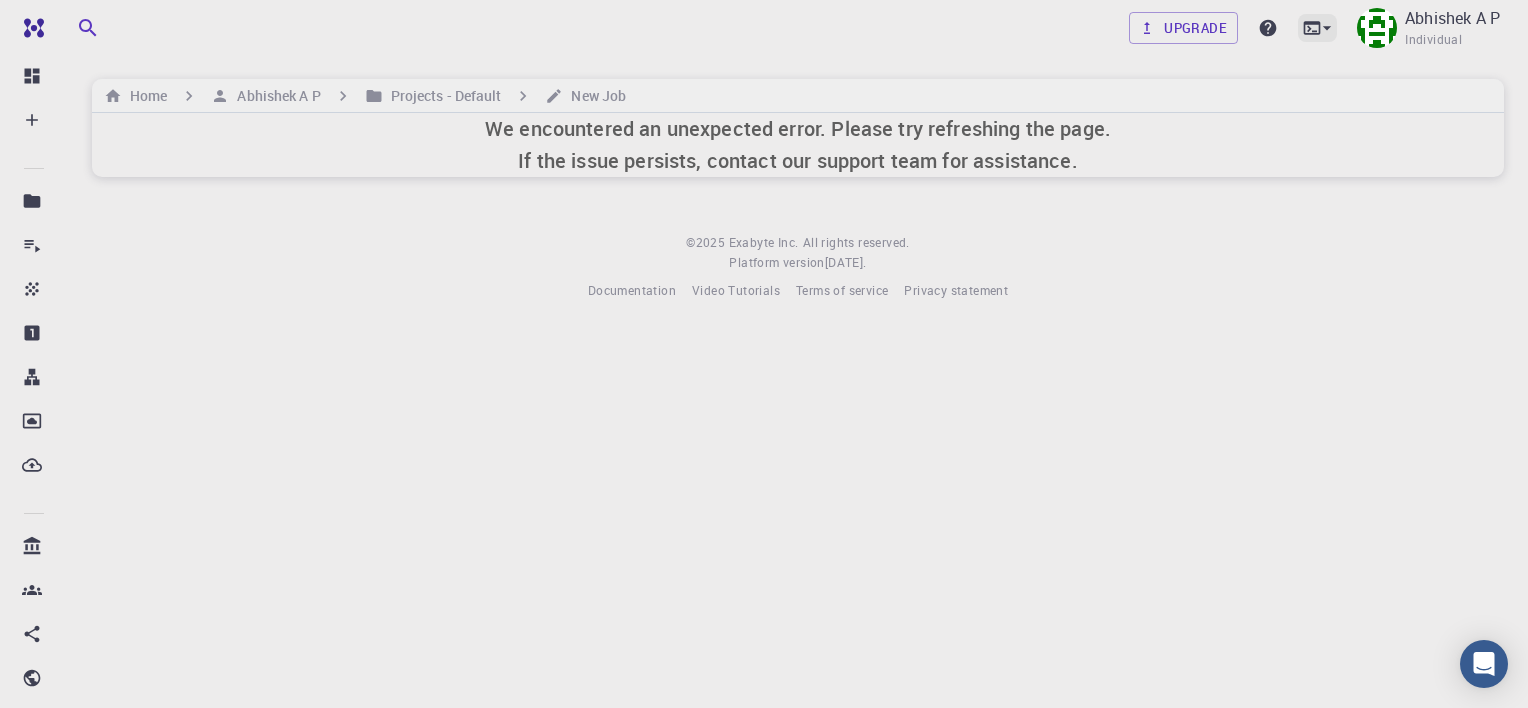 click 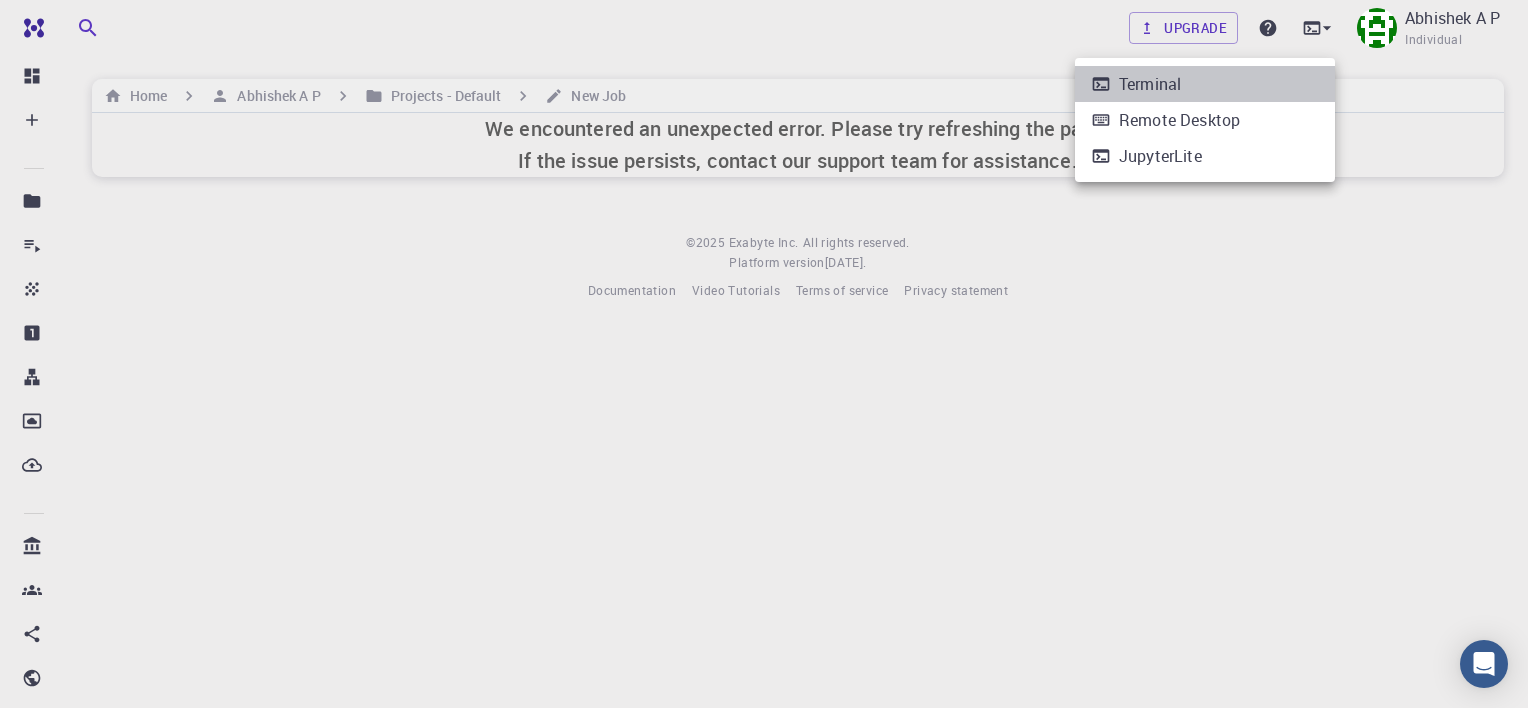click on "Terminal" at bounding box center [1150, 84] 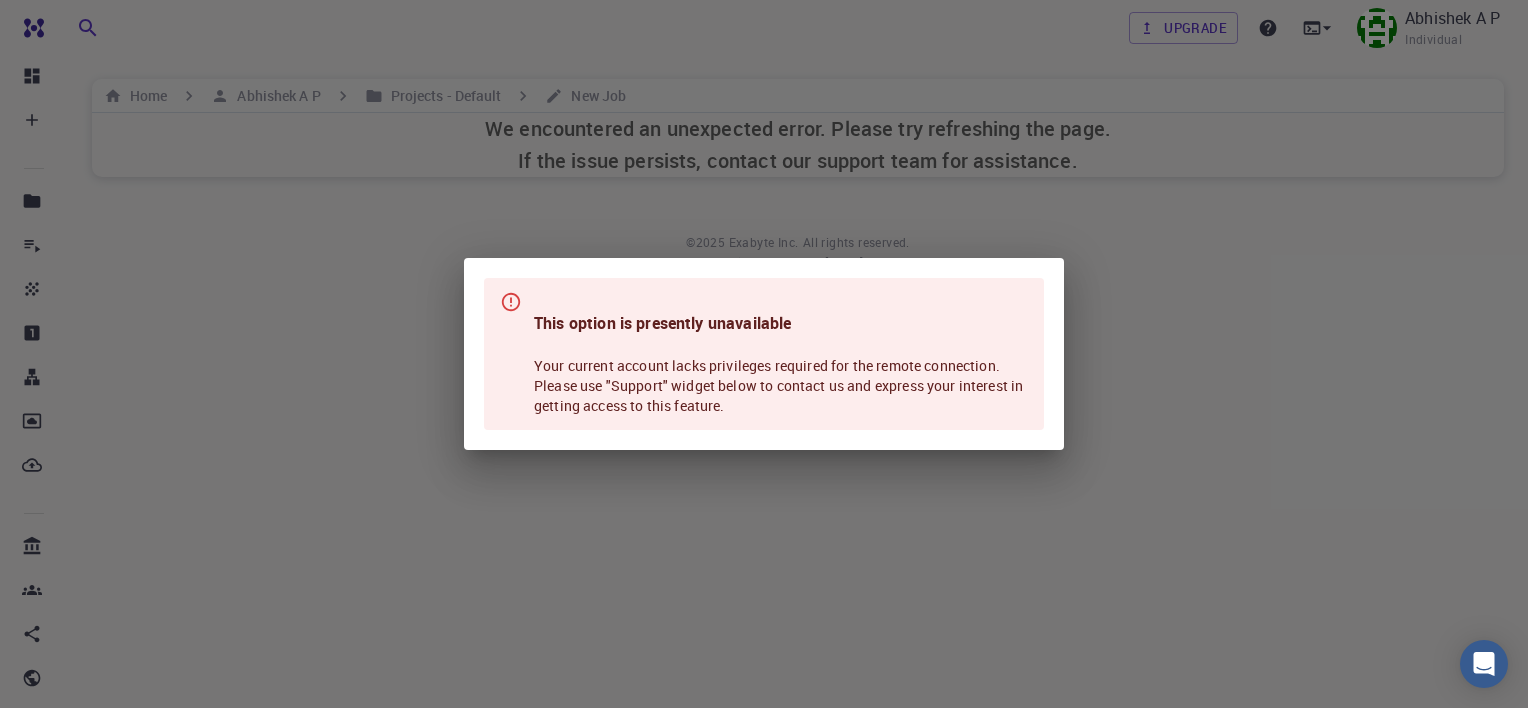 click on "This option is presently unavailable Your current account lacks privileges required for the remote connection. Please use "Support" widget below to contact us and express your interest in getting access to this feature." at bounding box center [764, 354] 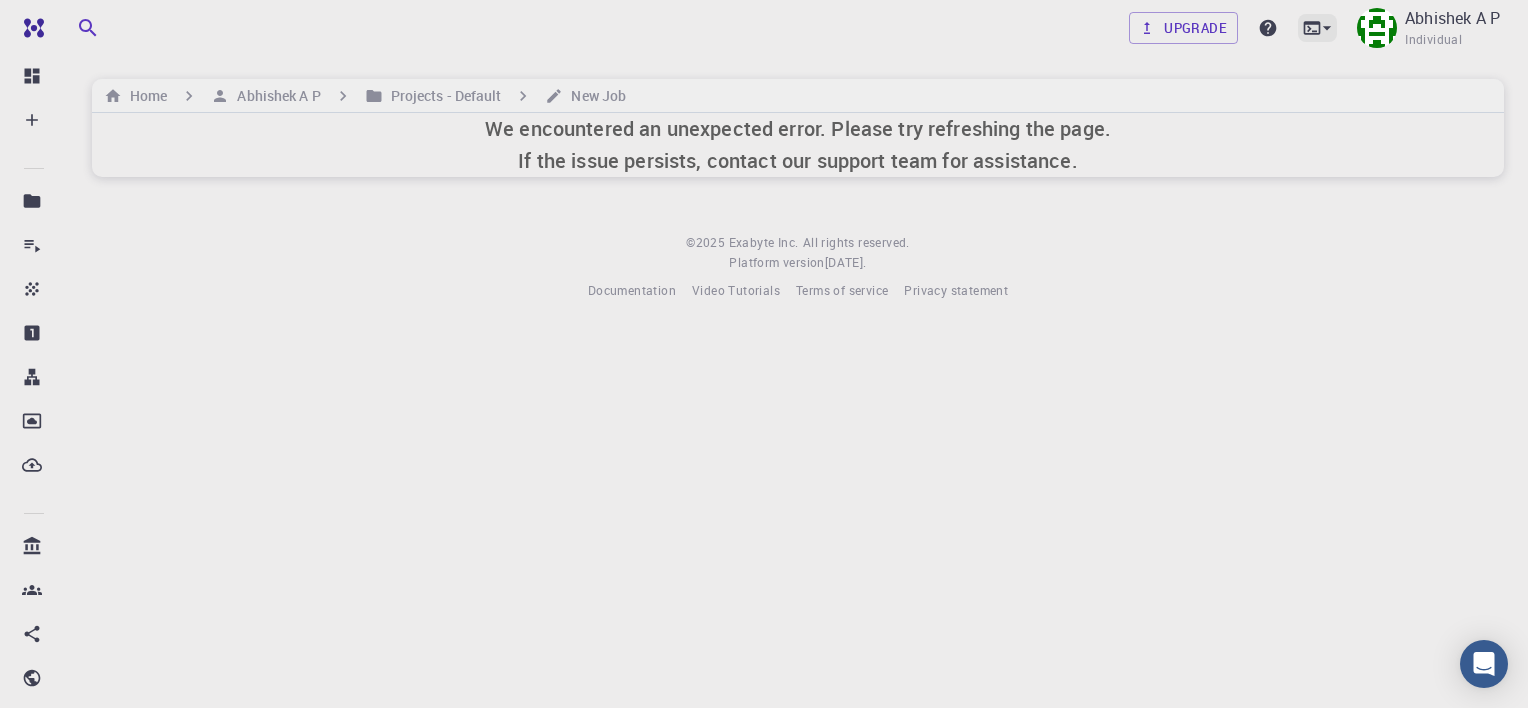 click 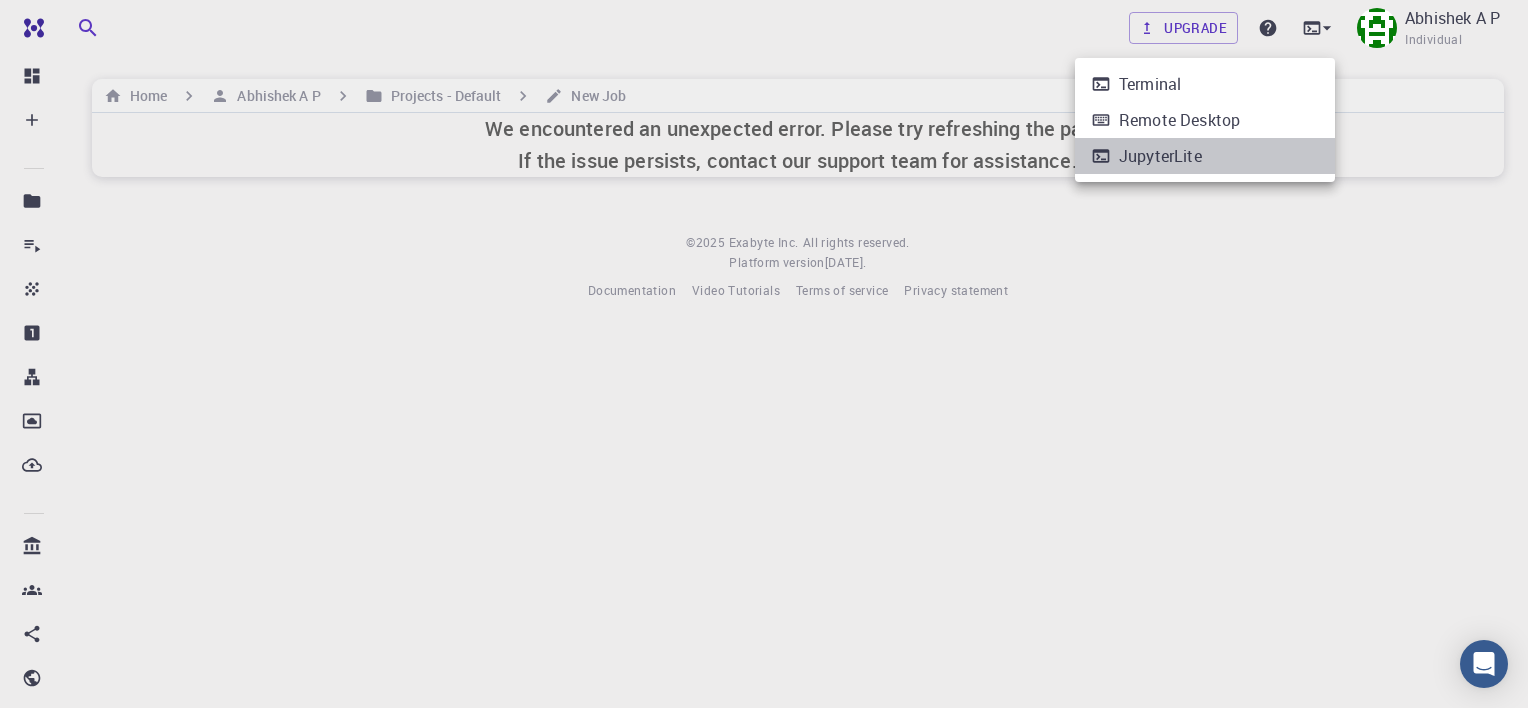 click on "JupyterLite" at bounding box center [1160, 156] 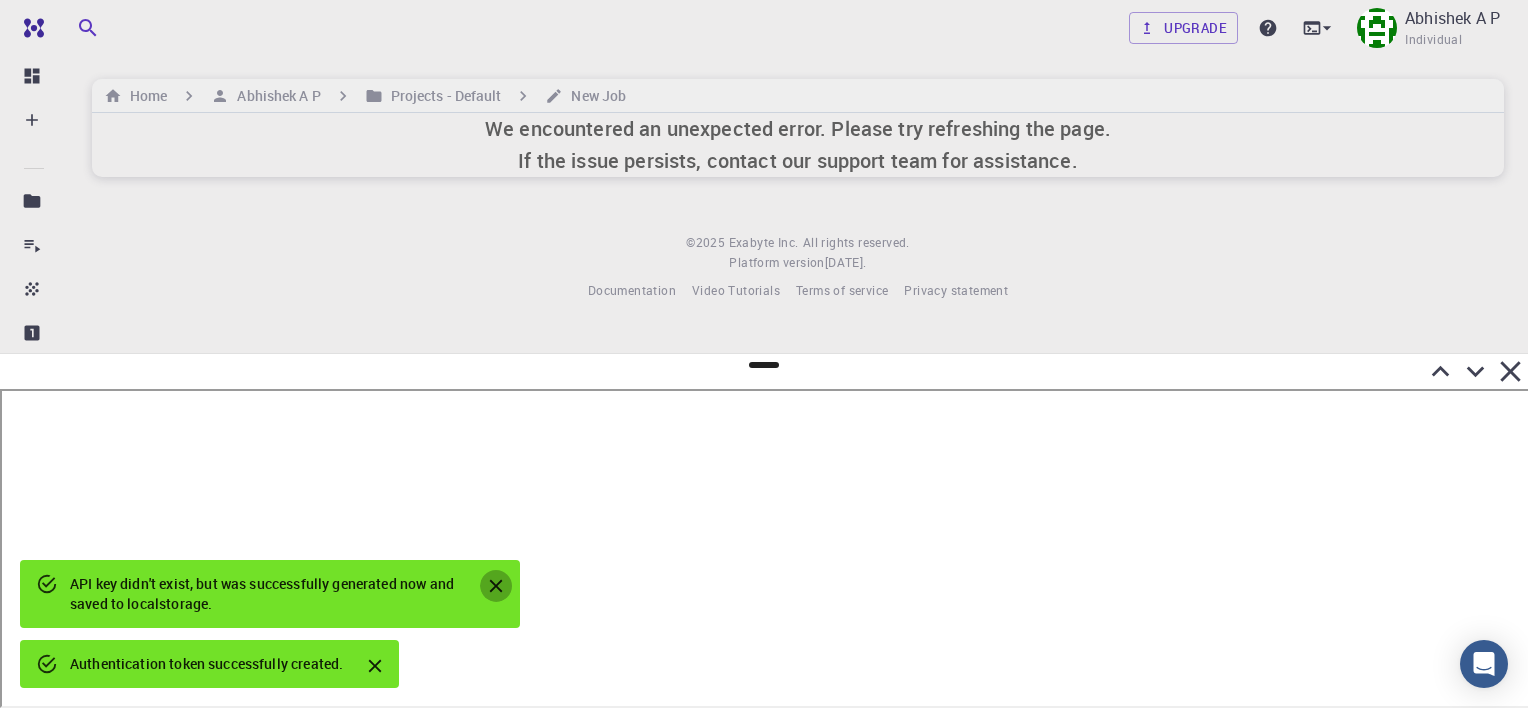 click 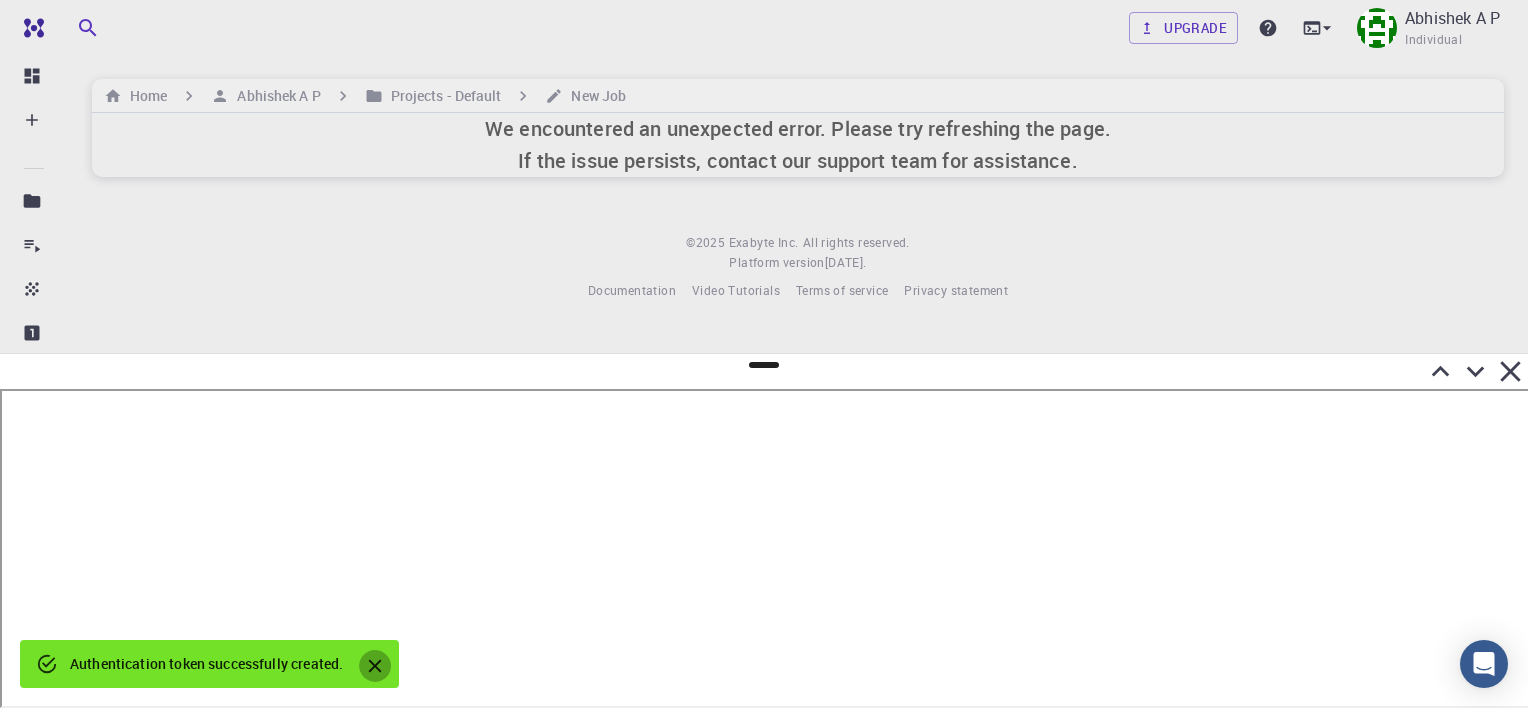 click at bounding box center [375, 666] 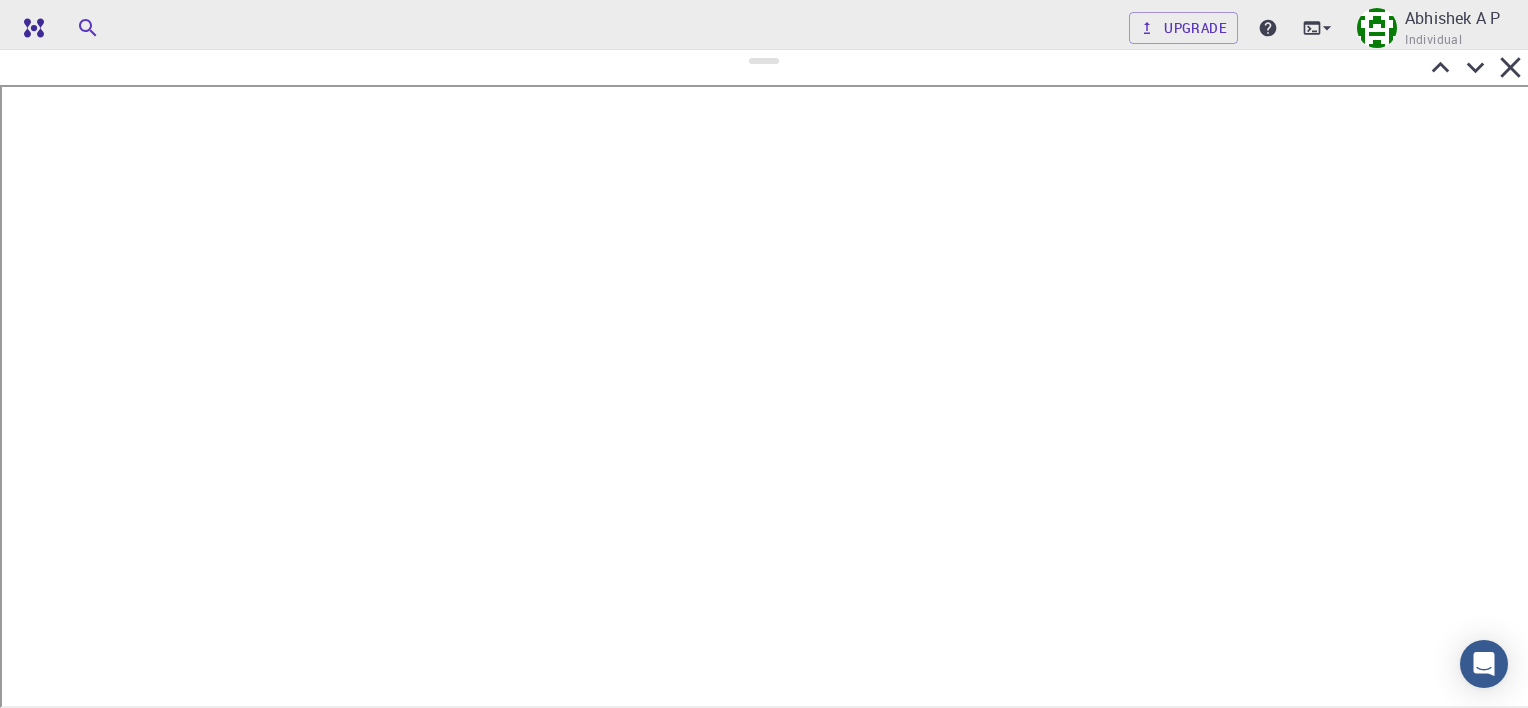 drag, startPoint x: 770, startPoint y: 365, endPoint x: 776, endPoint y: -1, distance: 366.04916 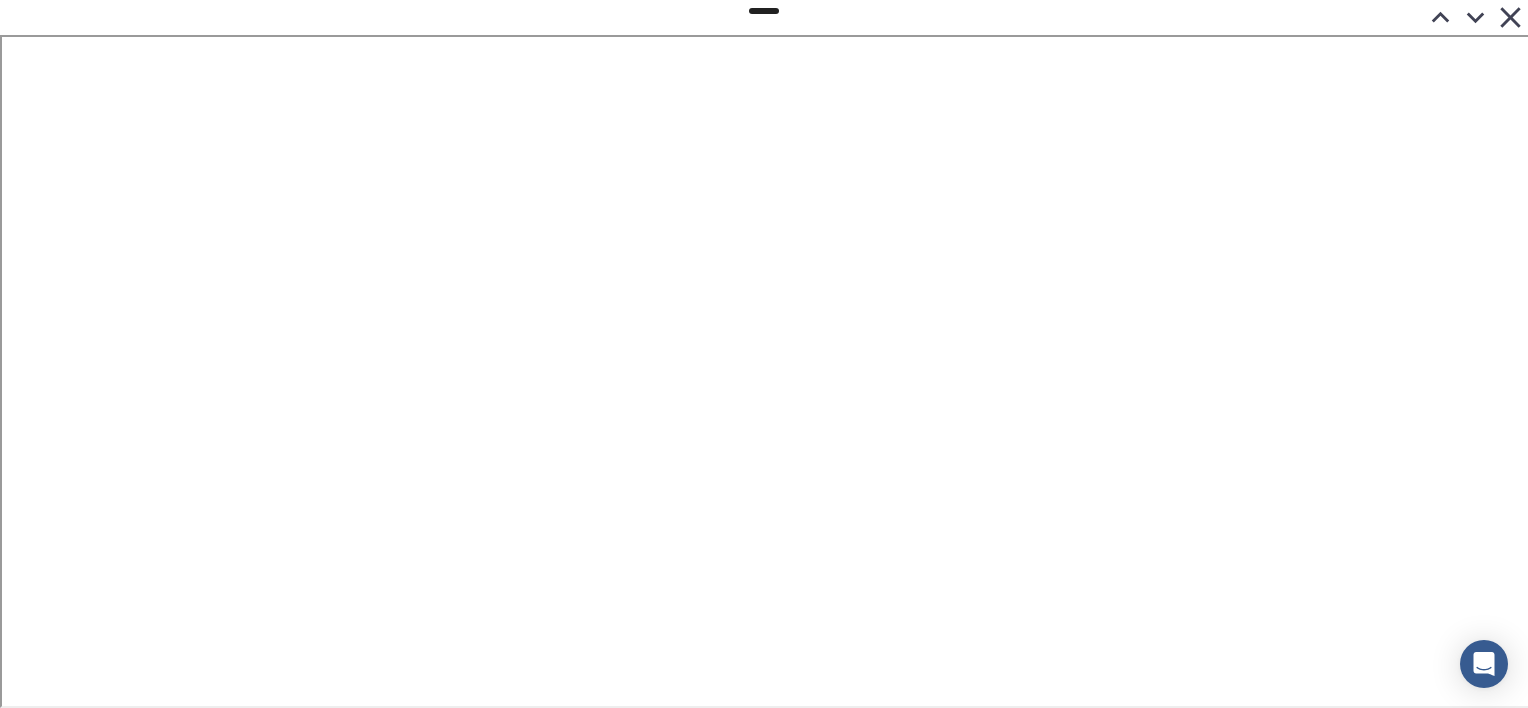 click 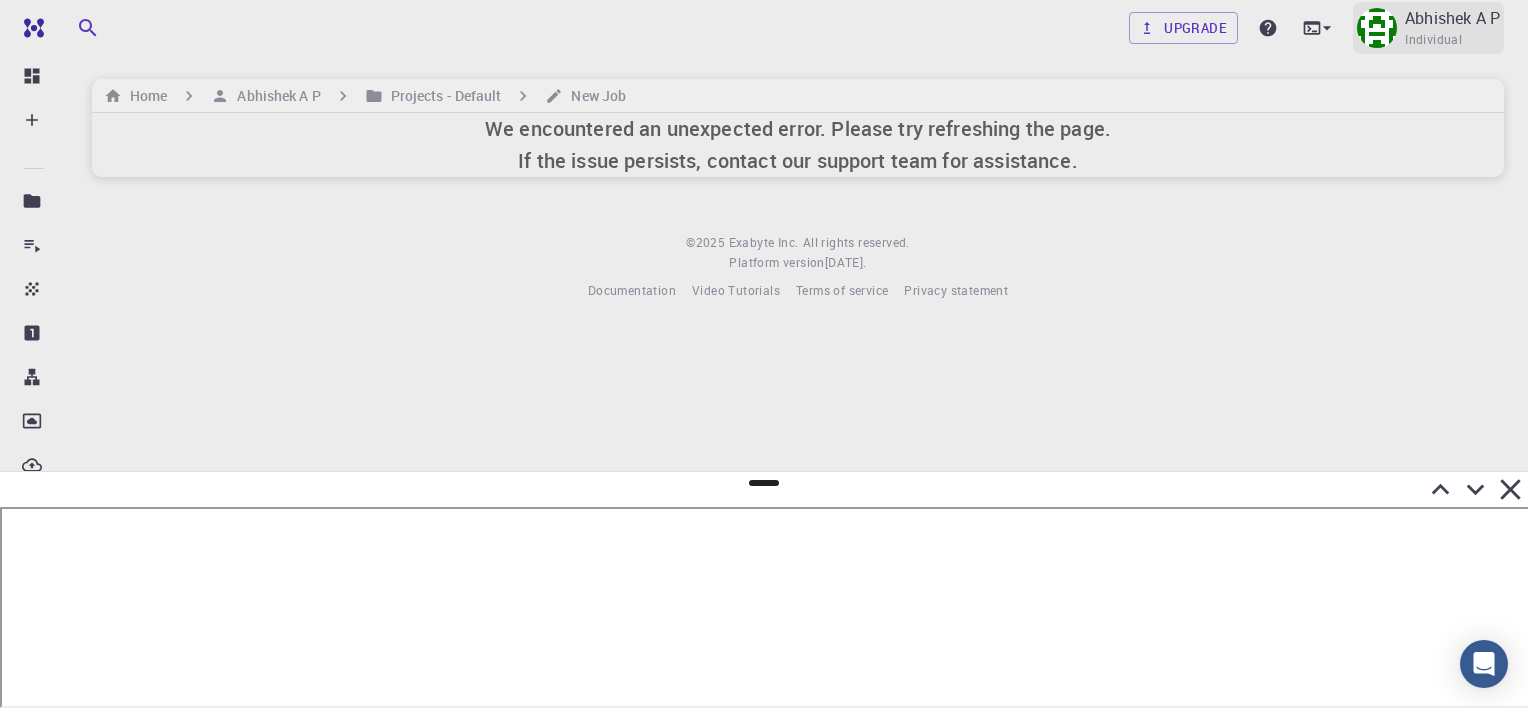 click at bounding box center [1377, 28] 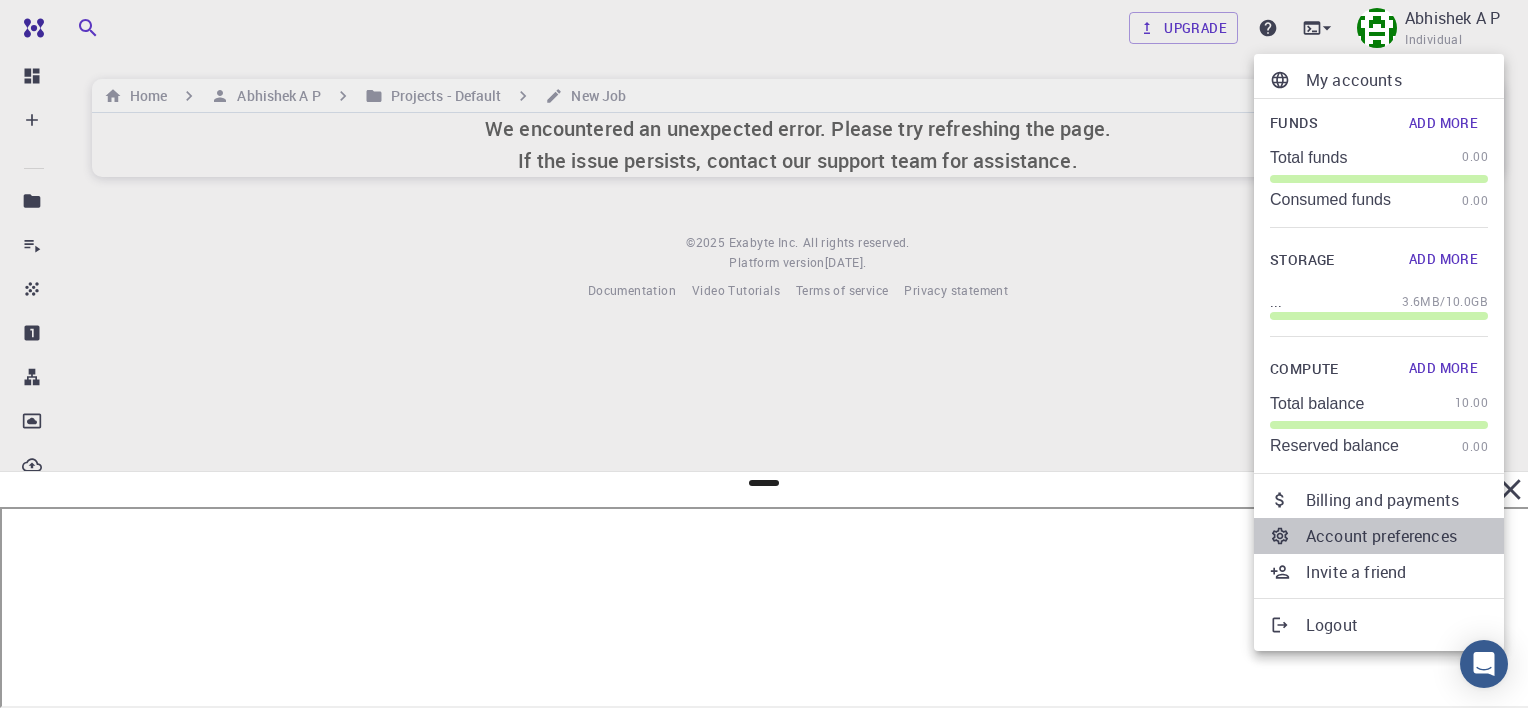 click on "Account preferences" at bounding box center (1397, 536) 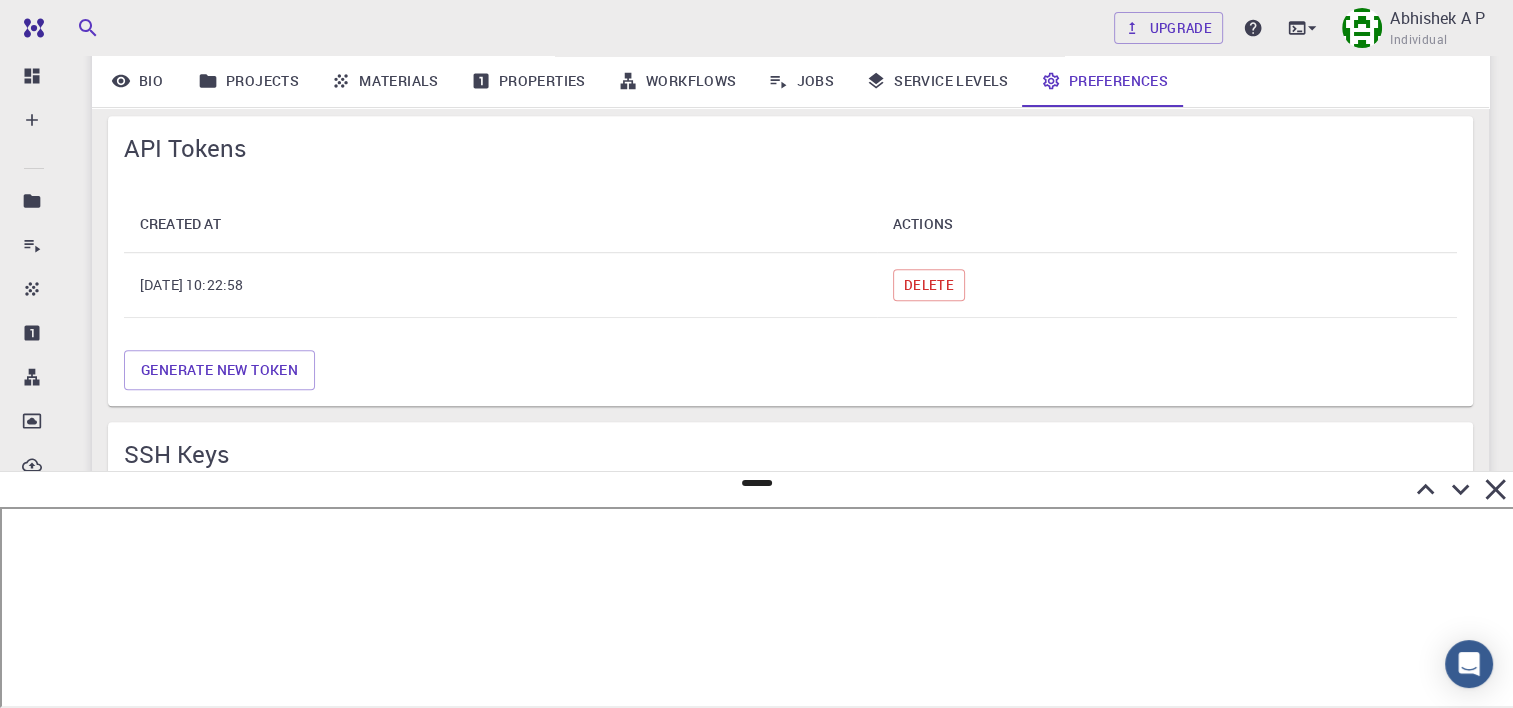 scroll, scrollTop: 1372, scrollLeft: 0, axis: vertical 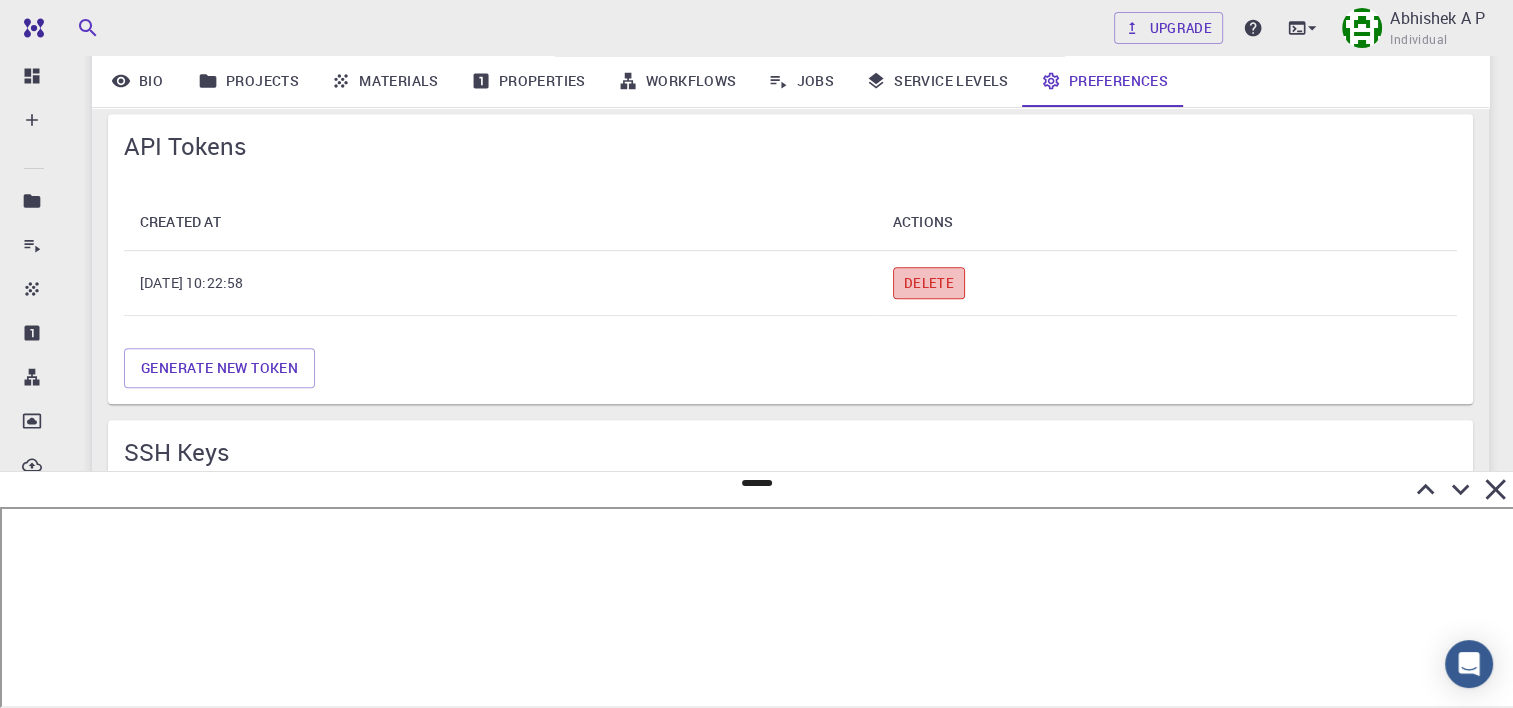 click on "Delete" at bounding box center [929, 283] 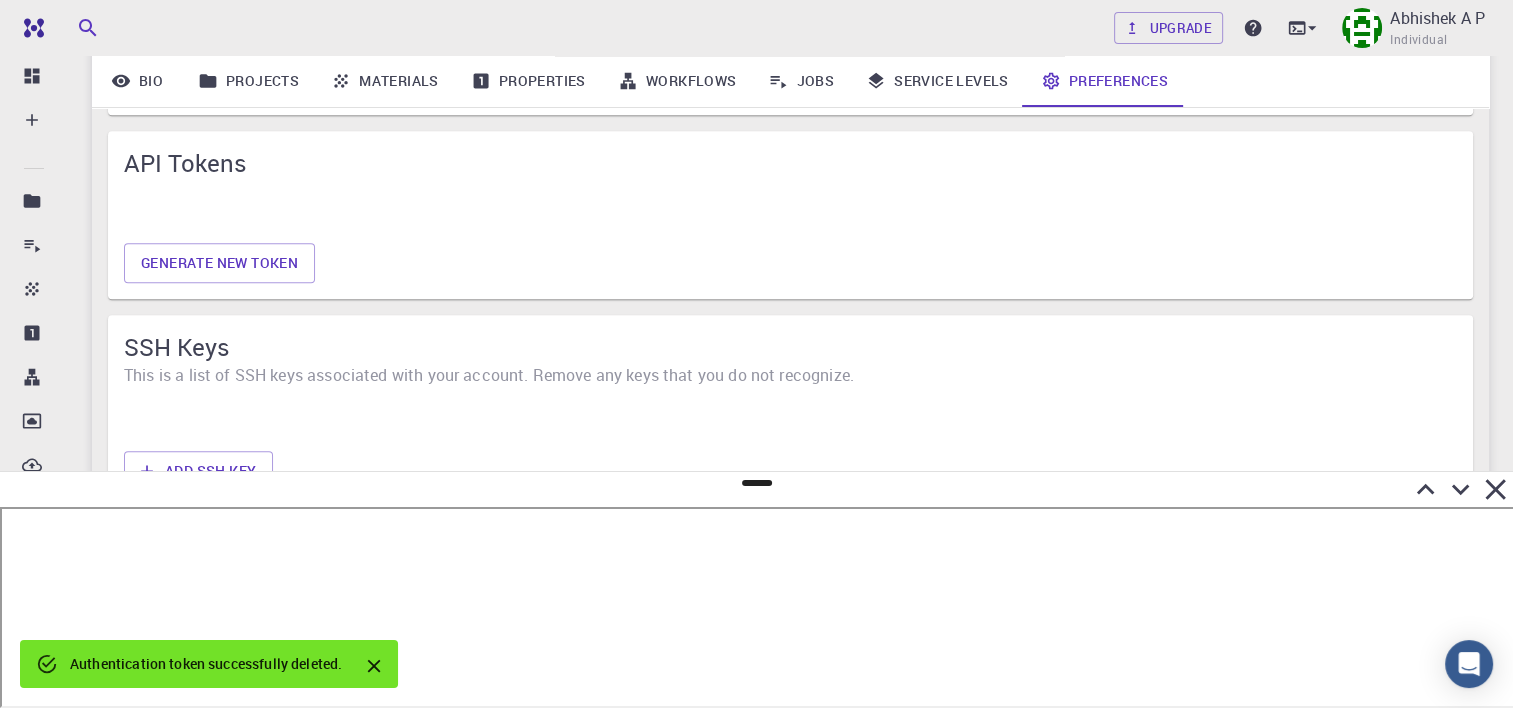 scroll, scrollTop: 1351, scrollLeft: 0, axis: vertical 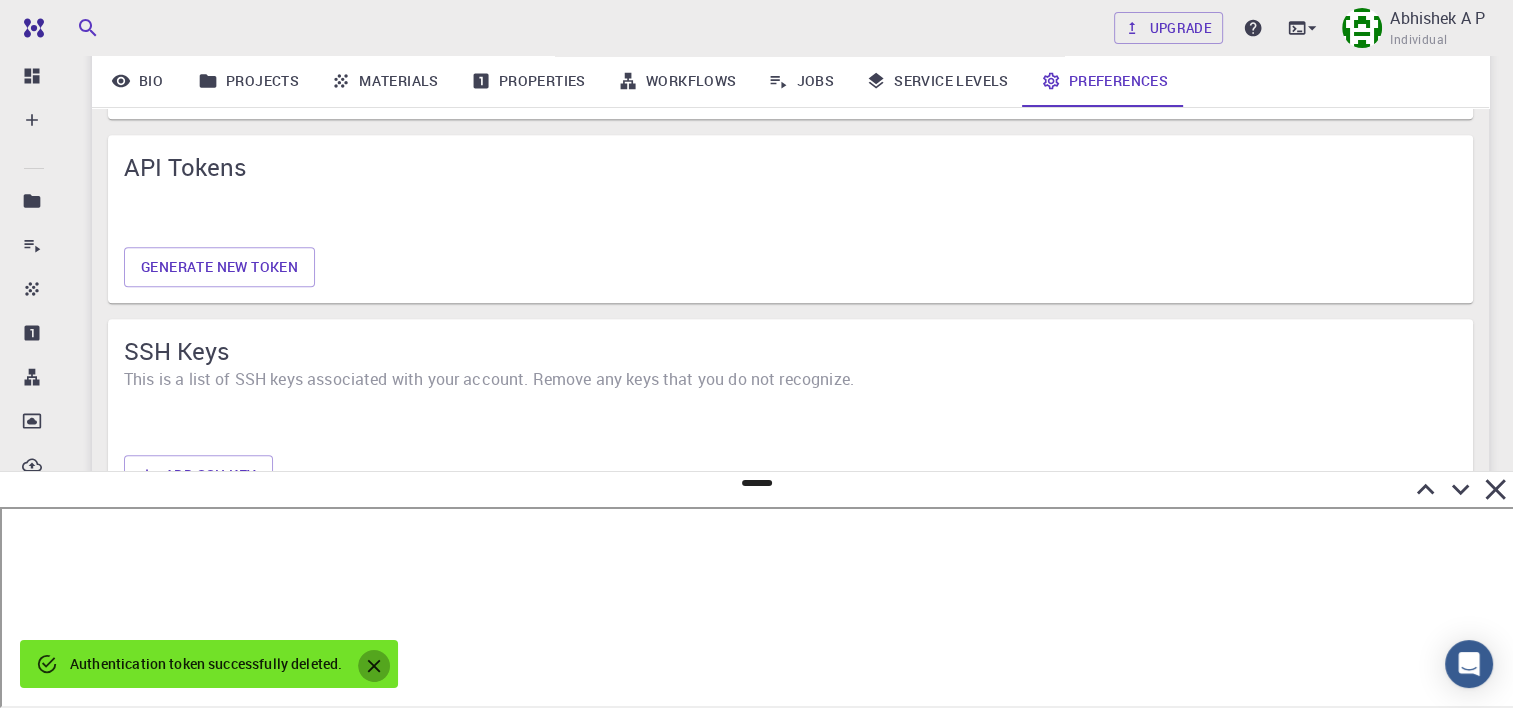 click 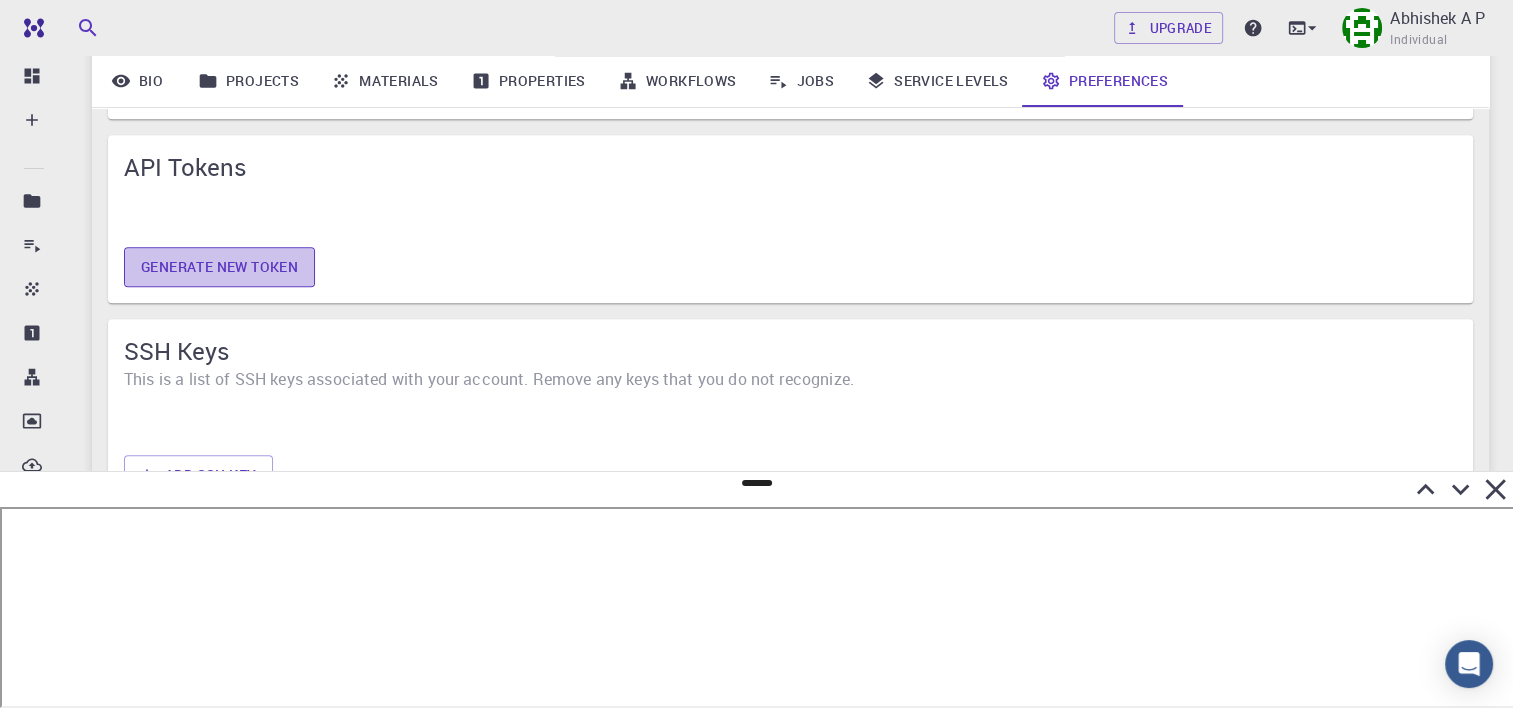 click on "Generate new token" at bounding box center (219, 267) 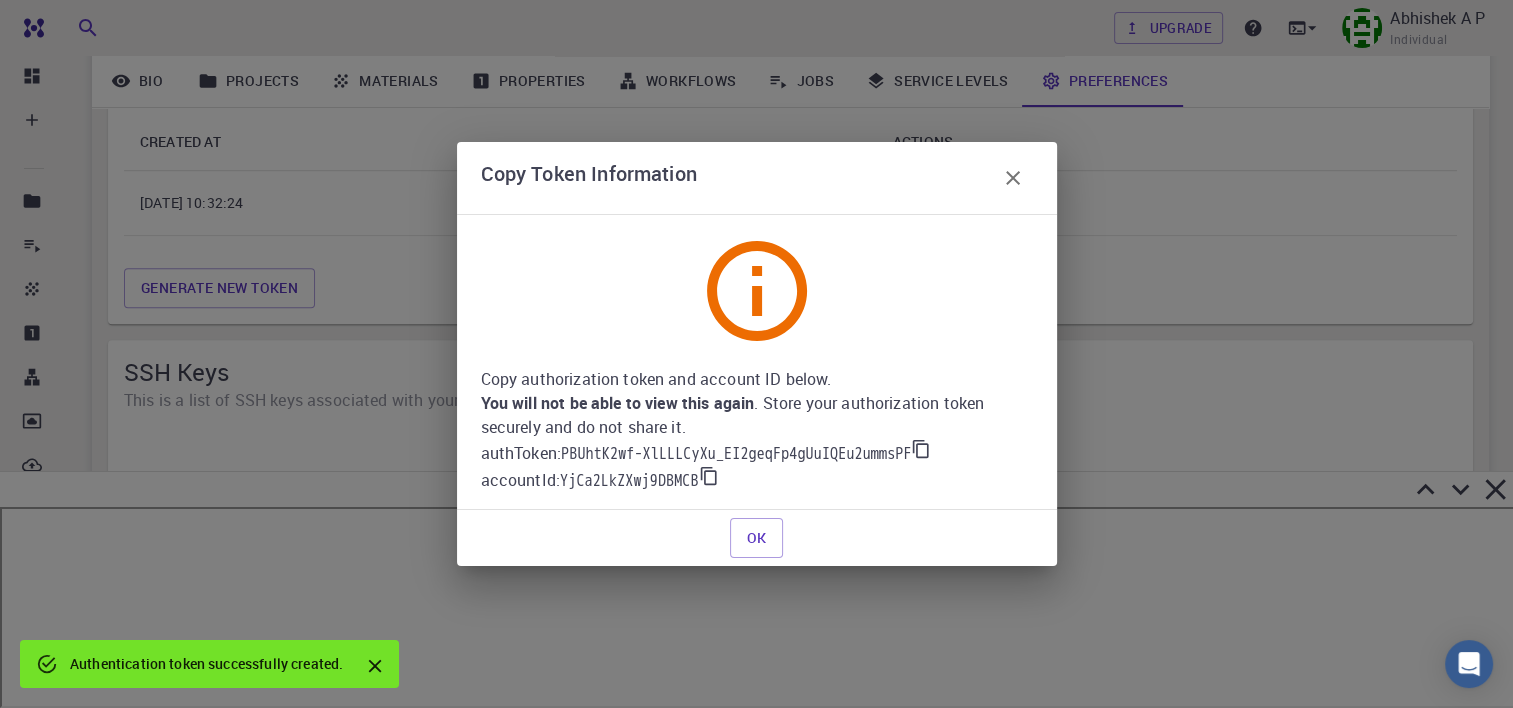 scroll, scrollTop: 1454, scrollLeft: 0, axis: vertical 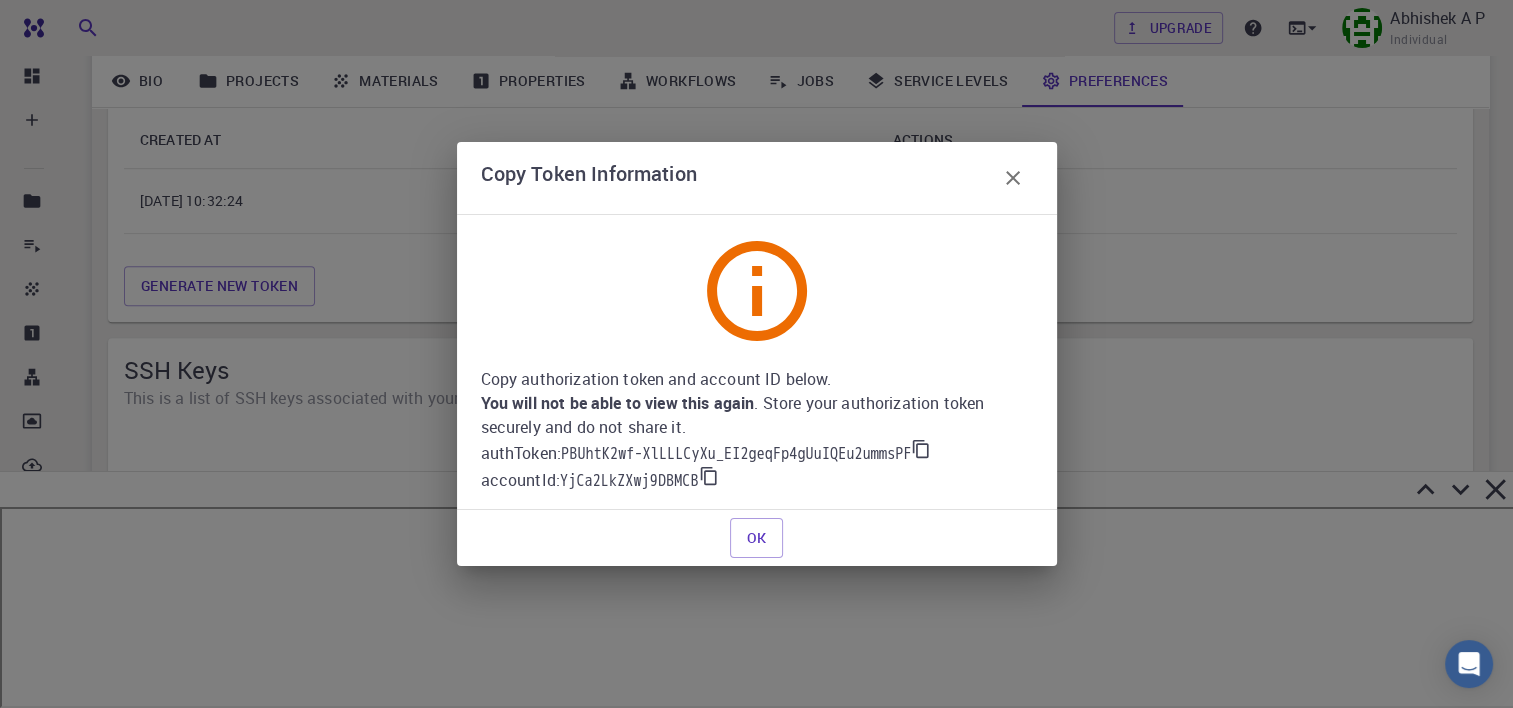 click 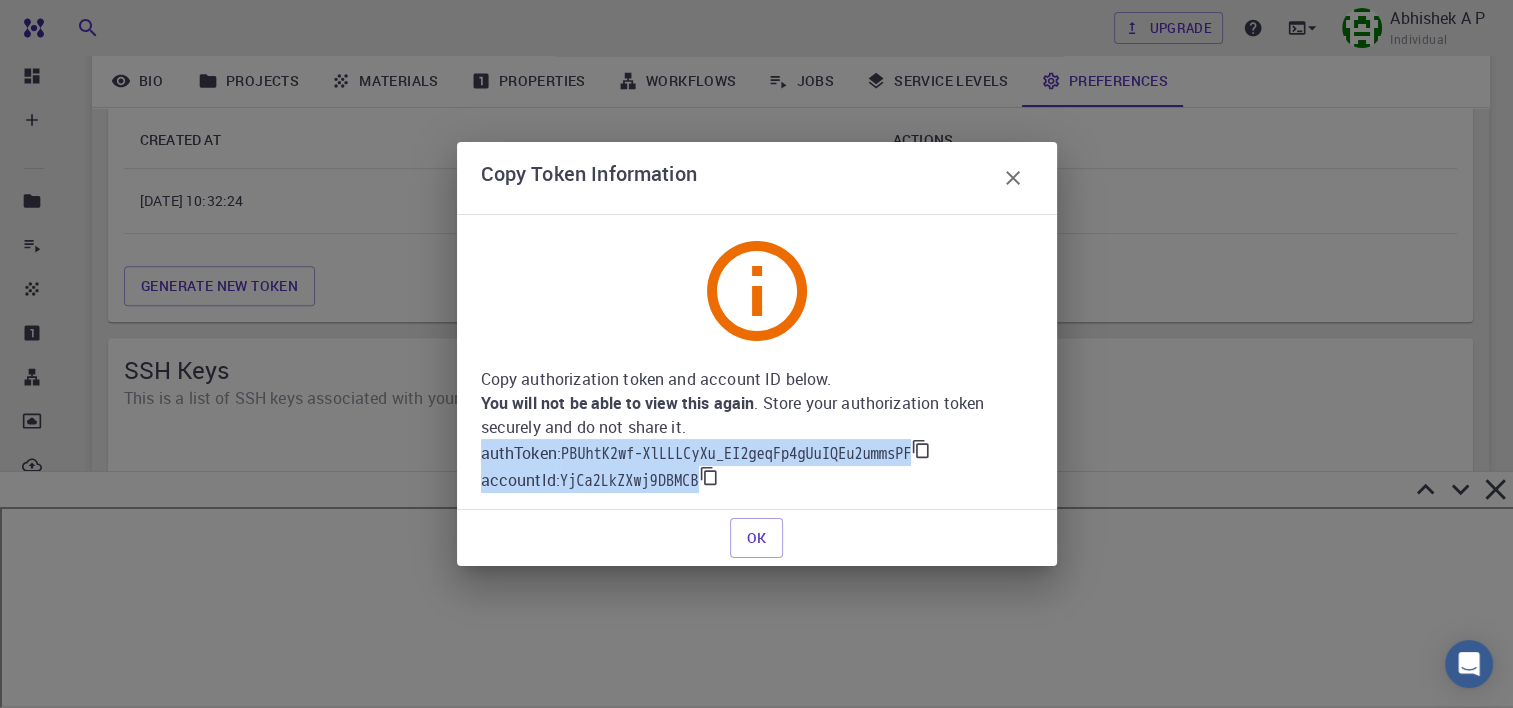 drag, startPoint x: 480, startPoint y: 453, endPoint x: 779, endPoint y: 478, distance: 300.04333 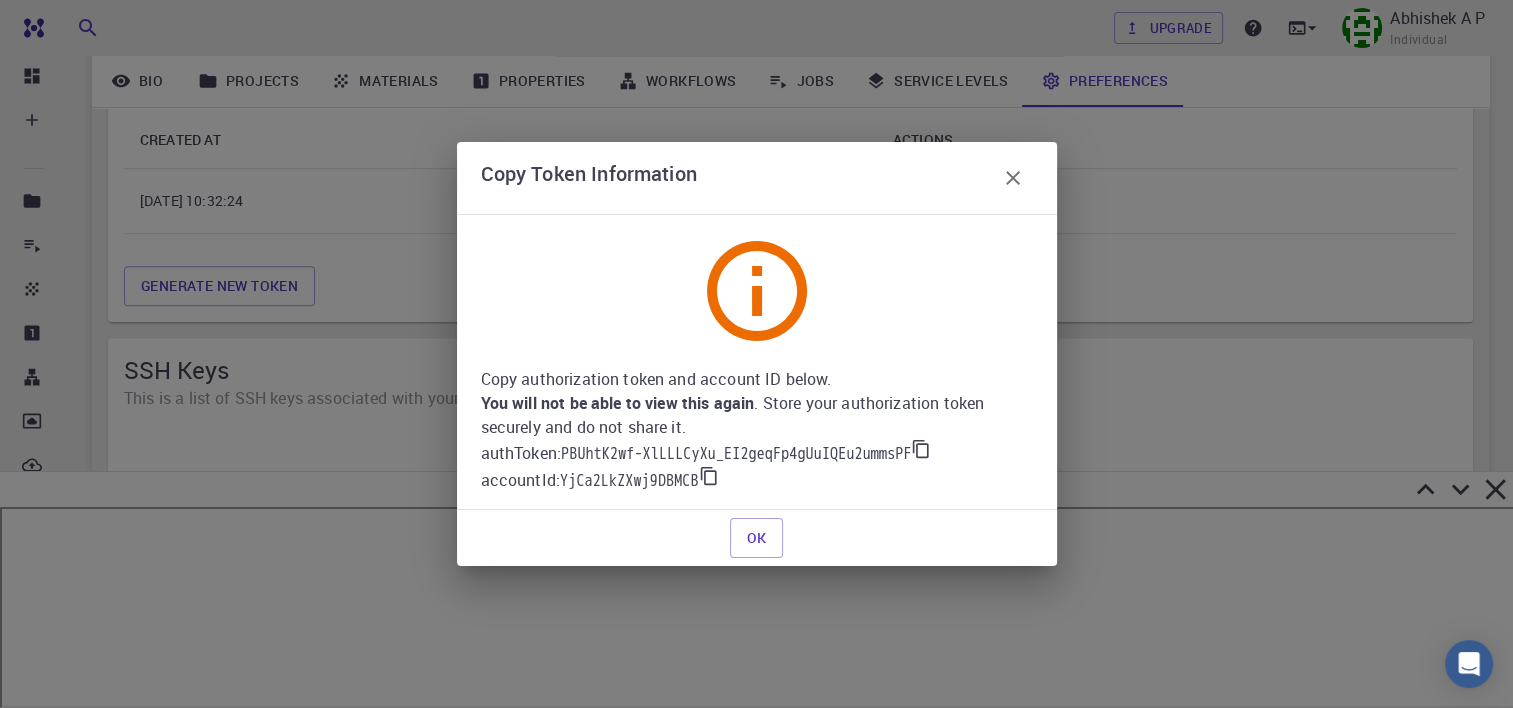 click on "Copy Token Information Copy authorization token and account ID below. You will not be able to view this again . Store your authorization token securely and do not share it. authToken :  PBUhtK2wf-XlLLLCyXu_EI2geqFp4gUuIQEu2ummsPF accountId :  YjCa2LkZXwj9DBMCB OK" at bounding box center [756, 354] 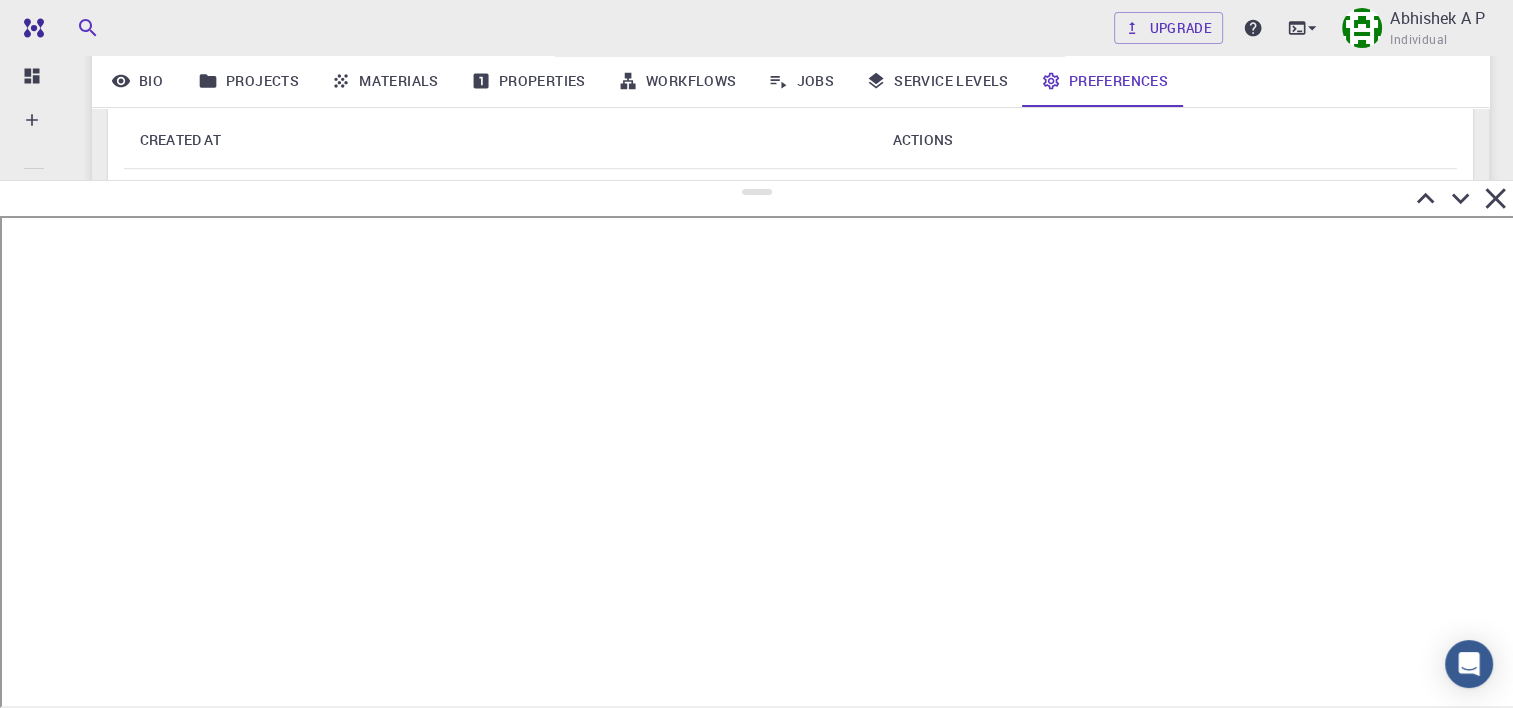 drag, startPoint x: 752, startPoint y: 481, endPoint x: 809, endPoint y: 181, distance: 305.367 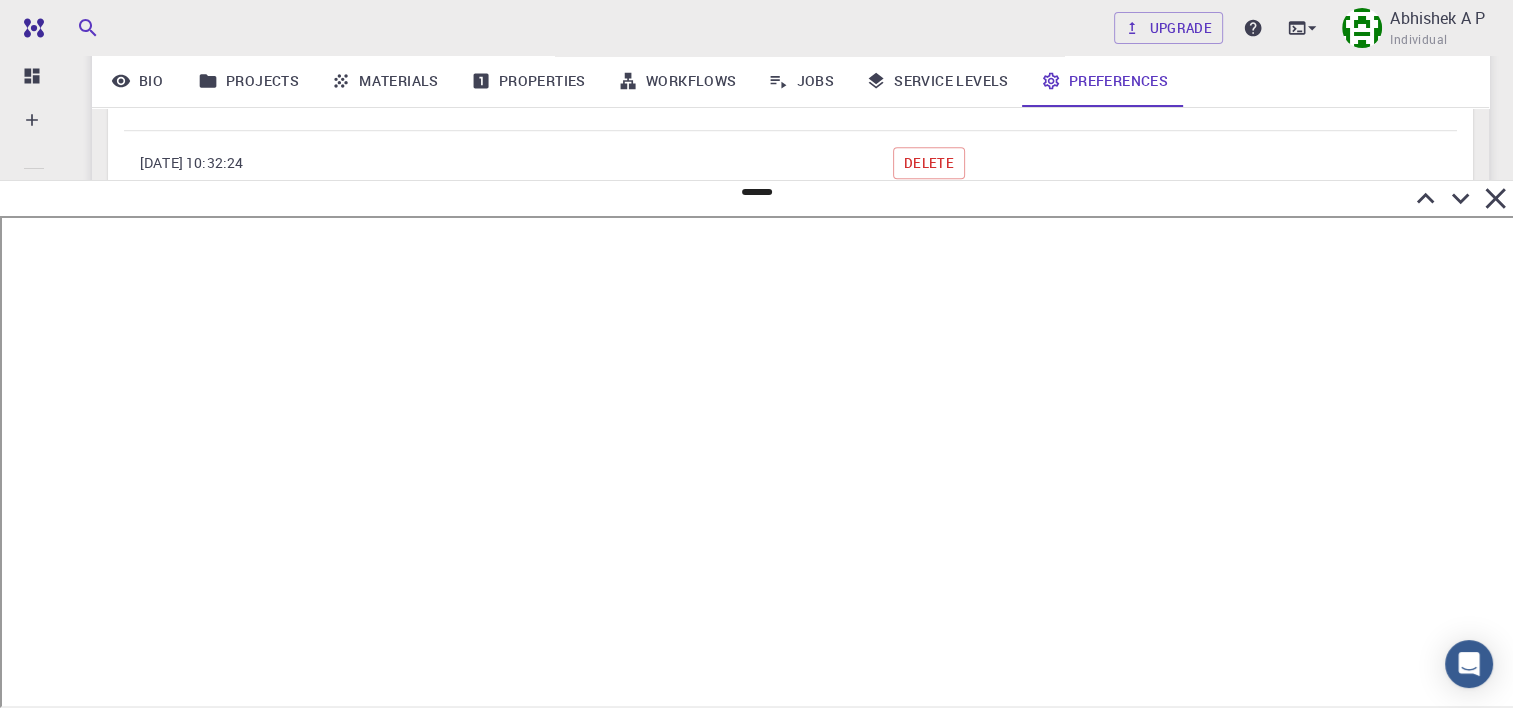 scroll, scrollTop: 1496, scrollLeft: 0, axis: vertical 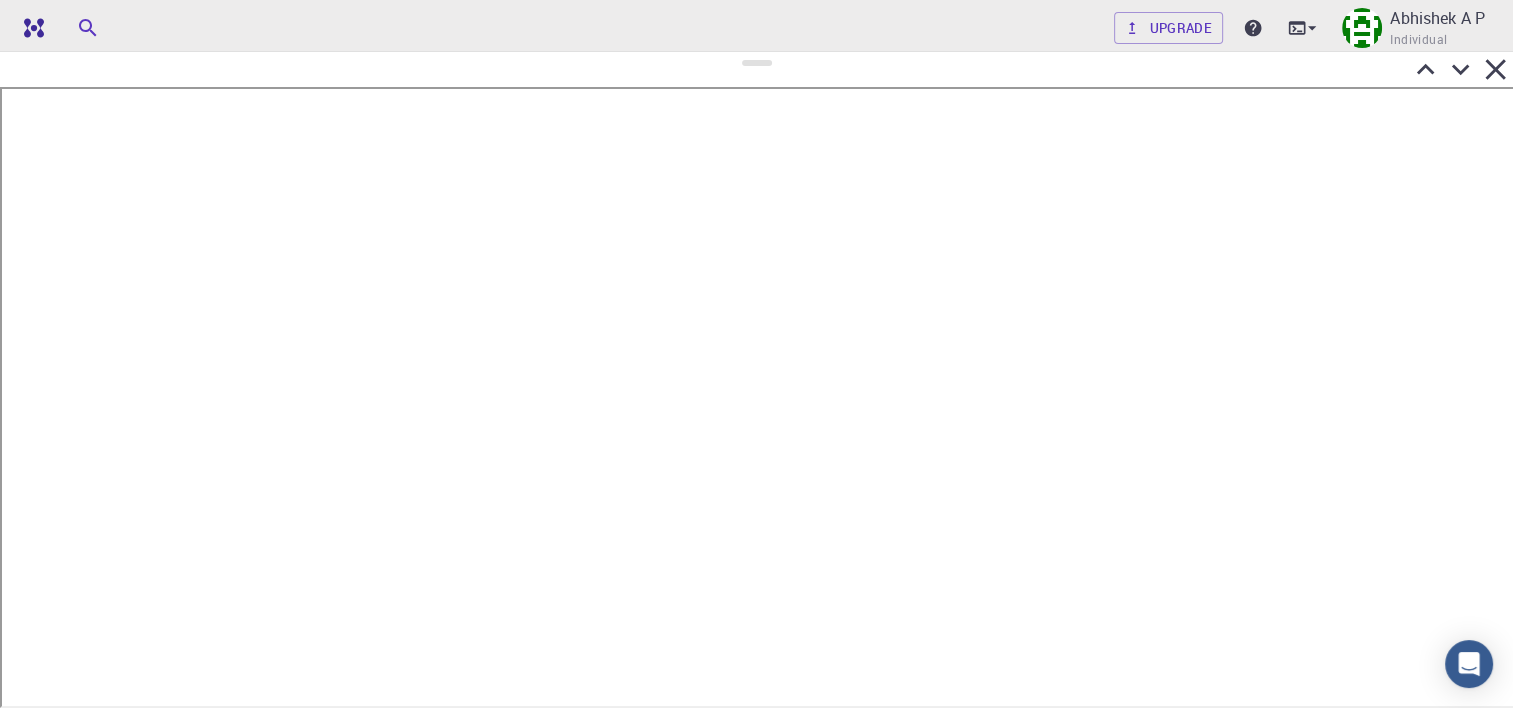 drag, startPoint x: 758, startPoint y: 190, endPoint x: 776, endPoint y: 52, distance: 139.16896 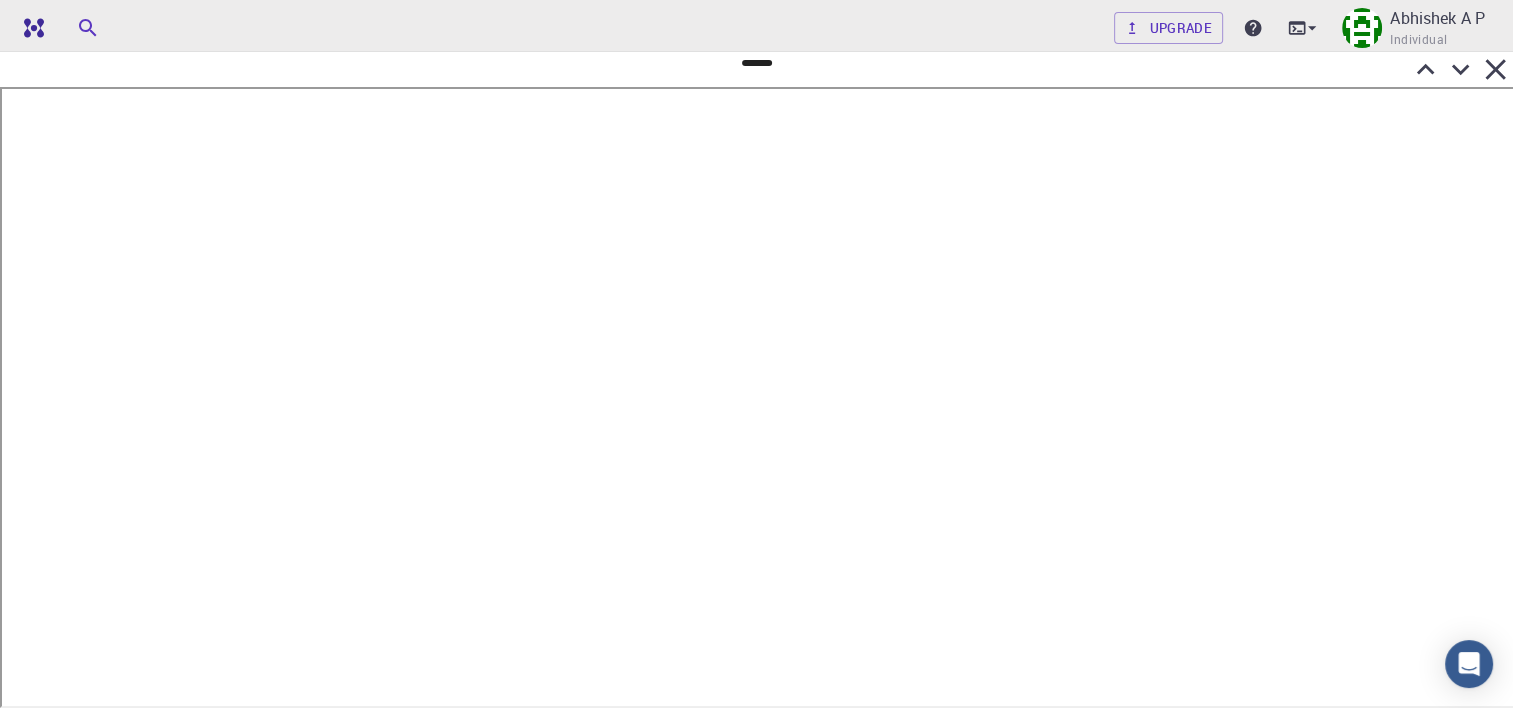 scroll, scrollTop: 0, scrollLeft: 3, axis: horizontal 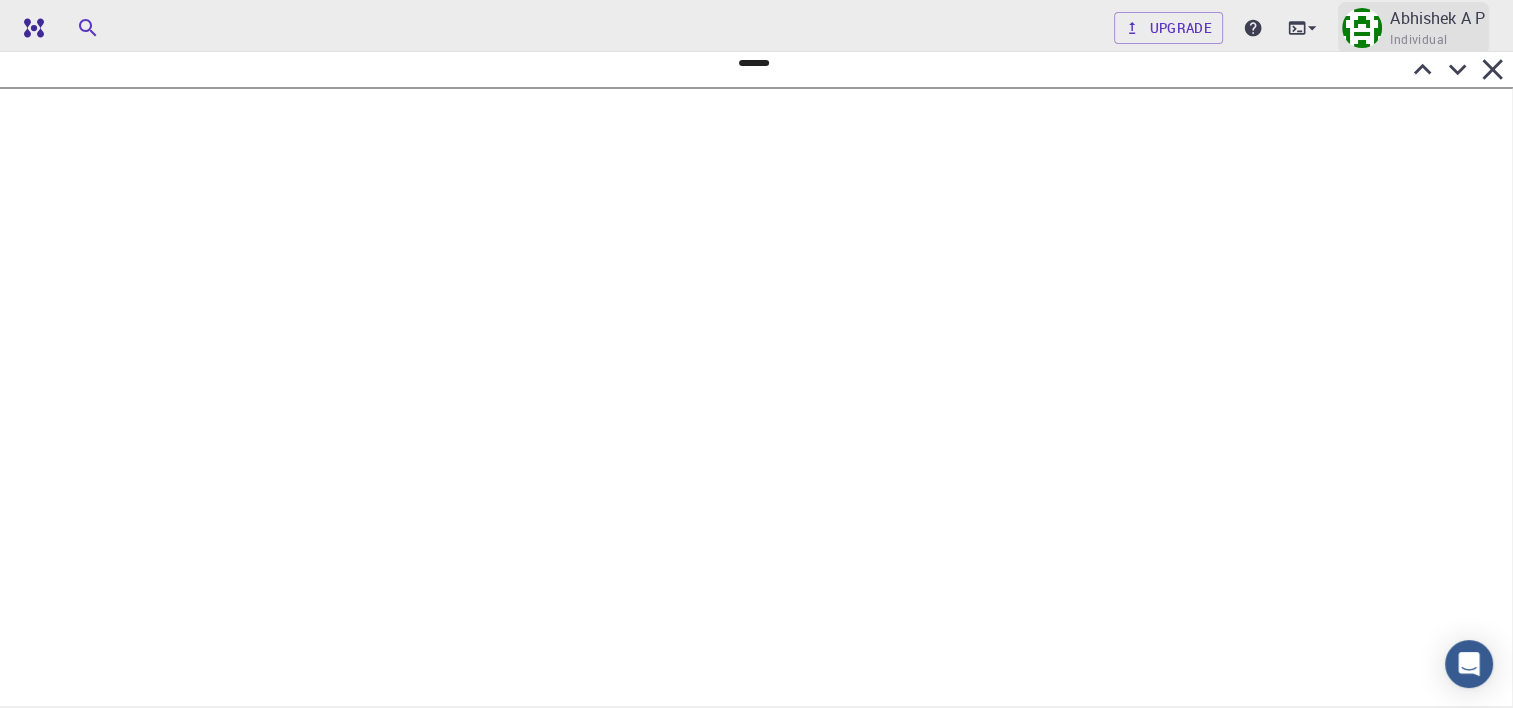 click on "Abhishek A P Individual" at bounding box center (1413, 28) 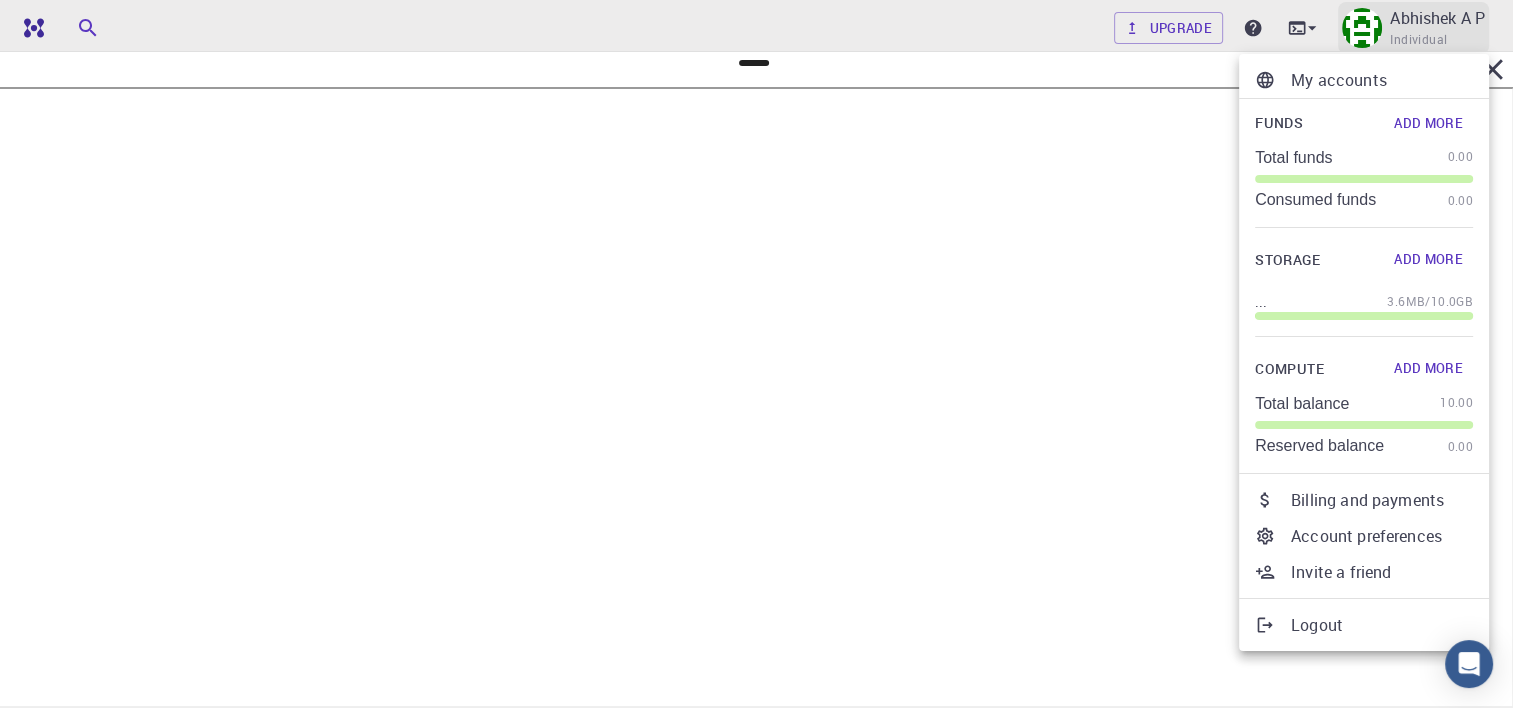 click at bounding box center [756, 354] 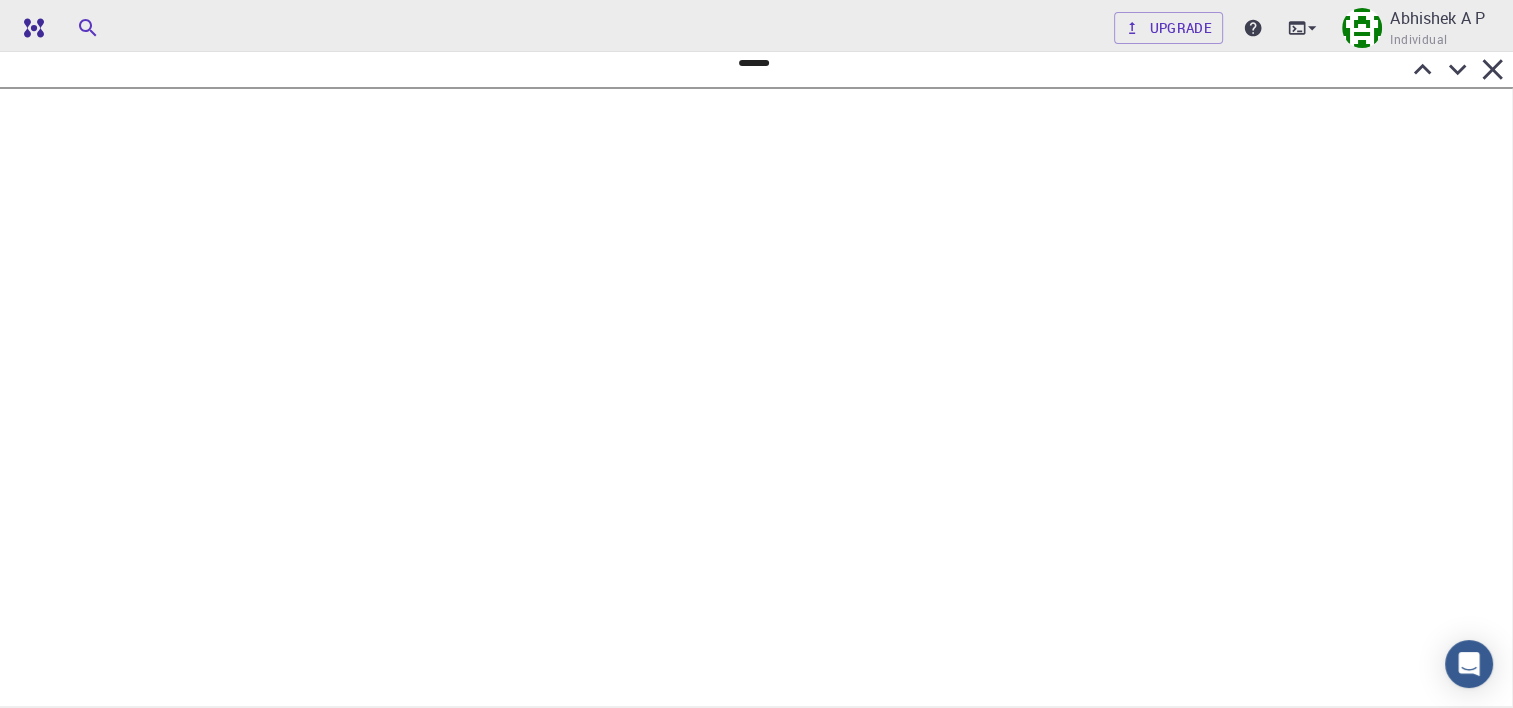 scroll, scrollTop: 40, scrollLeft: 0, axis: vertical 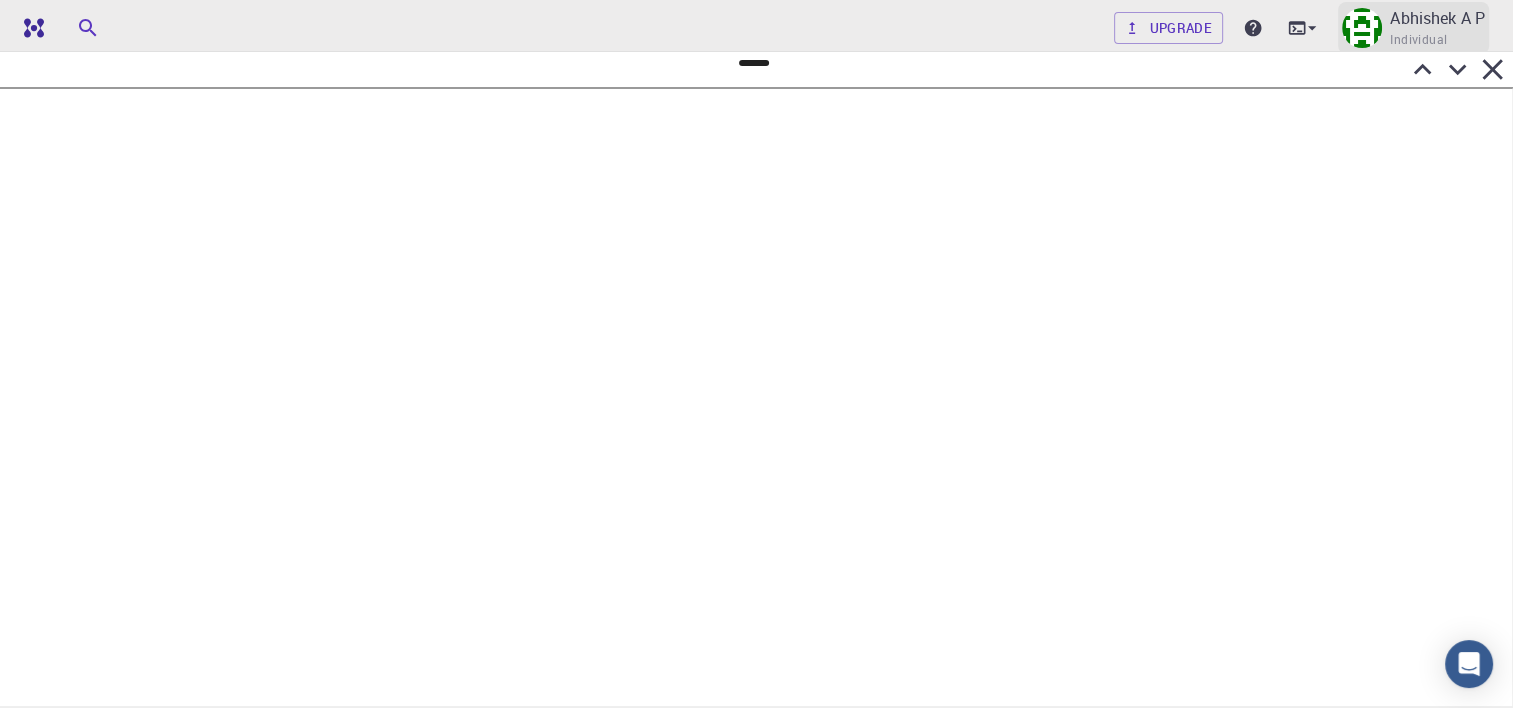 click on "Abhishek A P Individual" at bounding box center (1413, 28) 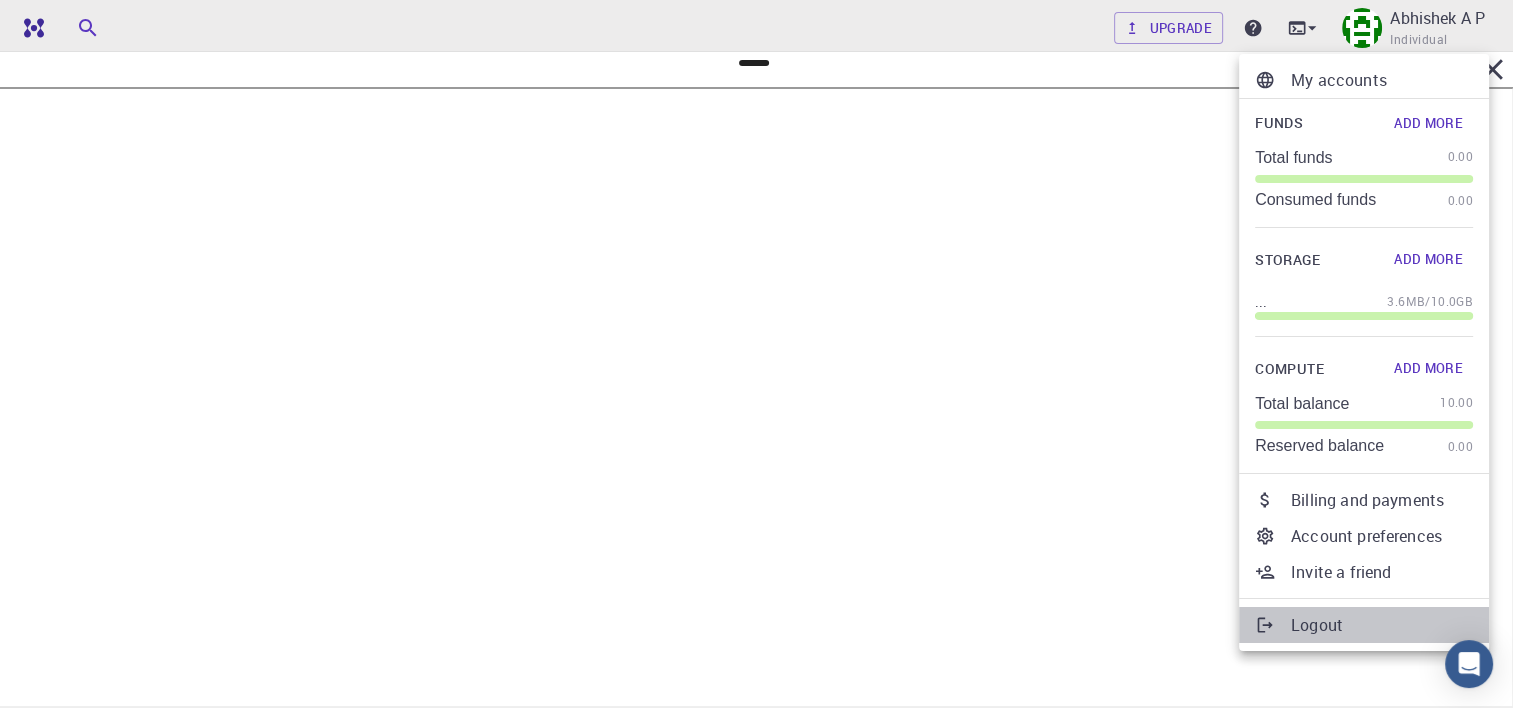 click on "Logout" at bounding box center (1382, 625) 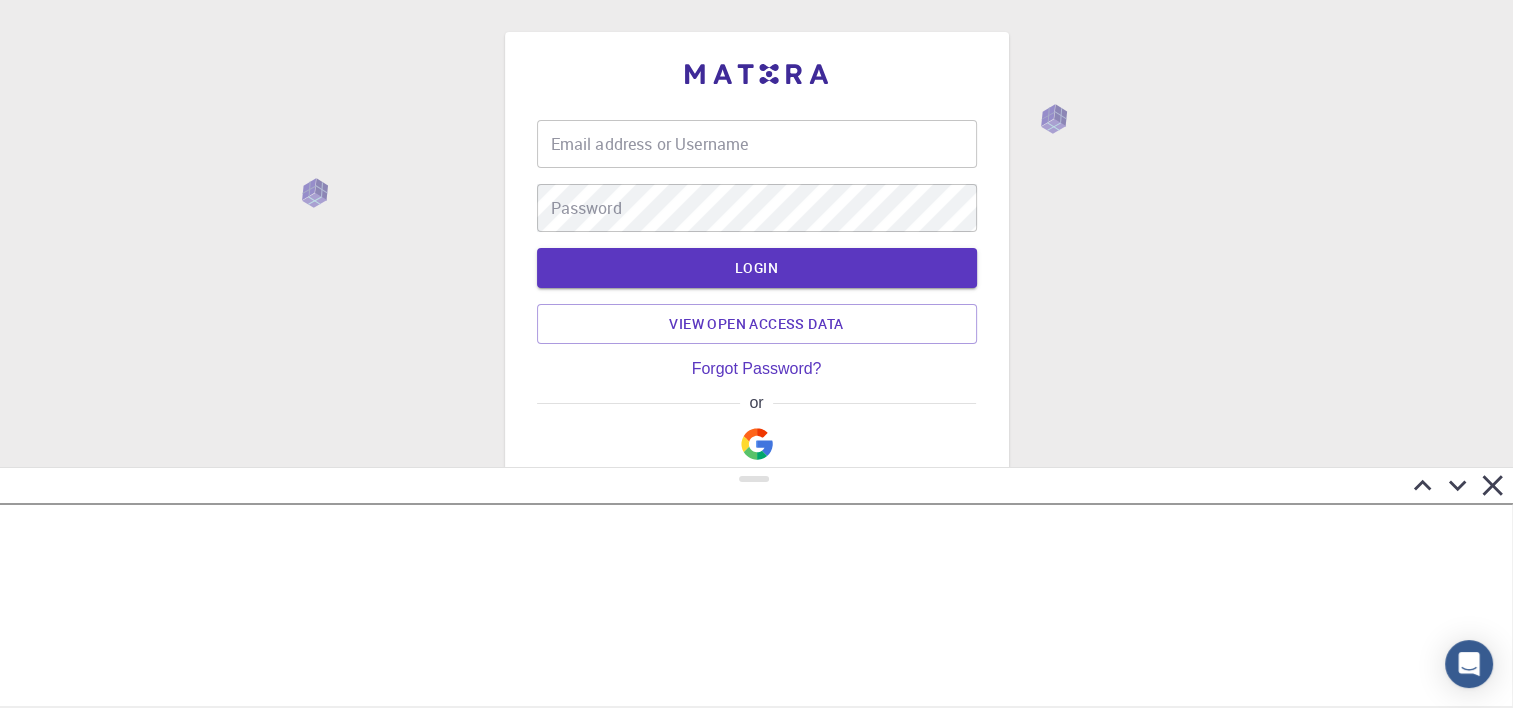 click at bounding box center (753, 485) 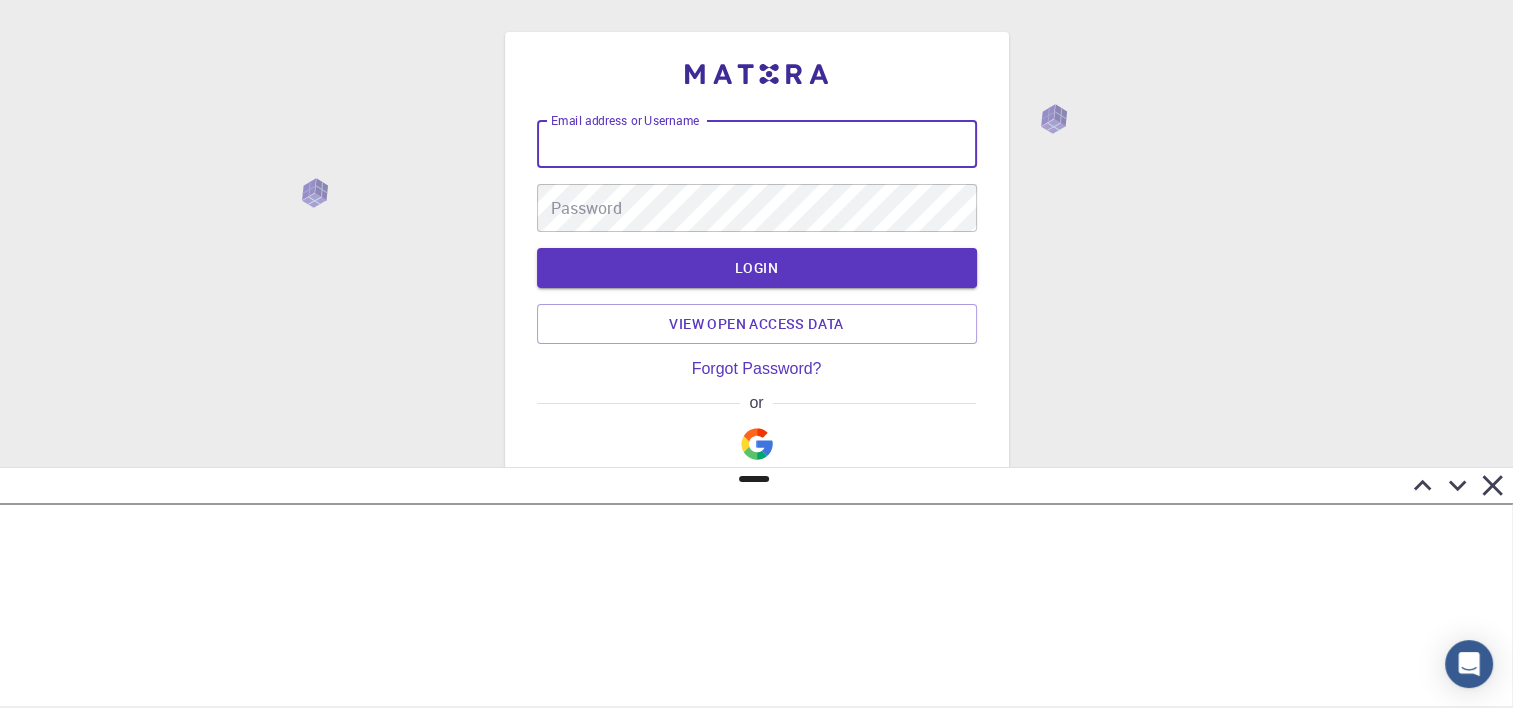 click on "Email address or Username" at bounding box center (757, 144) 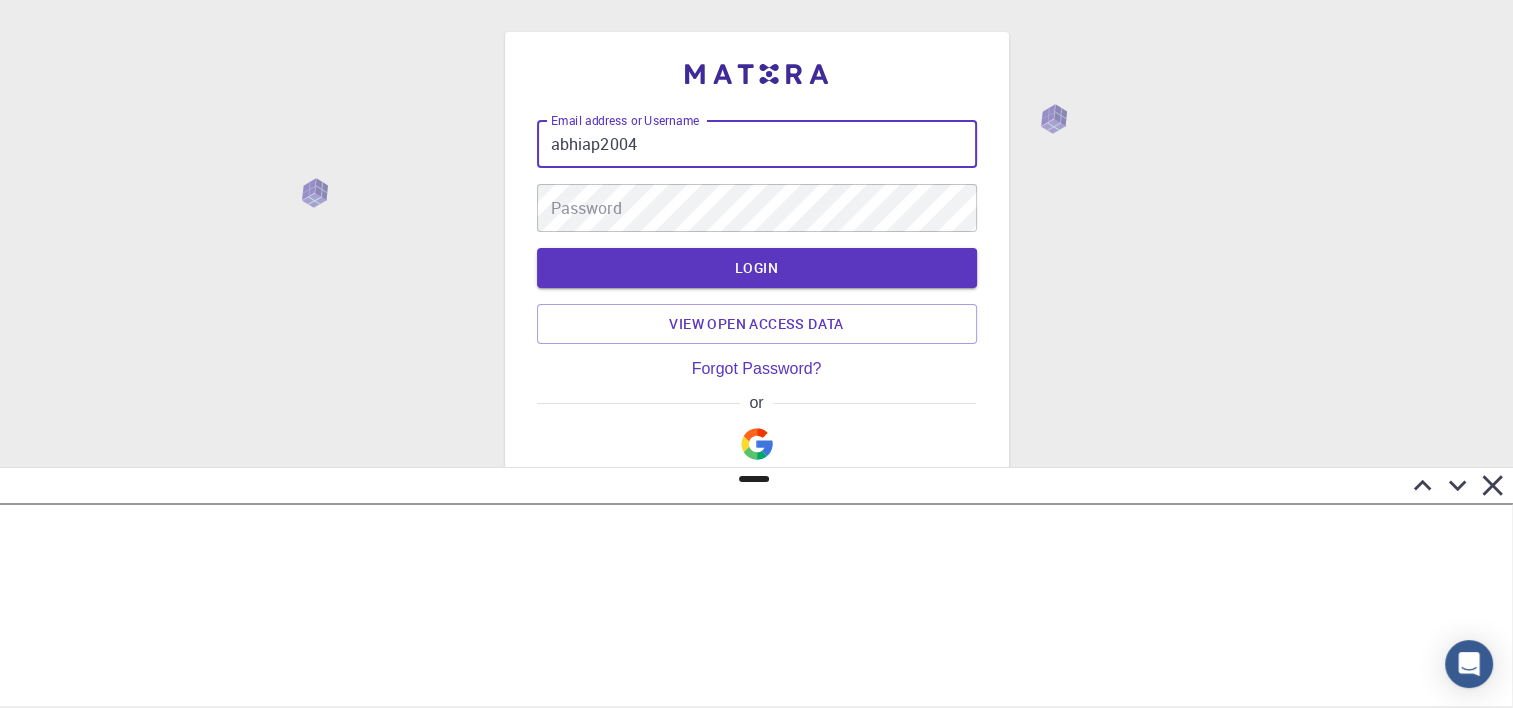 type on "abhiap2004" 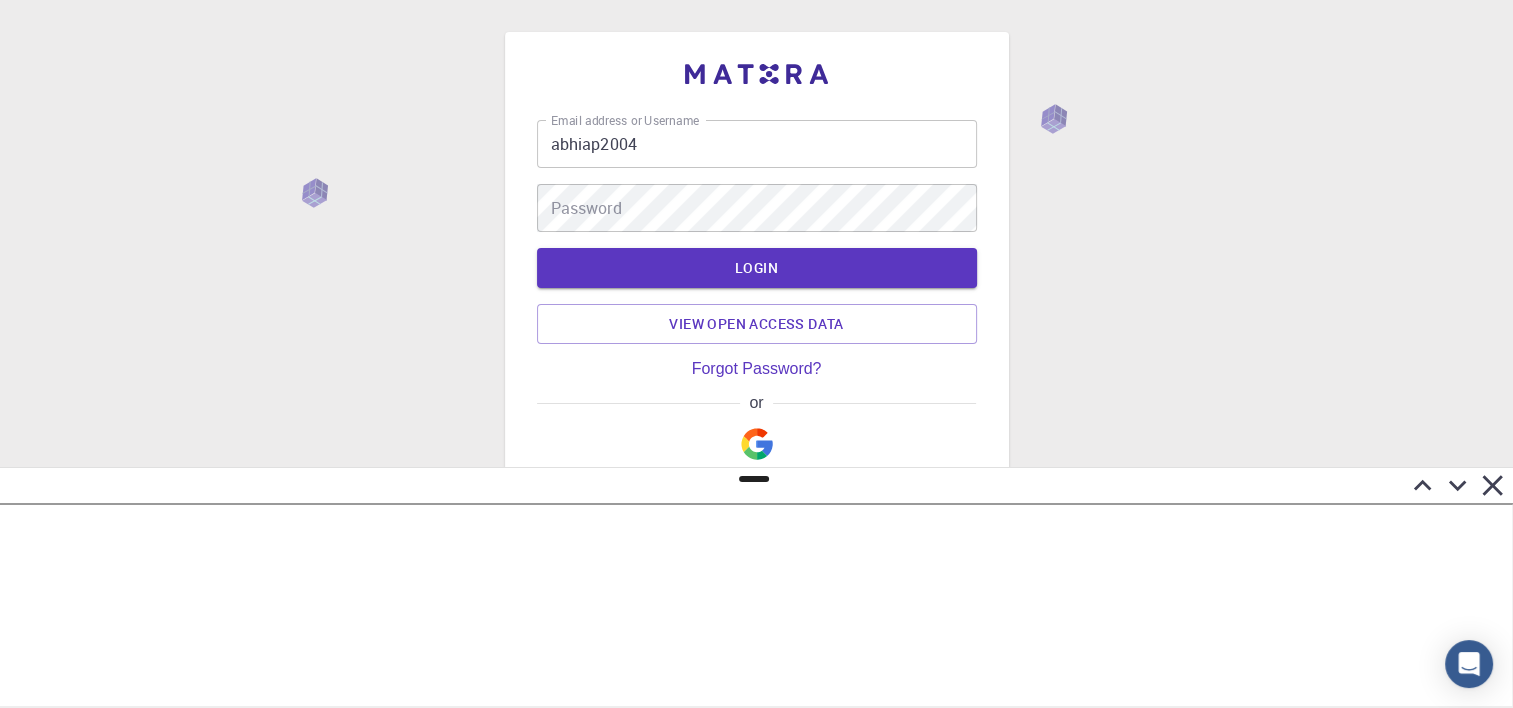 click on "Email address or Username abhiap2004 Email address or Username Password Password LOGIN View open access data Forgot Password? or New to our platform? Create an account Note: we support  Chrome ,  Safari  and  Firefox . Users of Internet Explorer may experience problems. ©  2025   Exabyte Inc.   All rights reserved. Platform version  2025.7.24 . Documentation Video Tutorials Terms of service Privacy statement" at bounding box center [756, 372] 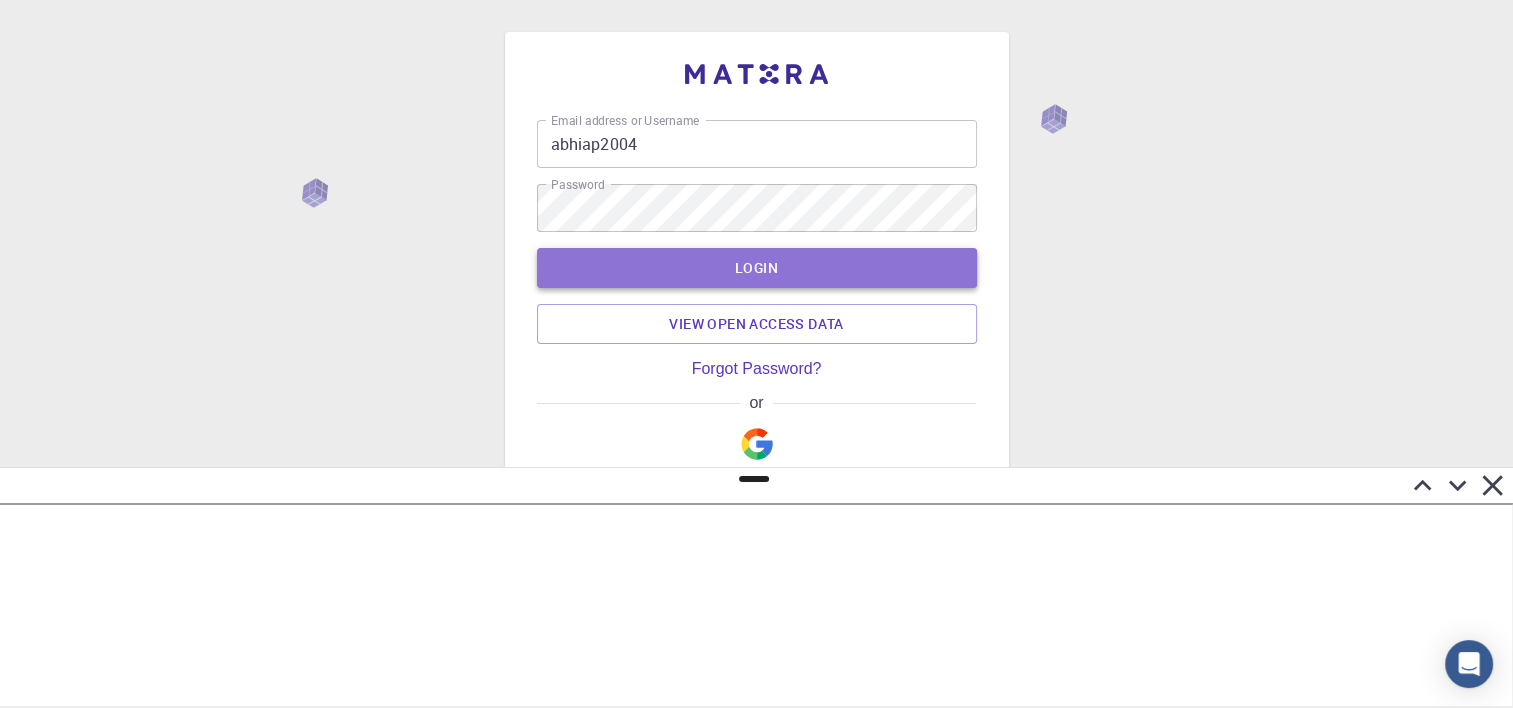 click on "LOGIN" at bounding box center (757, 268) 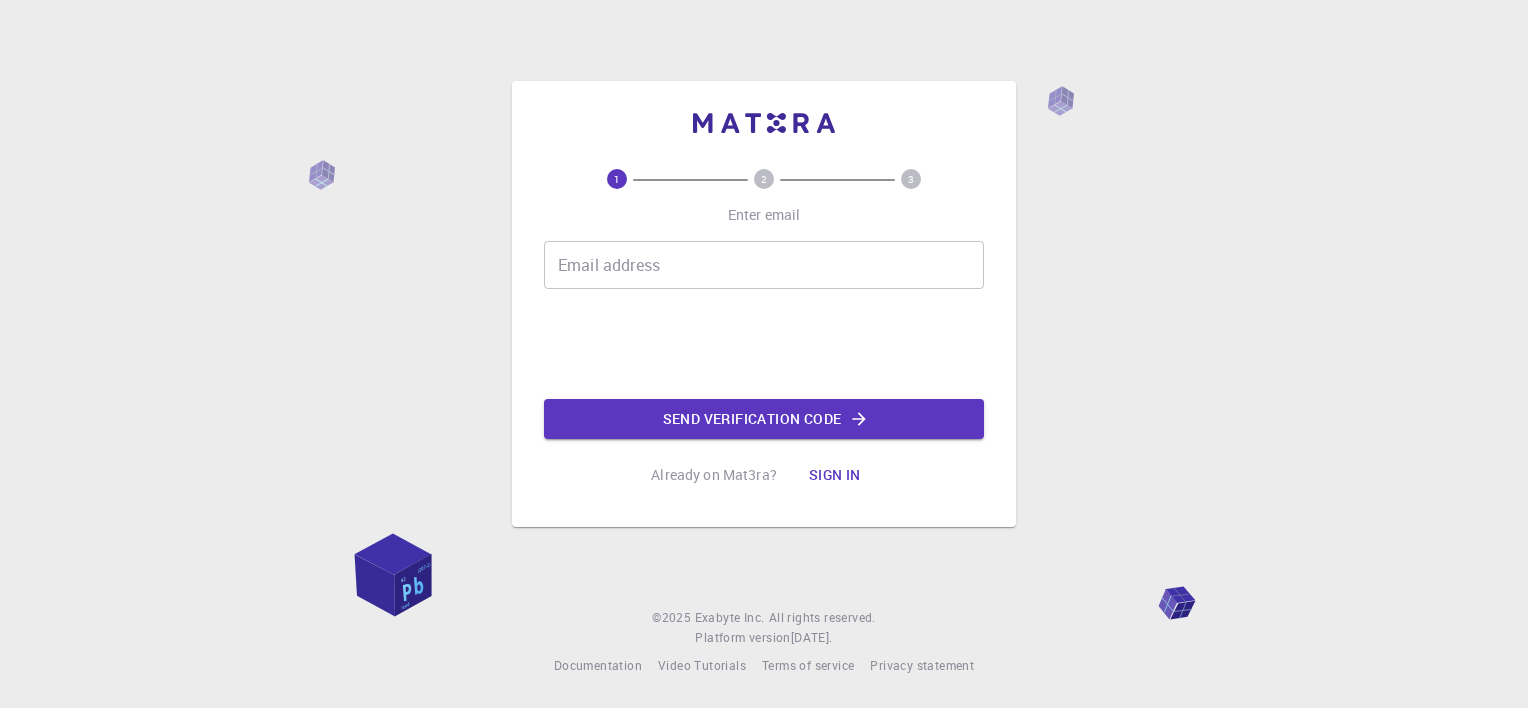 scroll, scrollTop: 0, scrollLeft: 0, axis: both 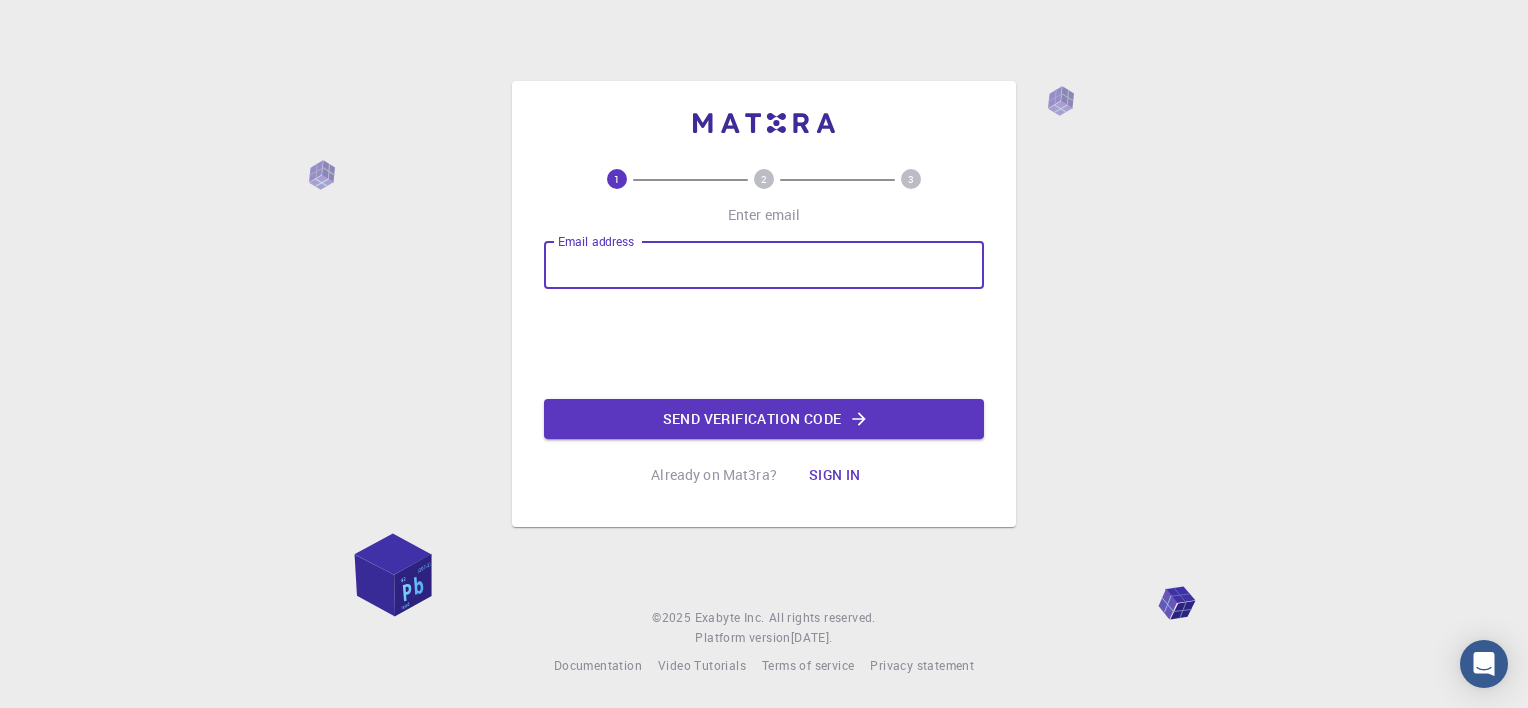 drag, startPoint x: 0, startPoint y: 0, endPoint x: 669, endPoint y: 276, distance: 723.6968 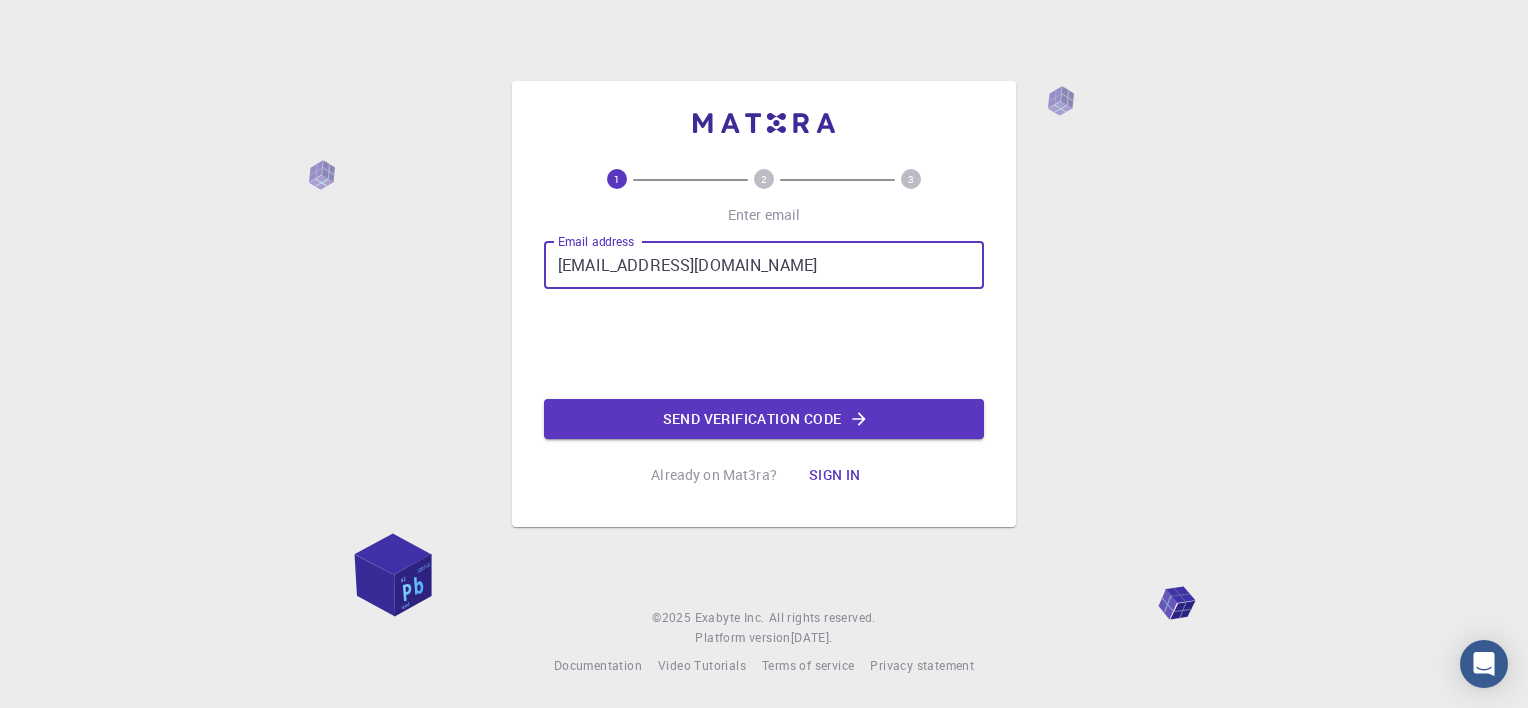 type on "[EMAIL_ADDRESS][DOMAIN_NAME]" 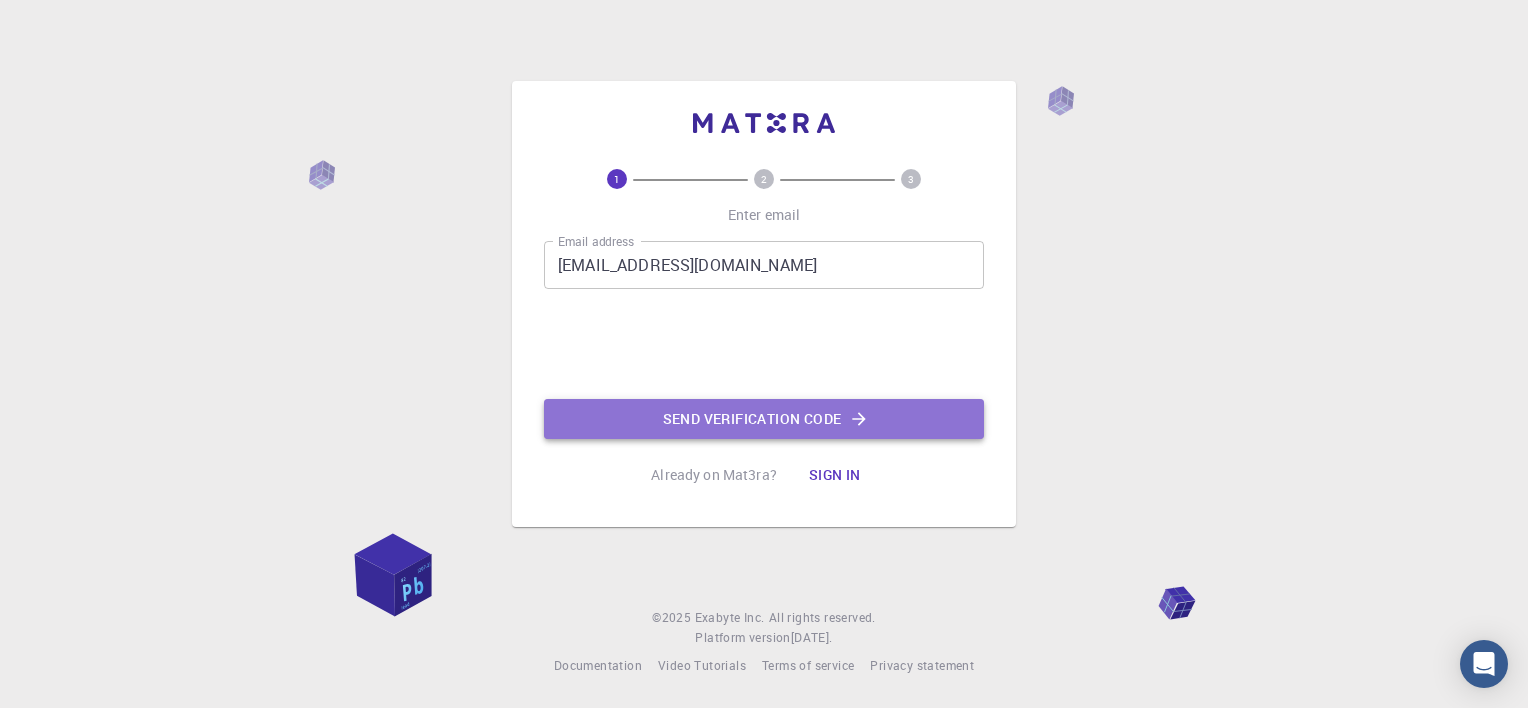 click on "Send verification code" 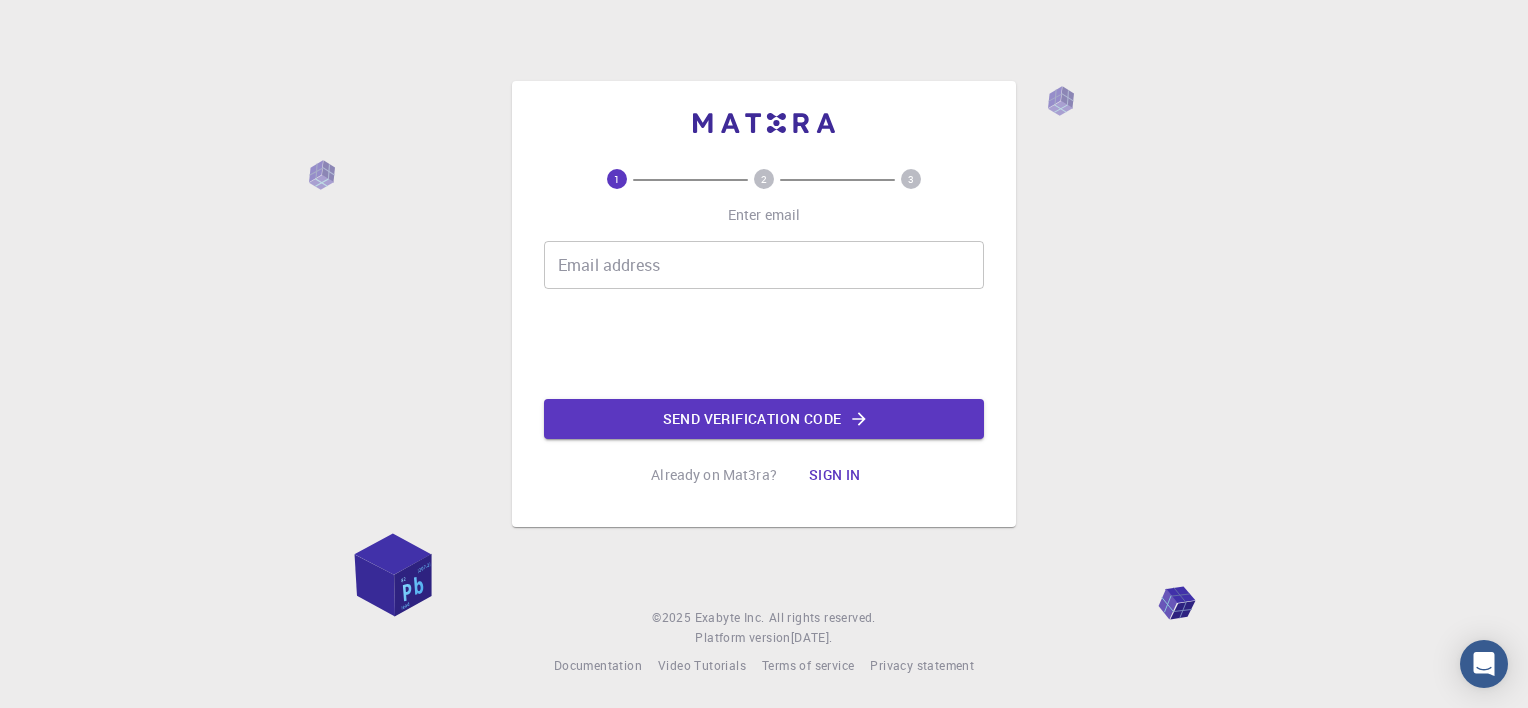 scroll, scrollTop: 0, scrollLeft: 0, axis: both 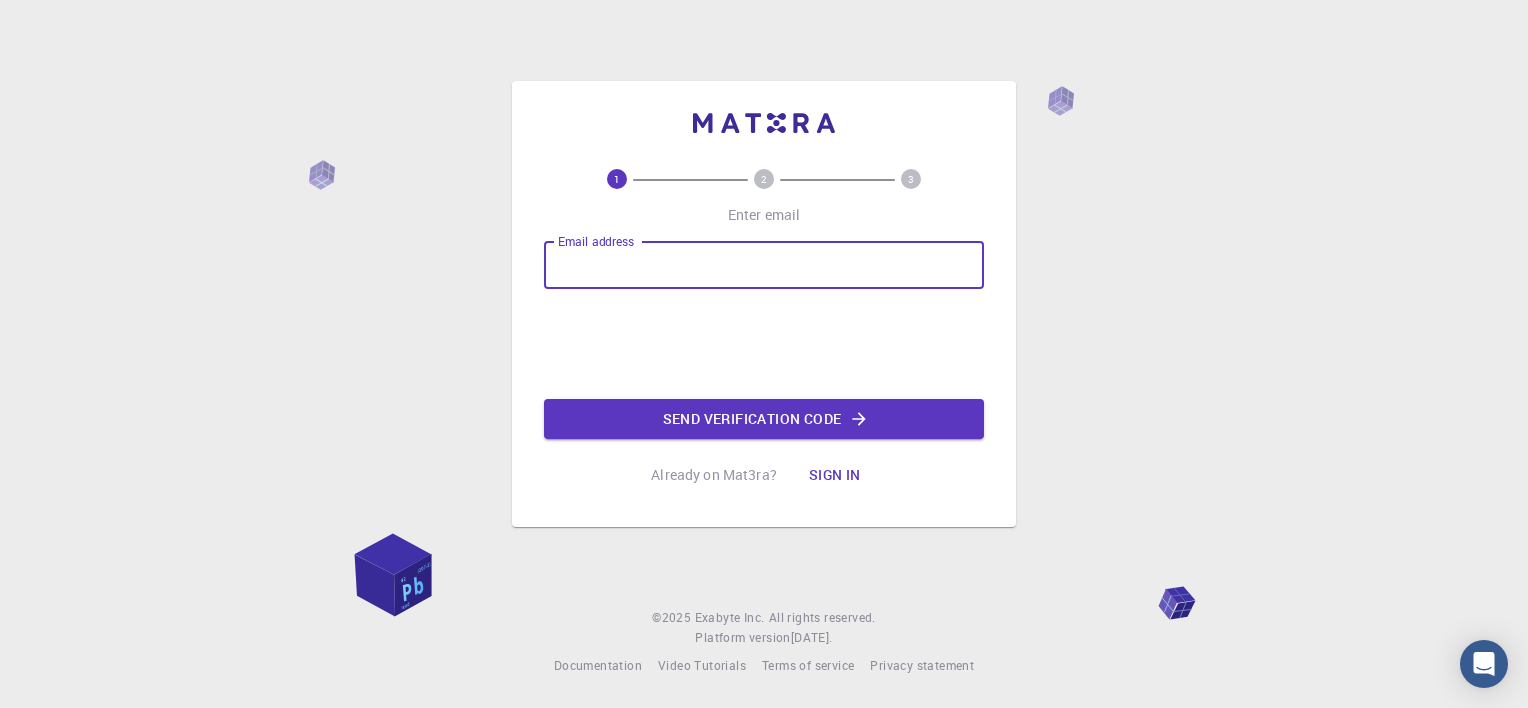 type on "[EMAIL_ADDRESS][DOMAIN_NAME]" 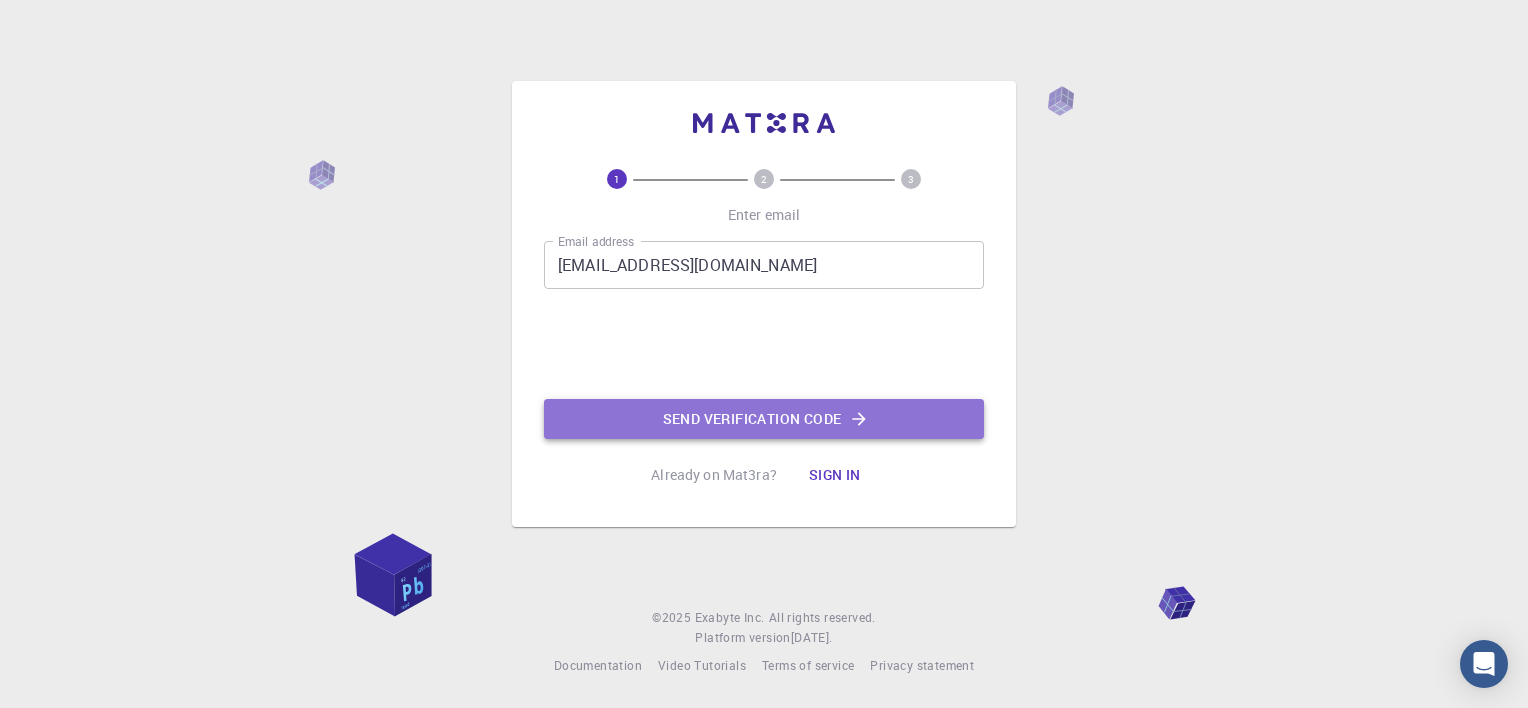 click on "Send verification code" 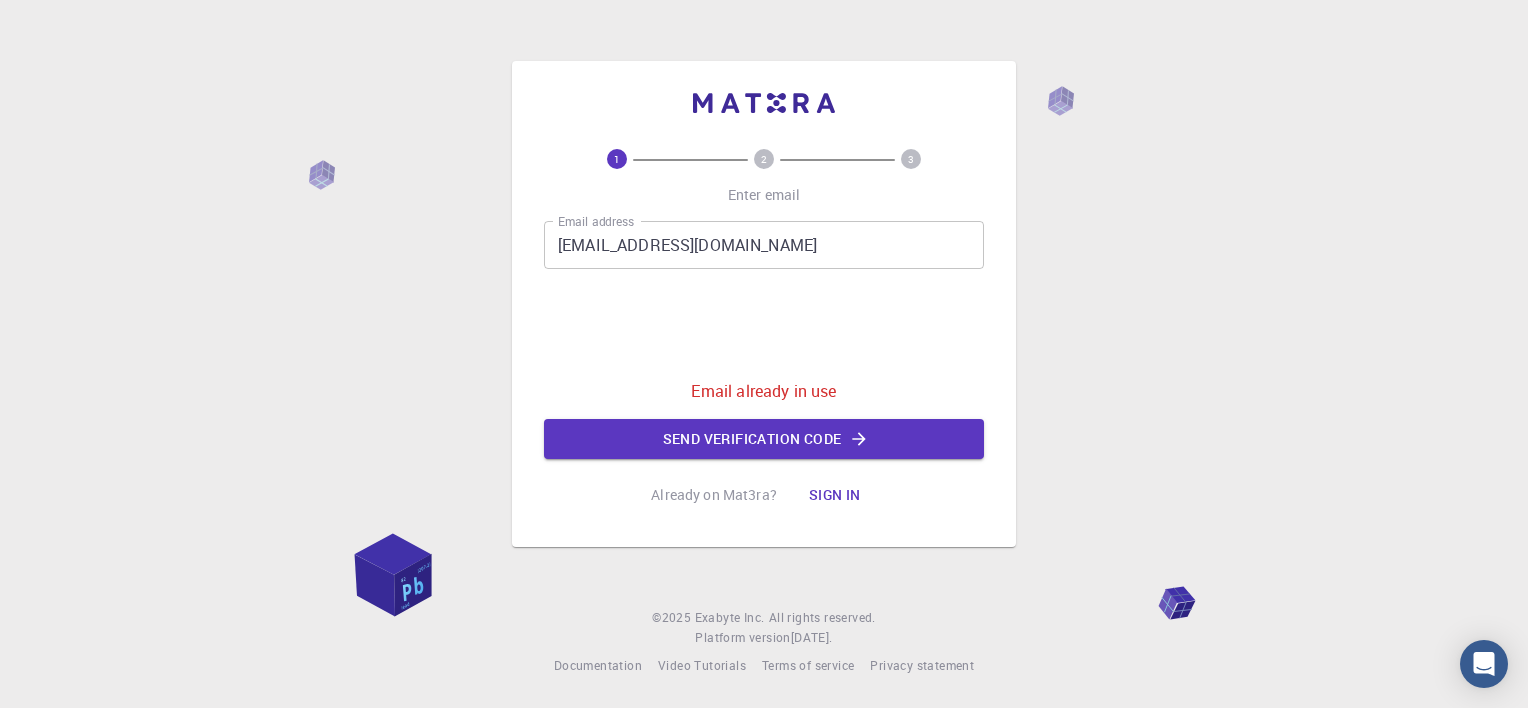 click on "Sign in" at bounding box center (835, 495) 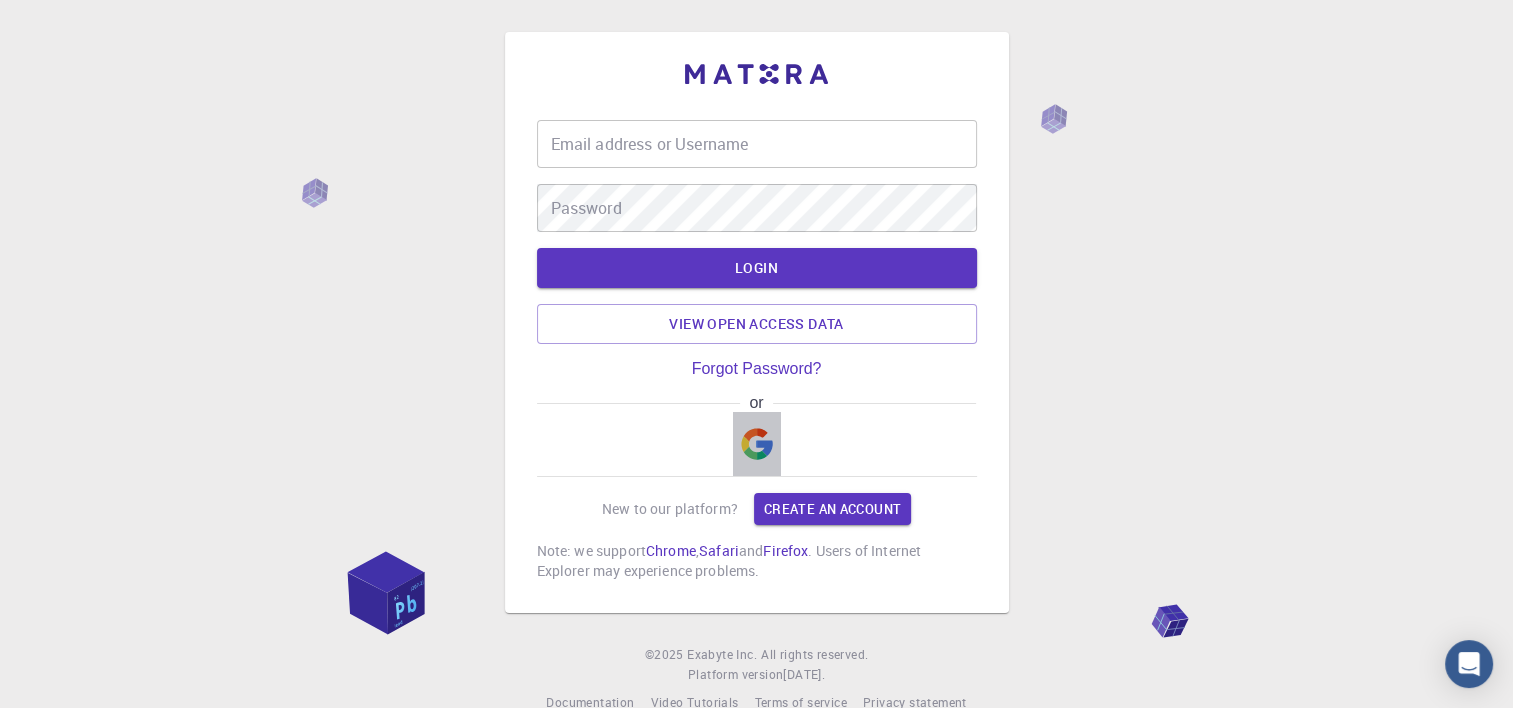 click at bounding box center [757, 444] 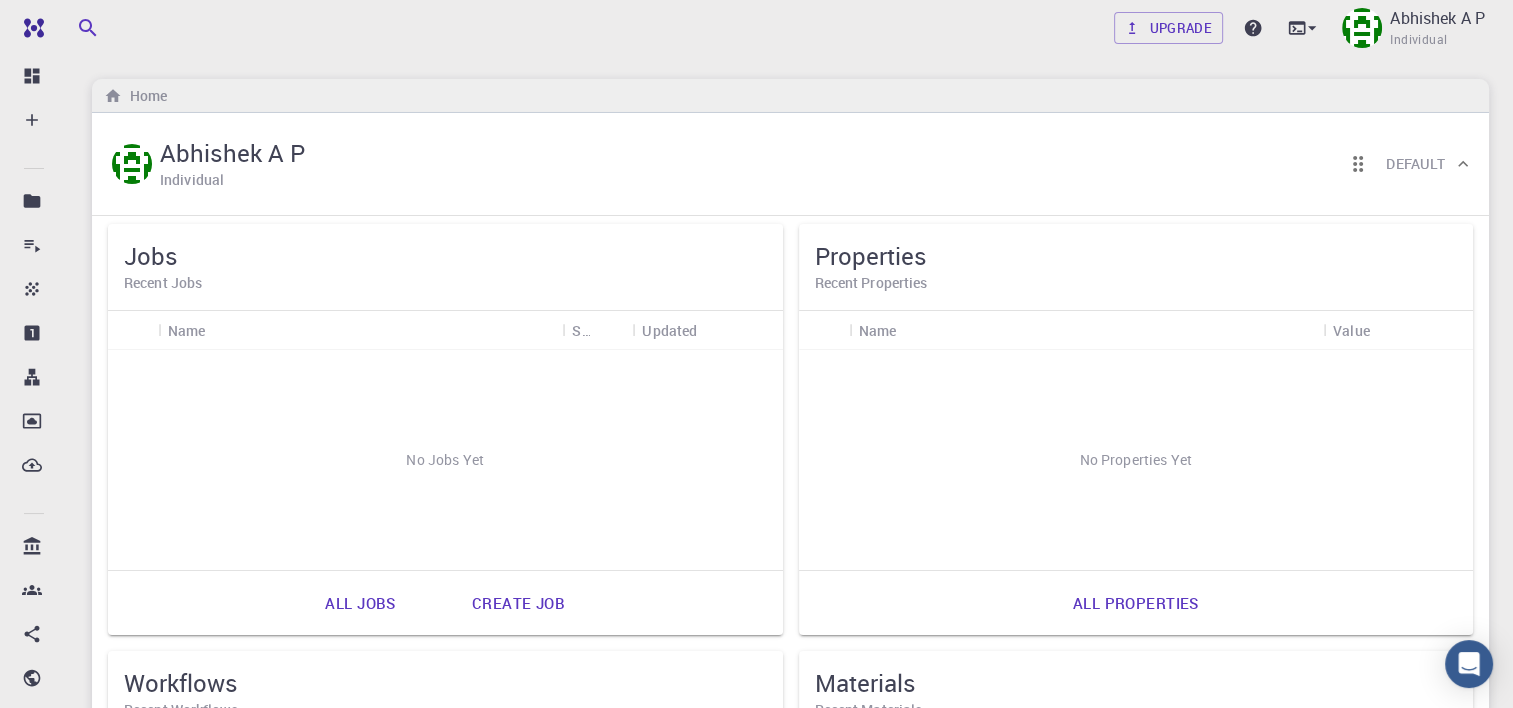 scroll, scrollTop: 0, scrollLeft: 0, axis: both 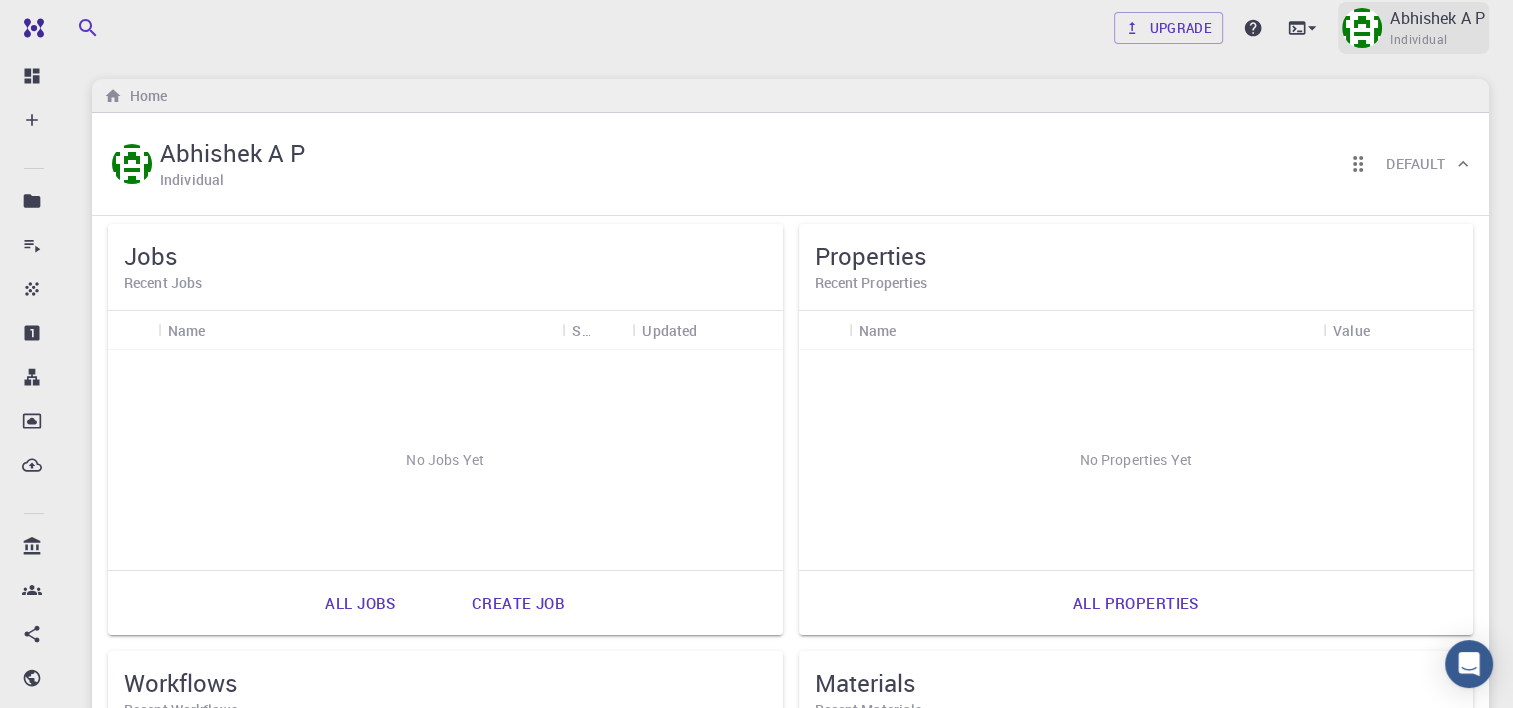 click at bounding box center (1362, 28) 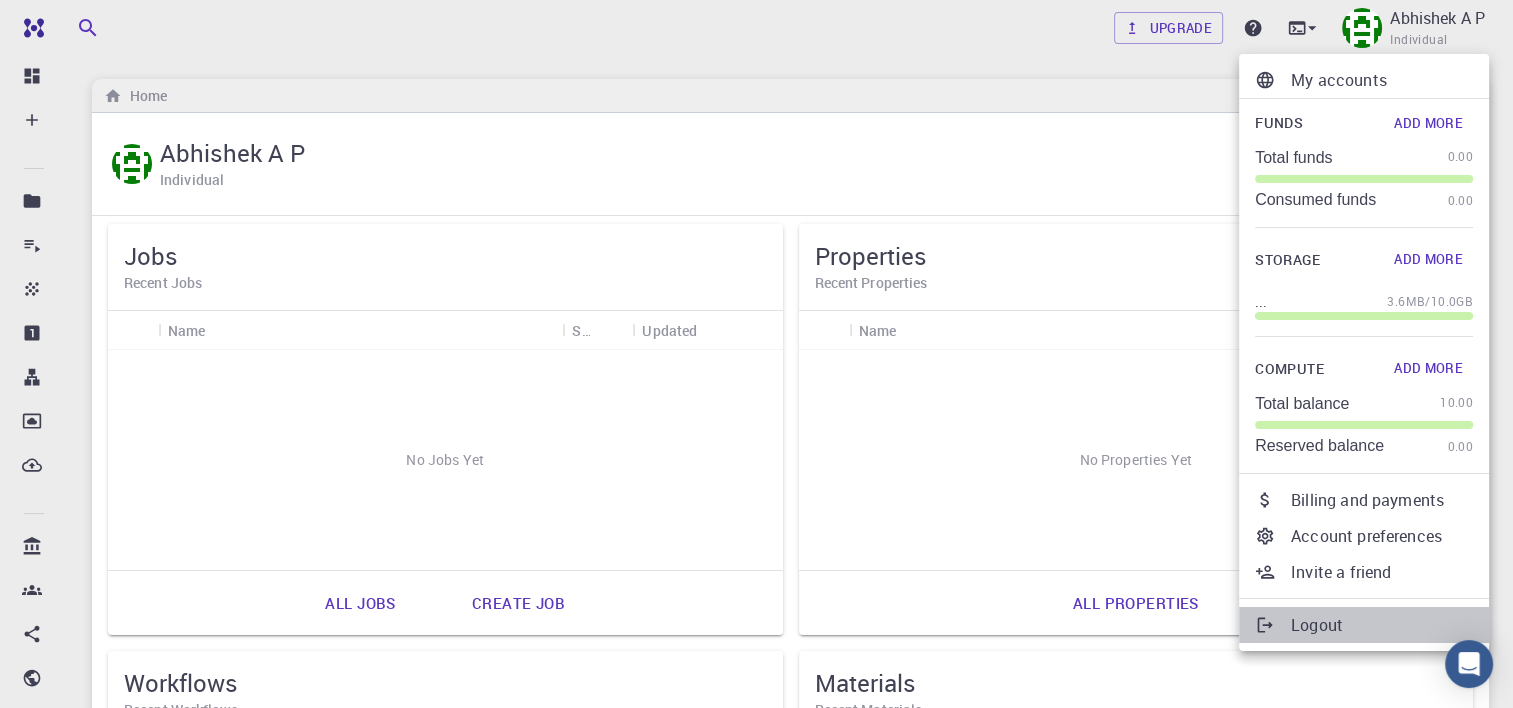 click on "Logout" at bounding box center [1382, 625] 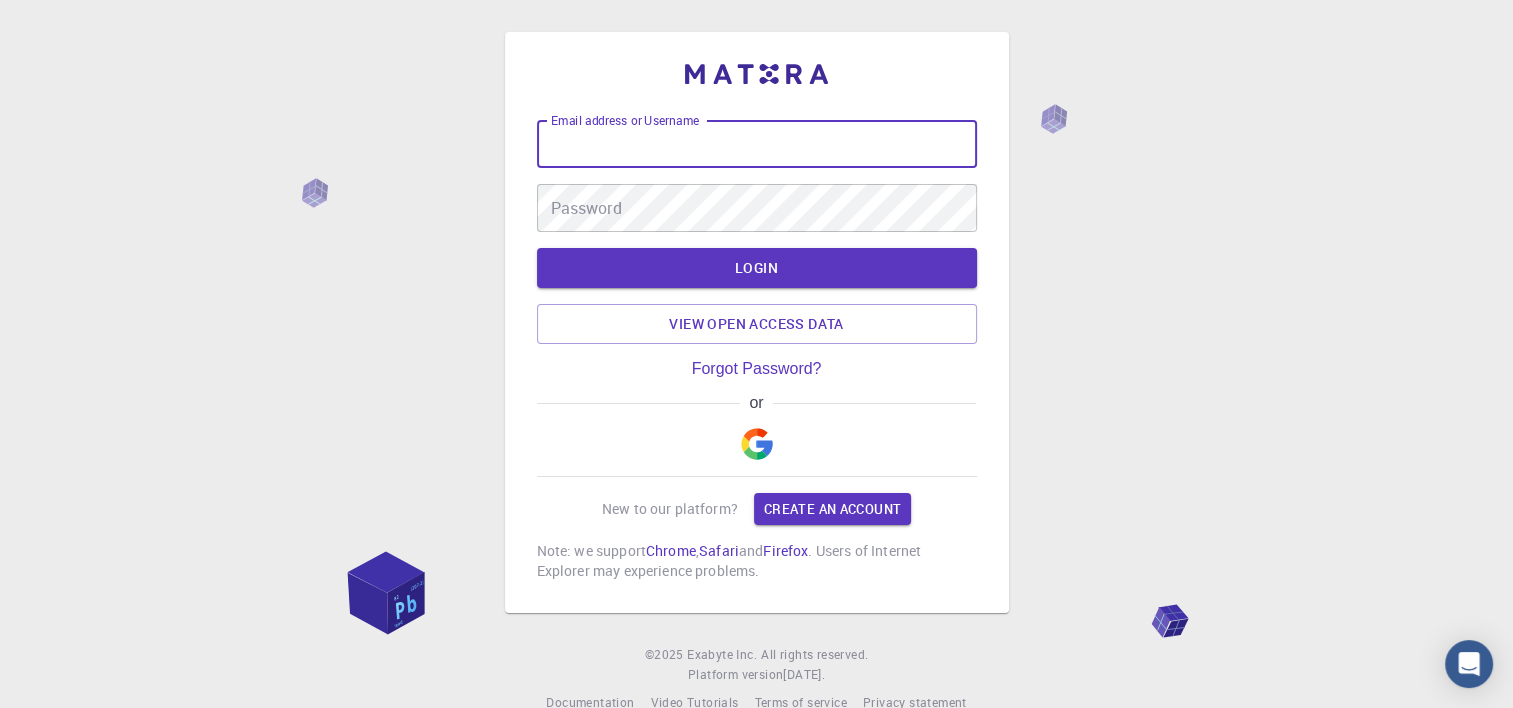 click on "Email address or Username" at bounding box center [757, 144] 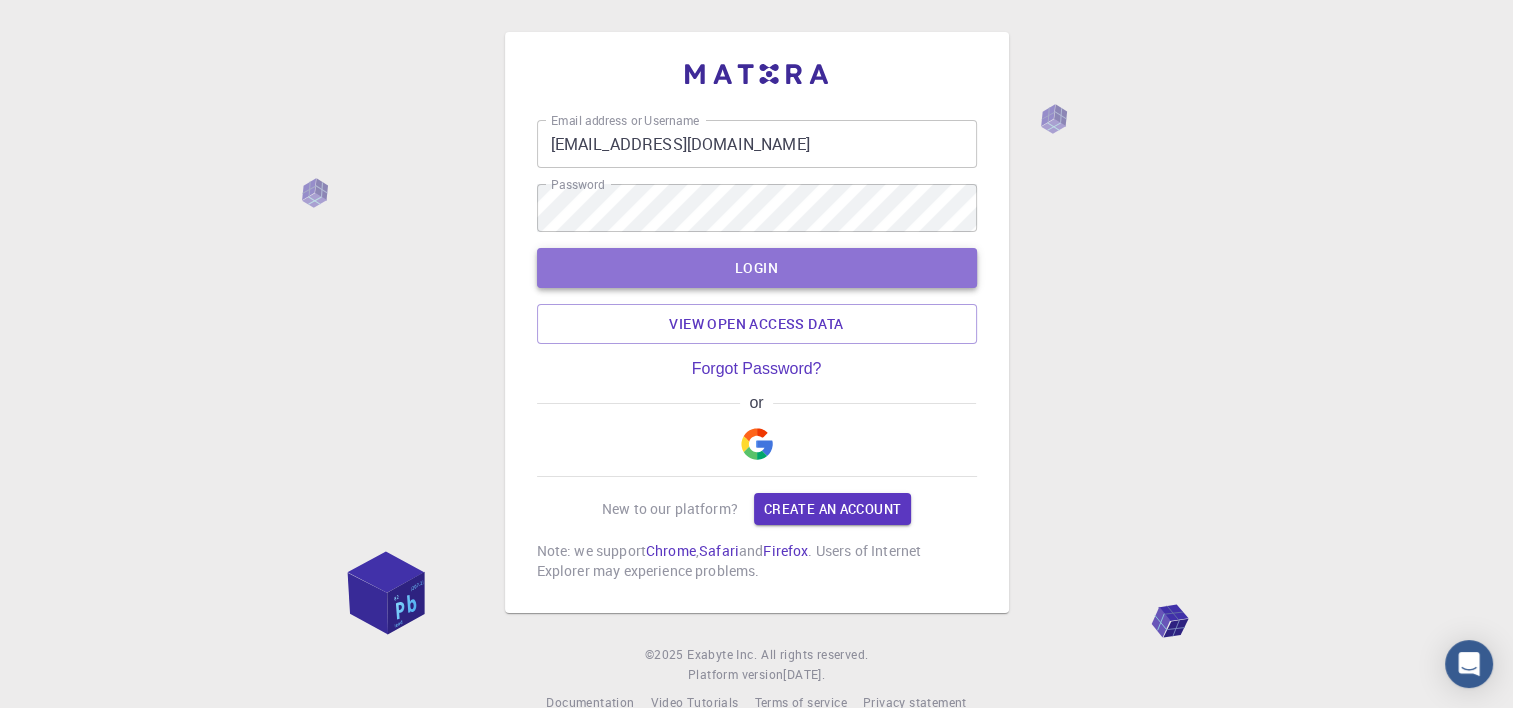 click on "LOGIN" at bounding box center (757, 268) 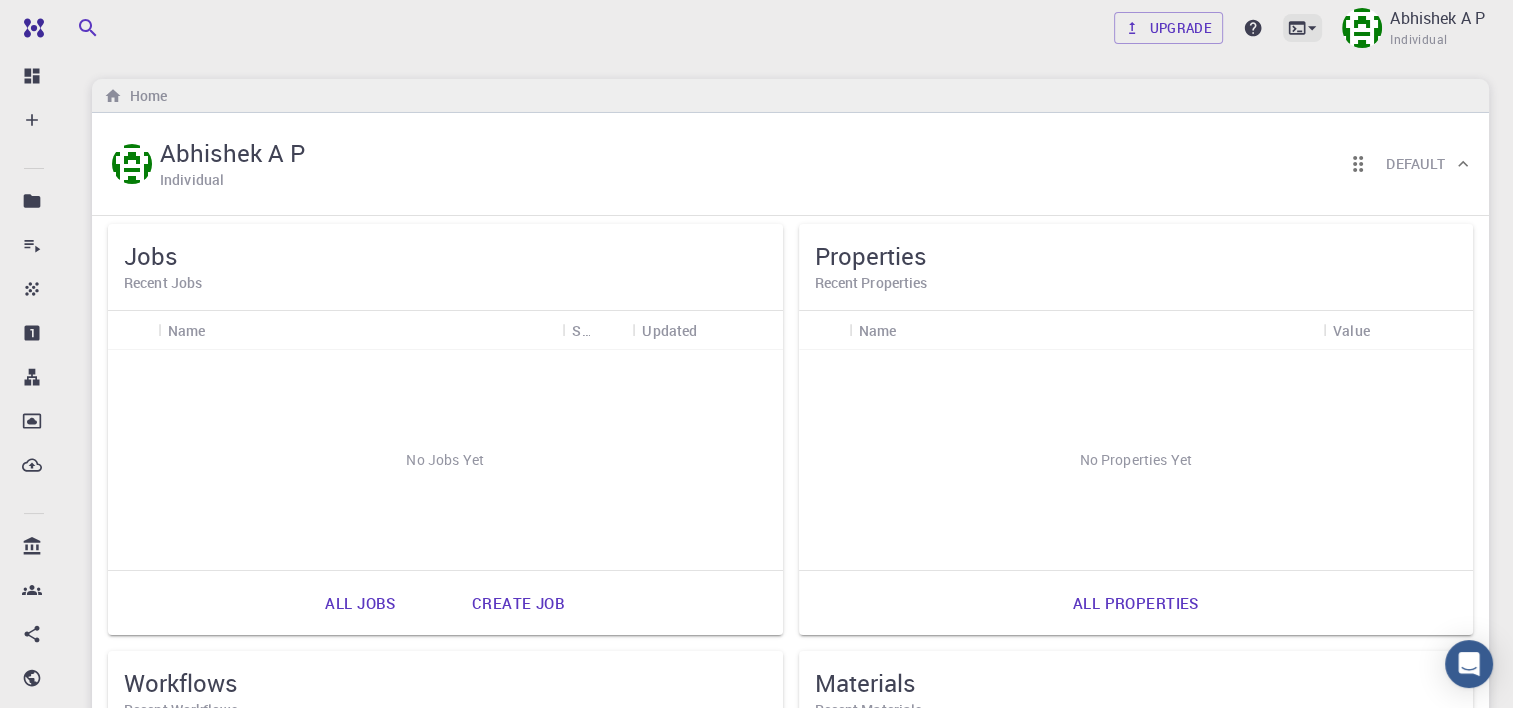 click 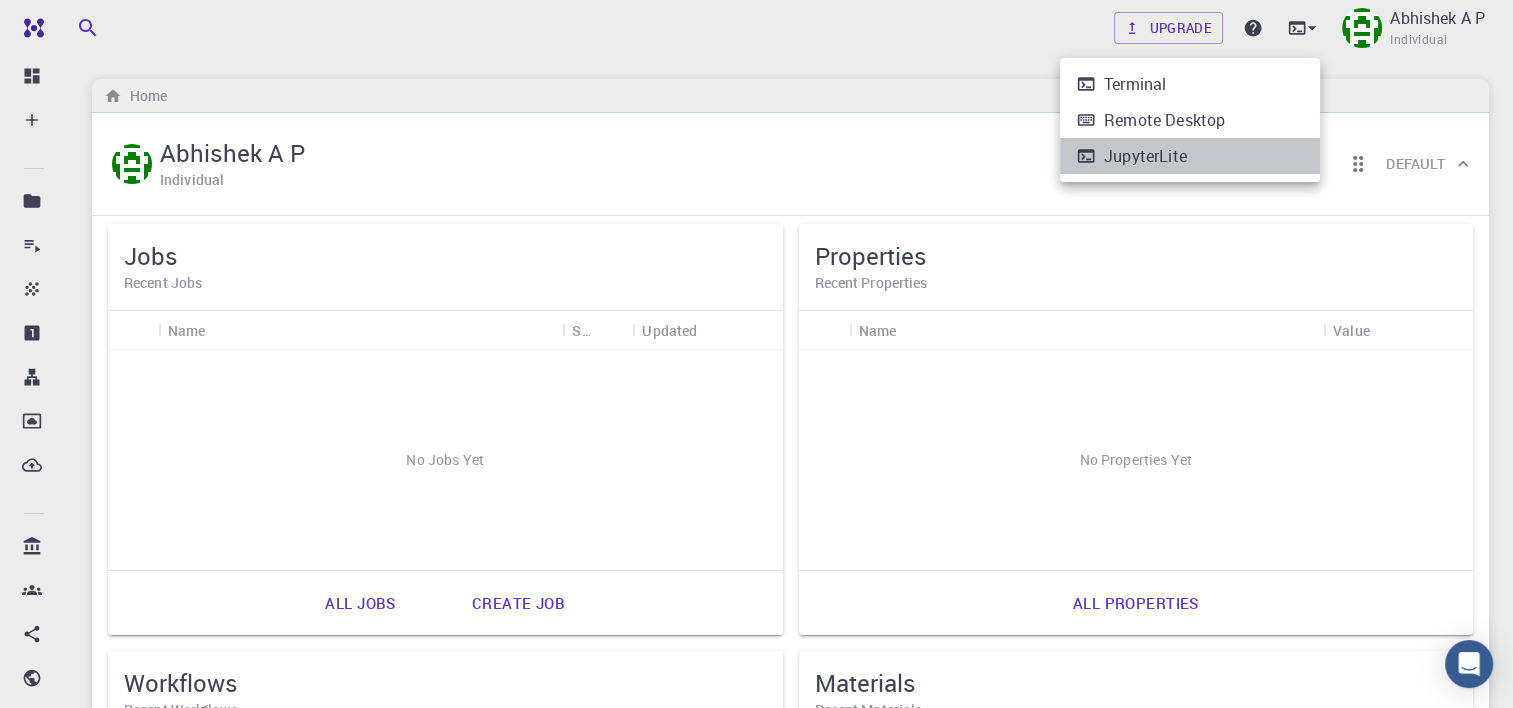 click on "JupyterLite" at bounding box center [1145, 156] 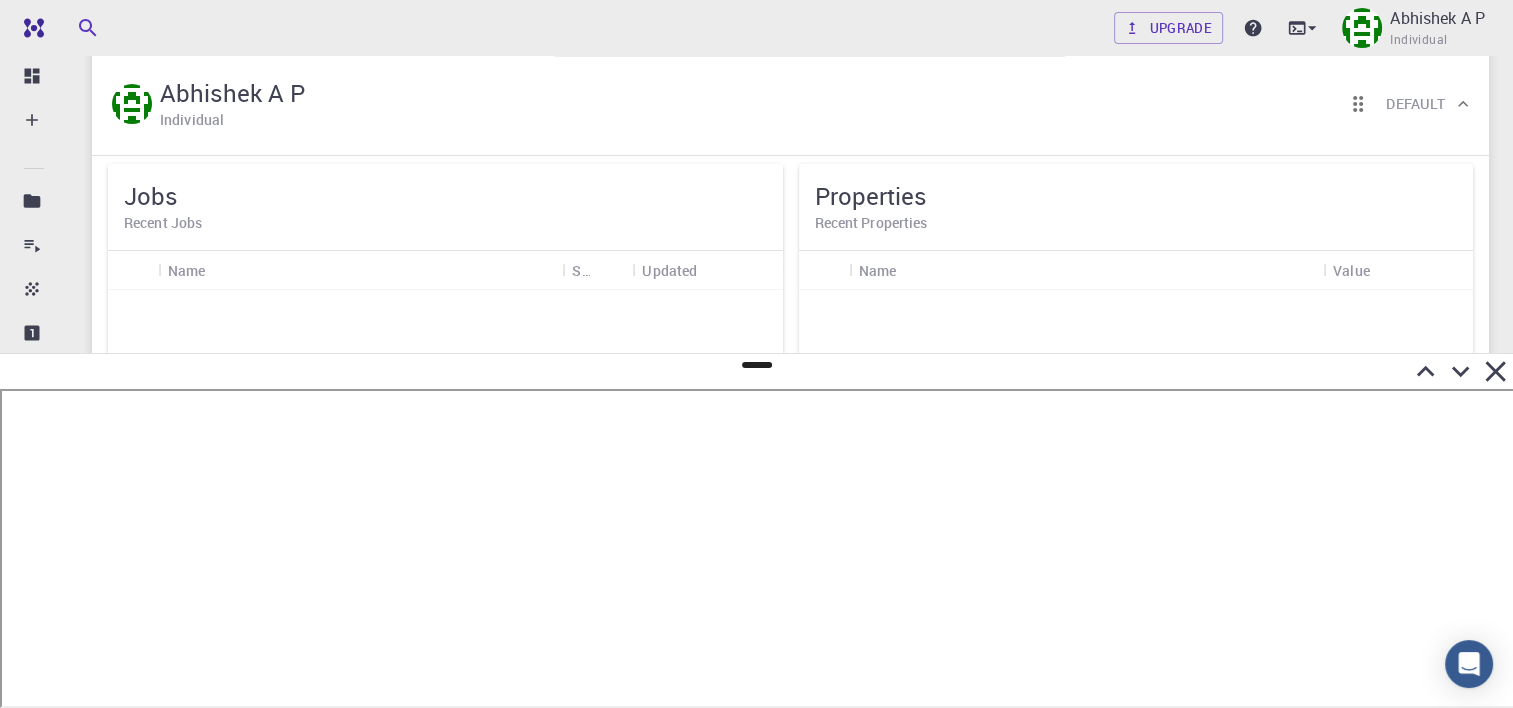 scroll, scrollTop: 347, scrollLeft: 0, axis: vertical 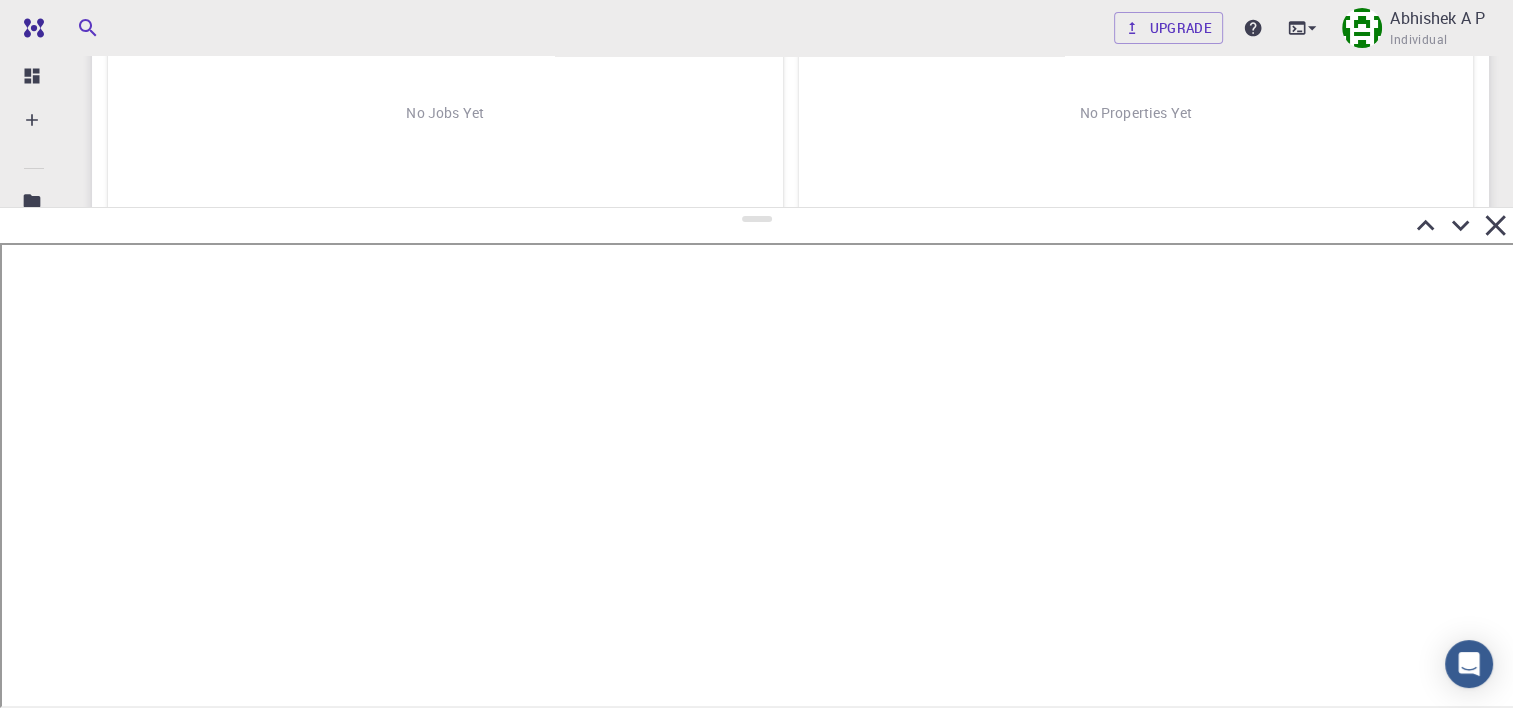 drag, startPoint x: 762, startPoint y: 367, endPoint x: 772, endPoint y: 139, distance: 228.2192 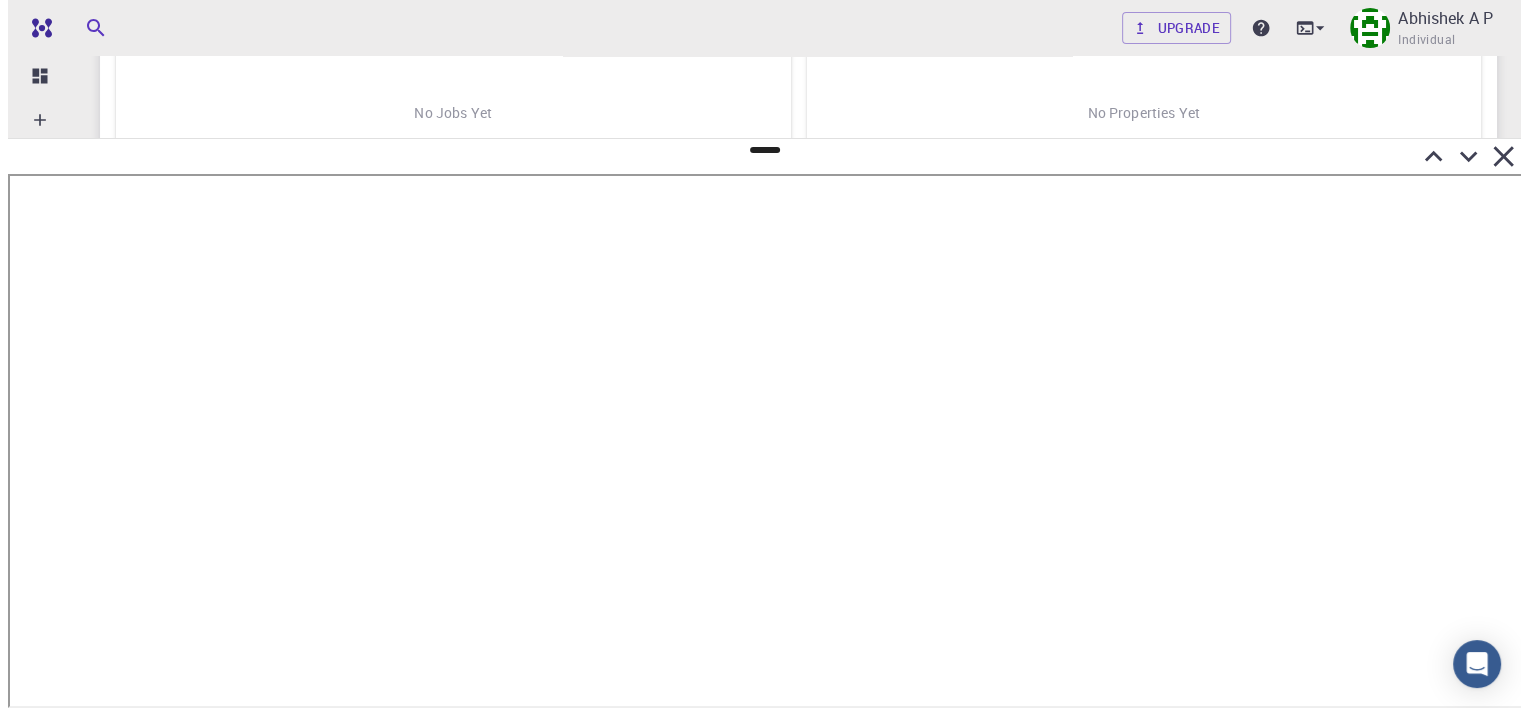 scroll, scrollTop: 0, scrollLeft: 0, axis: both 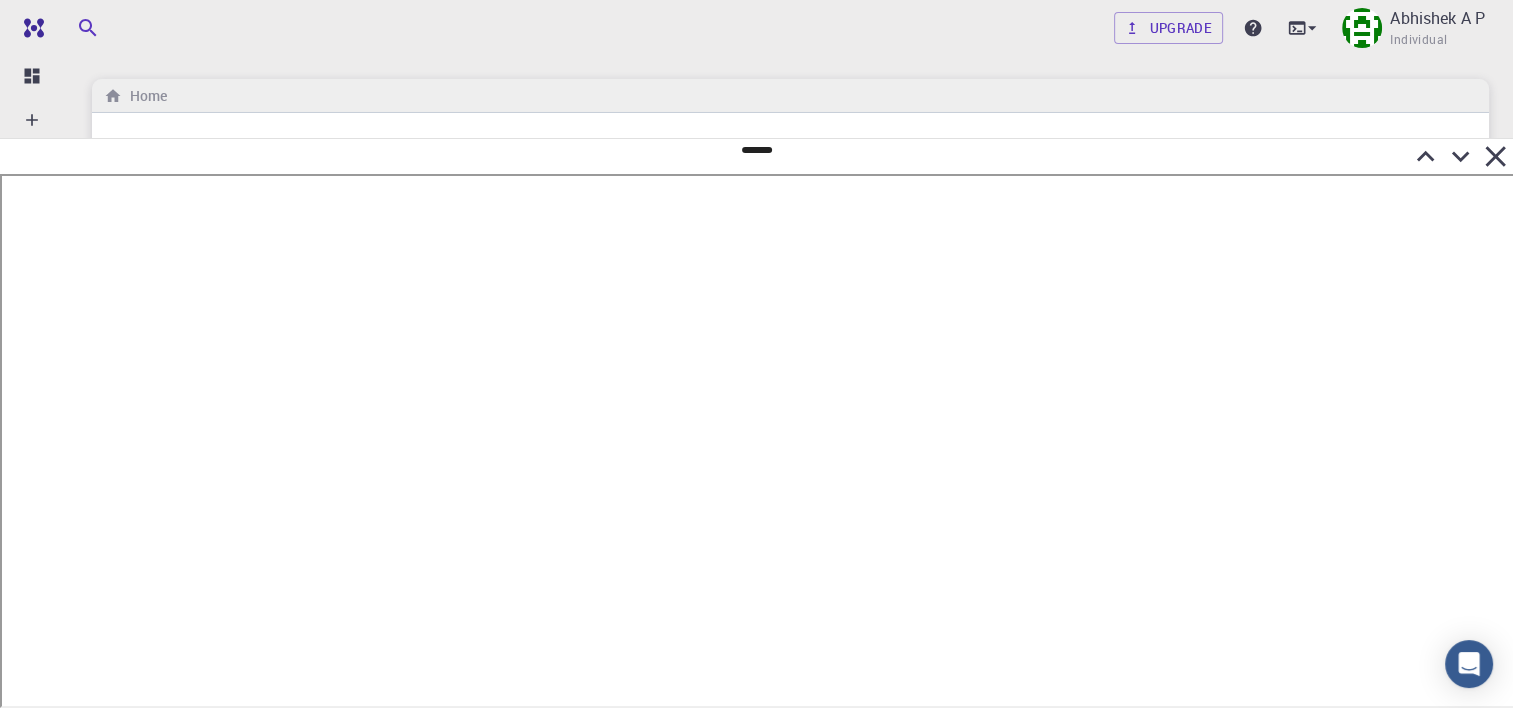 click 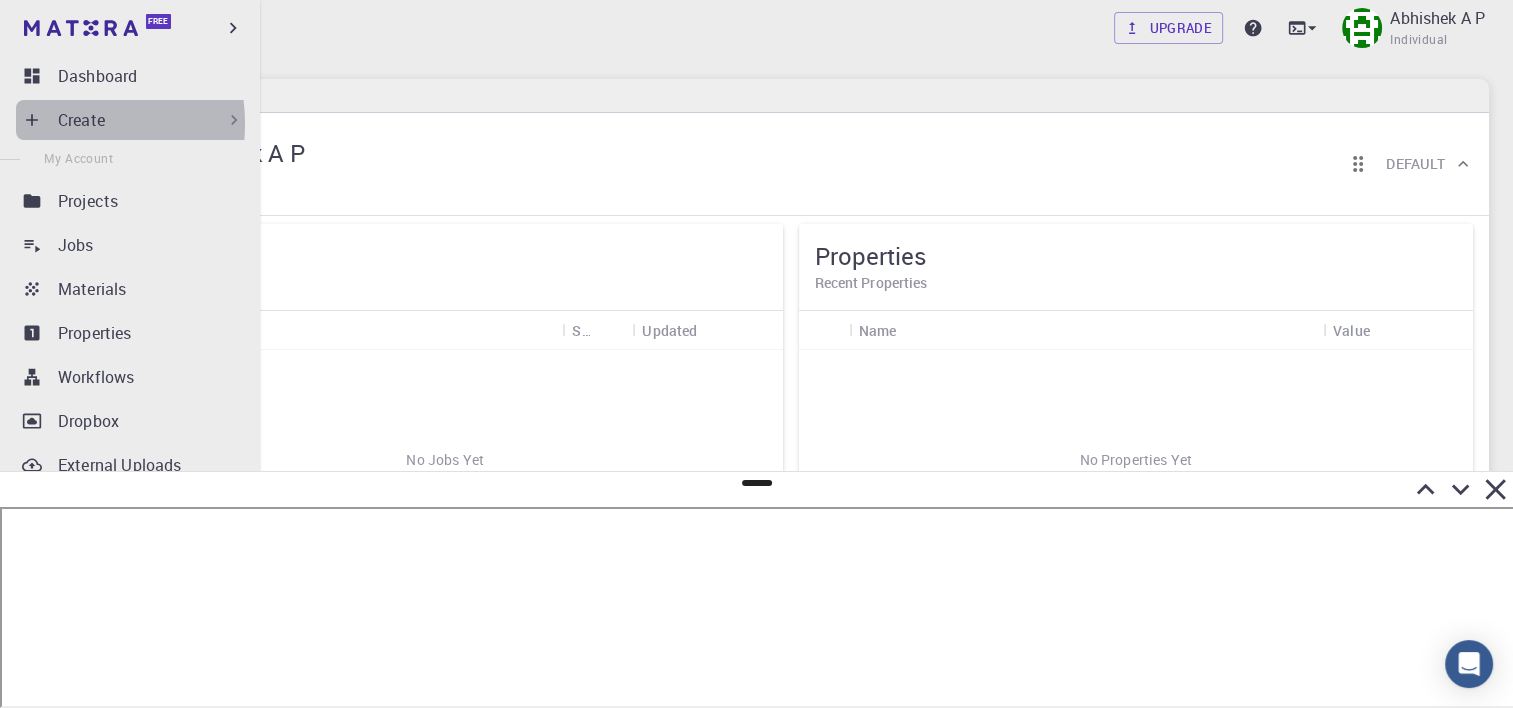 click on "Create" at bounding box center (134, 120) 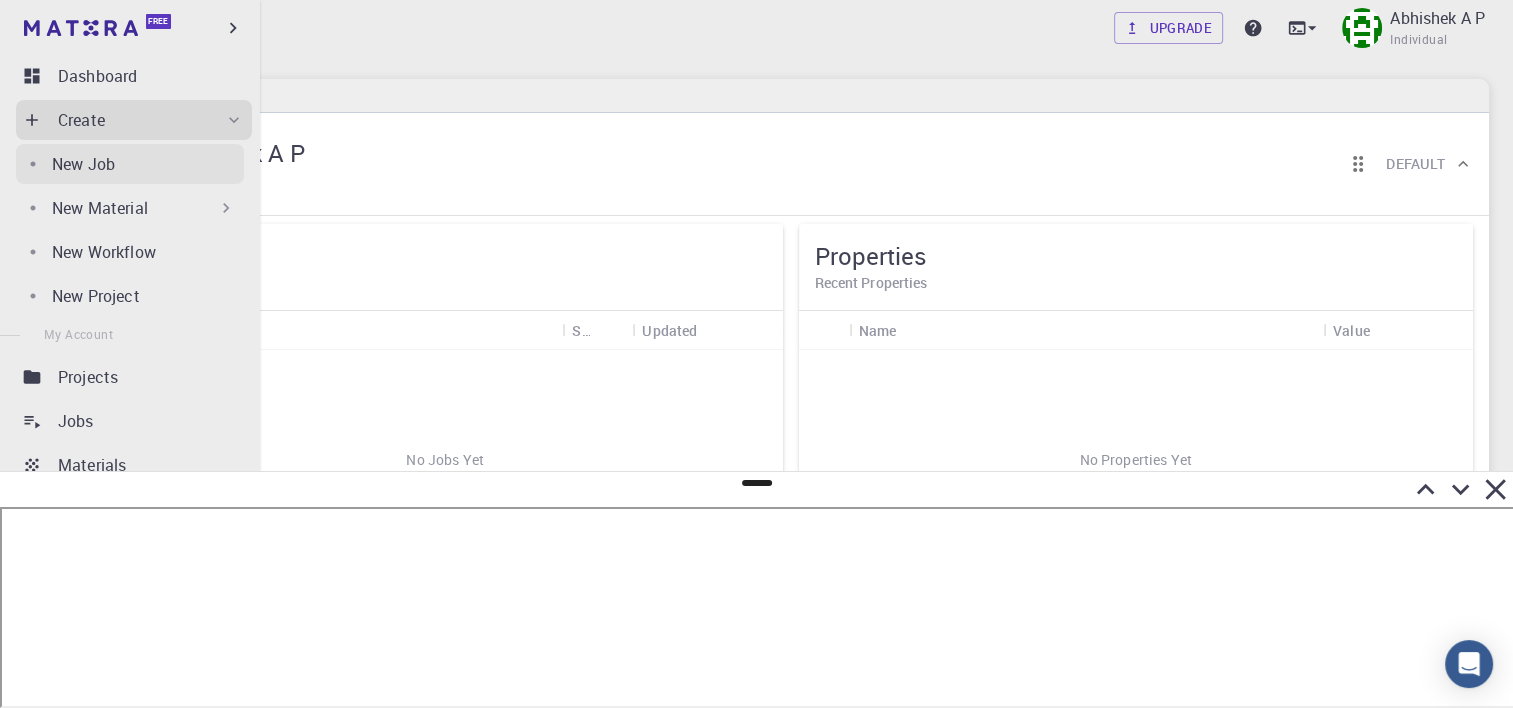 click on "New Job" at bounding box center (83, 164) 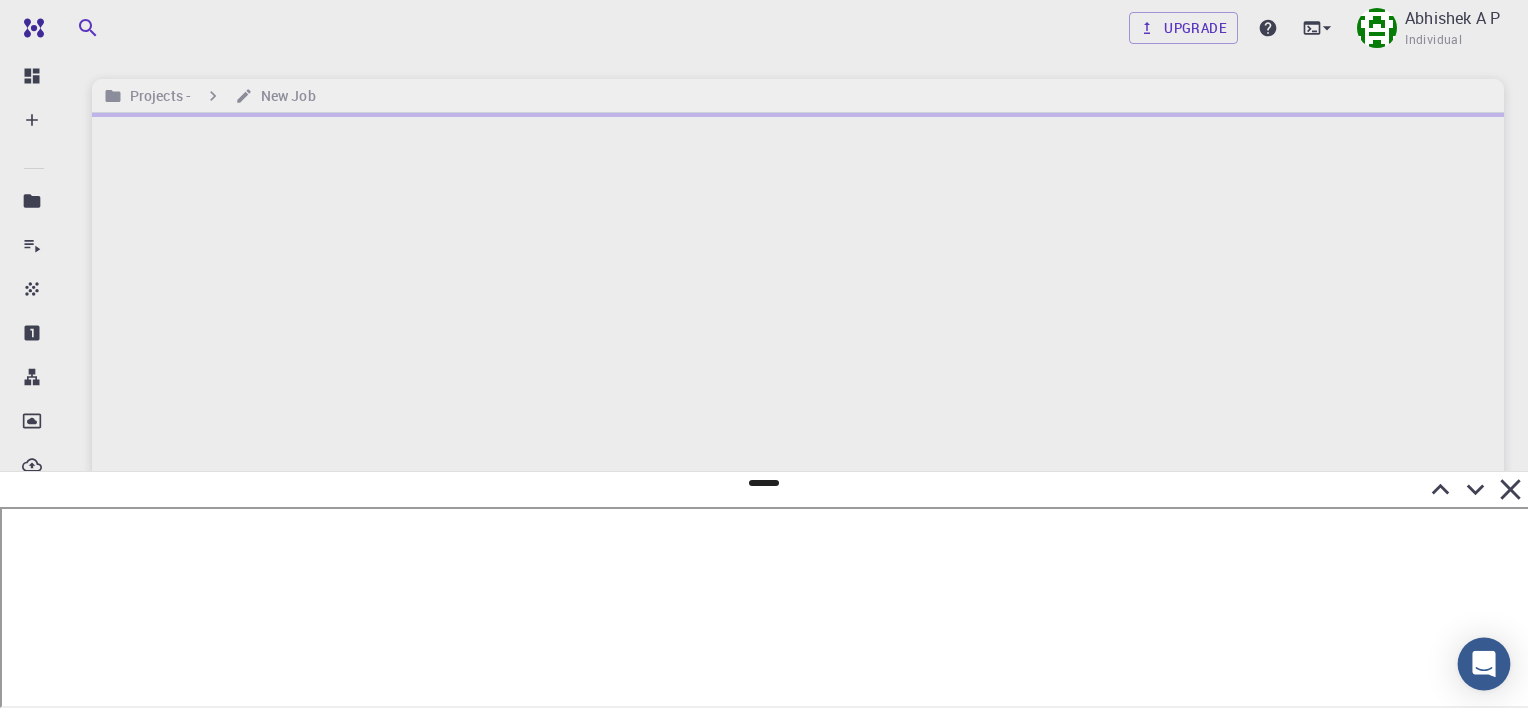 click 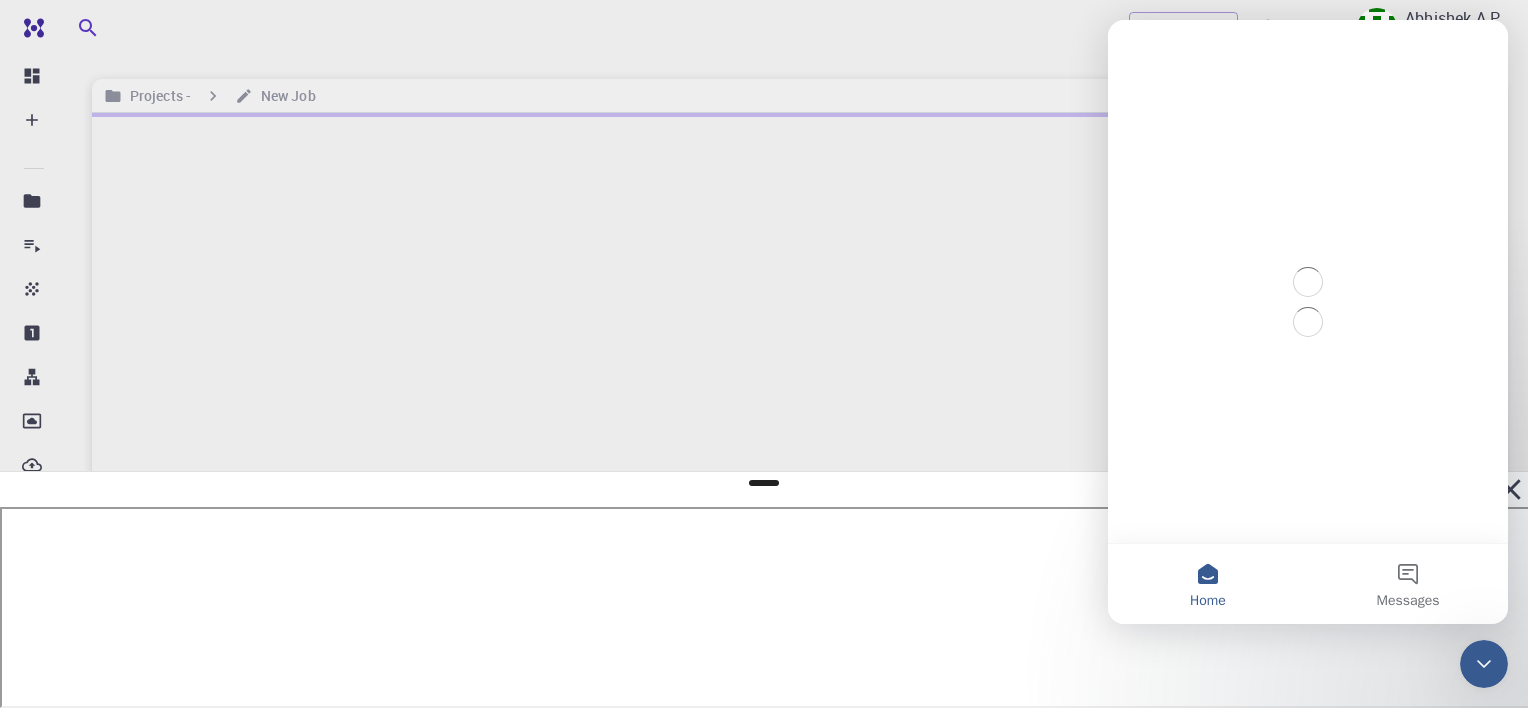 scroll, scrollTop: 0, scrollLeft: 0, axis: both 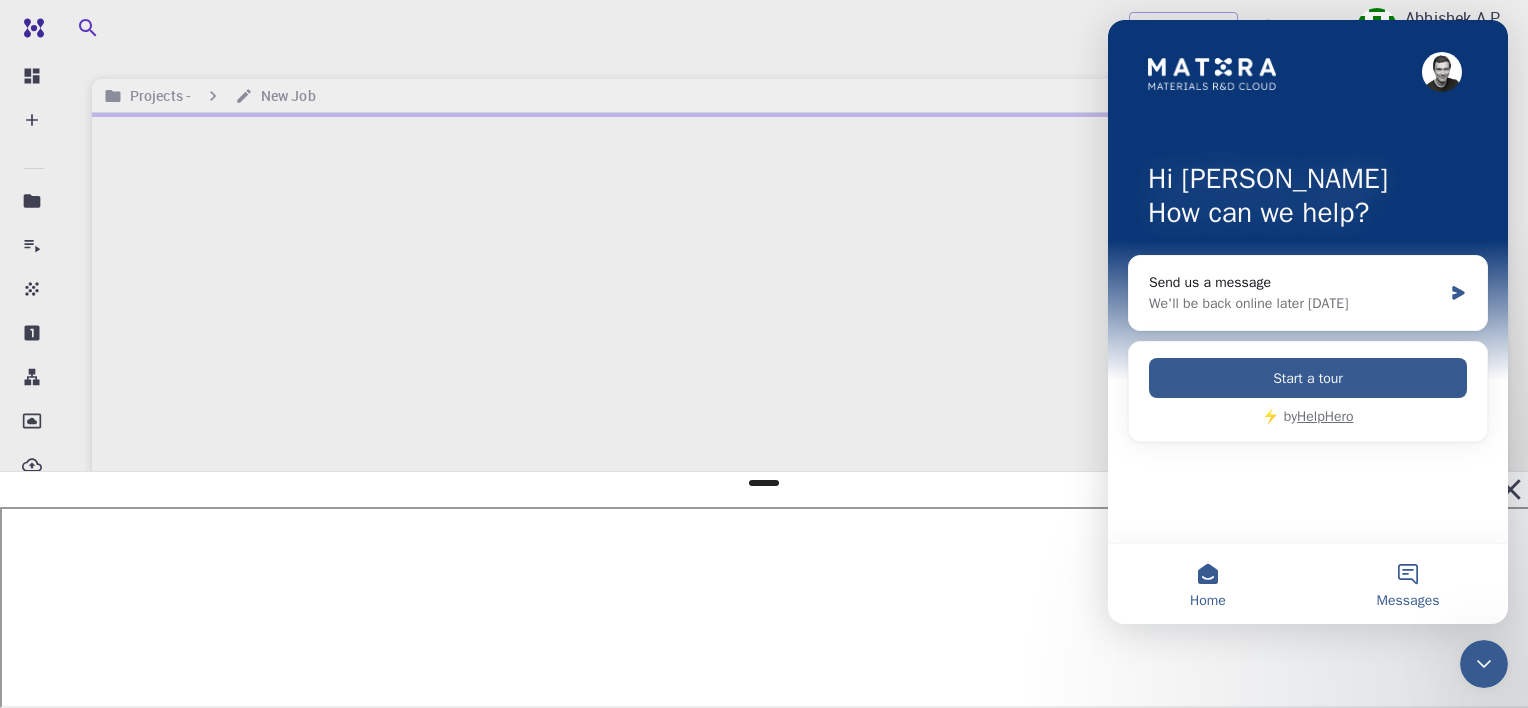 click on "Messages" at bounding box center (1408, 584) 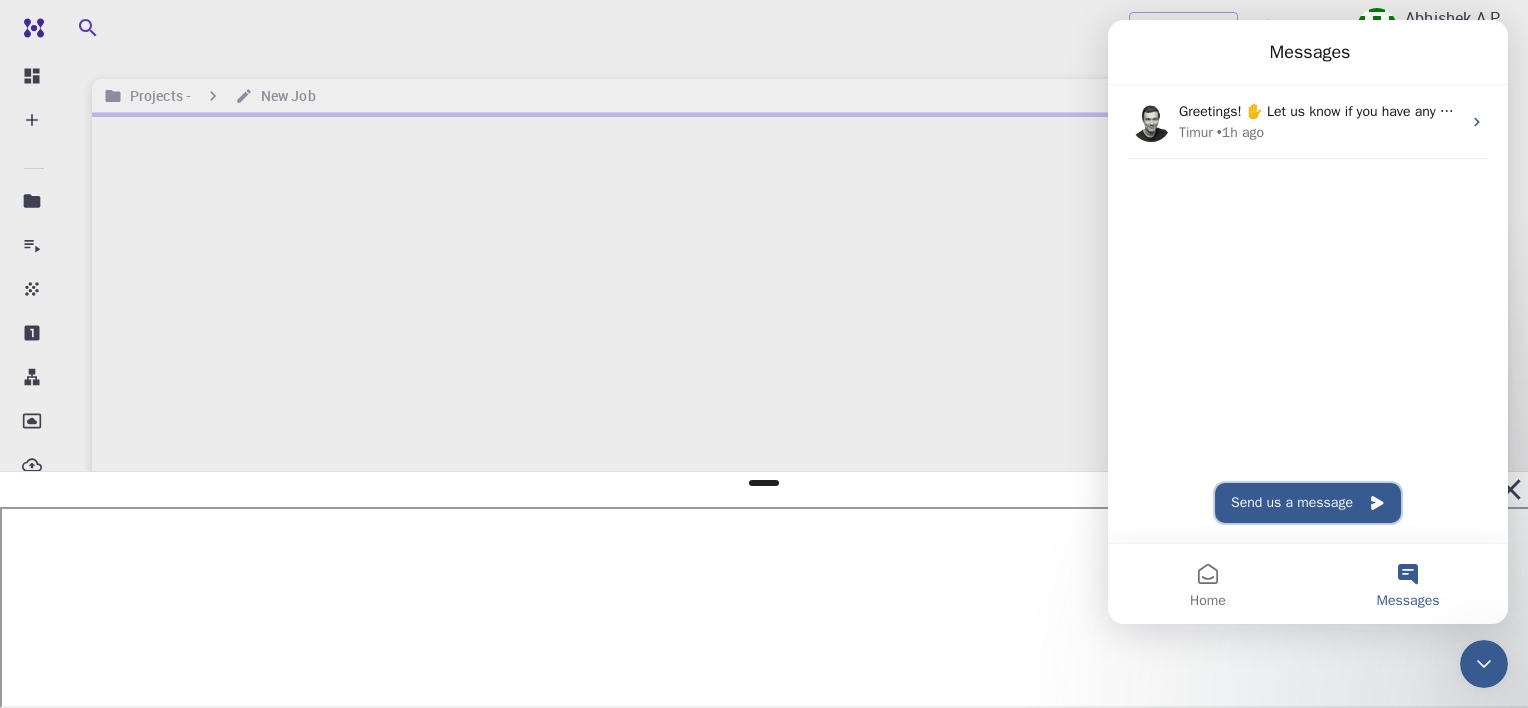 click on "Send us a message" at bounding box center [1308, 503] 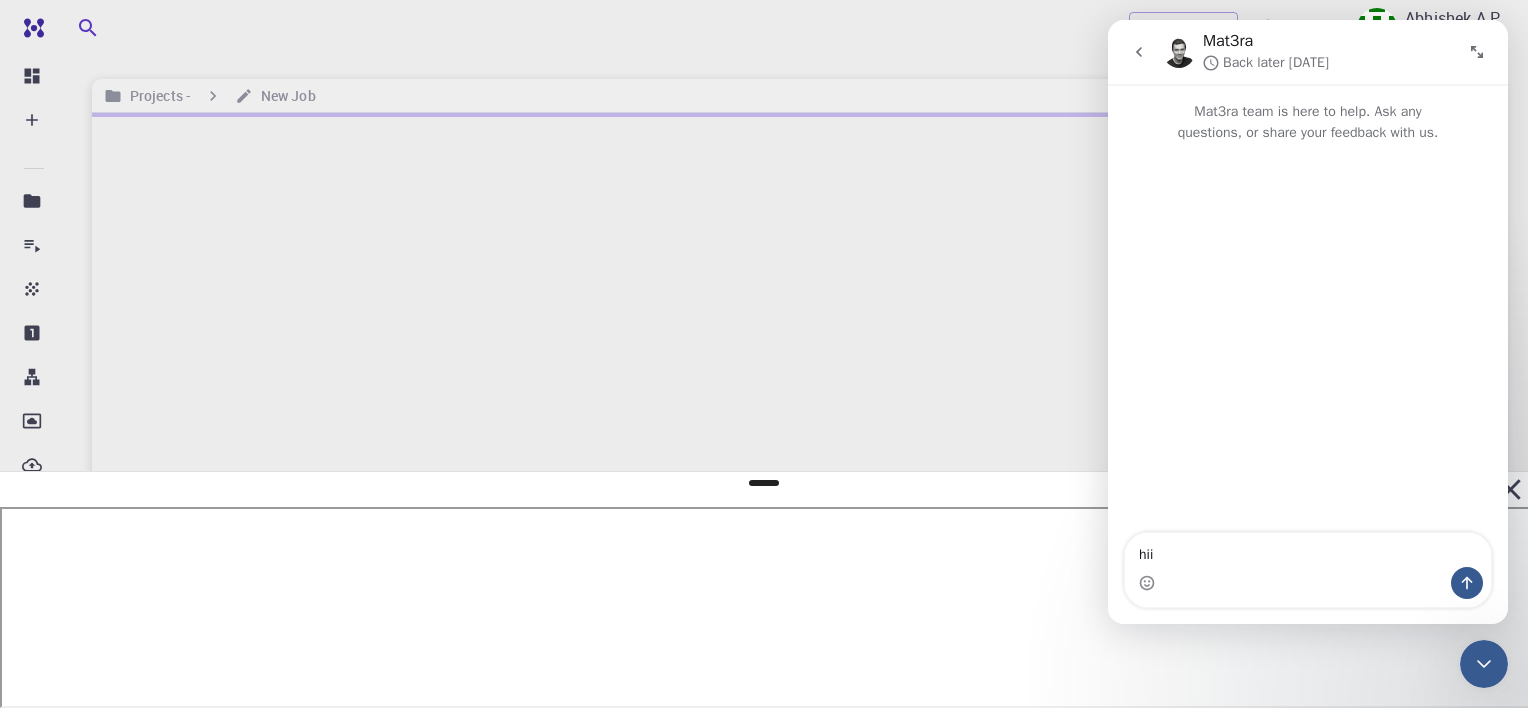 type on "hii" 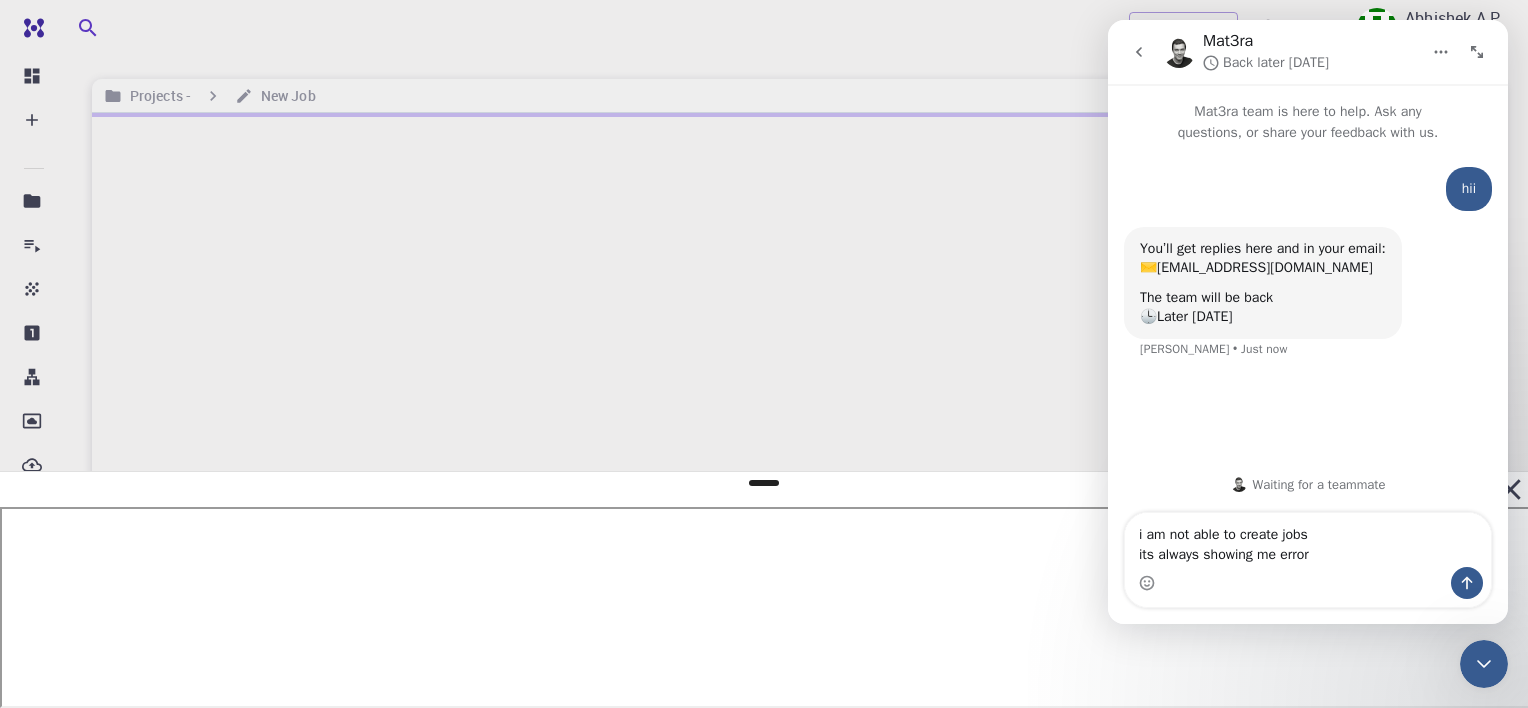 type on "i am not able to create jobs
its always showing me error" 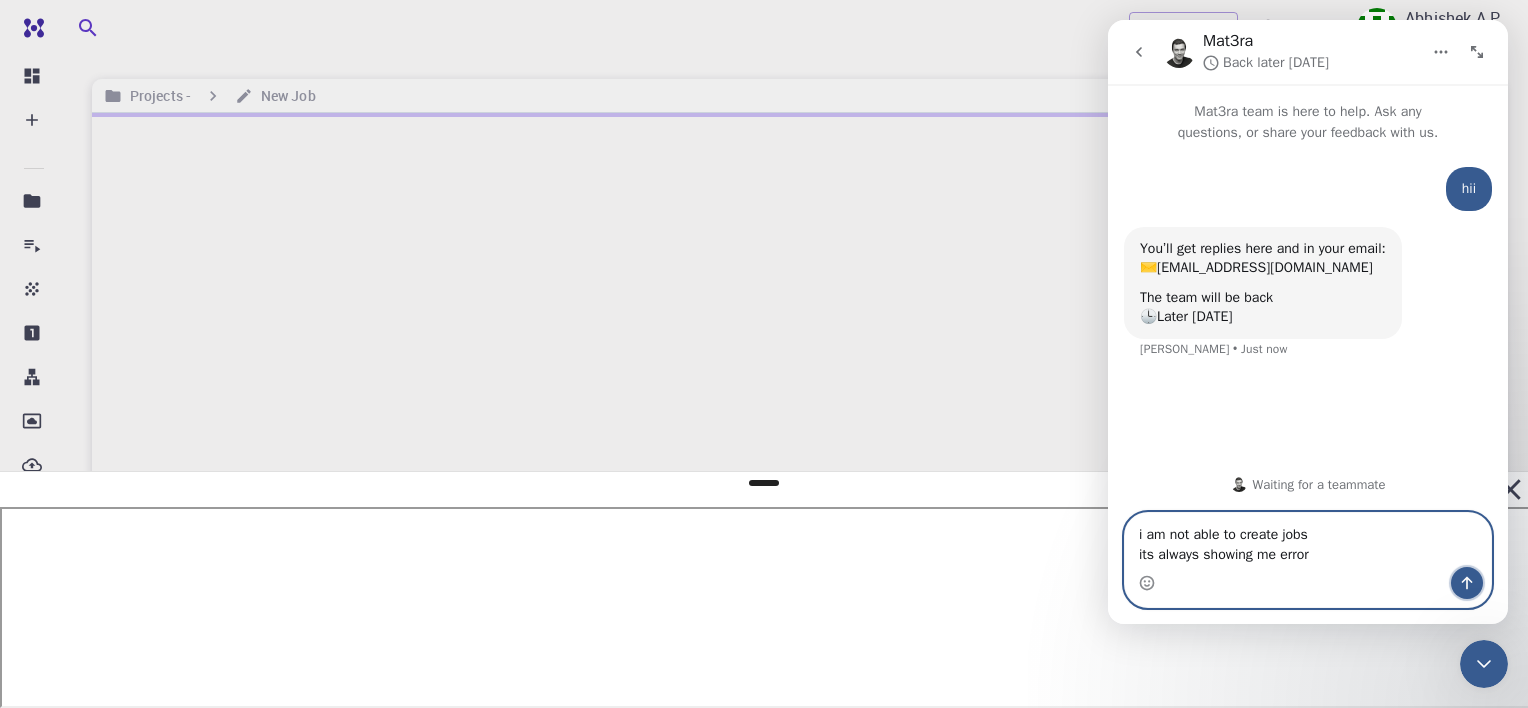 click 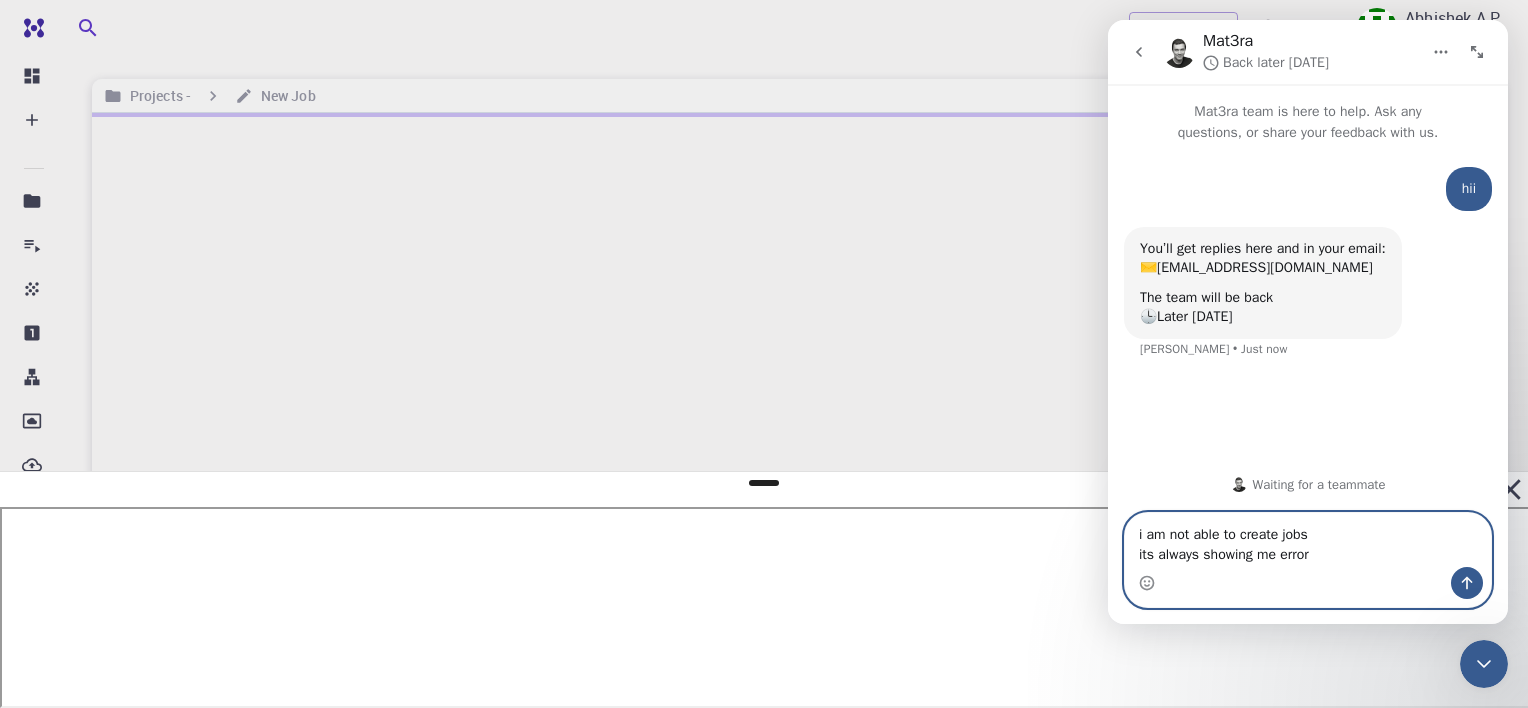 type 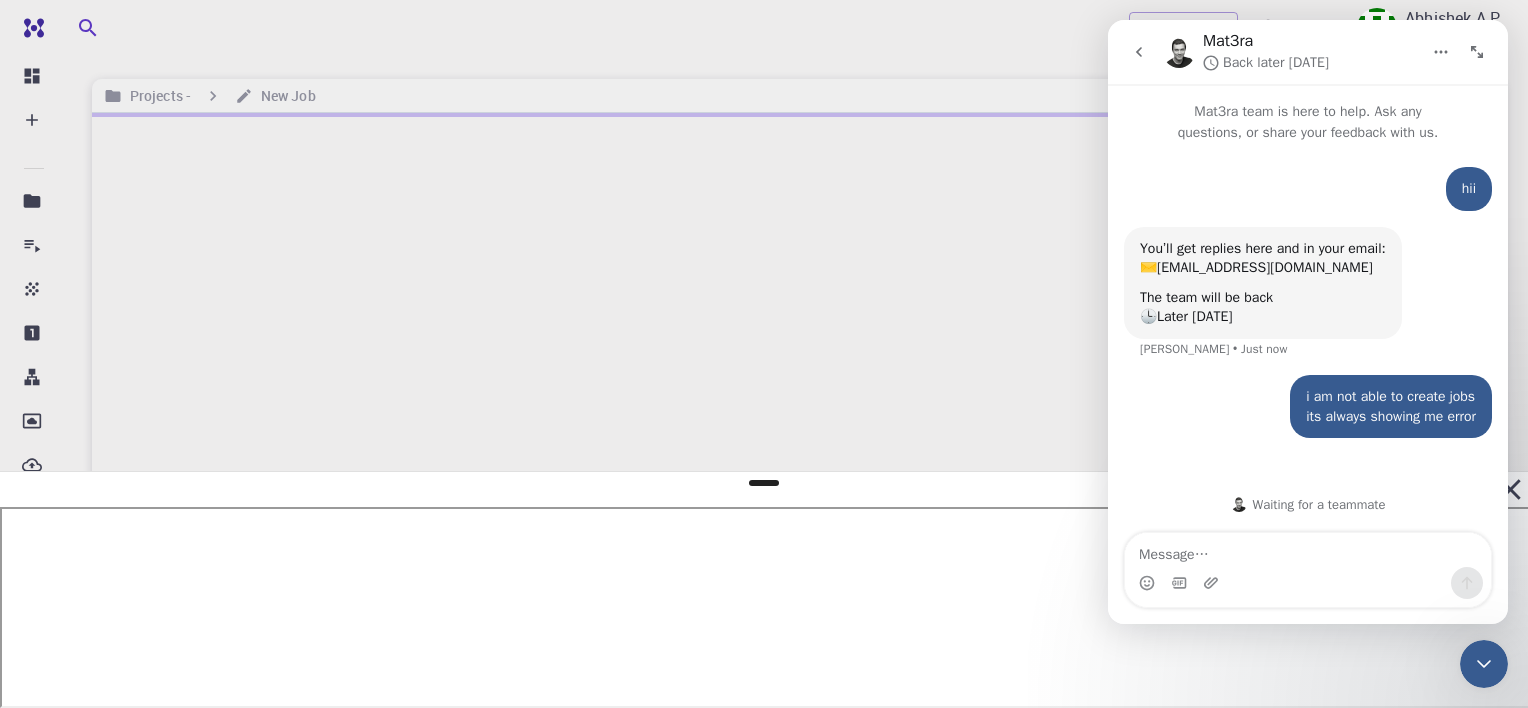click at bounding box center [798, 330] 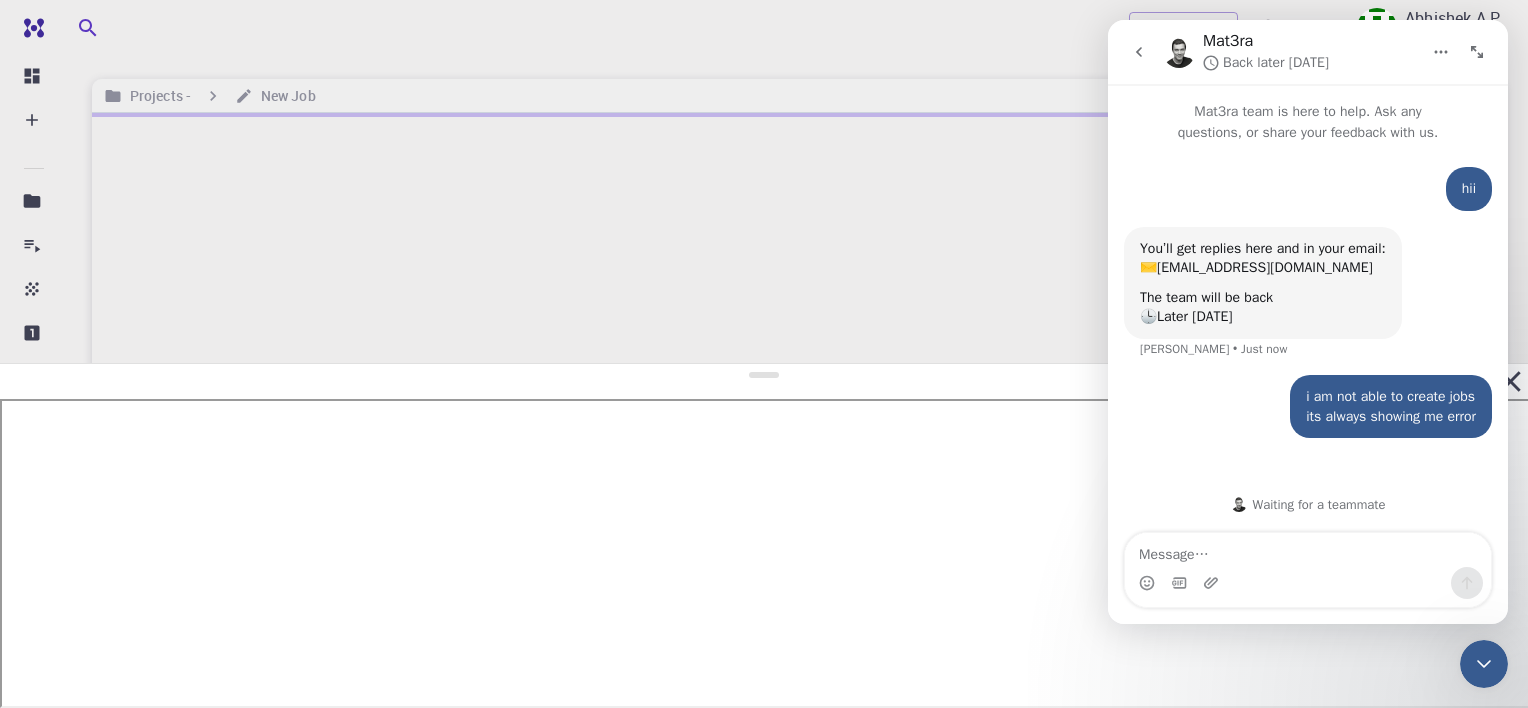 drag, startPoint x: 765, startPoint y: 485, endPoint x: 883, endPoint y: 364, distance: 169.01184 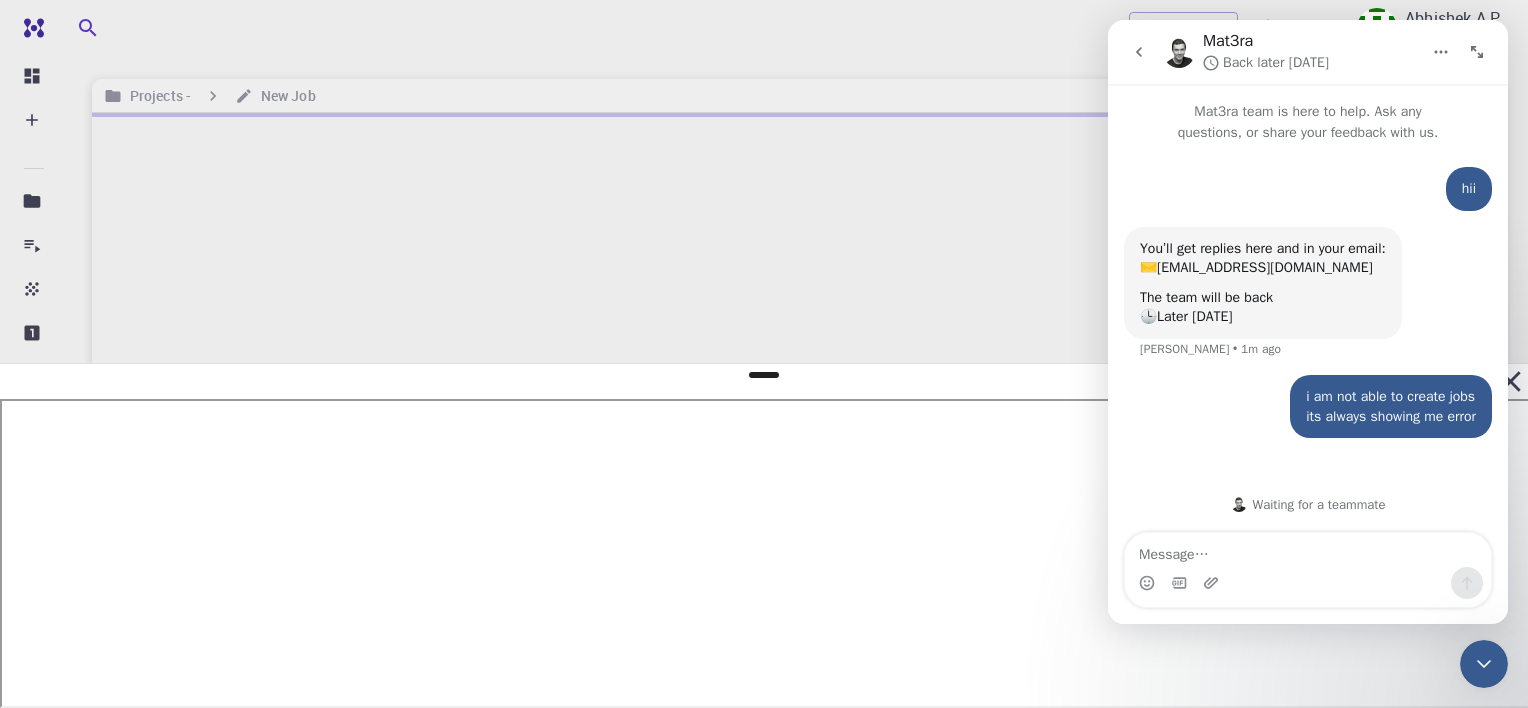 click 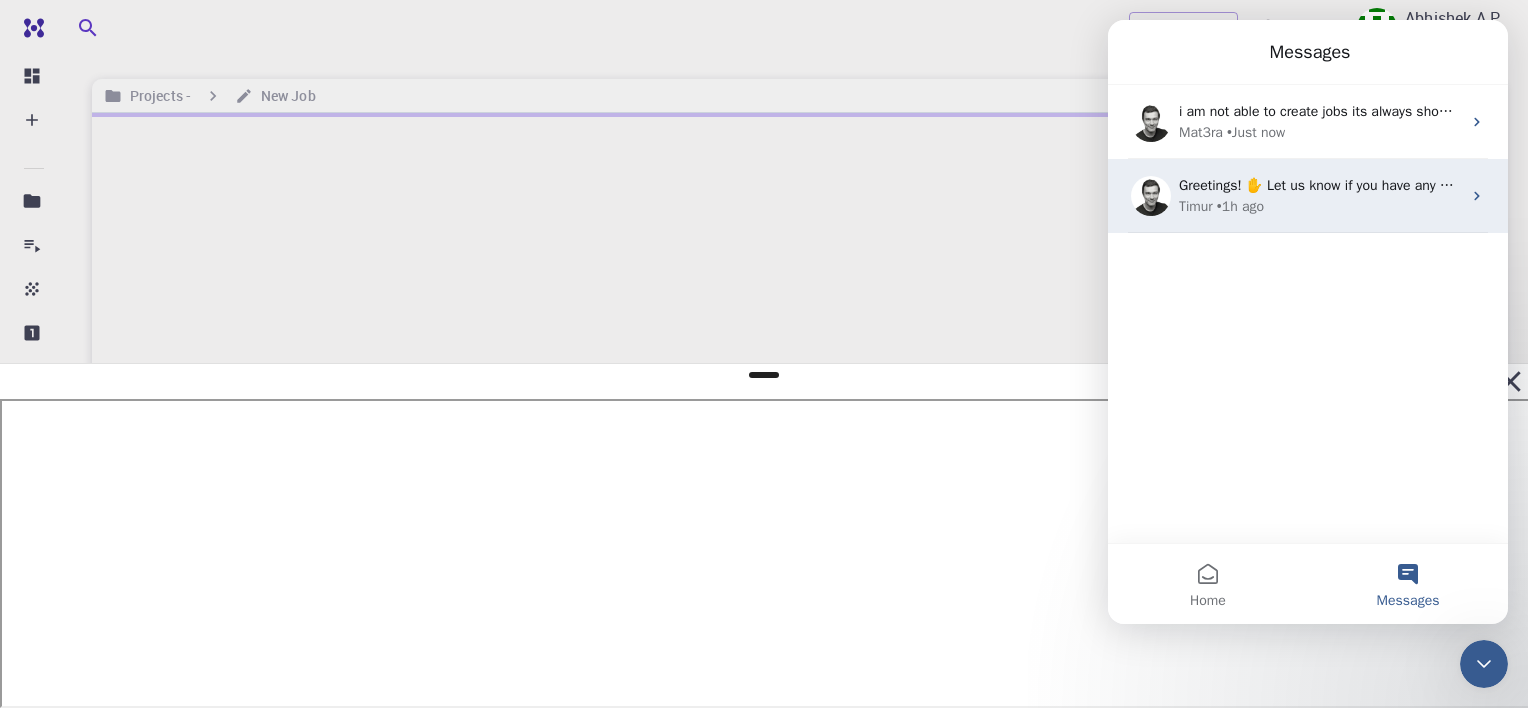 click on "Greetings! ✋ Let us know if you have any questions. We are here to help." at bounding box center [1406, 185] 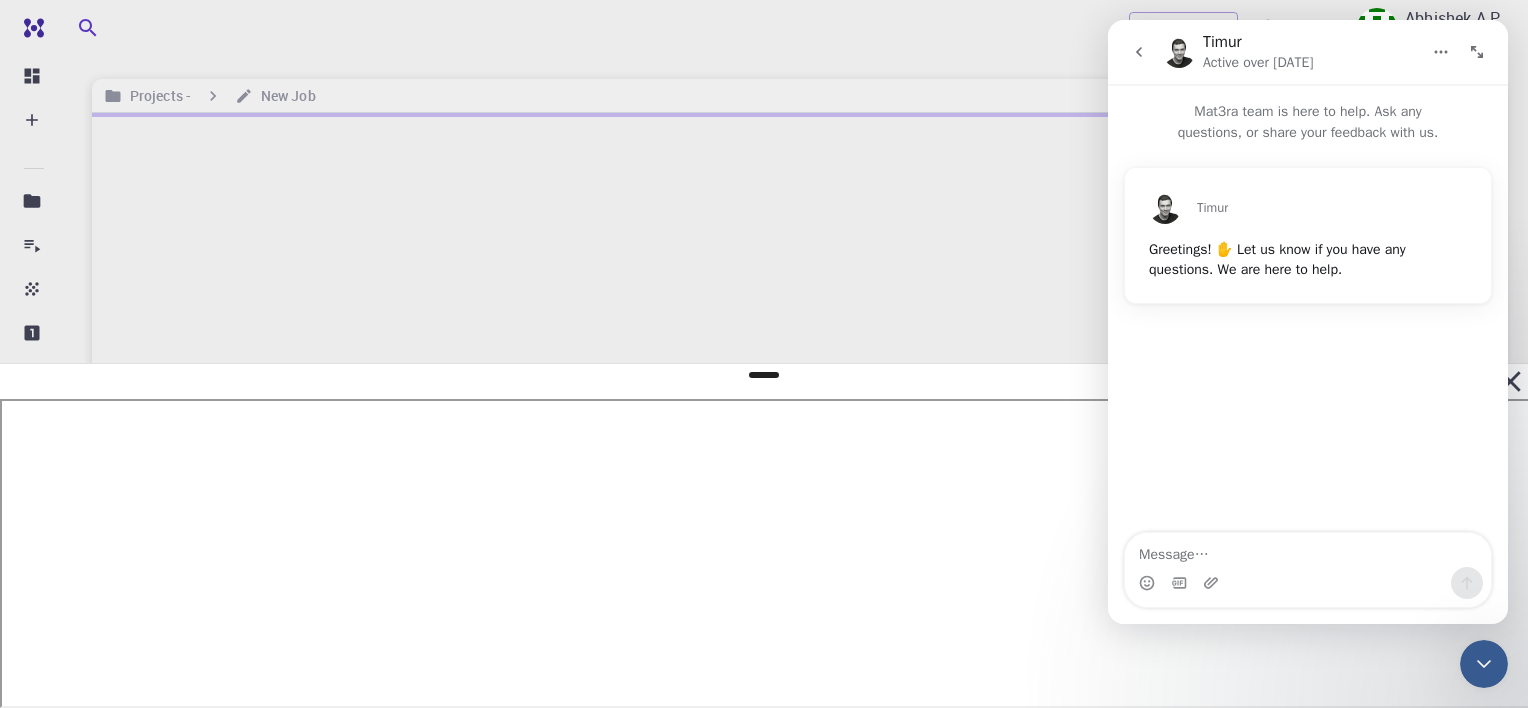 click at bounding box center (1139, 52) 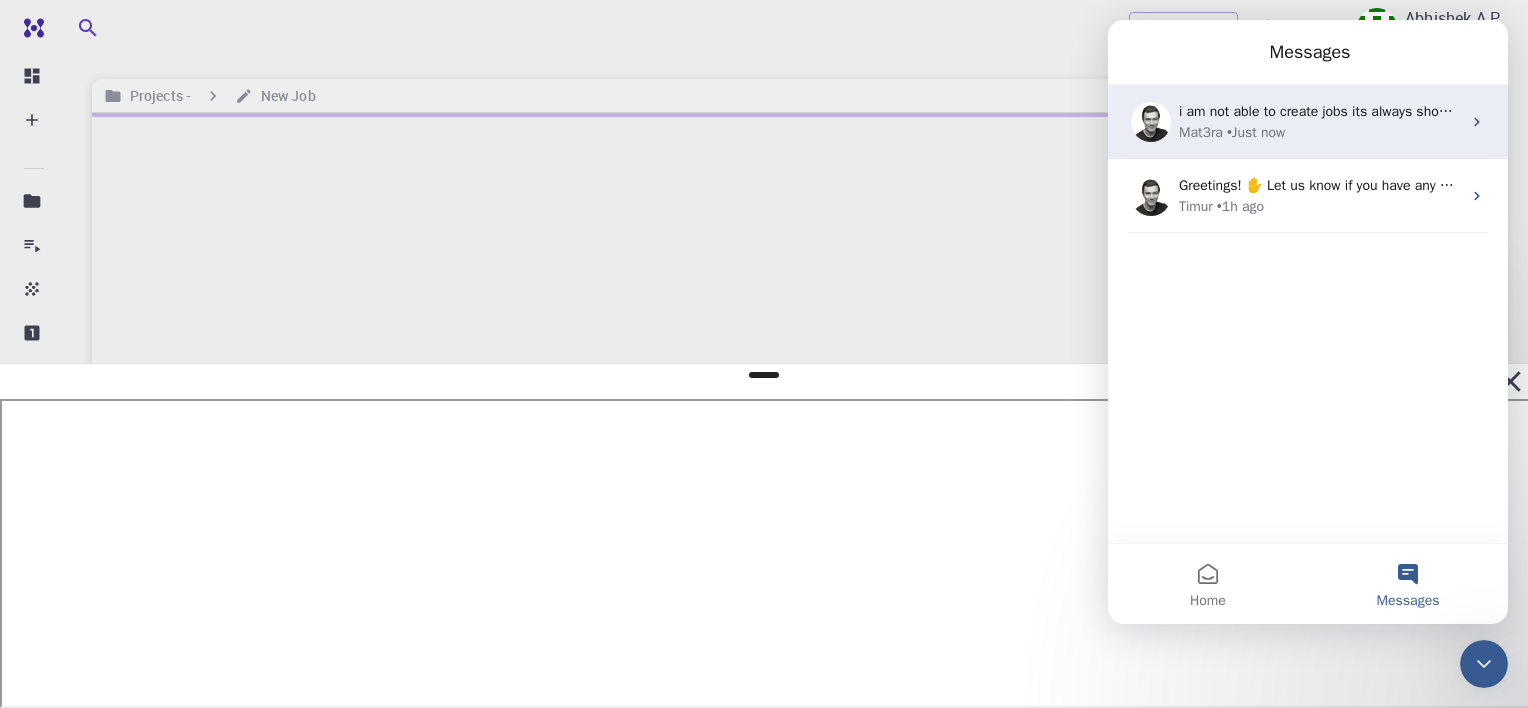 click on "•  Just now" at bounding box center (1256, 132) 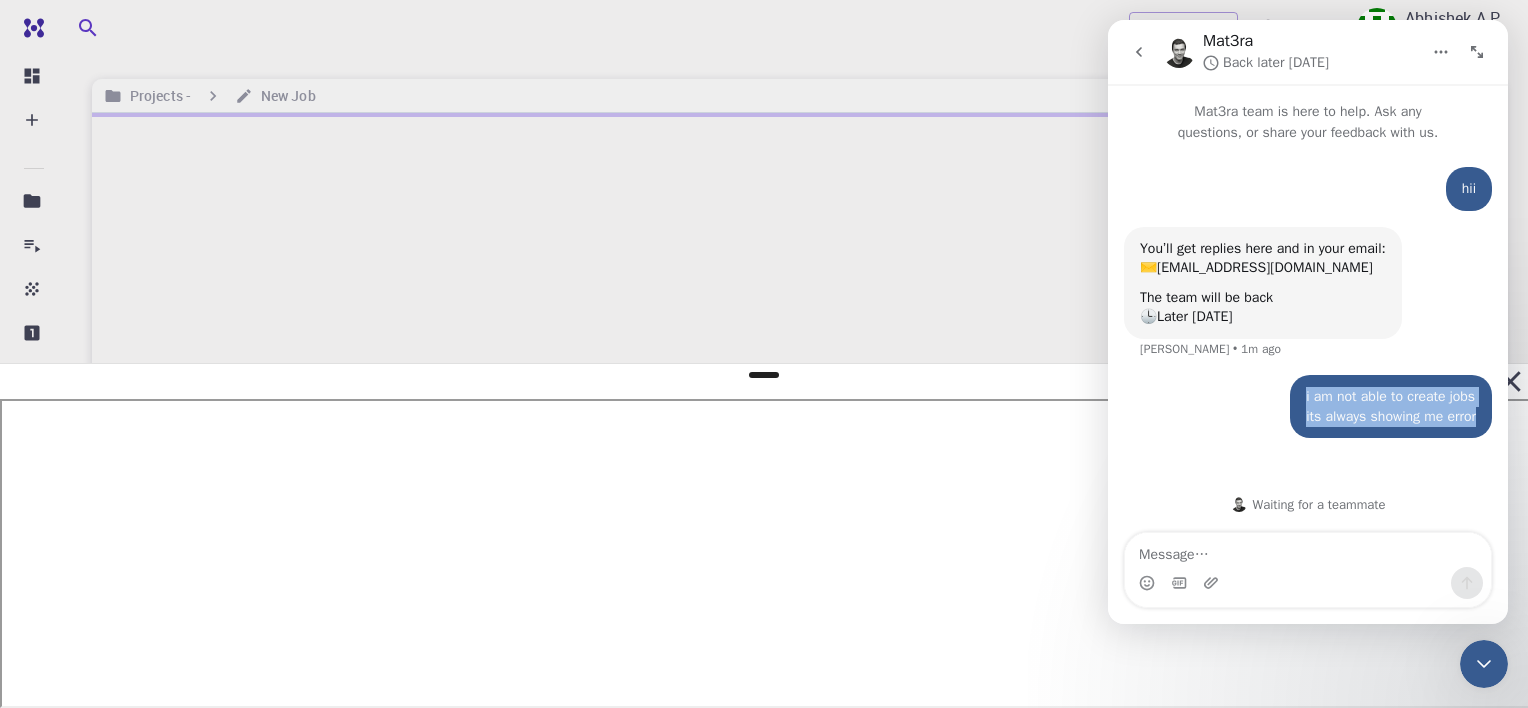 drag, startPoint x: 1300, startPoint y: 390, endPoint x: 1473, endPoint y: 418, distance: 175.25125 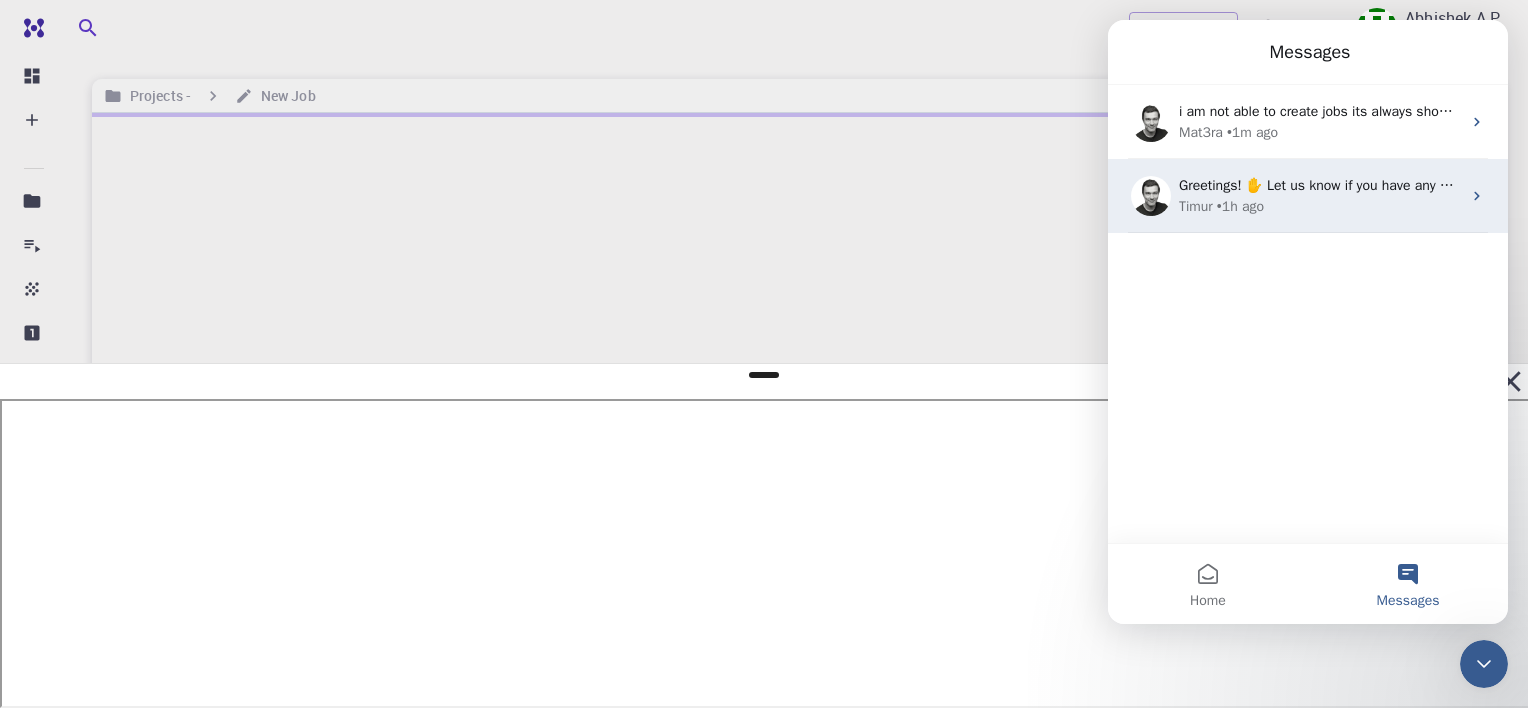 click on "Greetings! ✋ Let us know if you have any questions. We are here to help." at bounding box center (1406, 185) 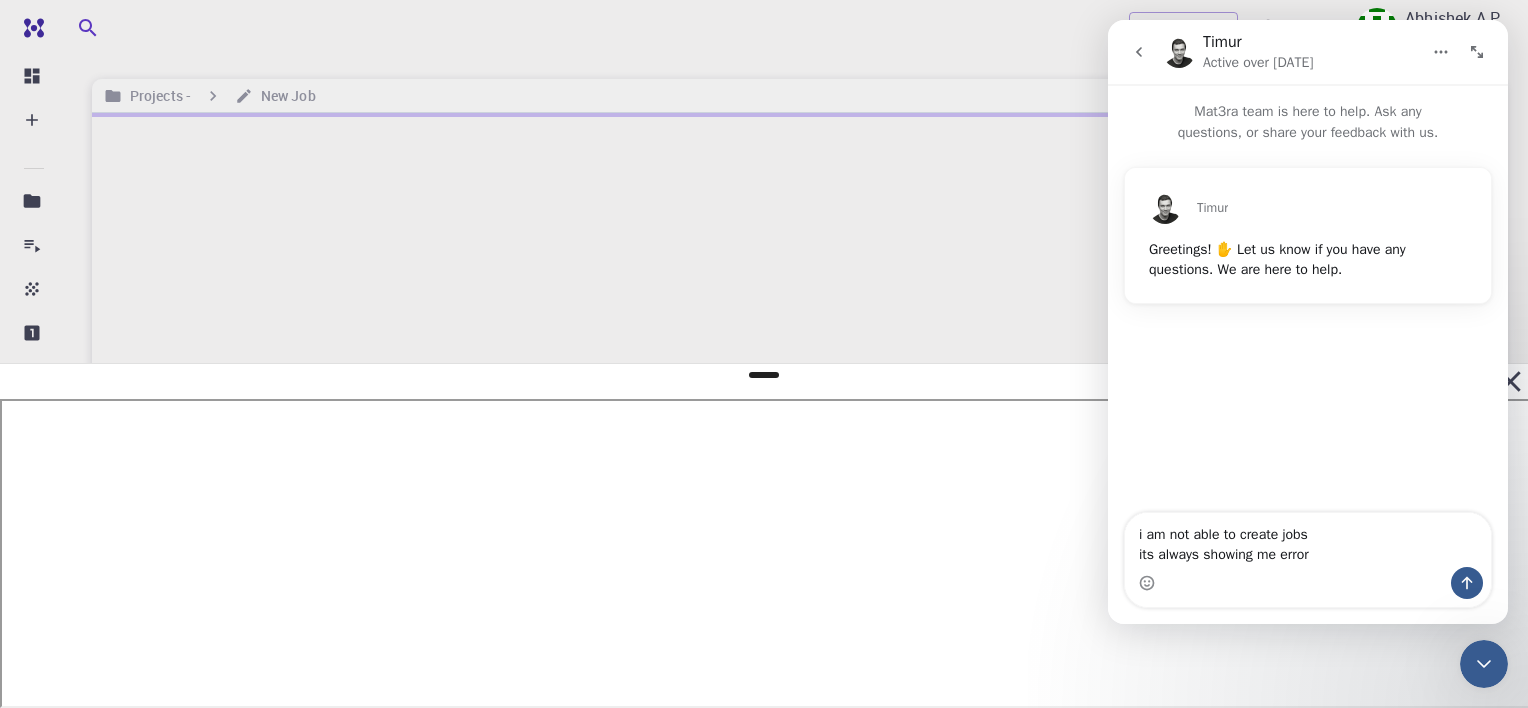 type on "i am not able to create jobs
its always showing me error" 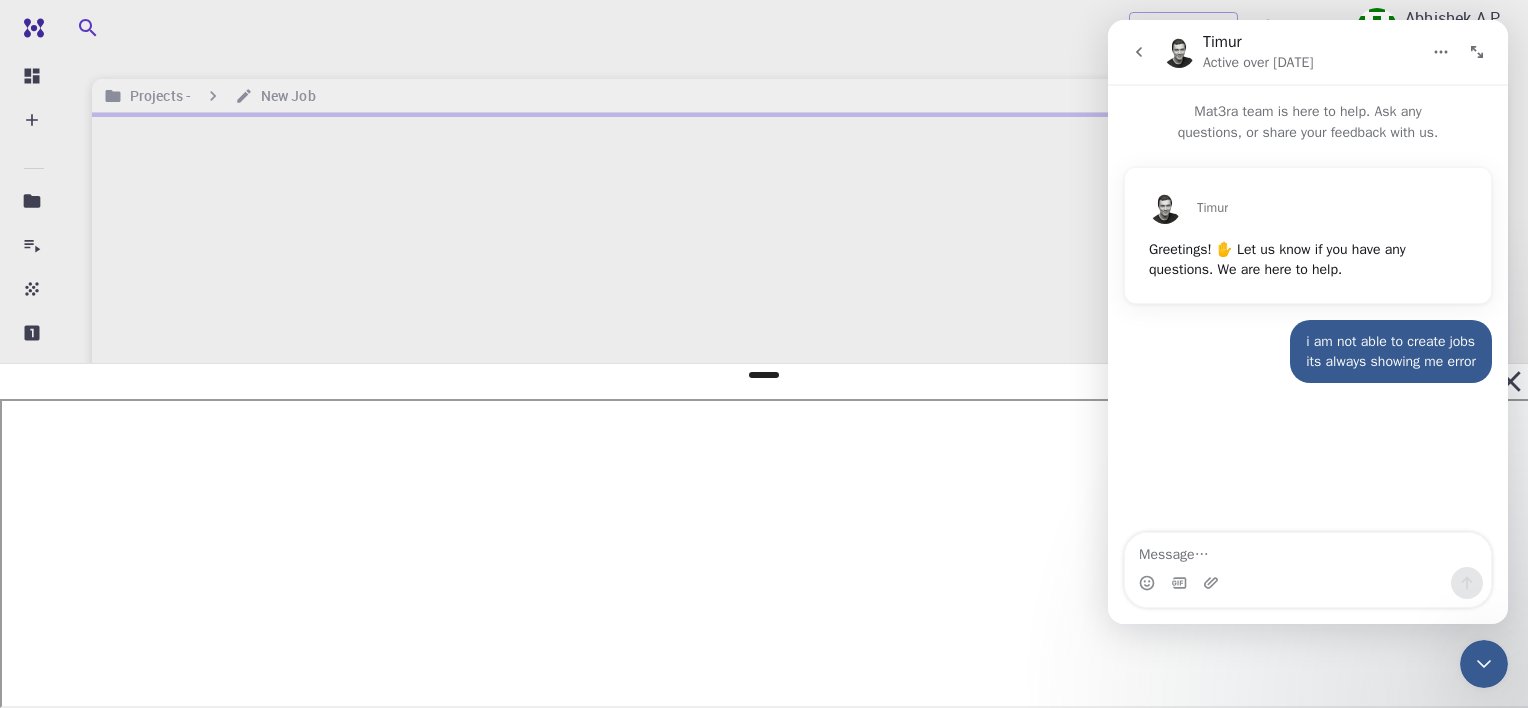 click at bounding box center (798, 330) 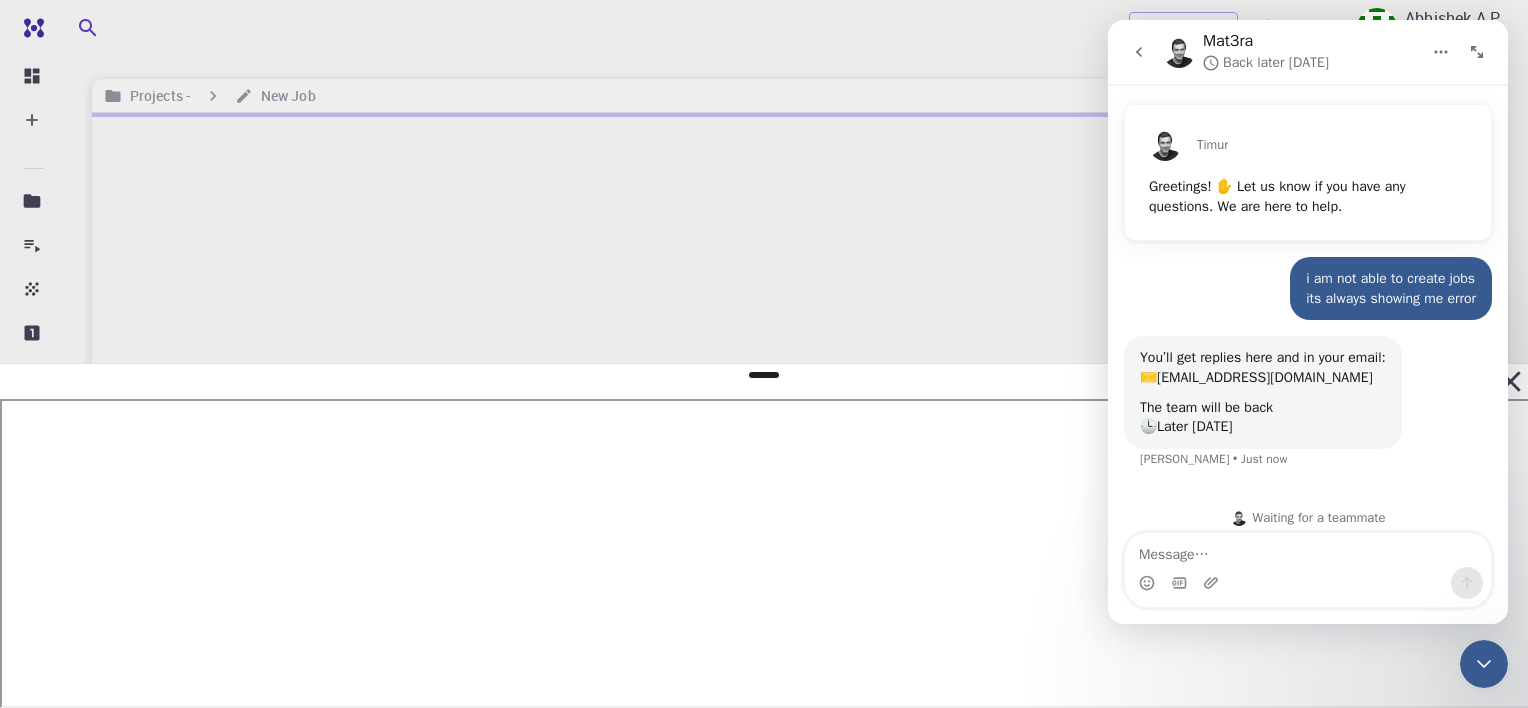 scroll, scrollTop: 75, scrollLeft: 0, axis: vertical 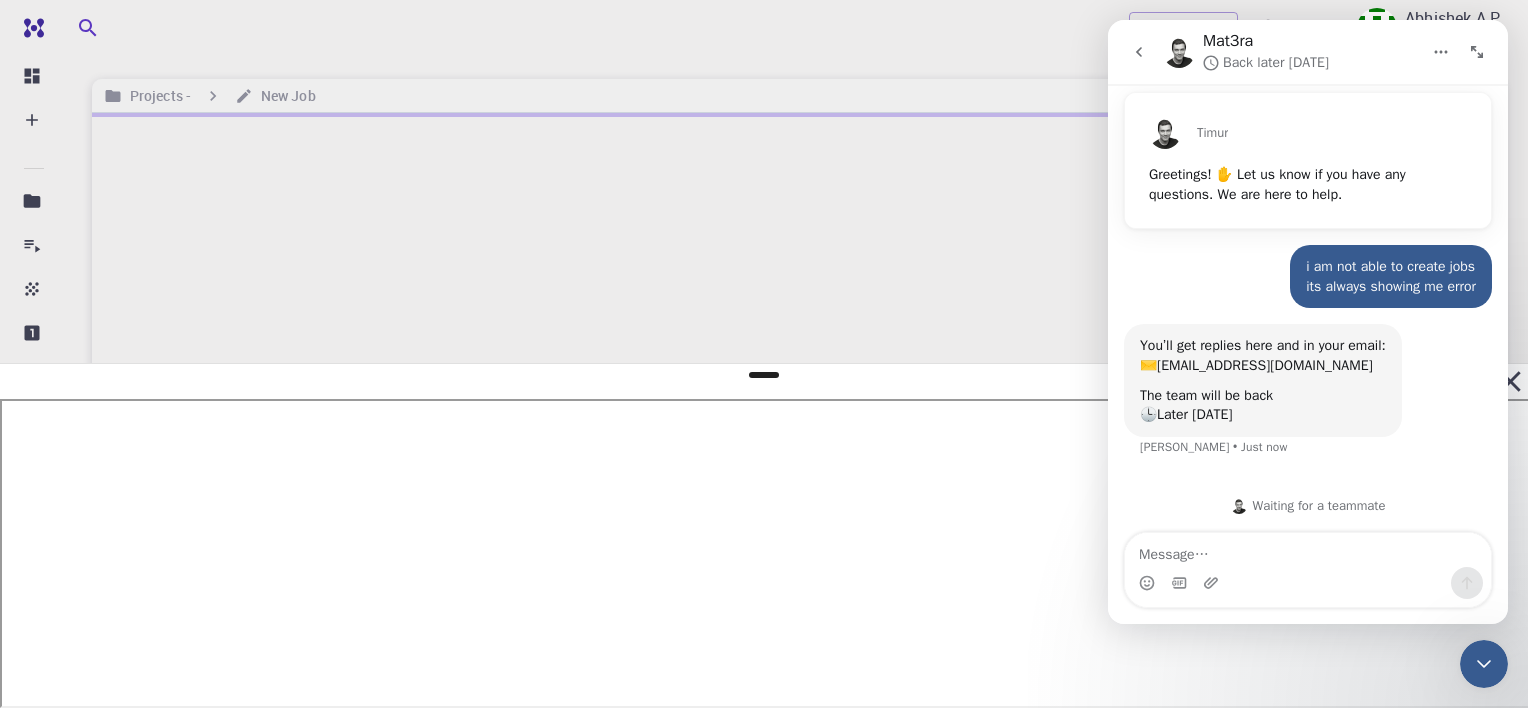 click at bounding box center [798, 330] 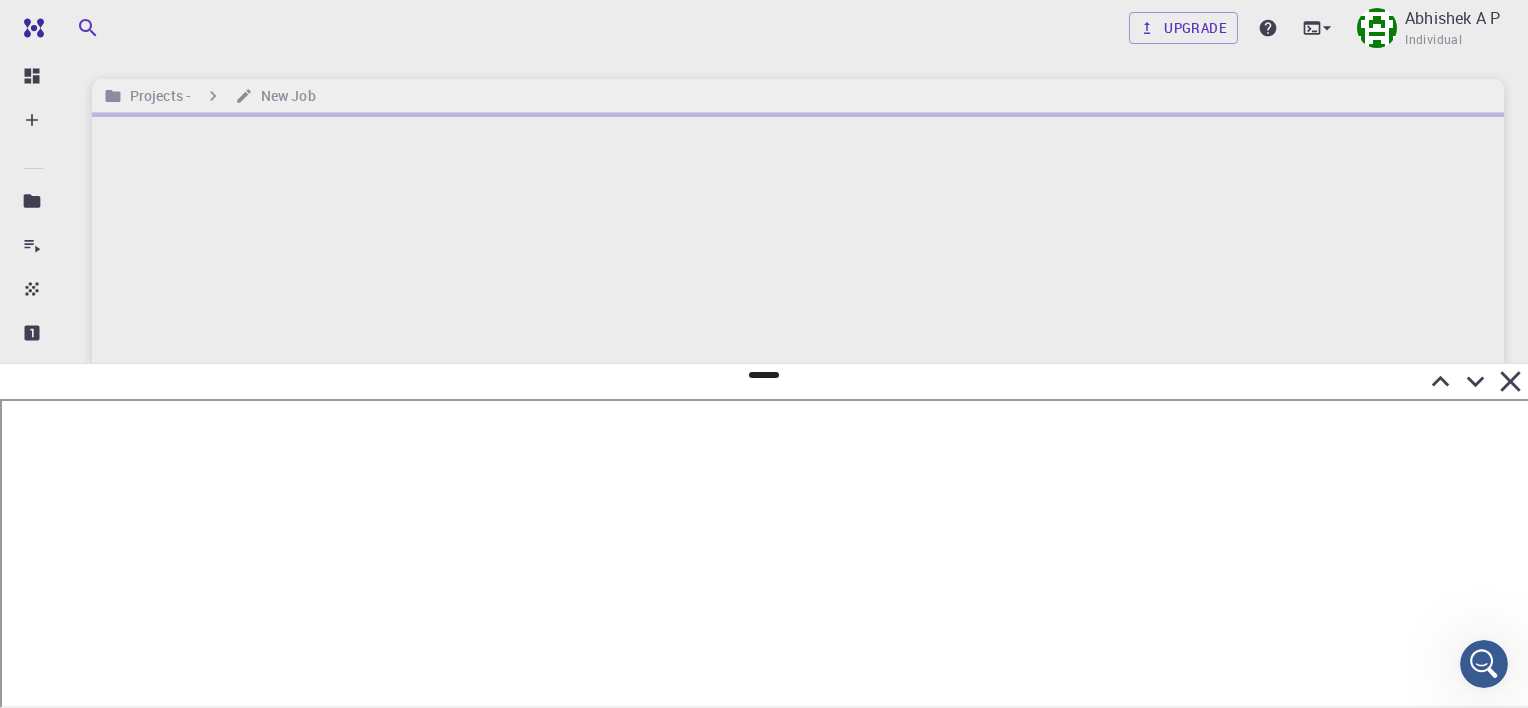 scroll, scrollTop: 0, scrollLeft: 0, axis: both 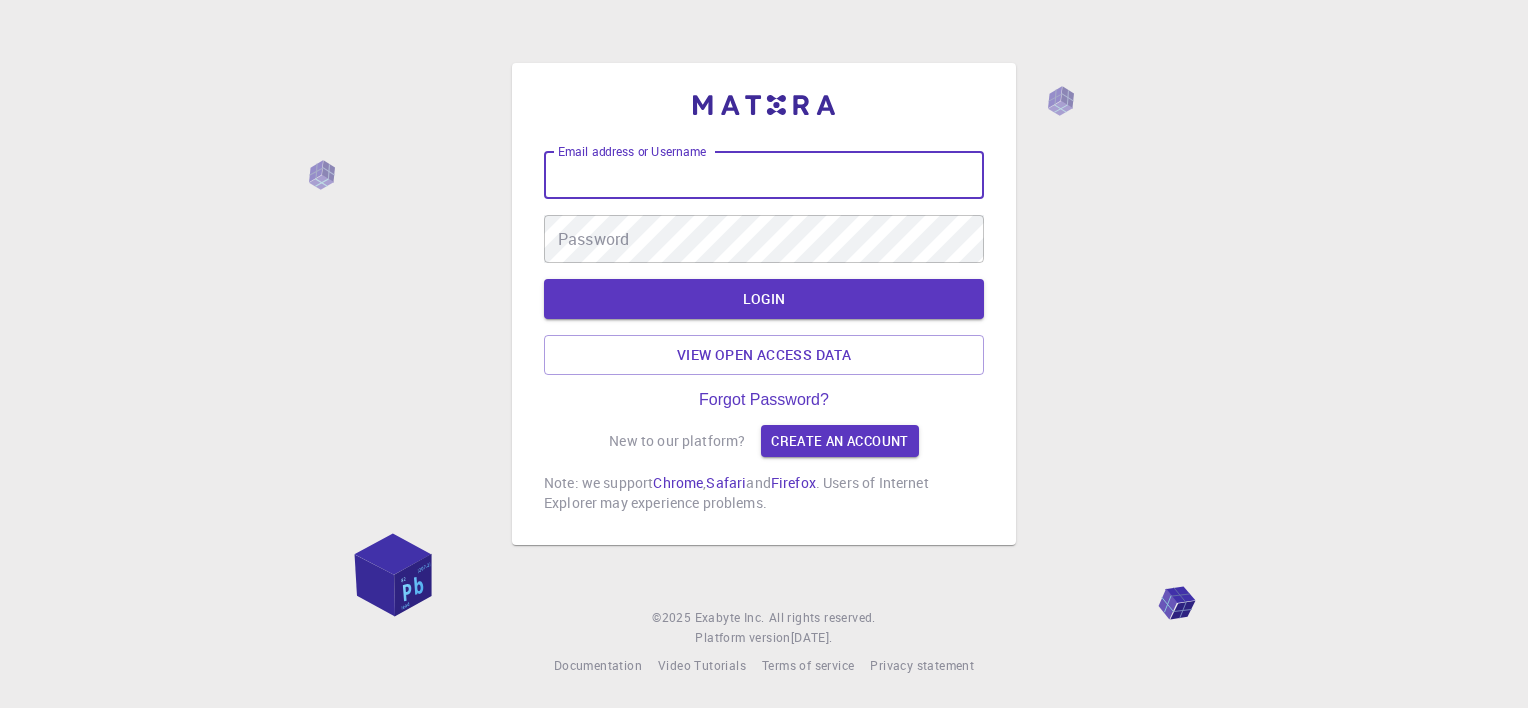 click on "Email address or Username" at bounding box center (764, 175) 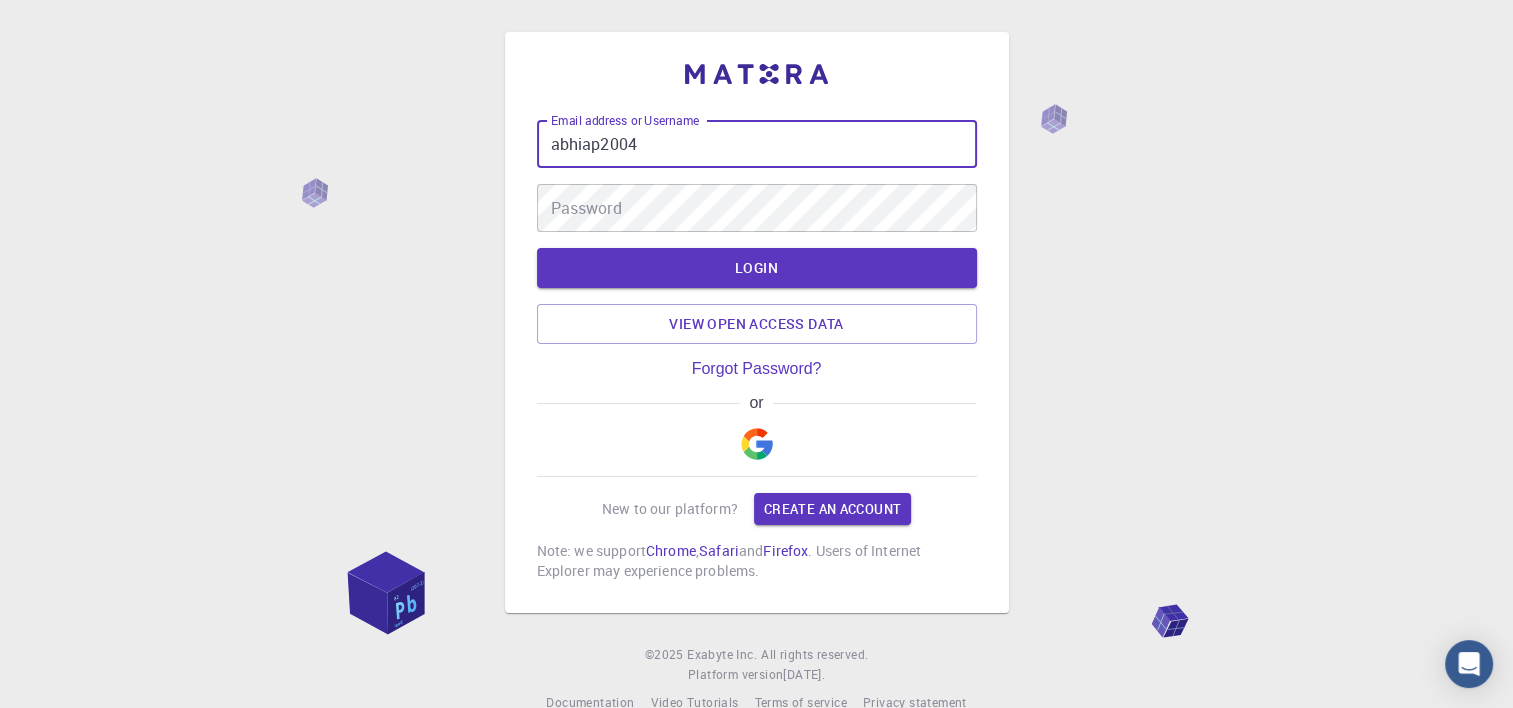 type on "abhiap2004" 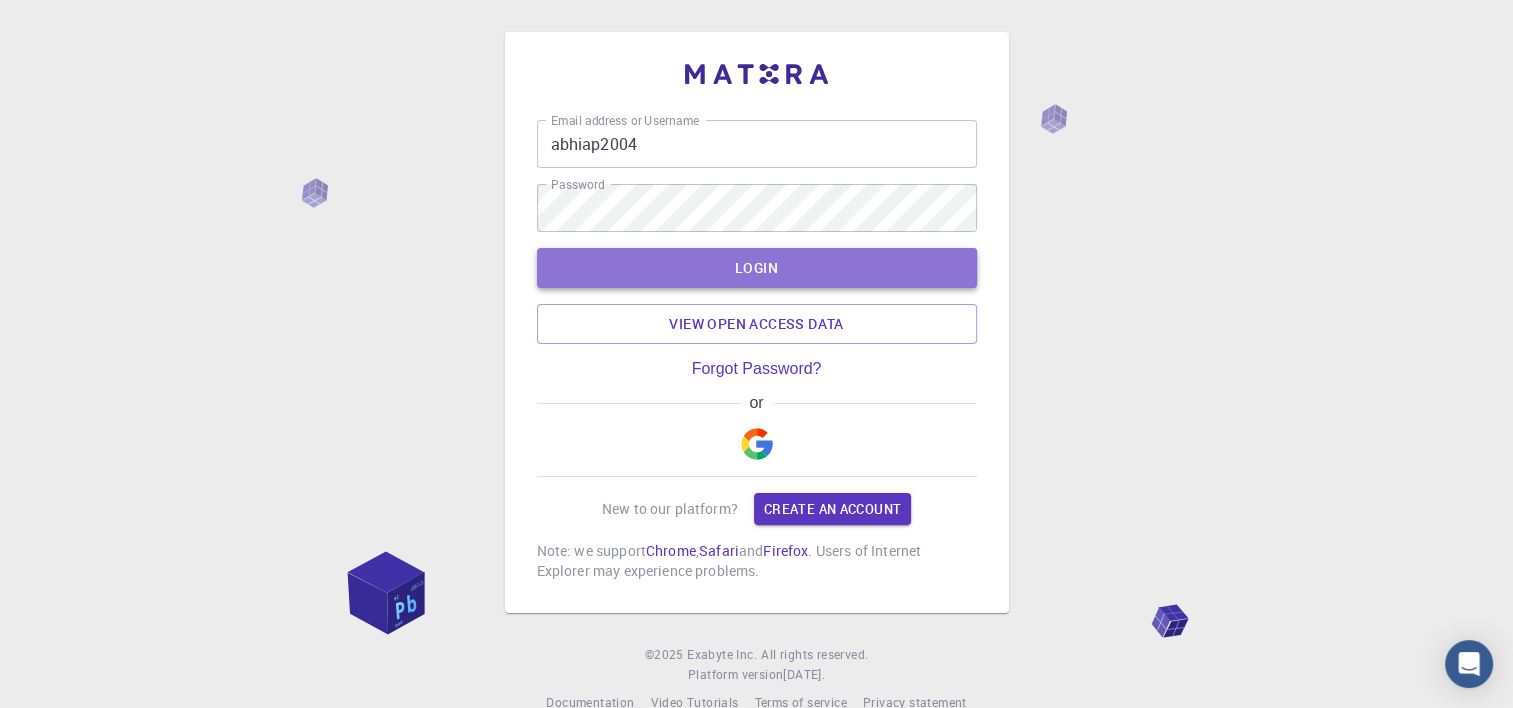 click on "LOGIN" at bounding box center (757, 268) 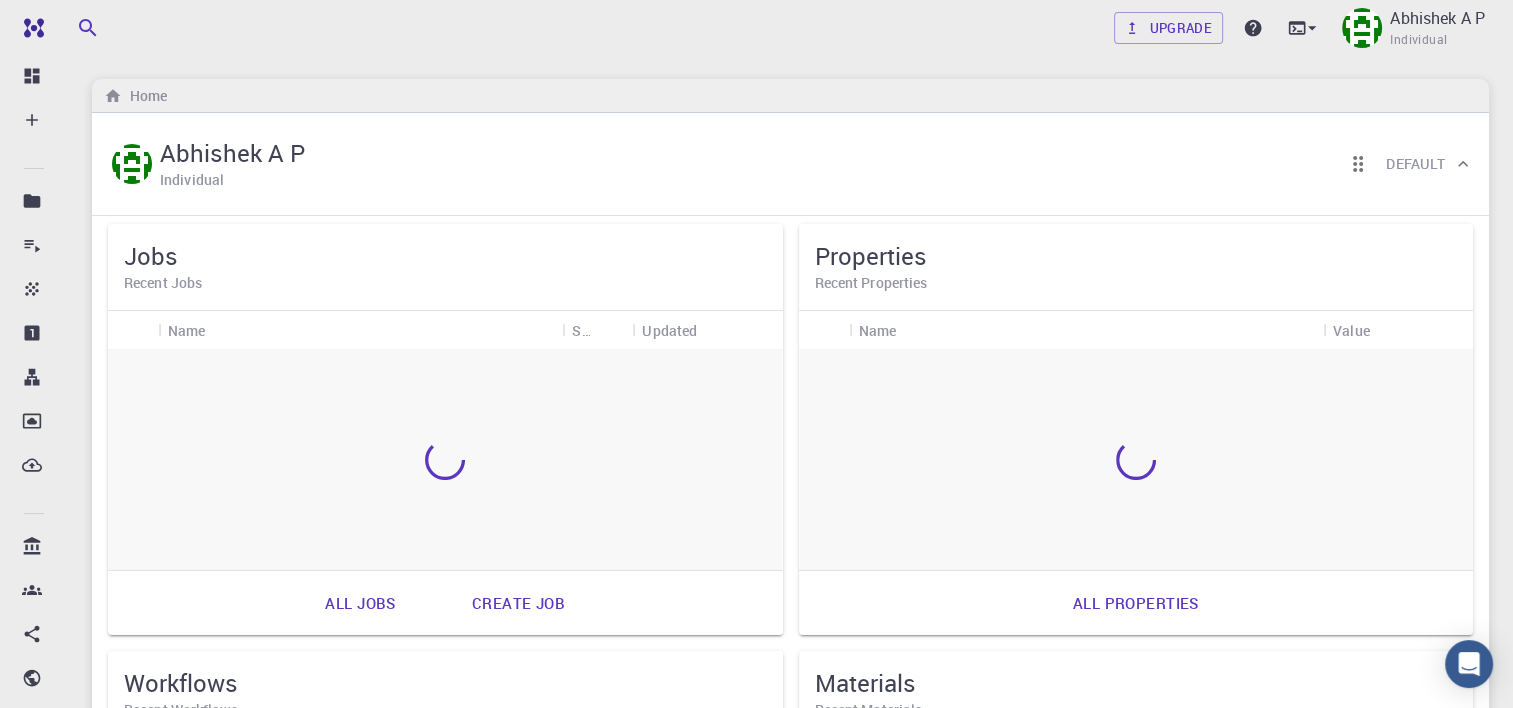 scroll, scrollTop: 0, scrollLeft: 0, axis: both 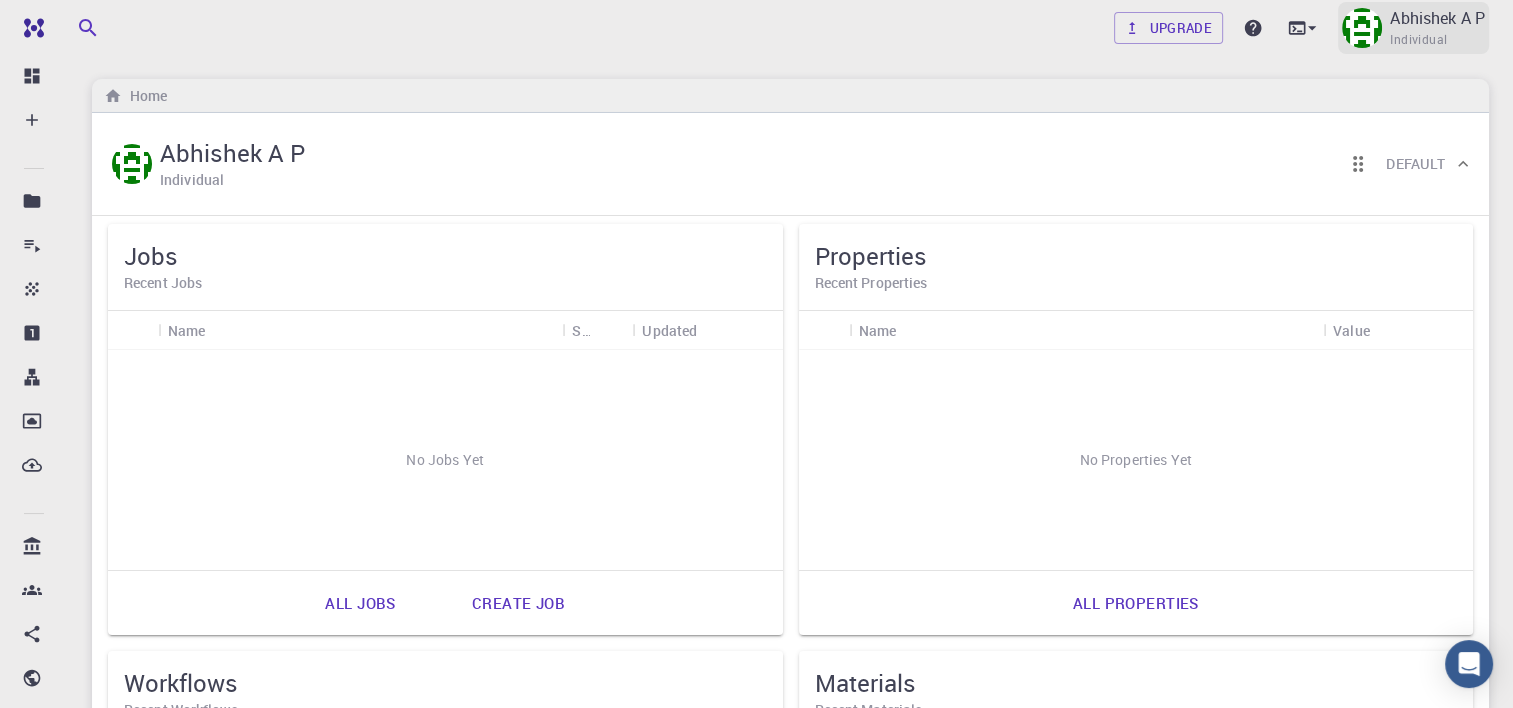 click on "Abhishek A P" at bounding box center (1437, 18) 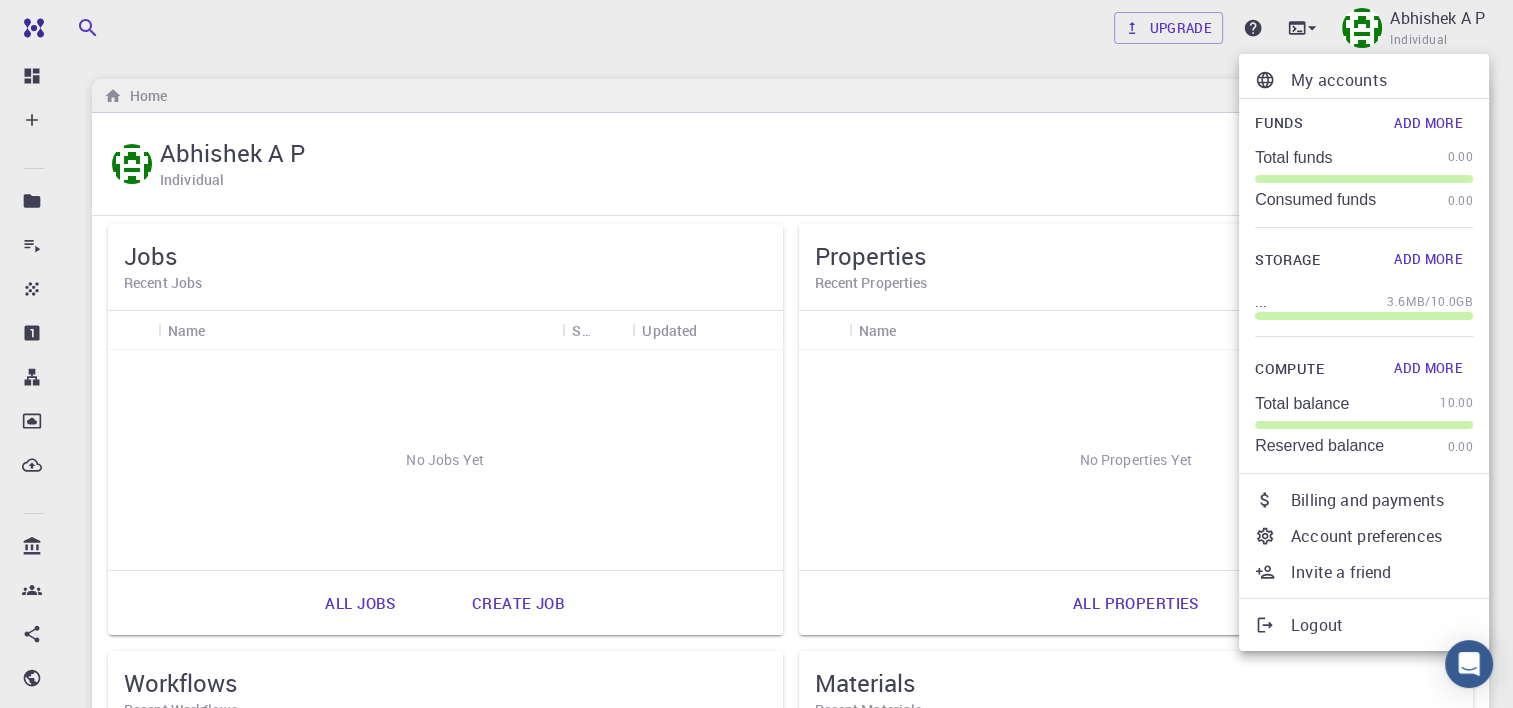click at bounding box center [756, 354] 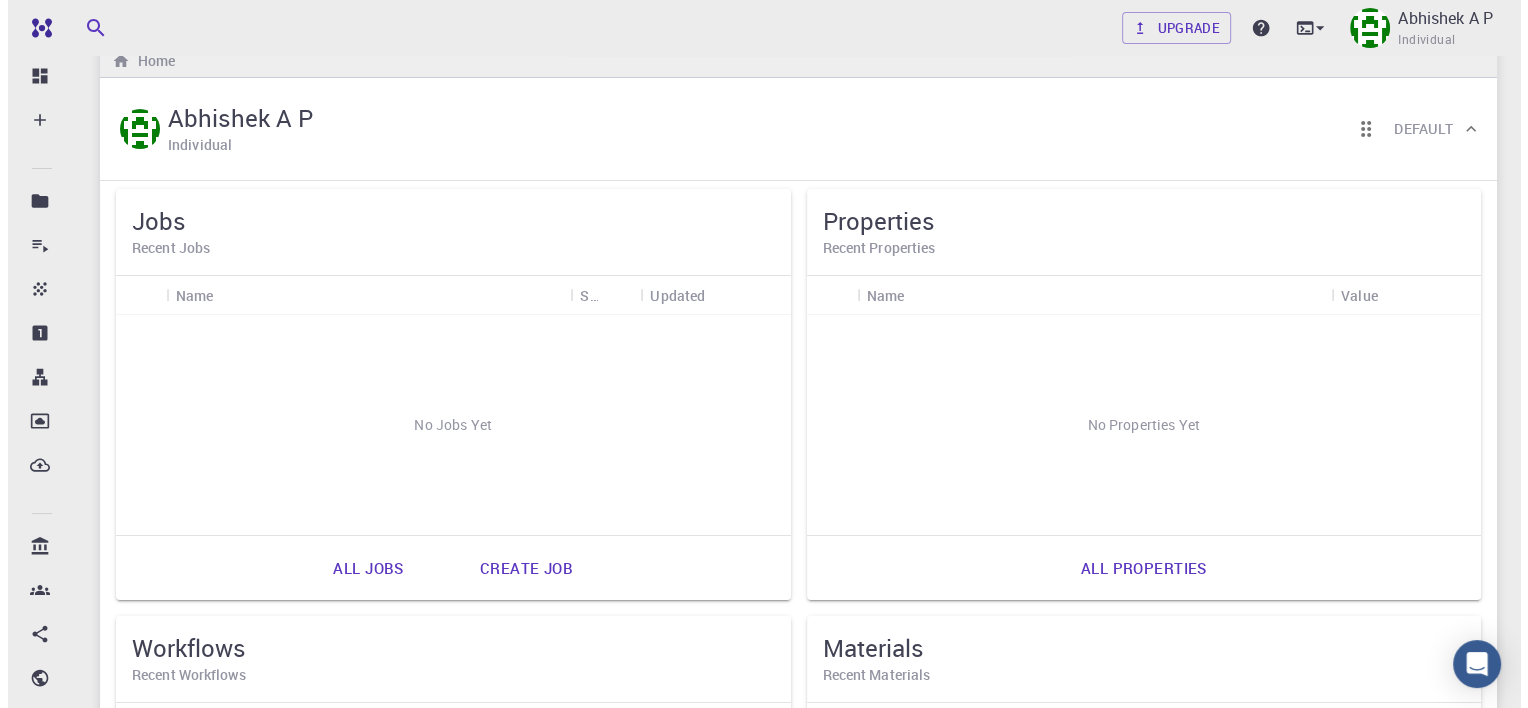 scroll, scrollTop: 0, scrollLeft: 0, axis: both 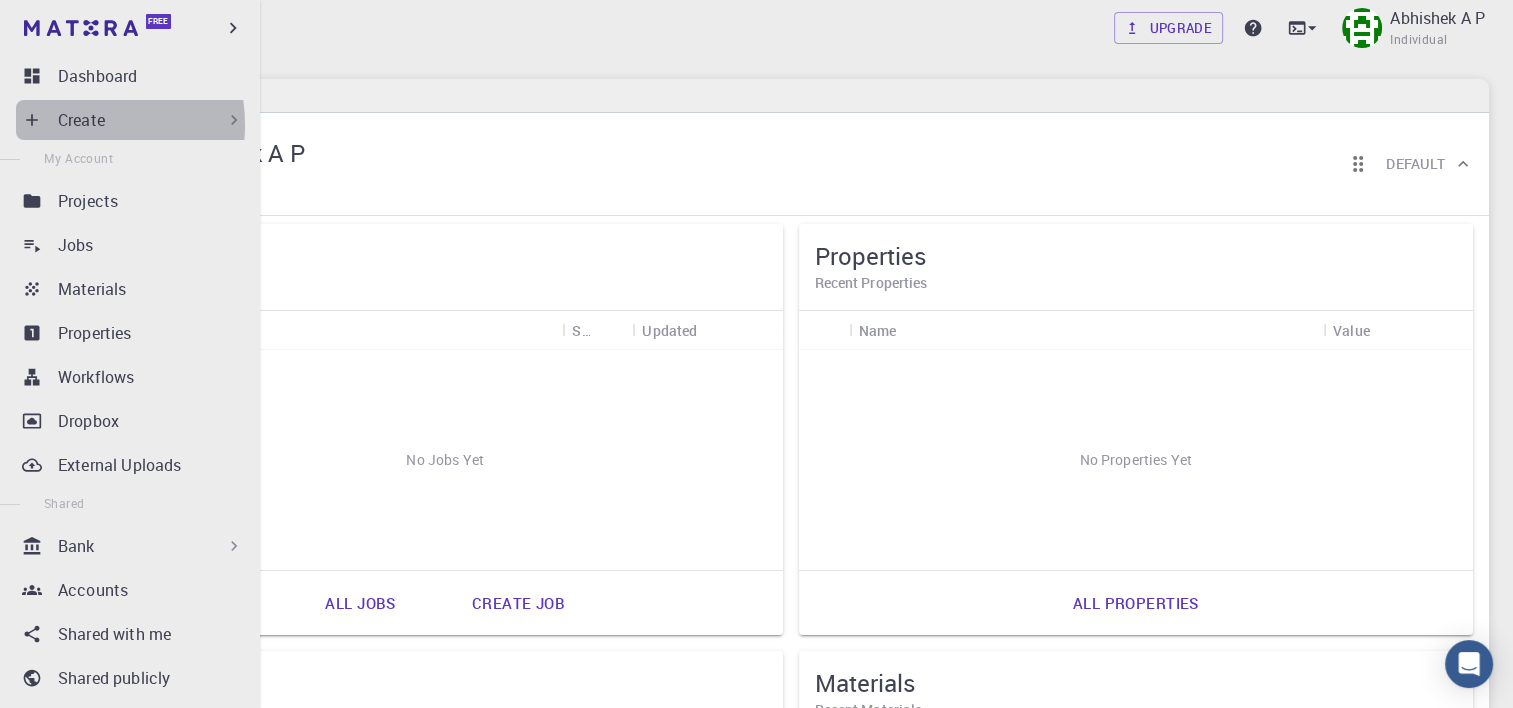 click on "Create" at bounding box center [81, 120] 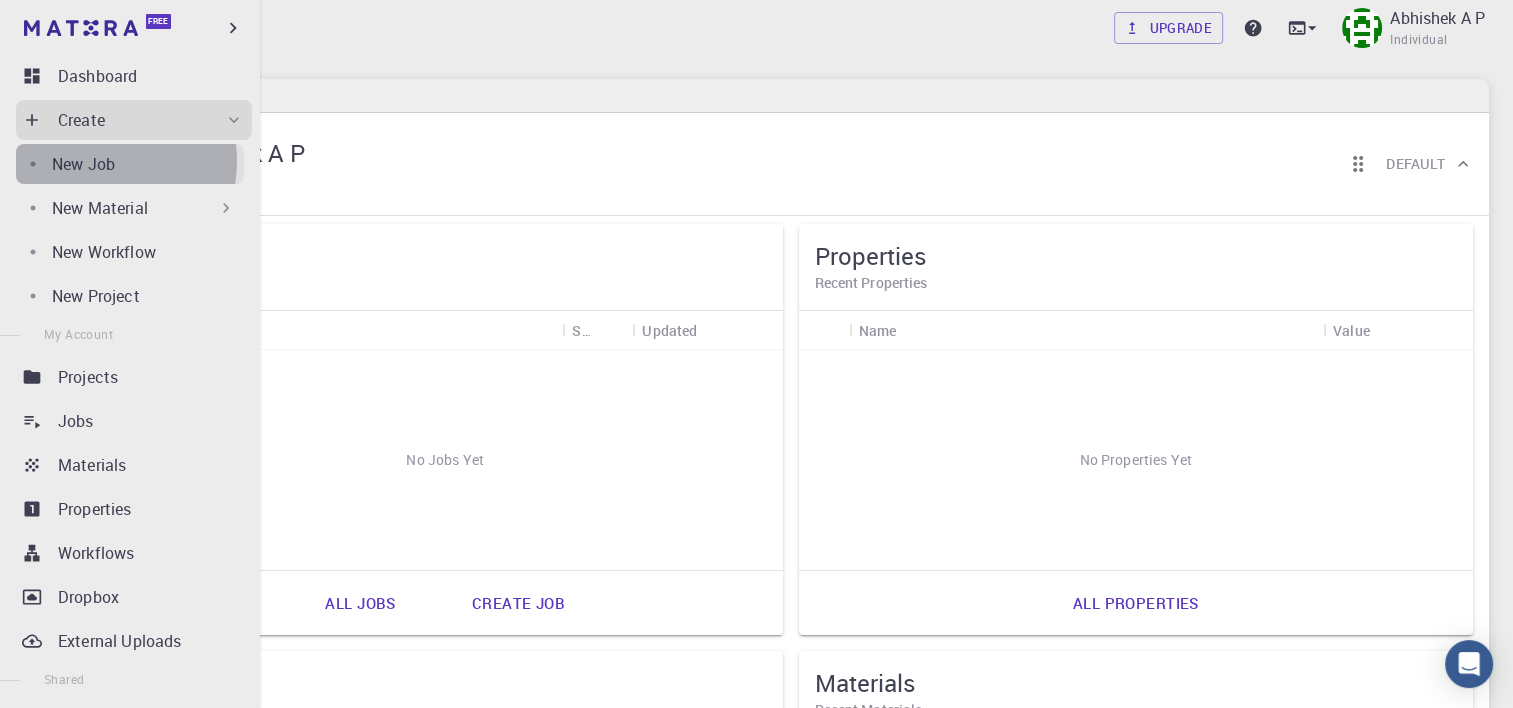 click on "New Job" at bounding box center [83, 164] 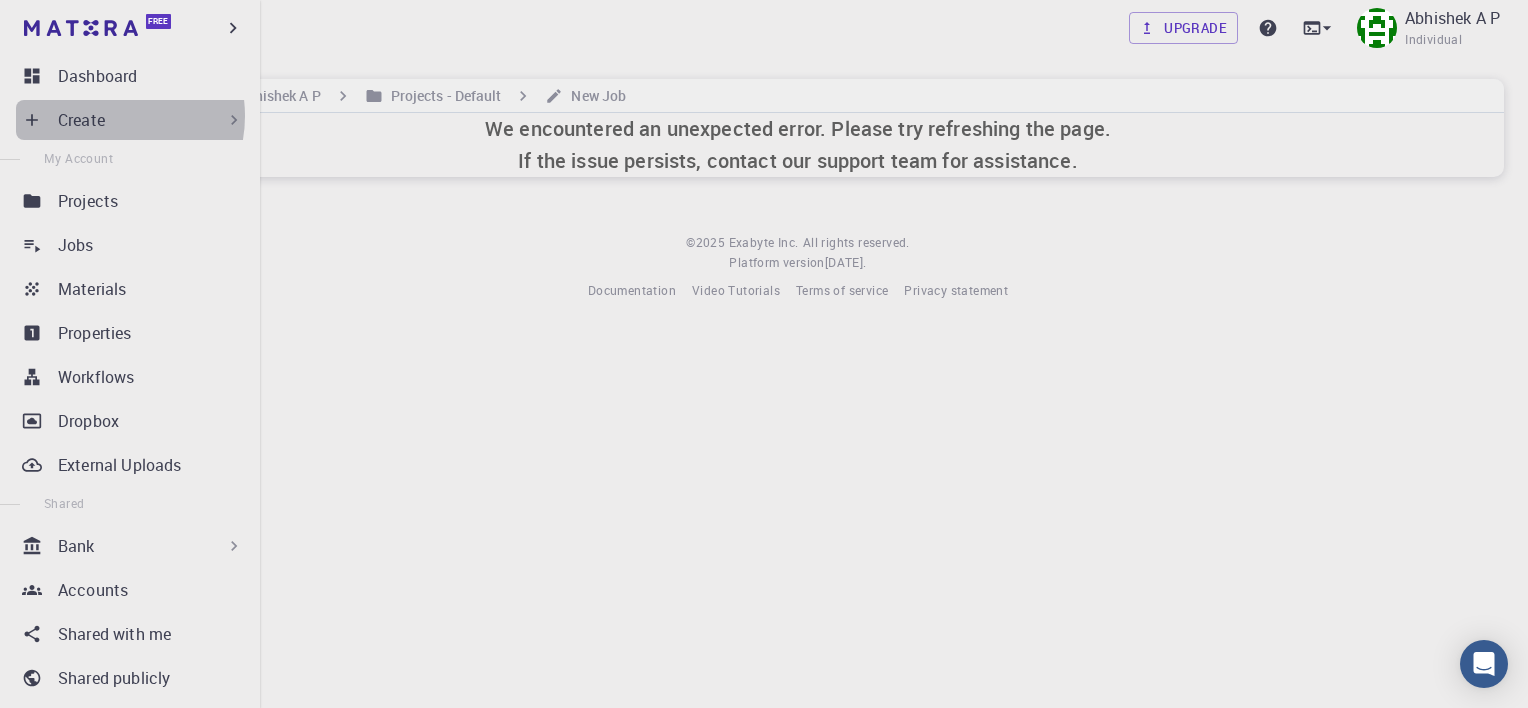 click on "Create" at bounding box center [81, 120] 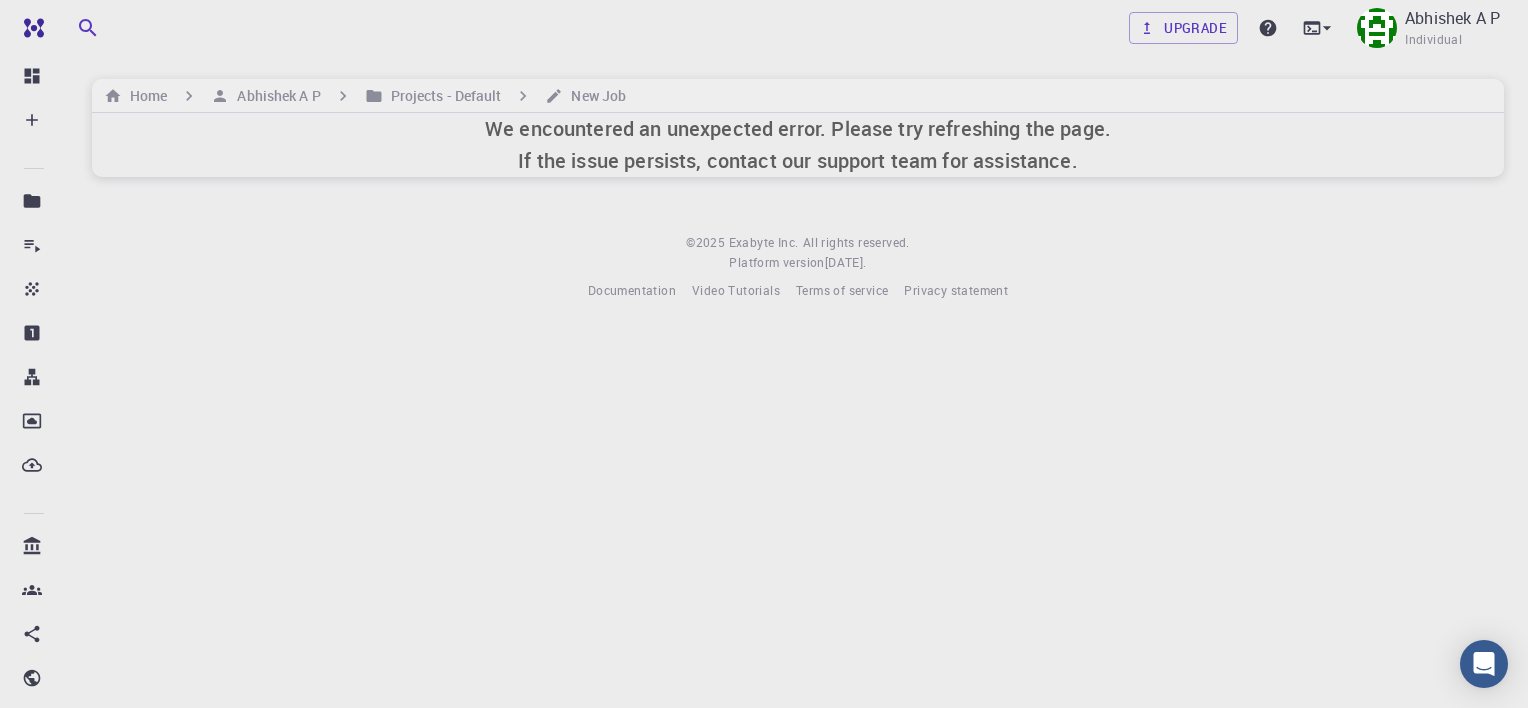 click on "We encountered an unexpected error. Please try refreshing the page.  If the issue persists, contact our support team for assistance." at bounding box center (798, 145) 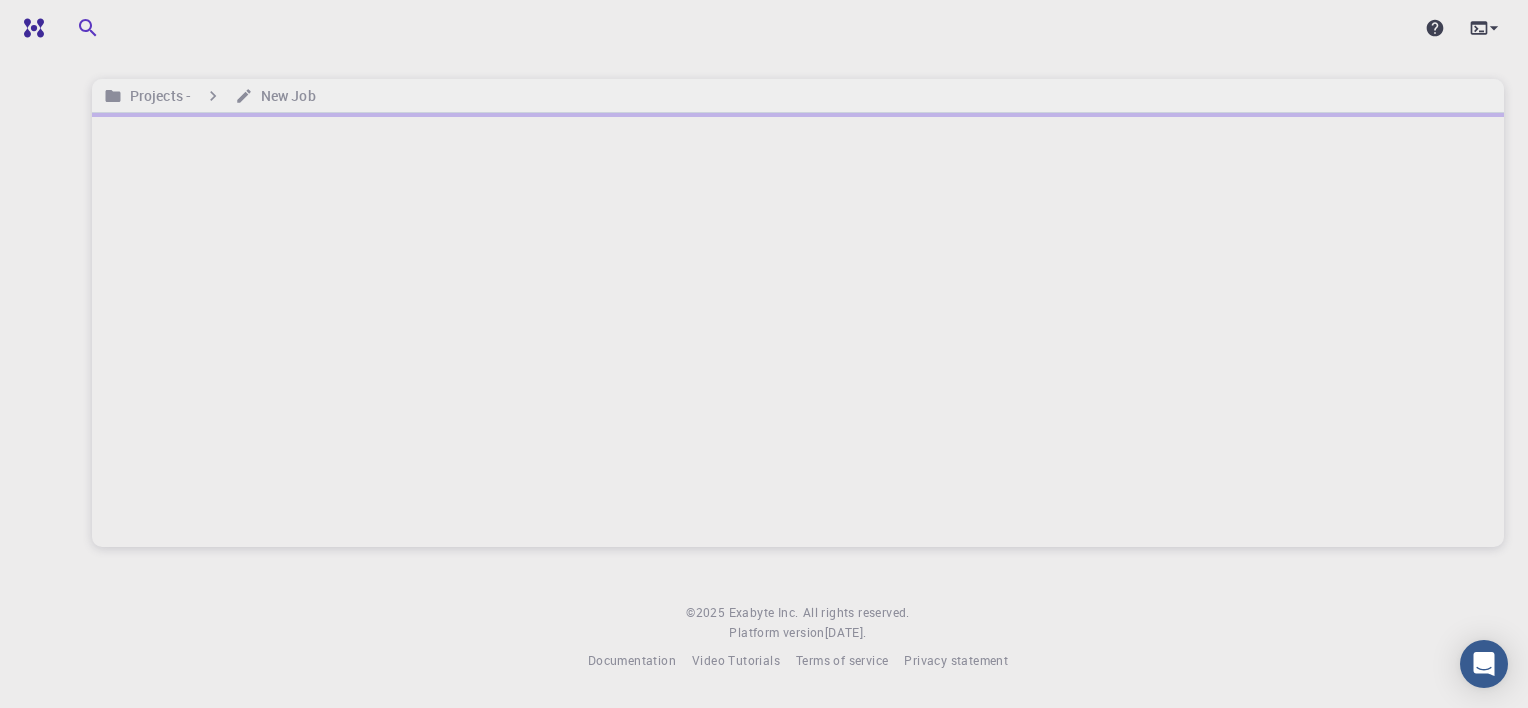 scroll, scrollTop: 0, scrollLeft: 0, axis: both 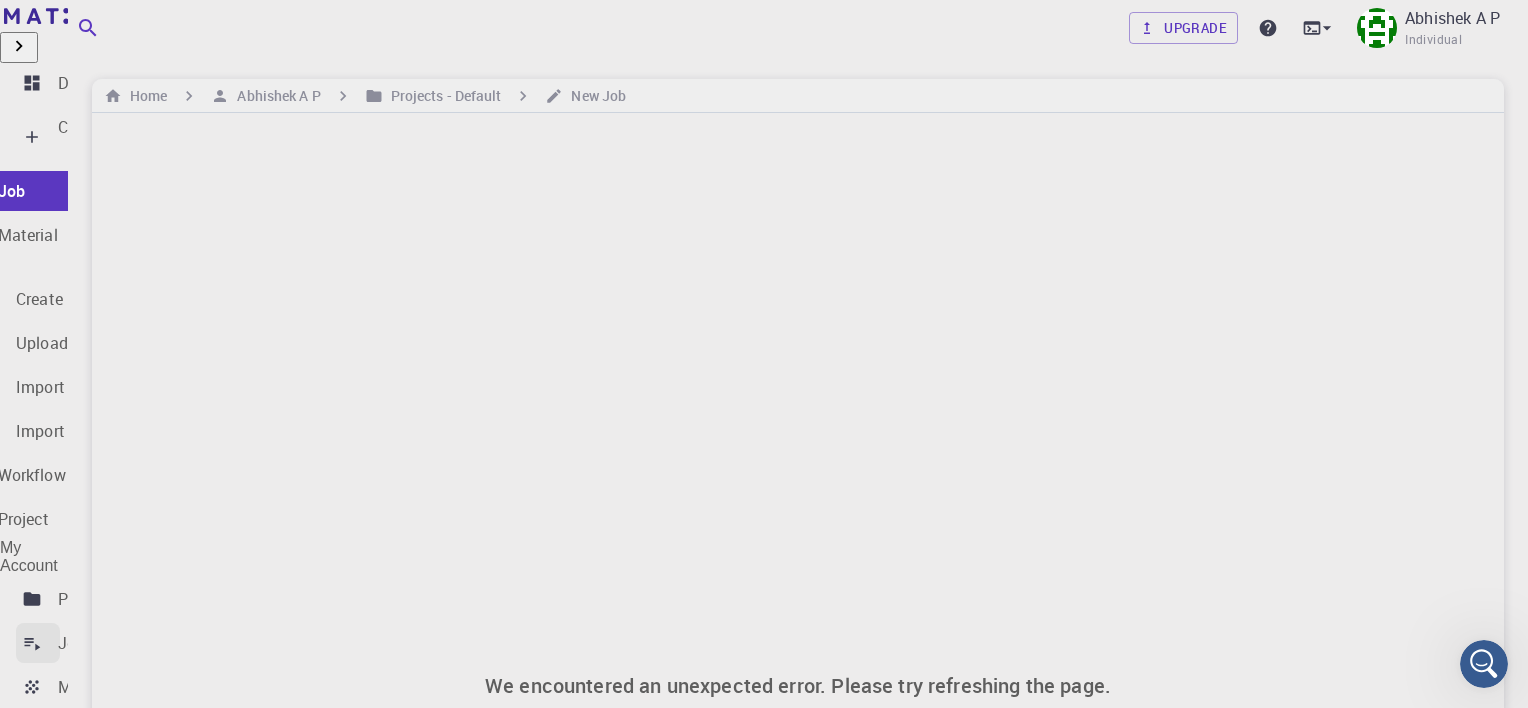 click on "Jobs" at bounding box center [76, 643] 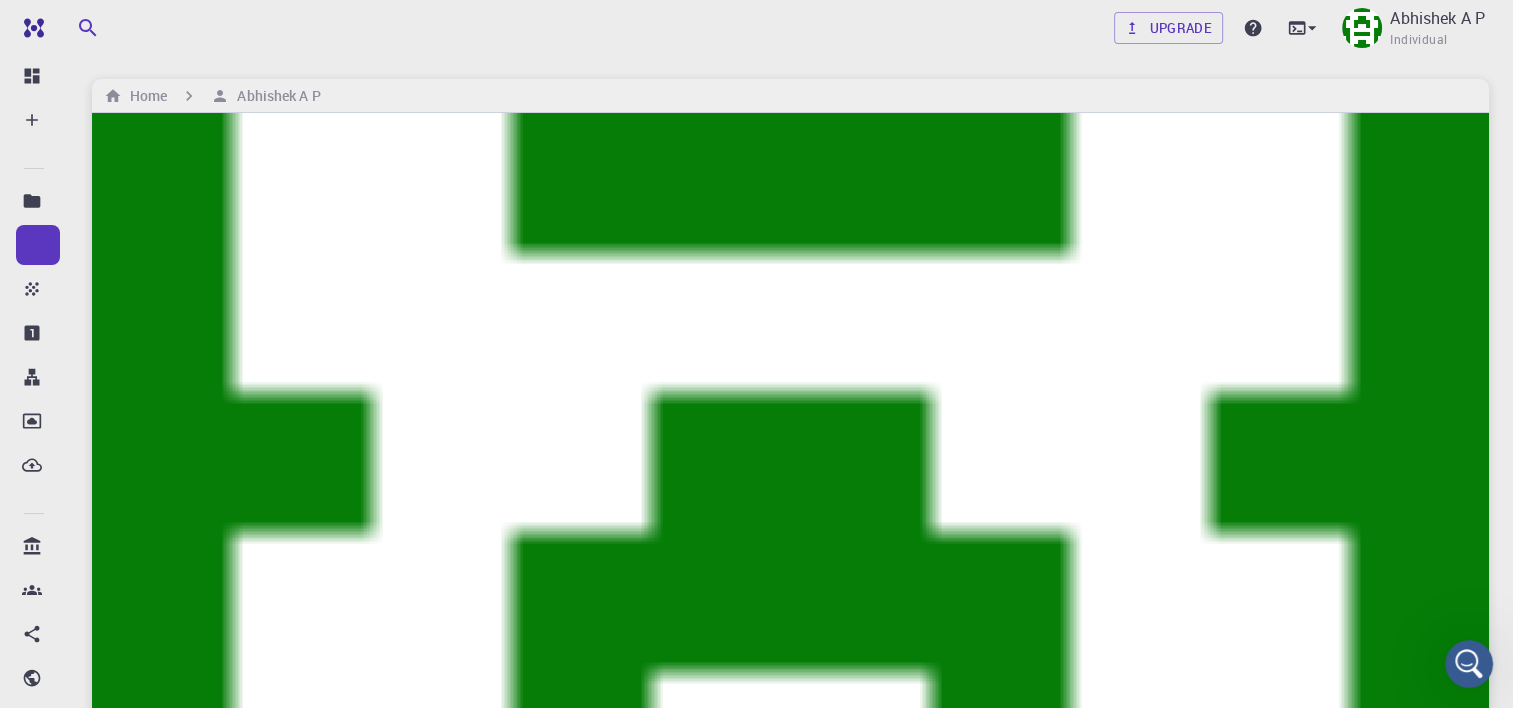 click on "Properties" at bounding box center (344, 3031) 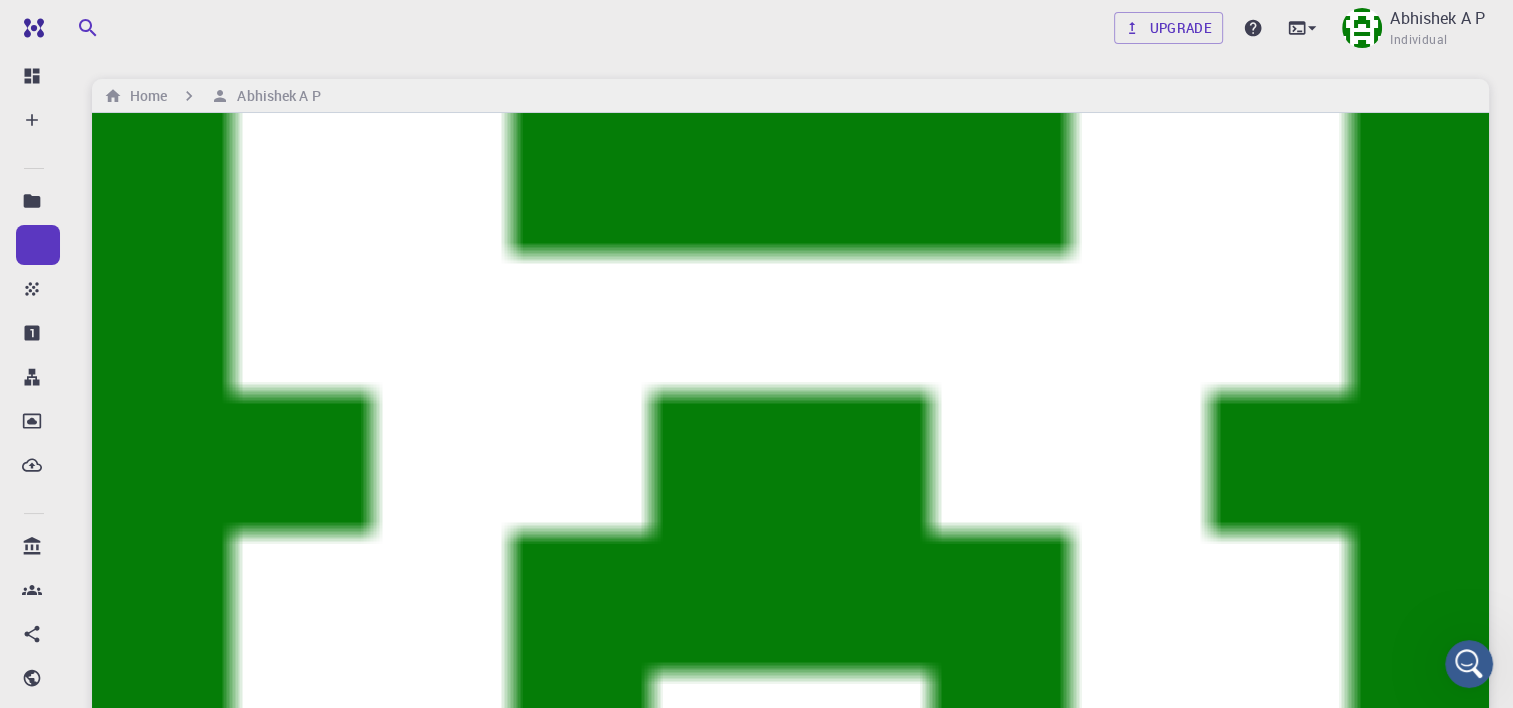 click on "Workflows" at bounding box center (438, 3031) 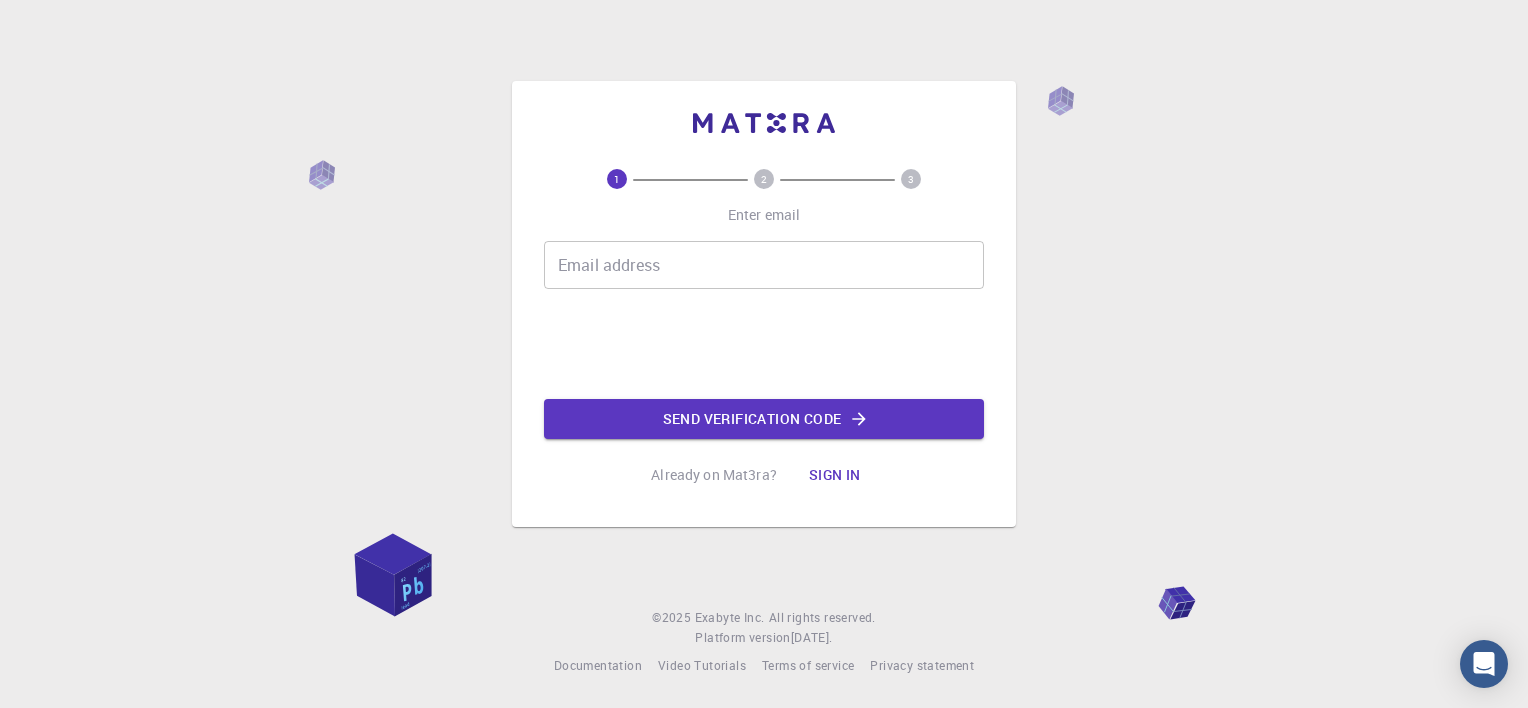 scroll, scrollTop: 0, scrollLeft: 0, axis: both 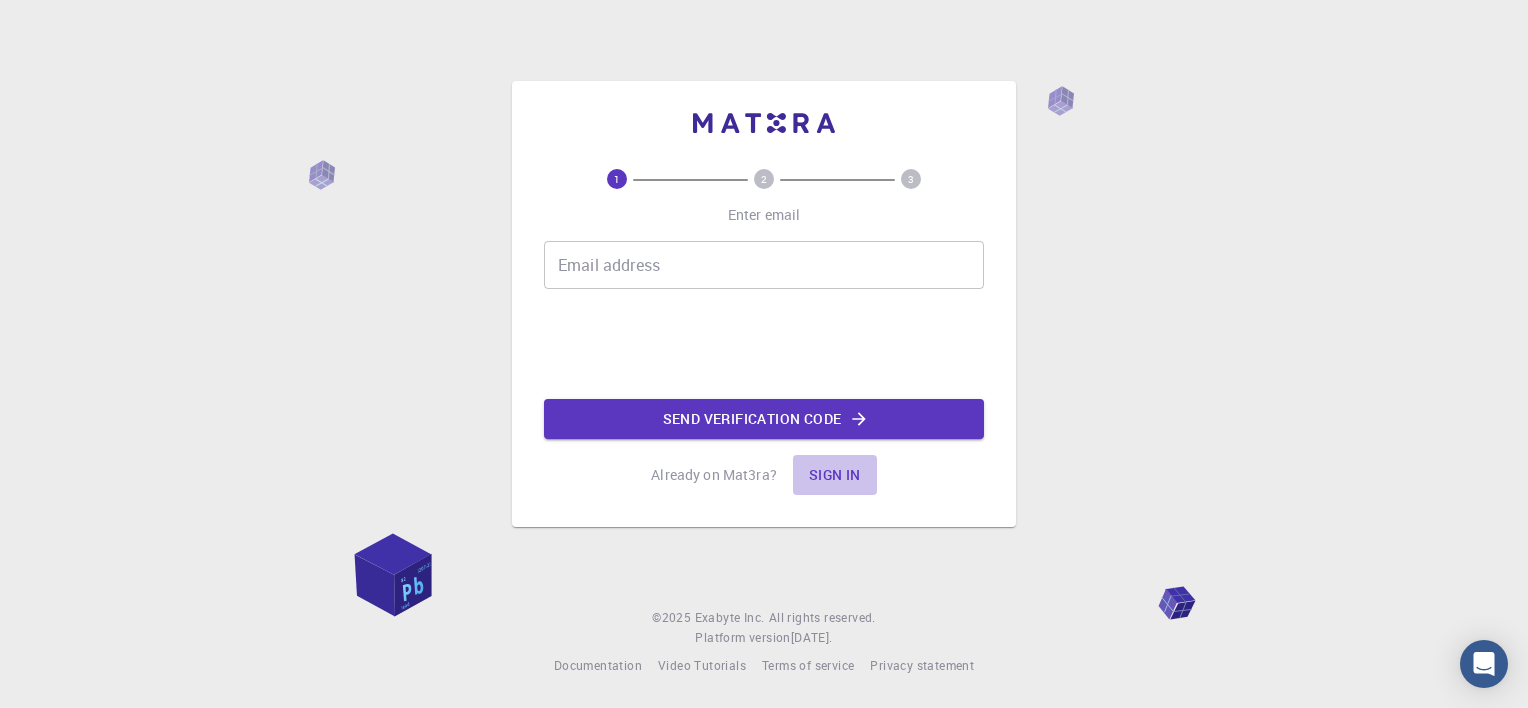 click on "Sign in" at bounding box center [835, 475] 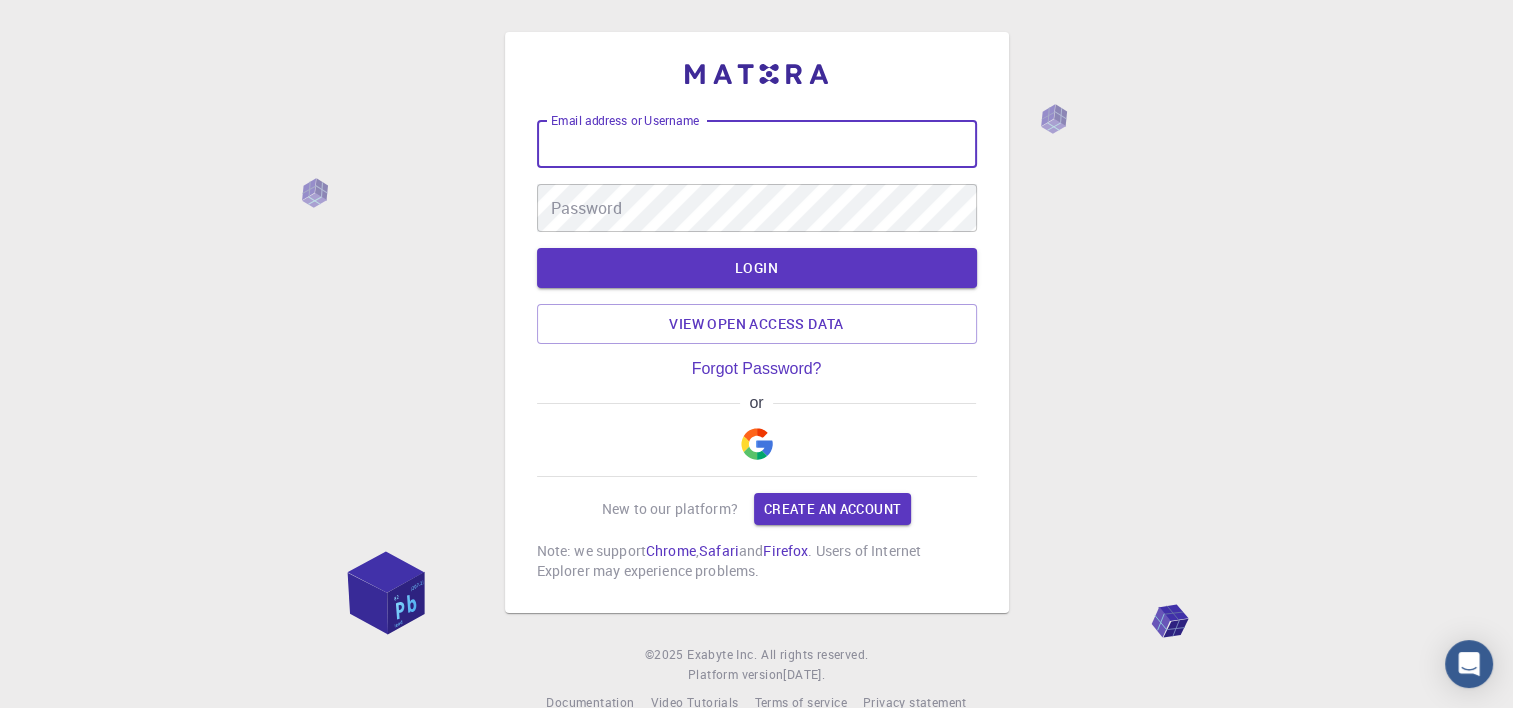 click on "Email address or Username" at bounding box center [757, 144] 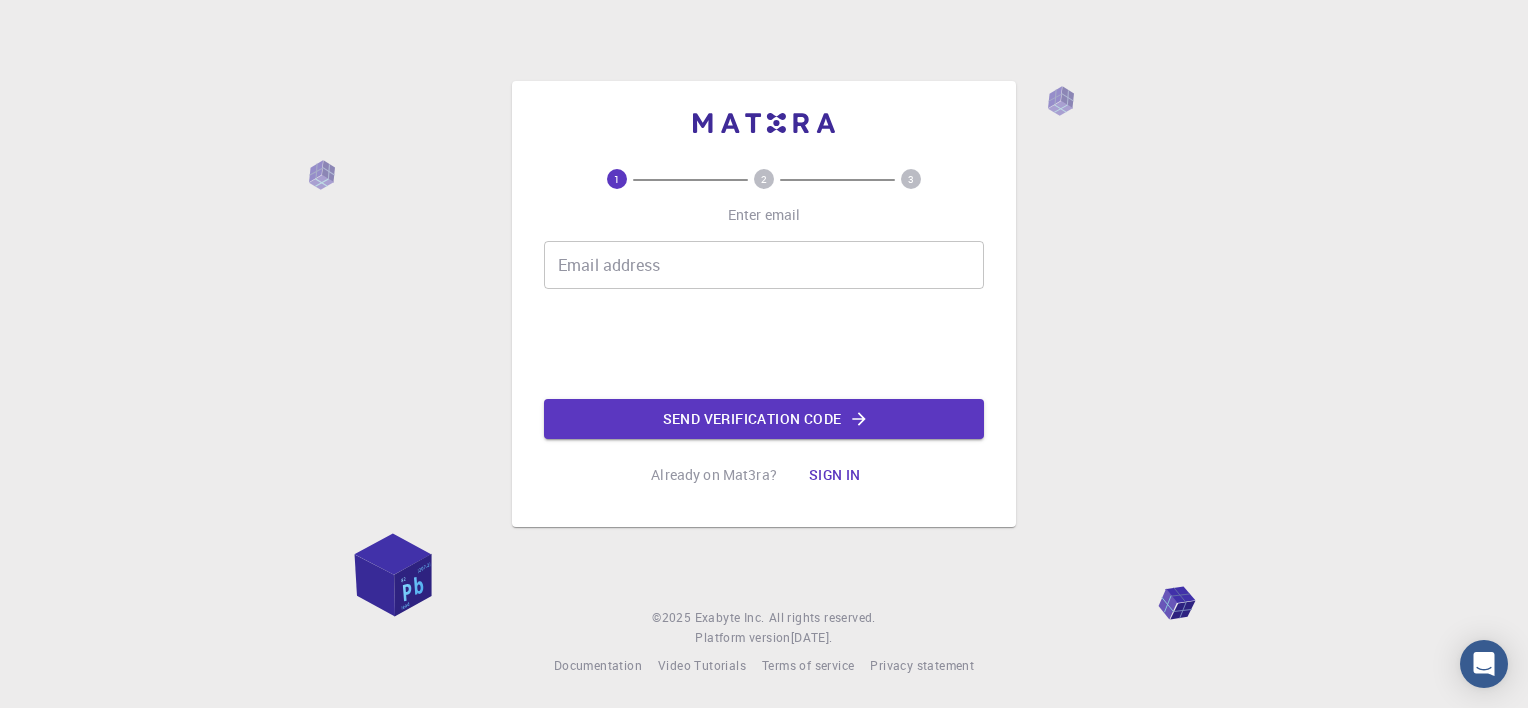 scroll, scrollTop: 0, scrollLeft: 0, axis: both 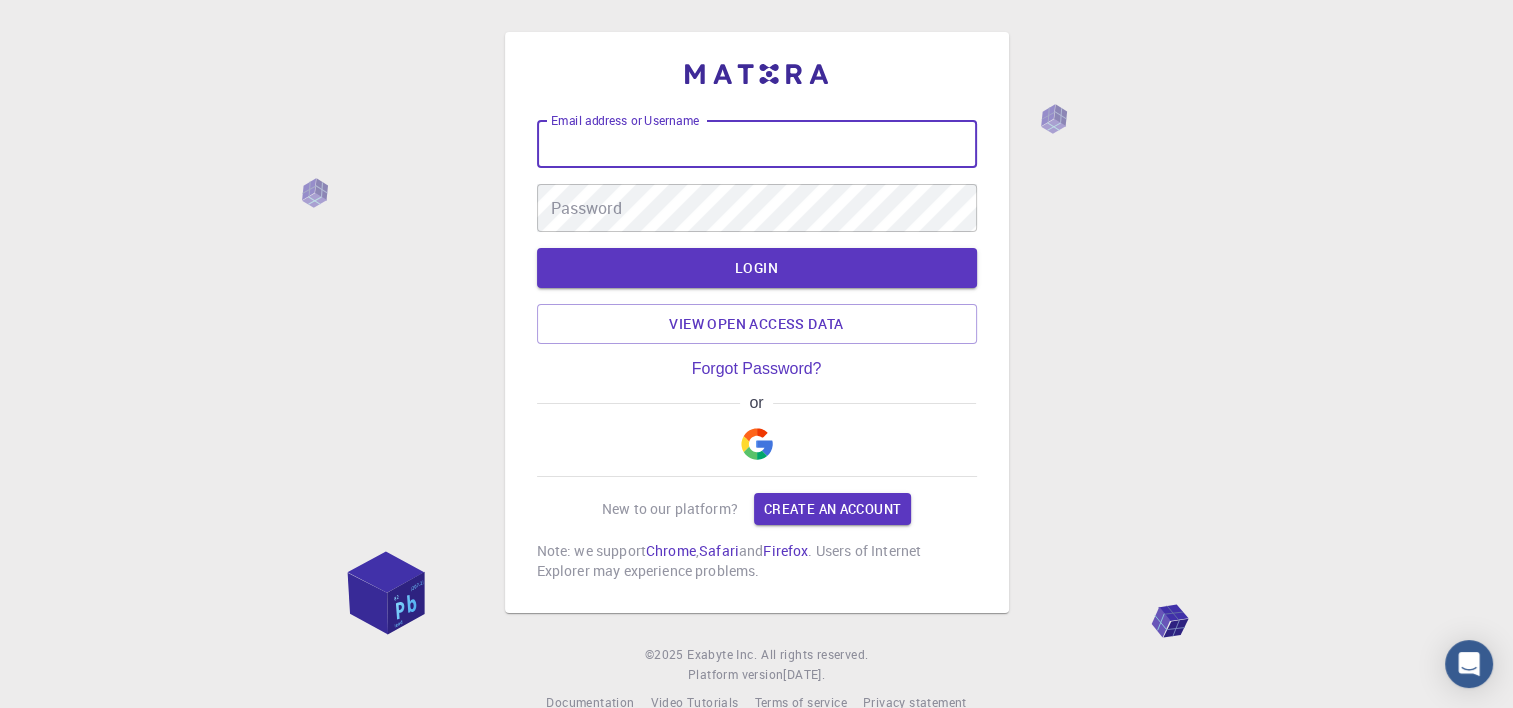 click on "Email address or Username" at bounding box center [757, 144] 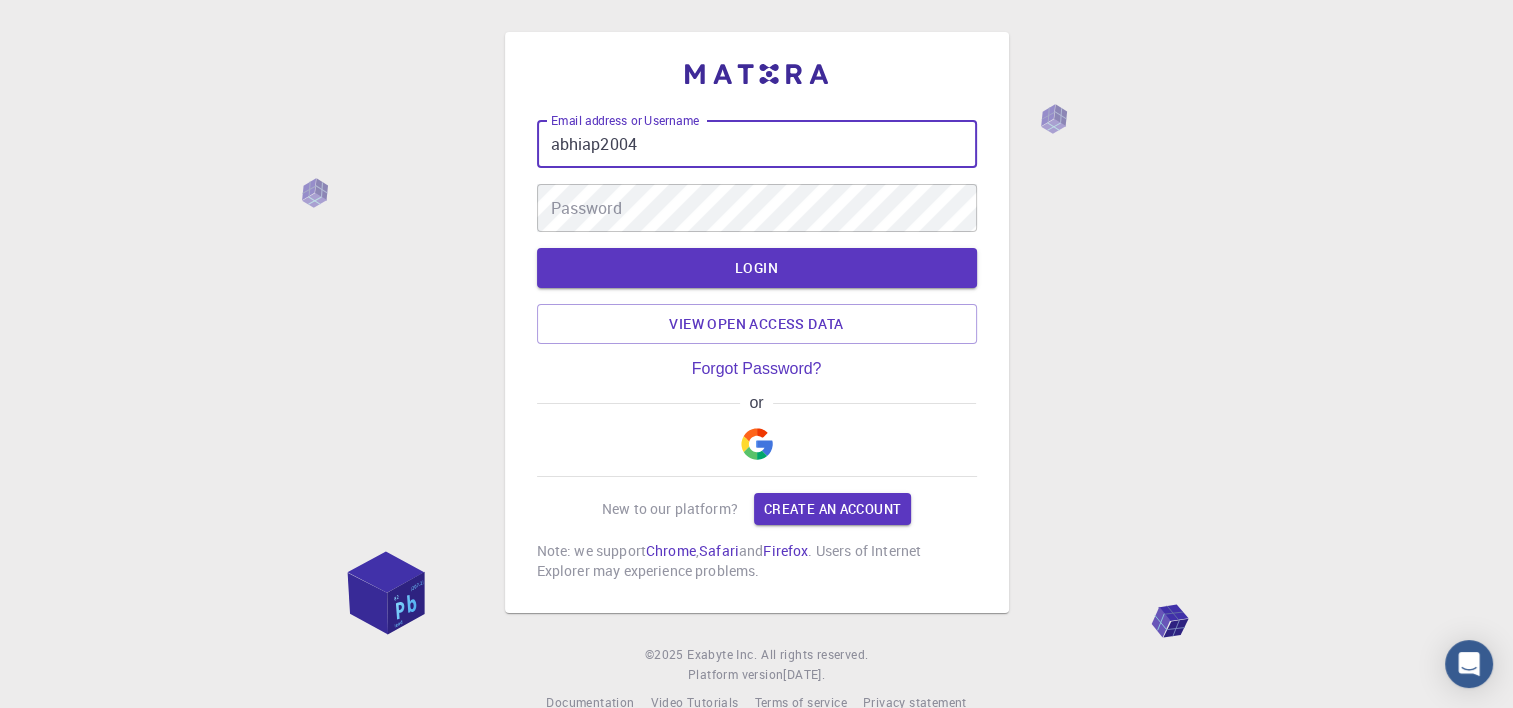 type on "abhiap2004" 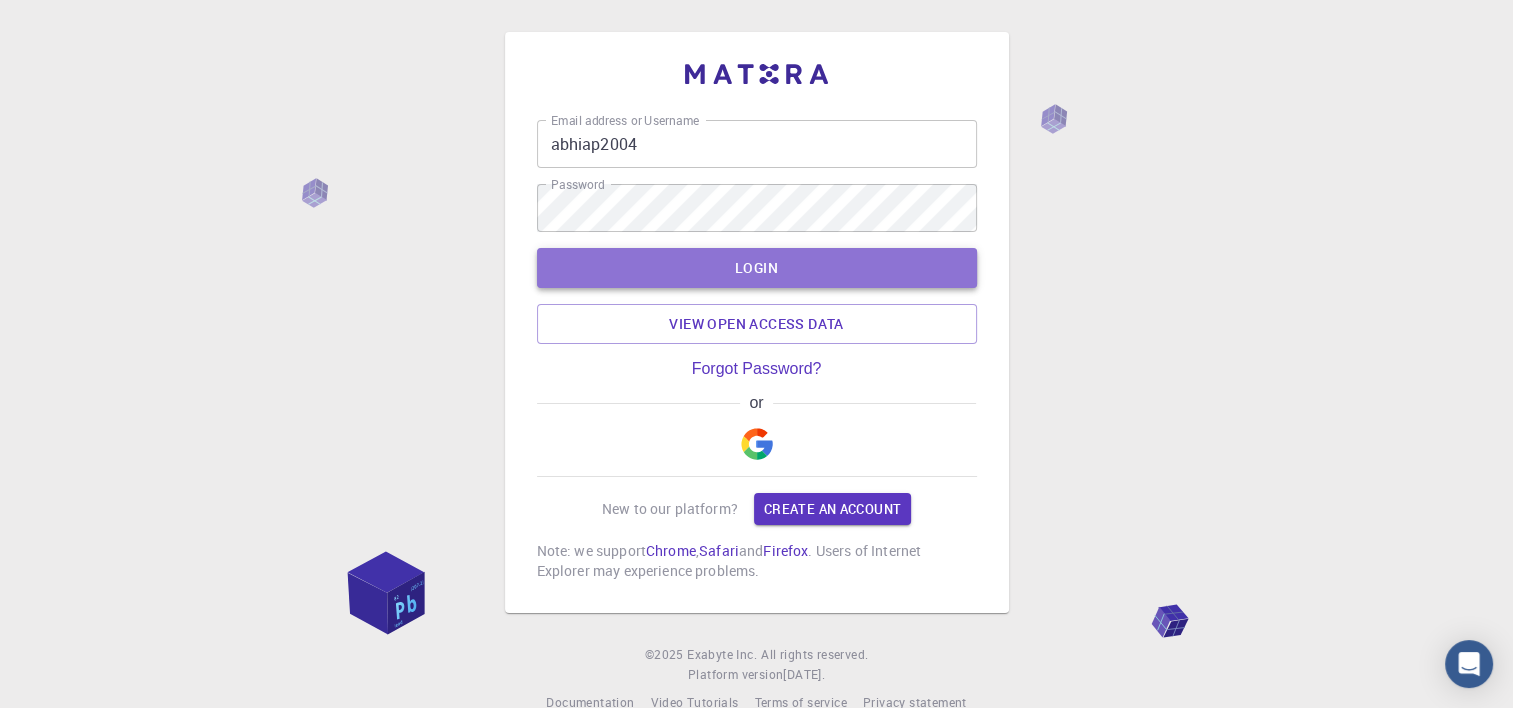 click on "LOGIN" at bounding box center [757, 268] 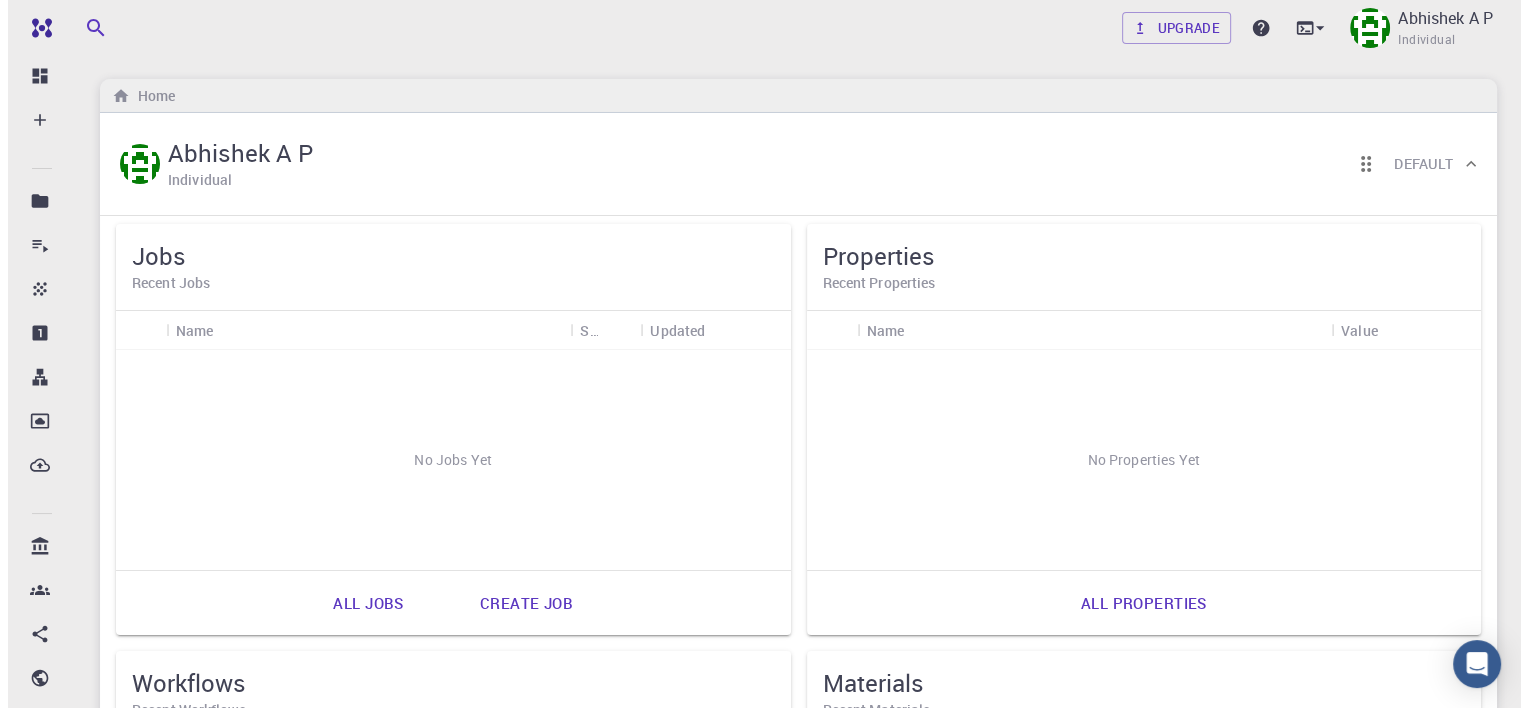 scroll, scrollTop: 0, scrollLeft: 0, axis: both 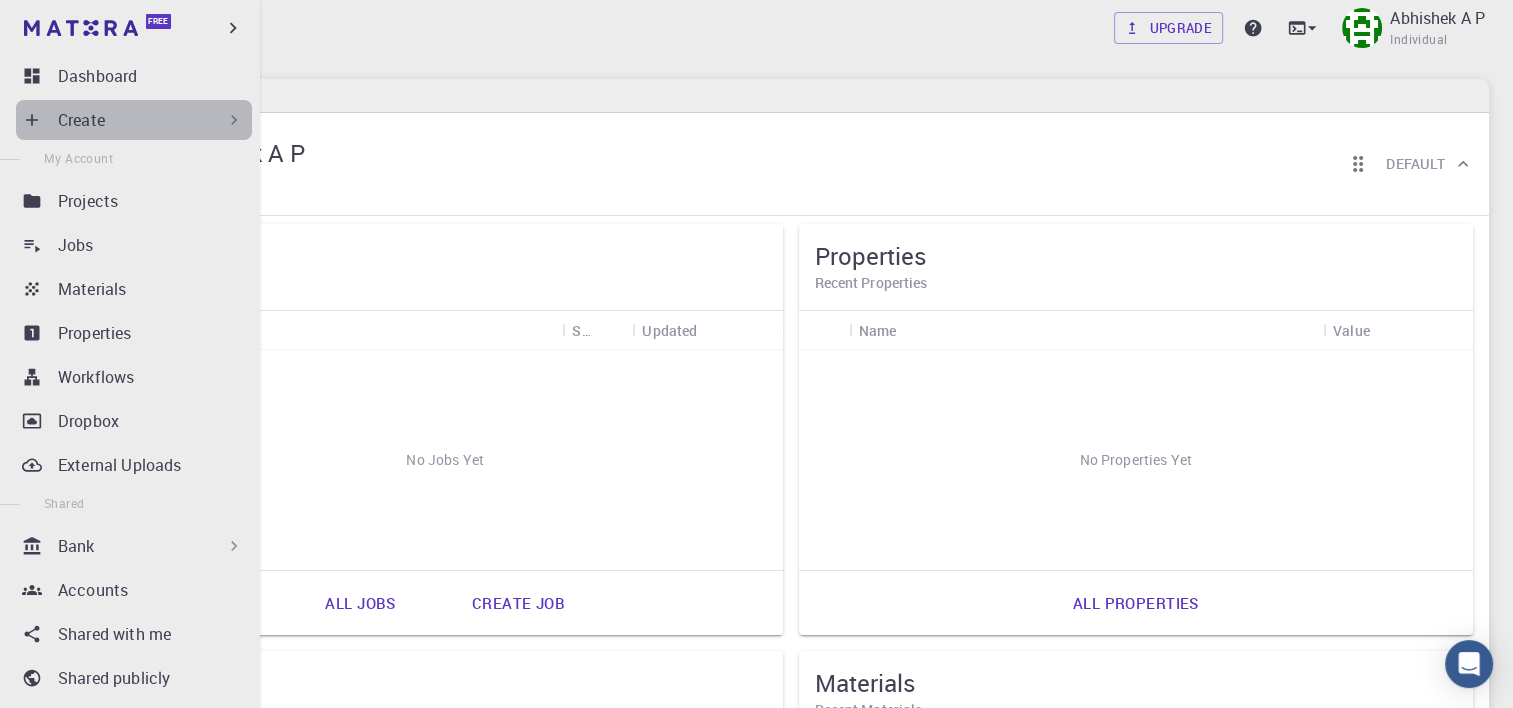click on "Create" at bounding box center [151, 120] 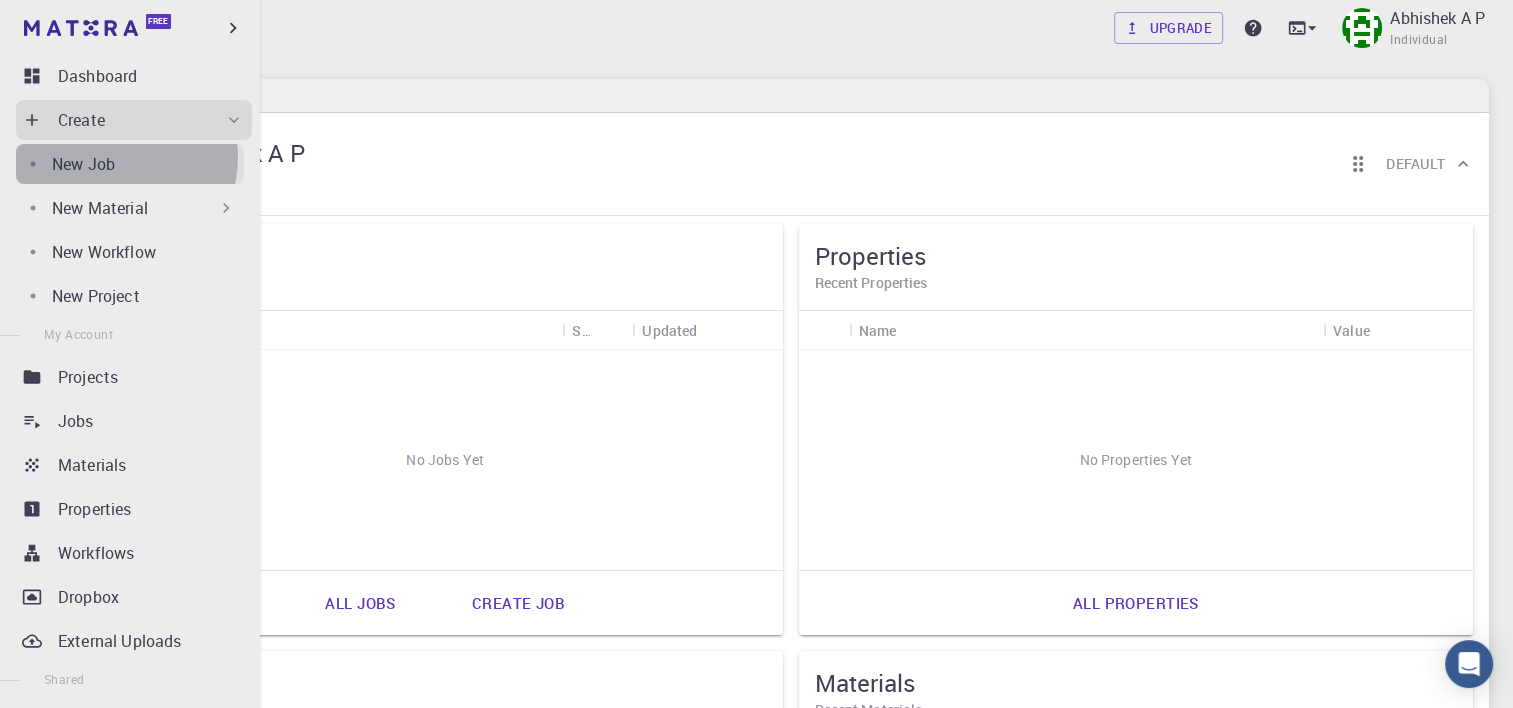 click on "New Job" at bounding box center [83, 164] 